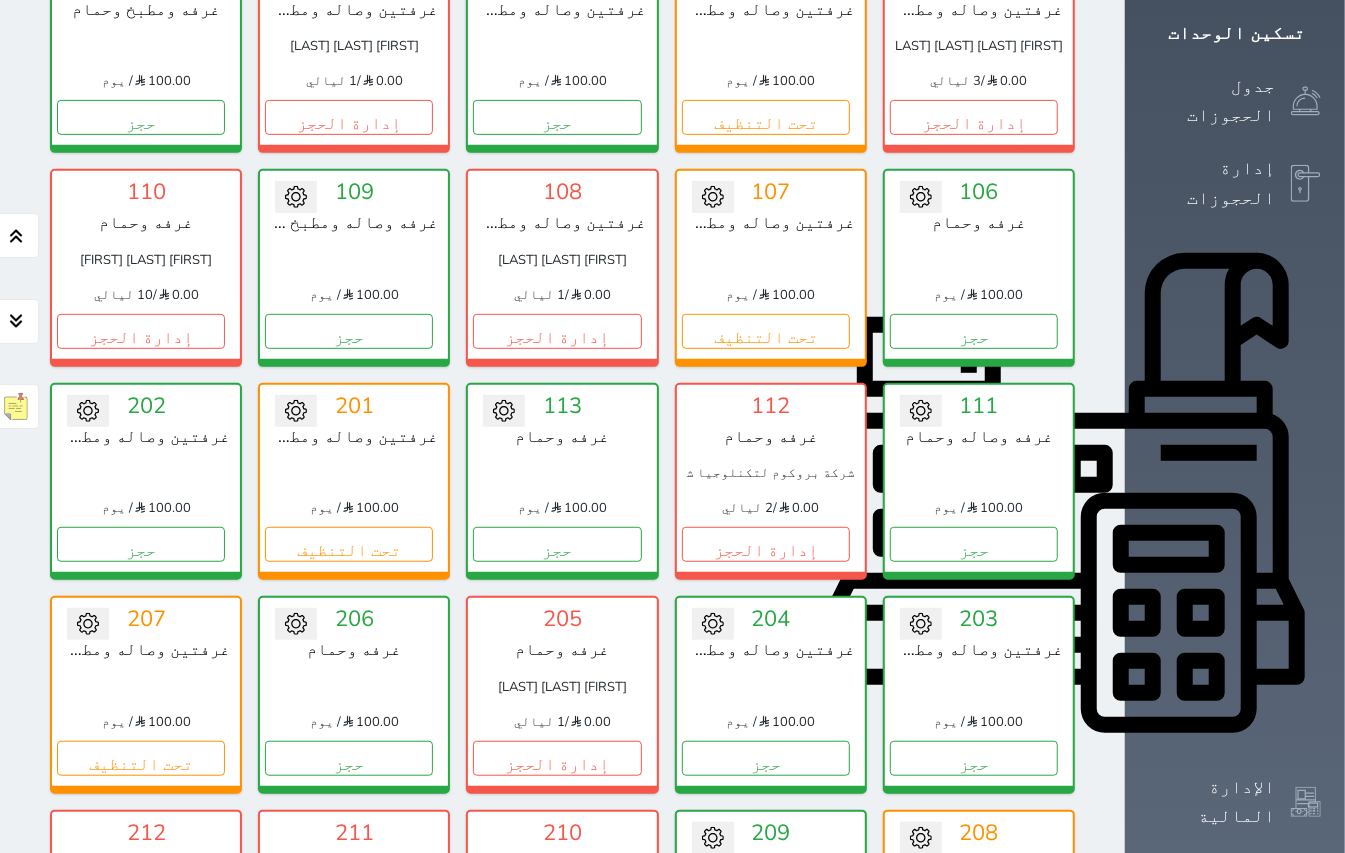 scroll, scrollTop: 349, scrollLeft: 0, axis: vertical 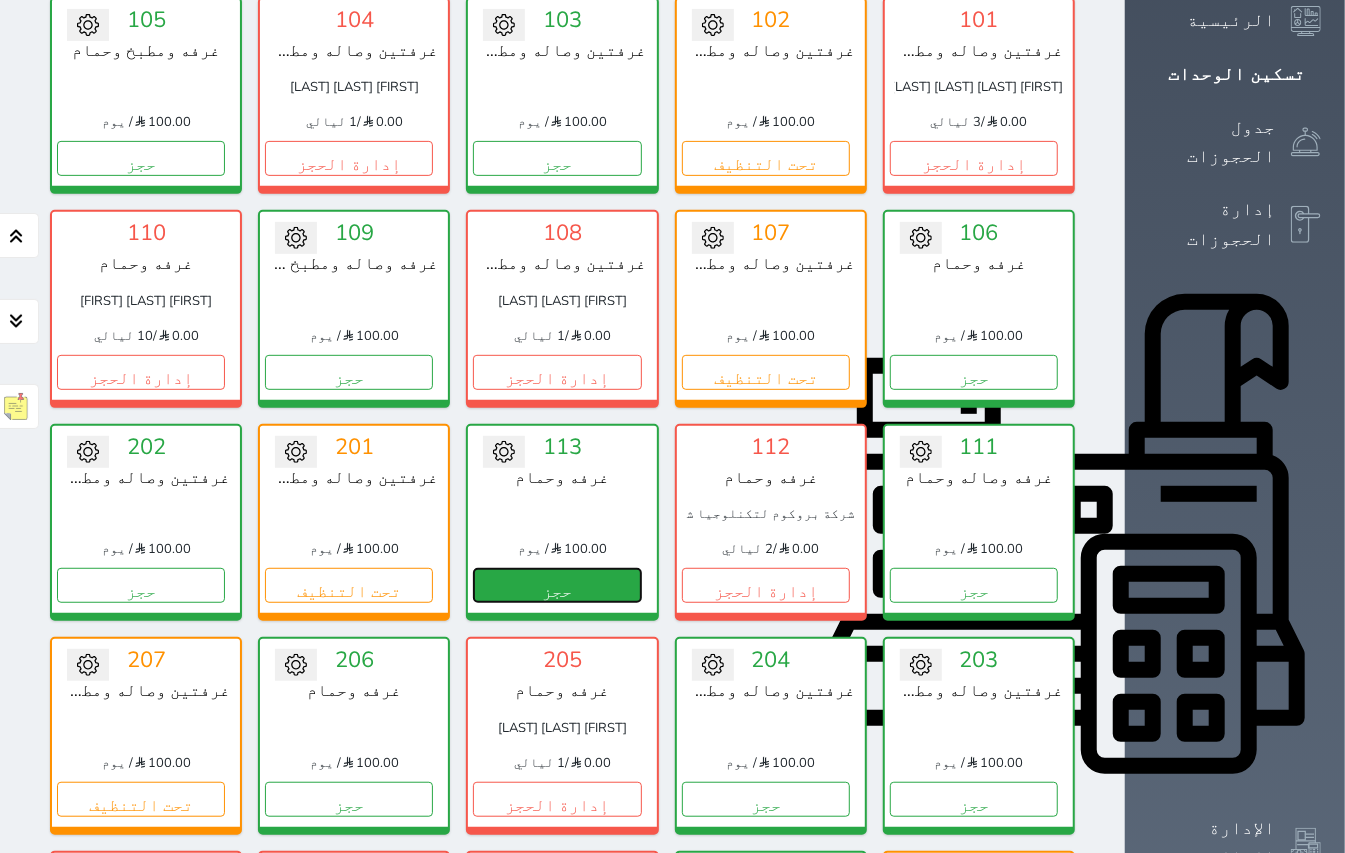 click on "حجز" at bounding box center (557, 585) 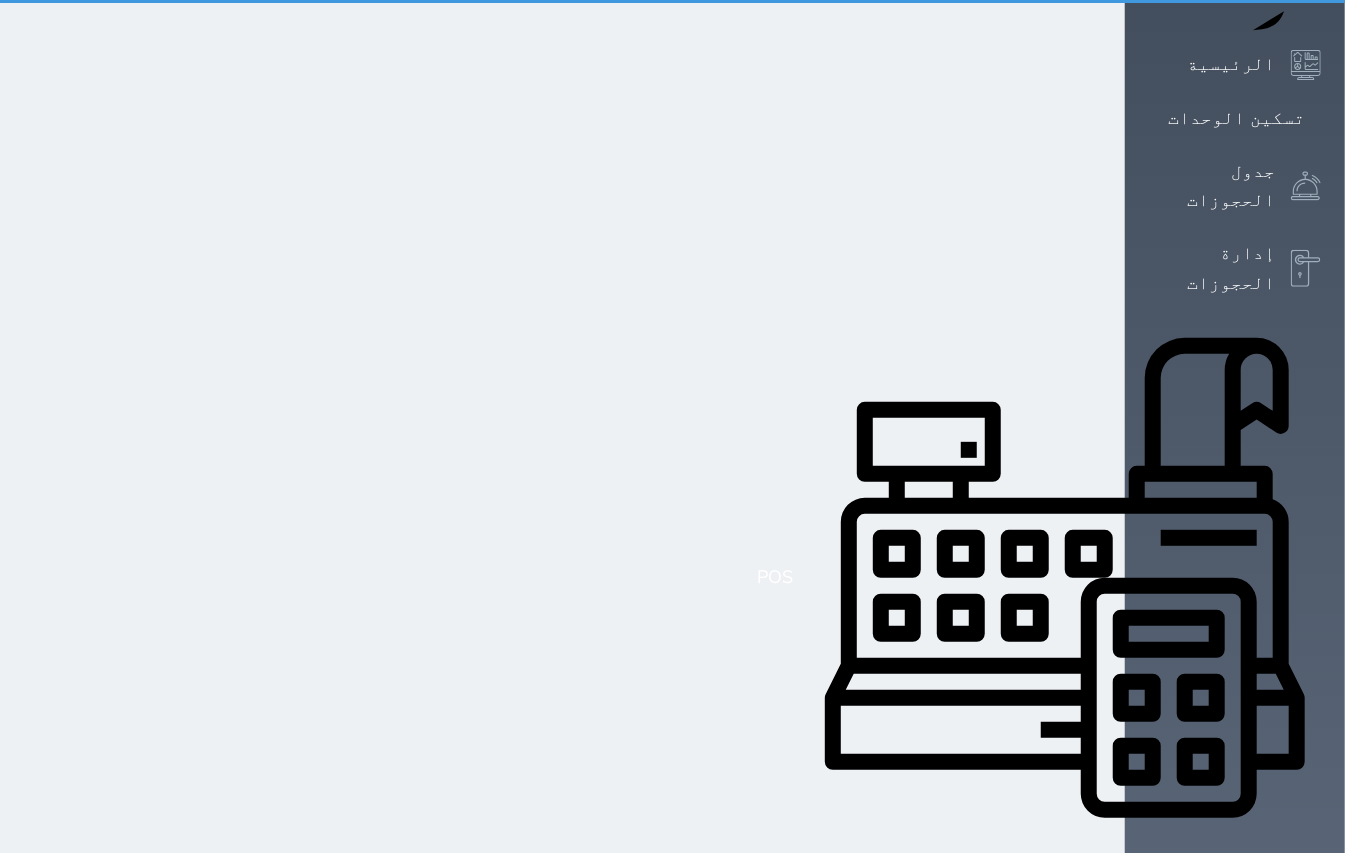scroll, scrollTop: 14, scrollLeft: 0, axis: vertical 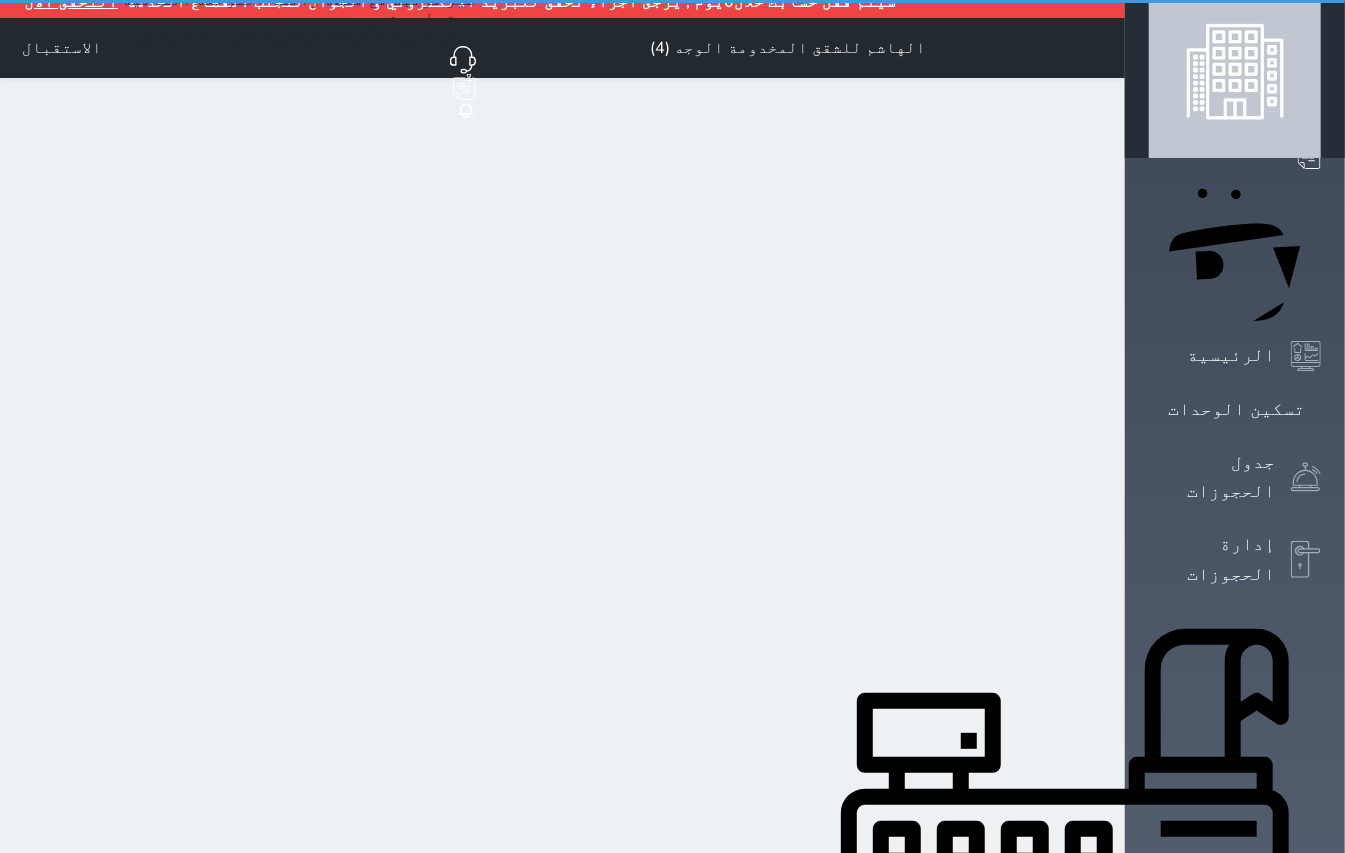 select on "1" 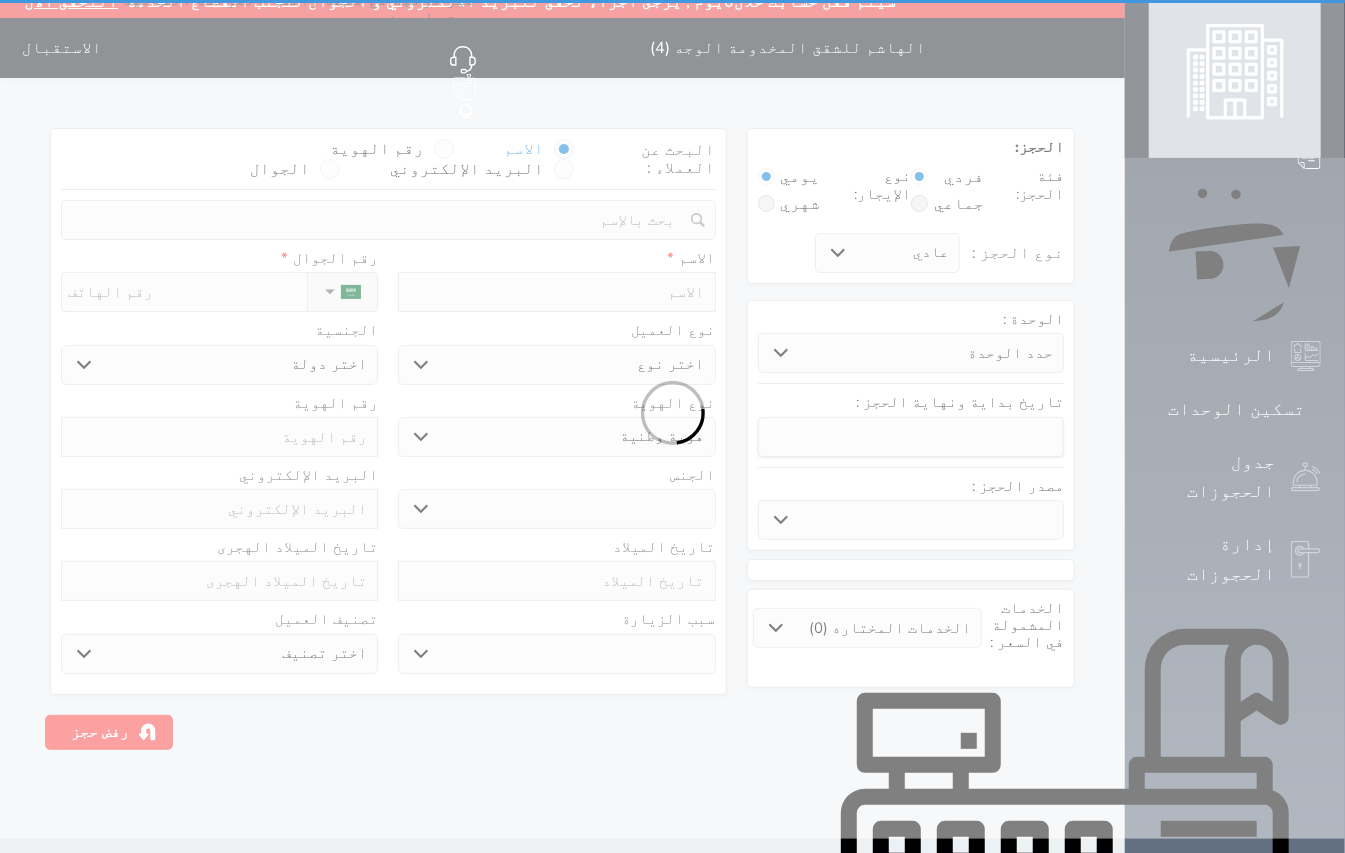 scroll, scrollTop: 0, scrollLeft: 0, axis: both 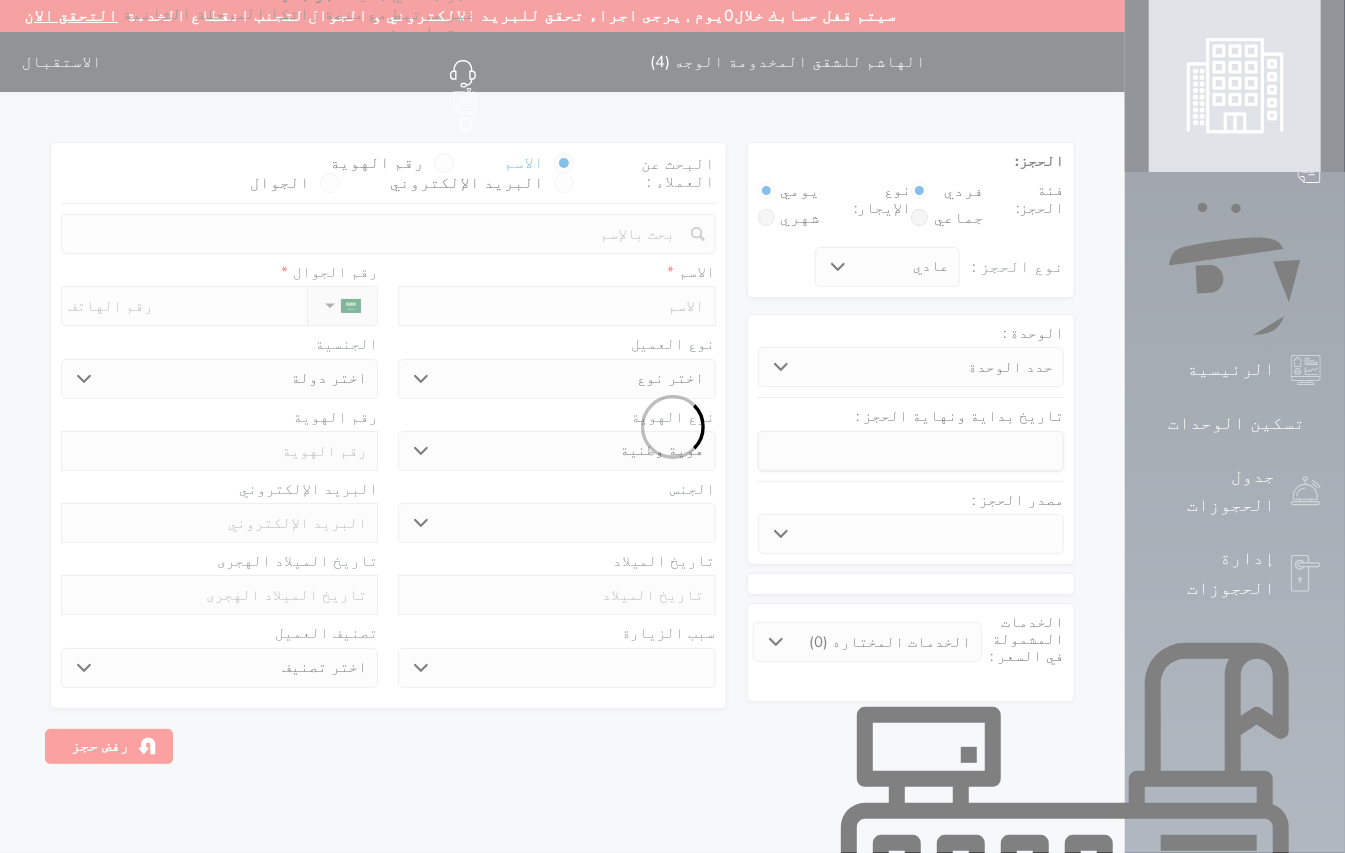 select 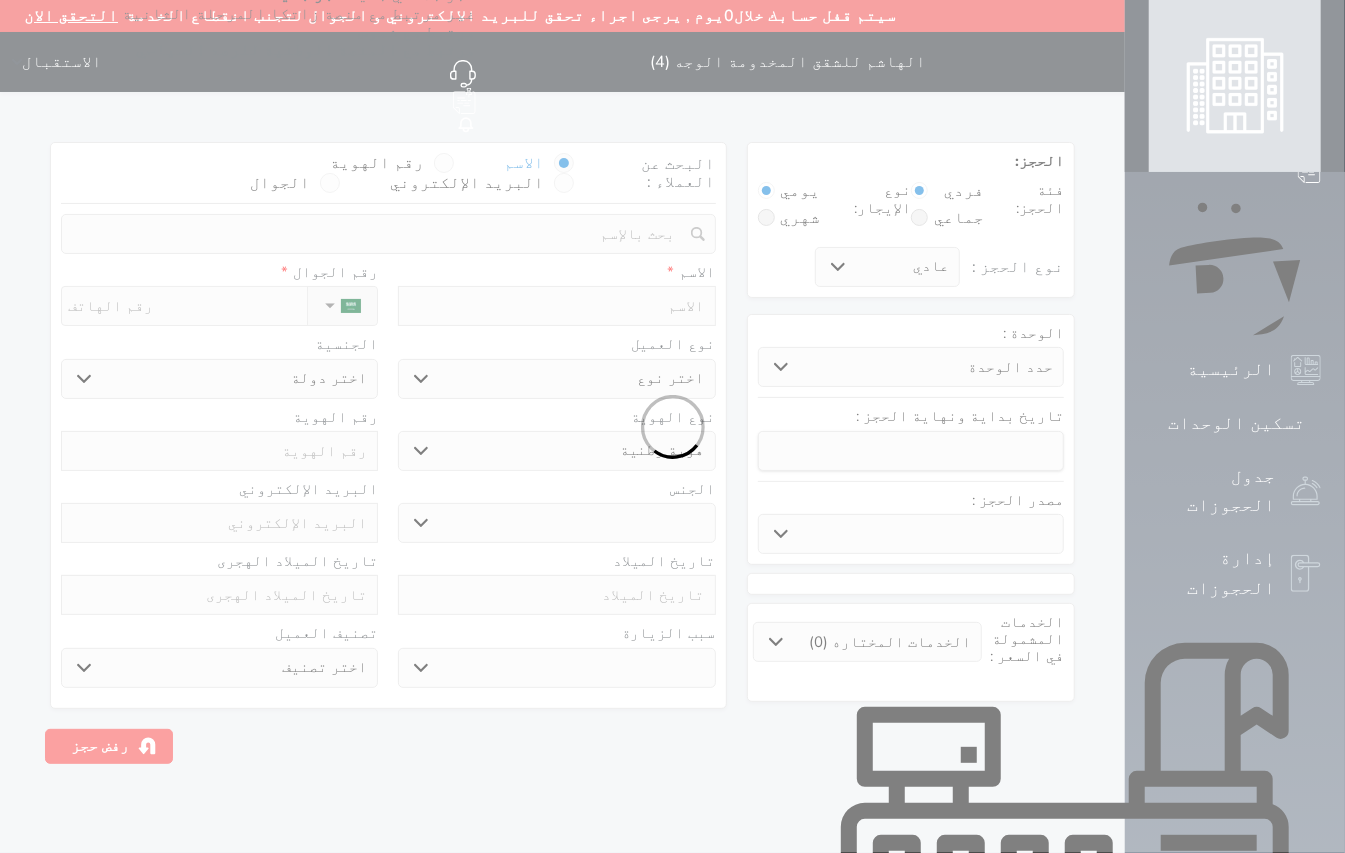 select on "[POSTAL_CODE]" 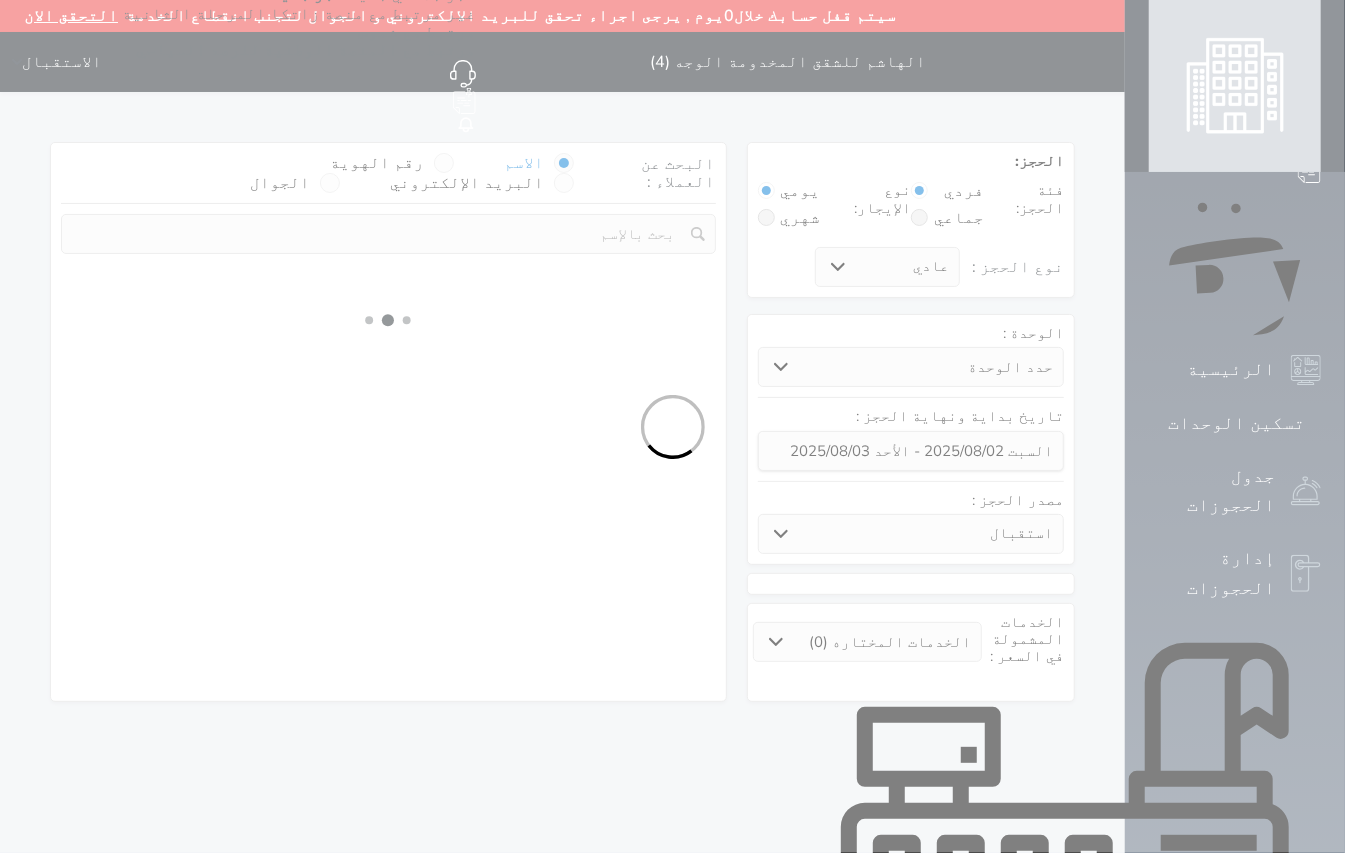select 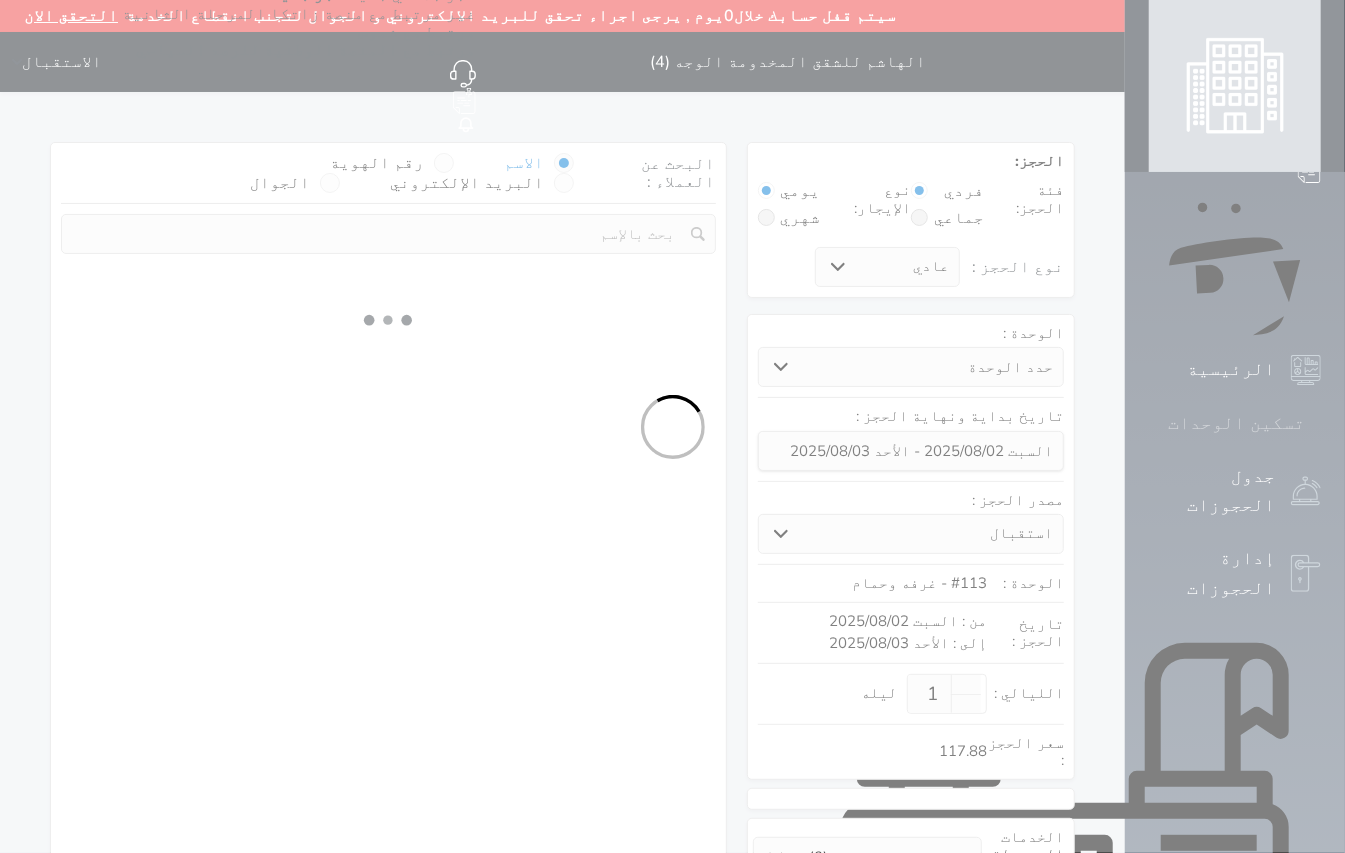 select on "1" 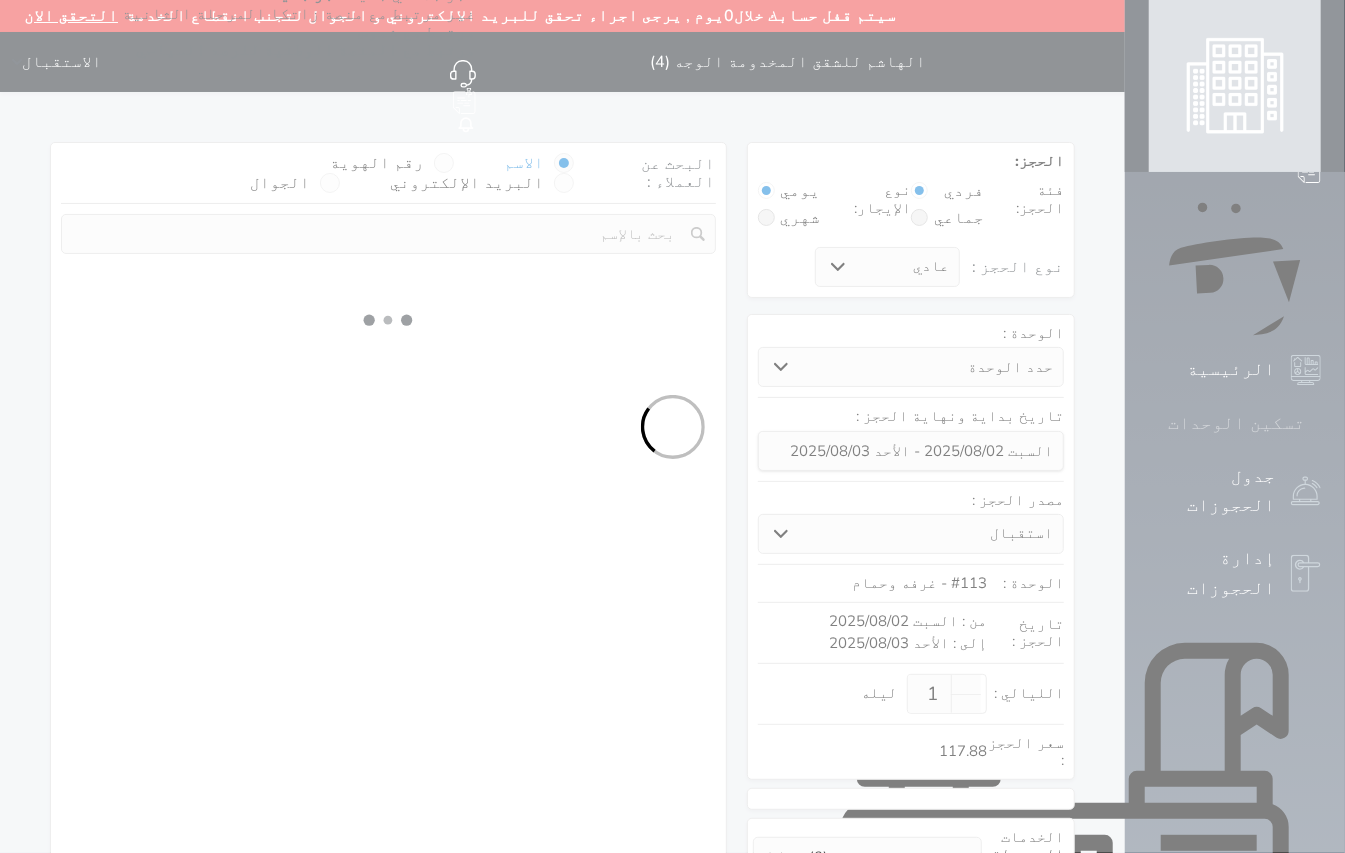 select on "113" 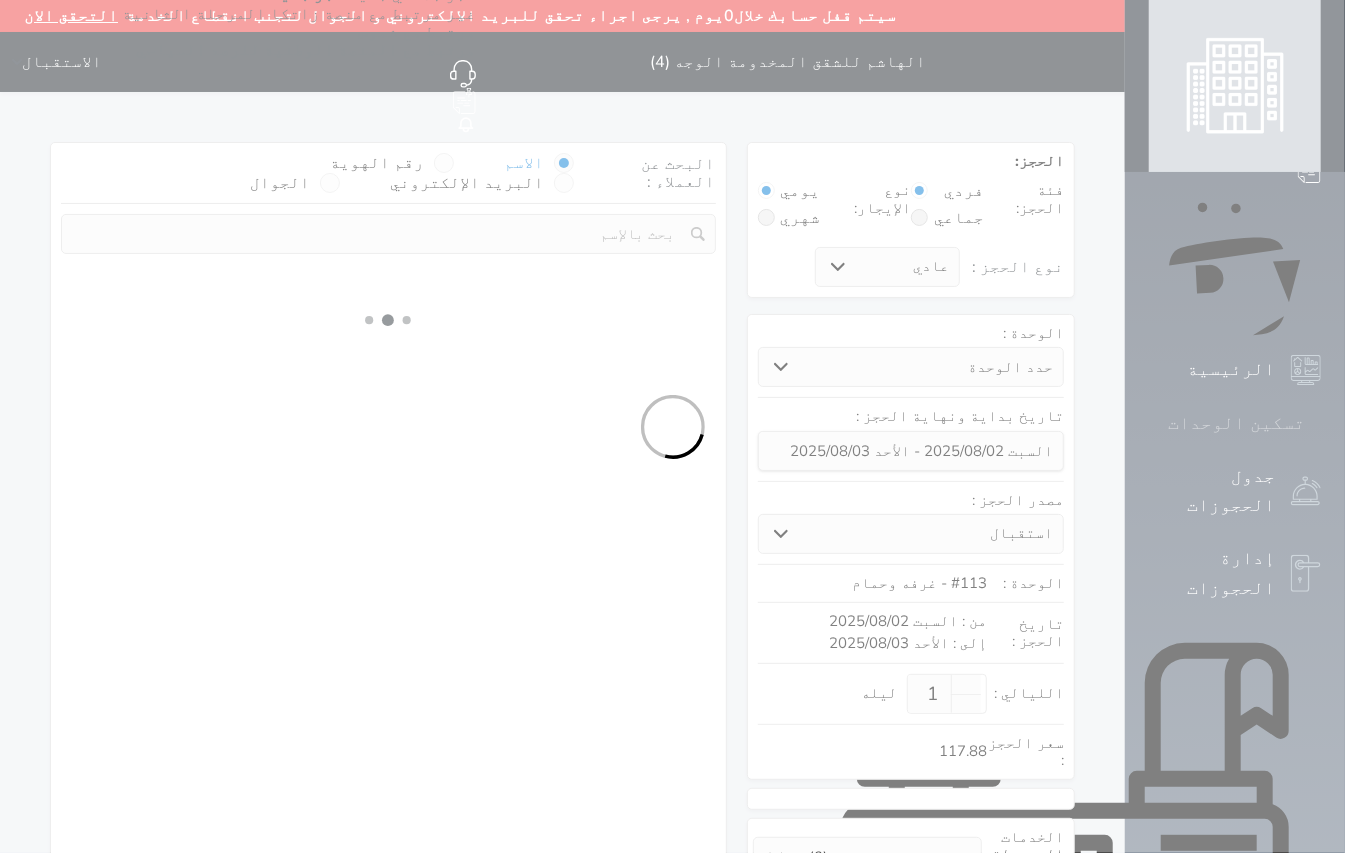 select on "1" 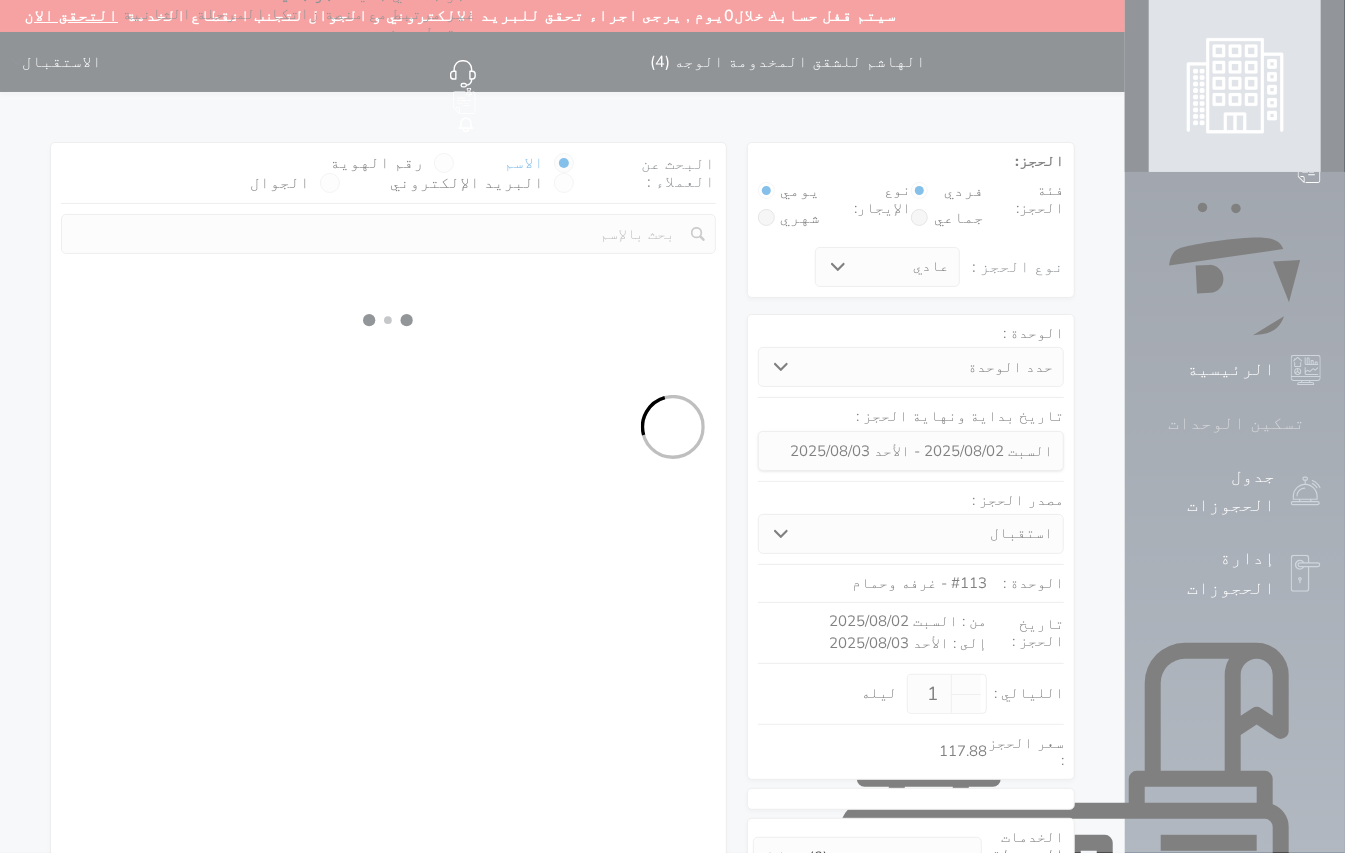 select 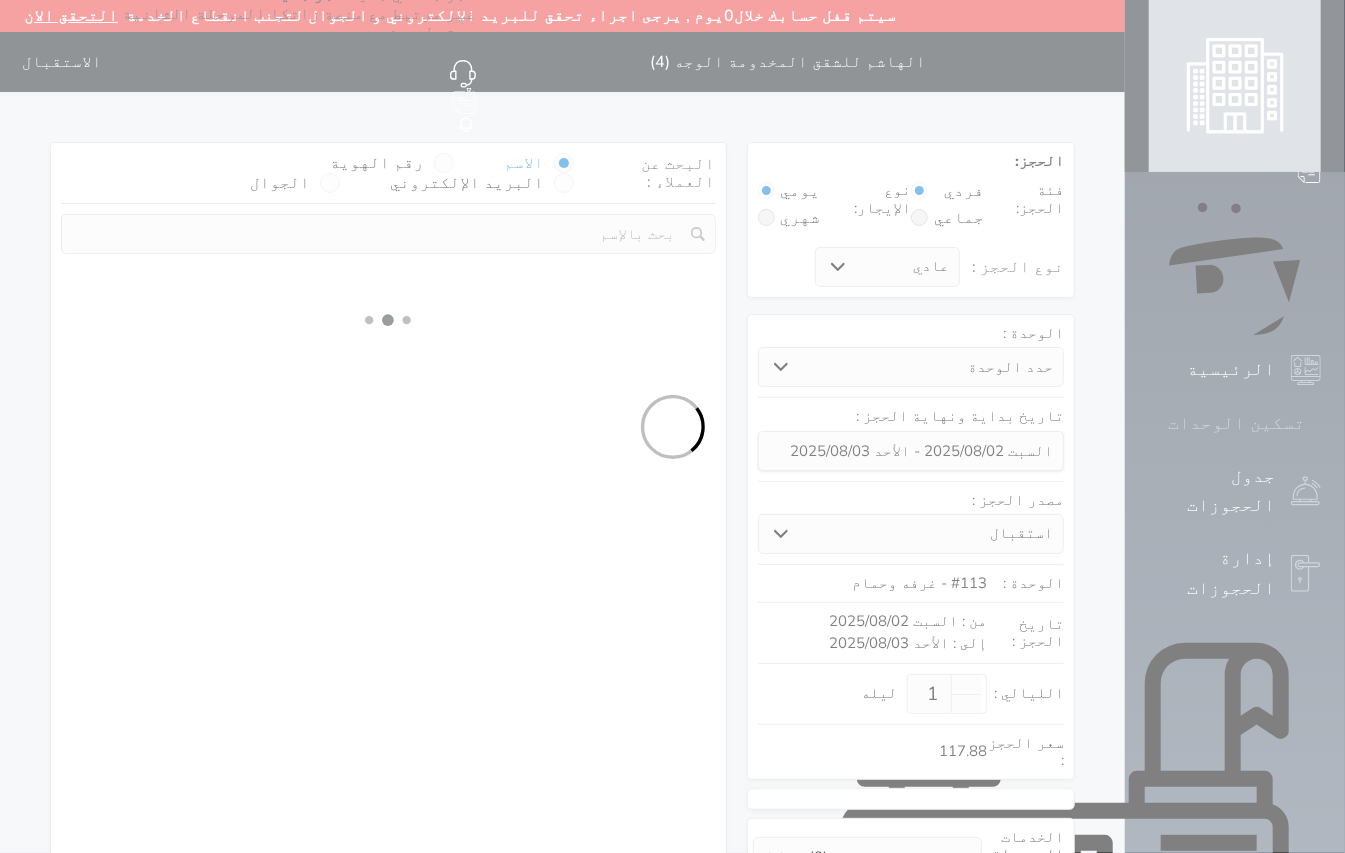 select on "7" 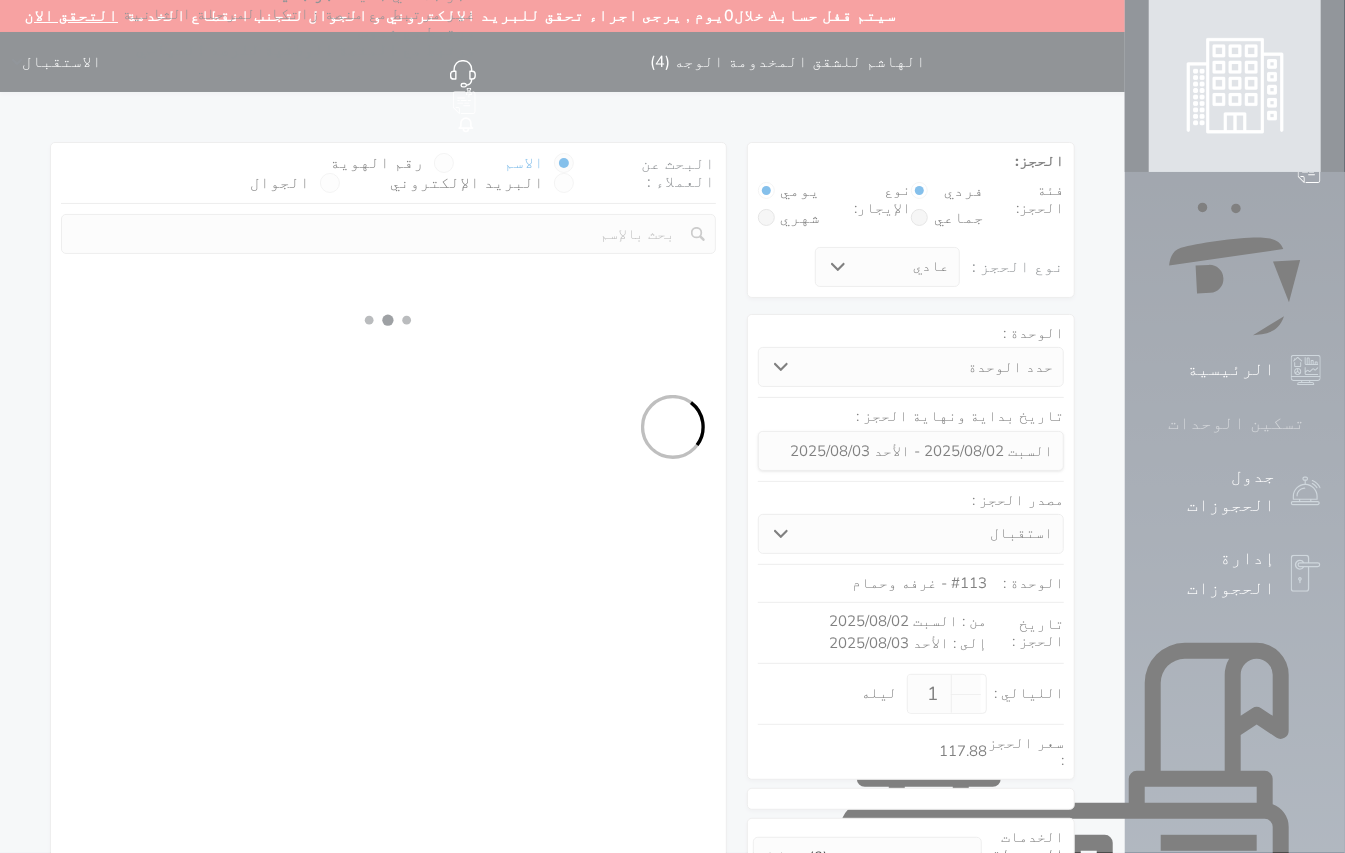 select 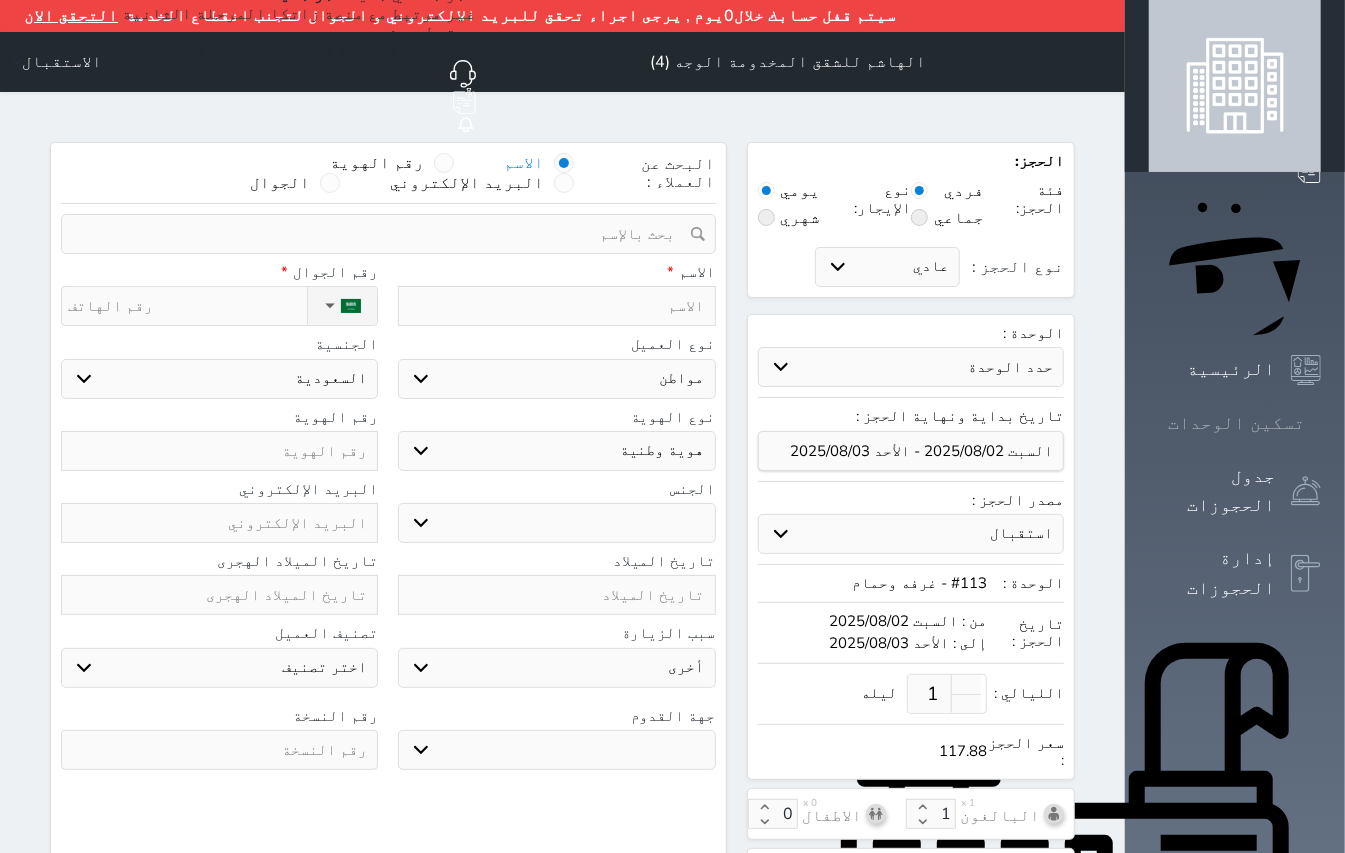 select 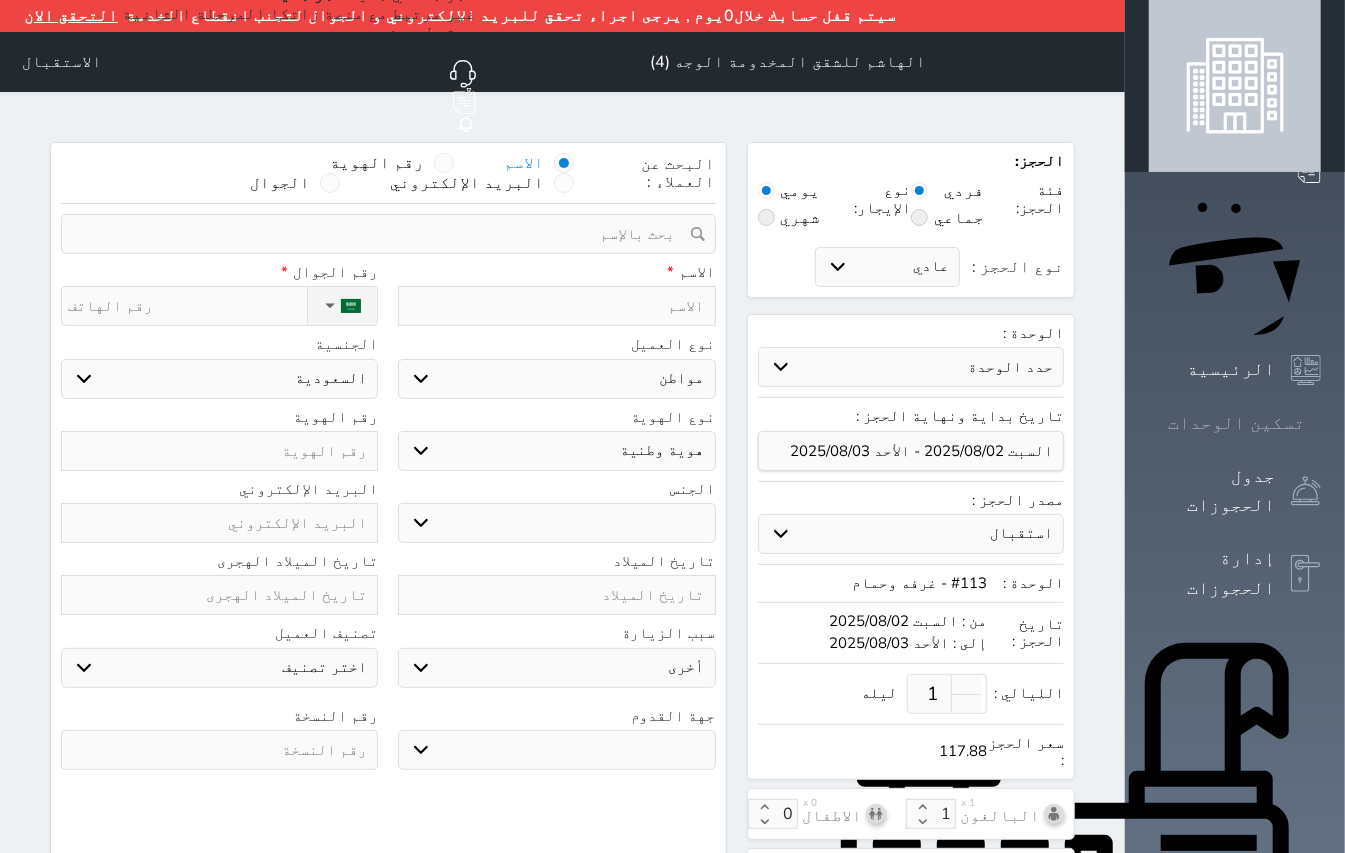 select 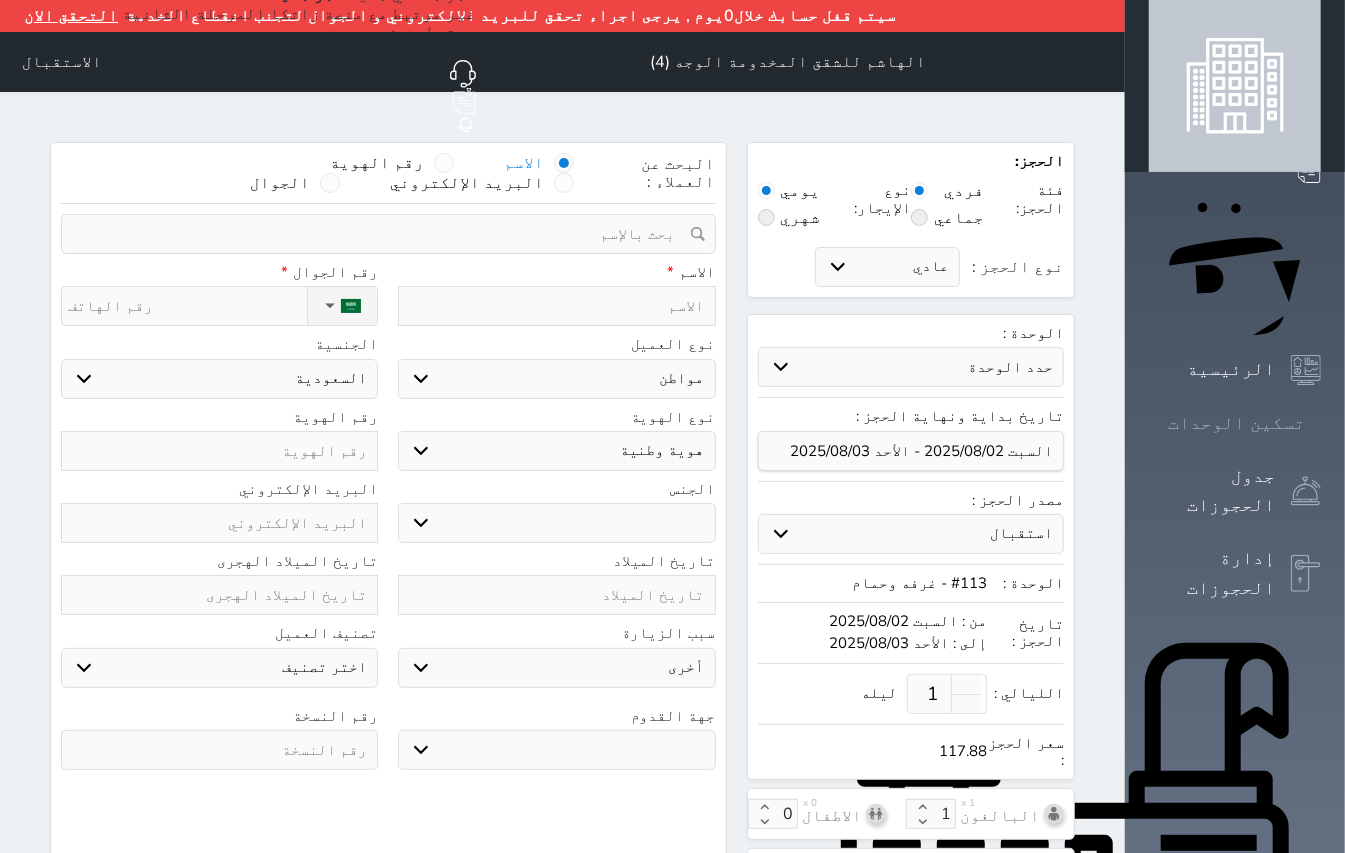 click at bounding box center (1321, 423) 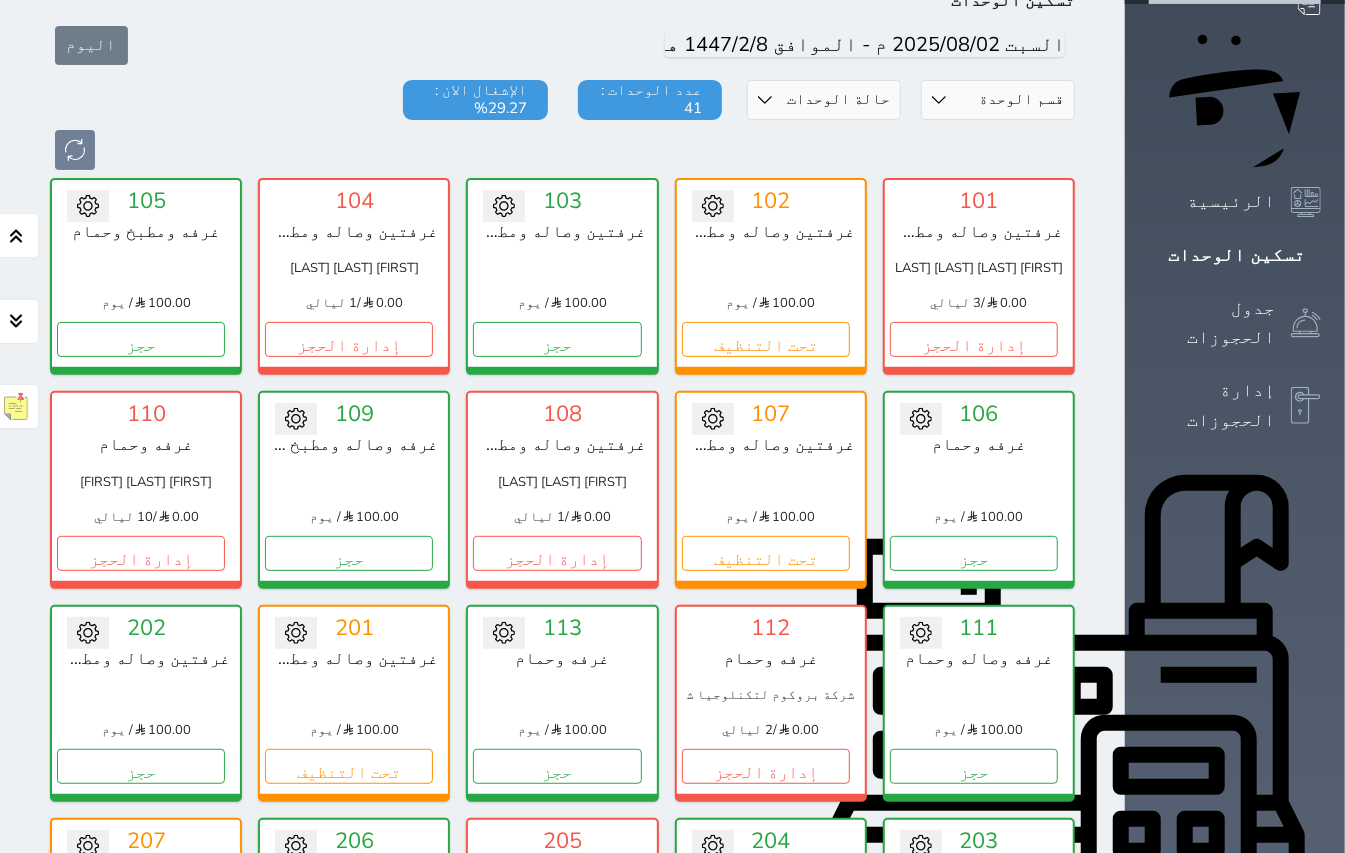 scroll, scrollTop: 349, scrollLeft: 0, axis: vertical 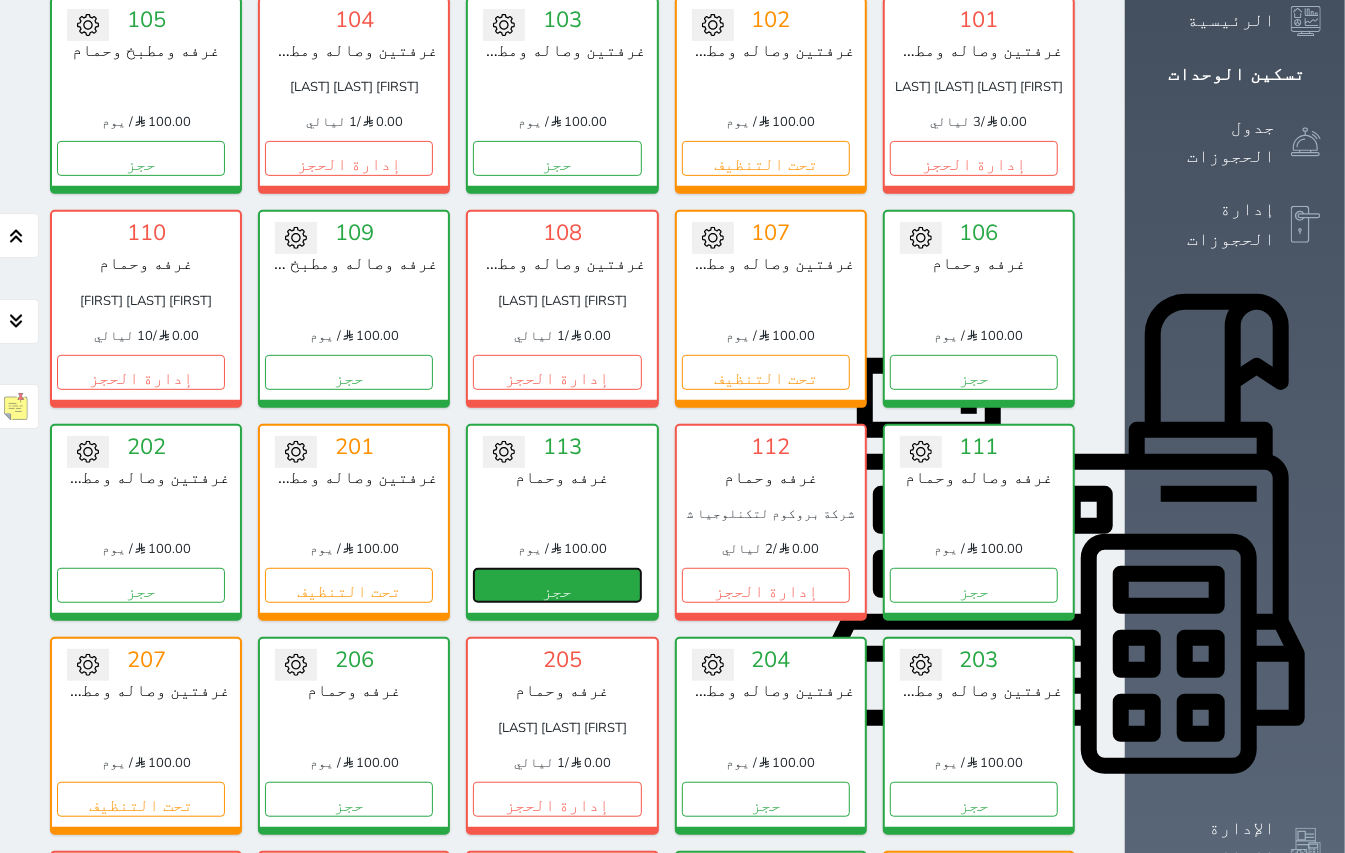 click on "حجز" at bounding box center (557, 585) 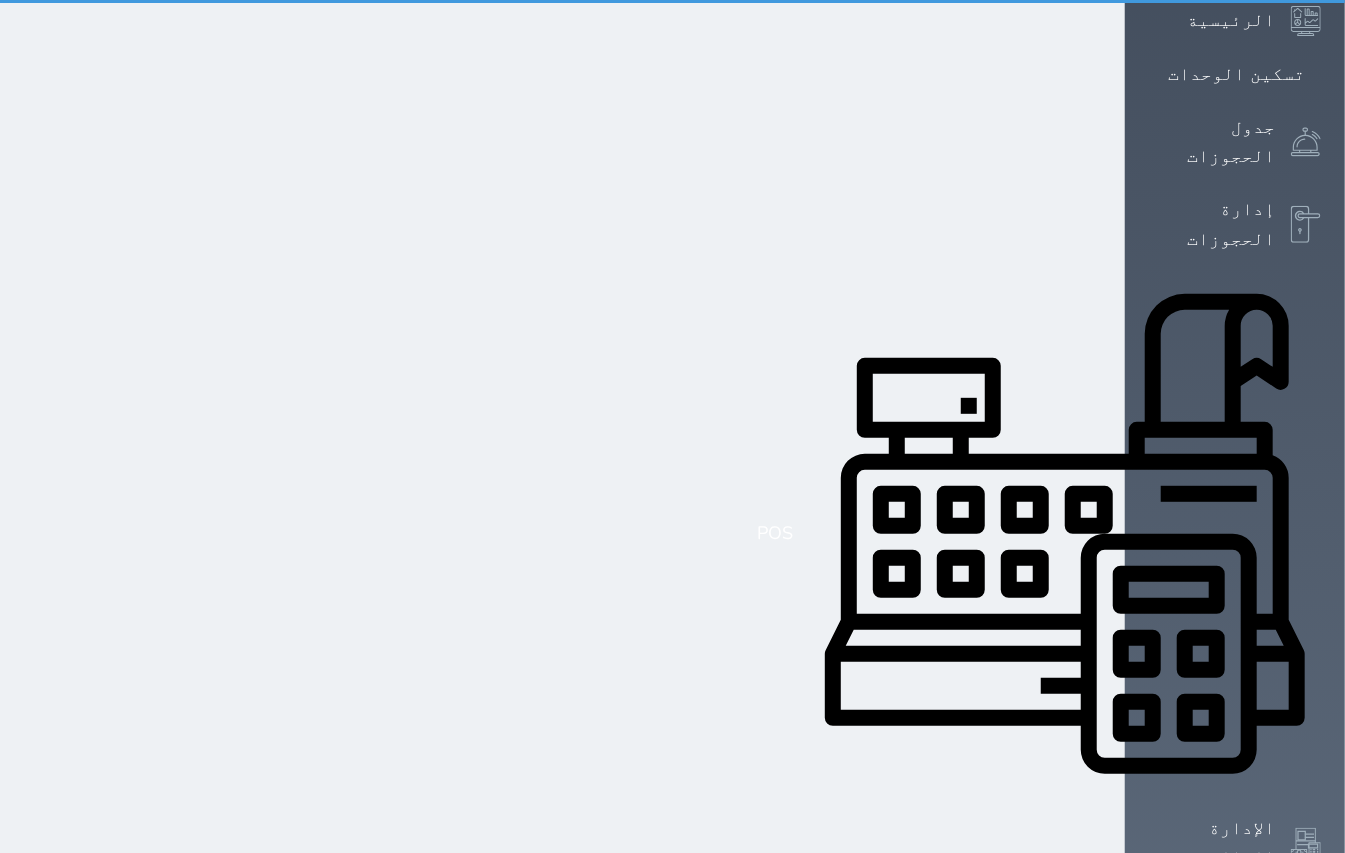 select on "1" 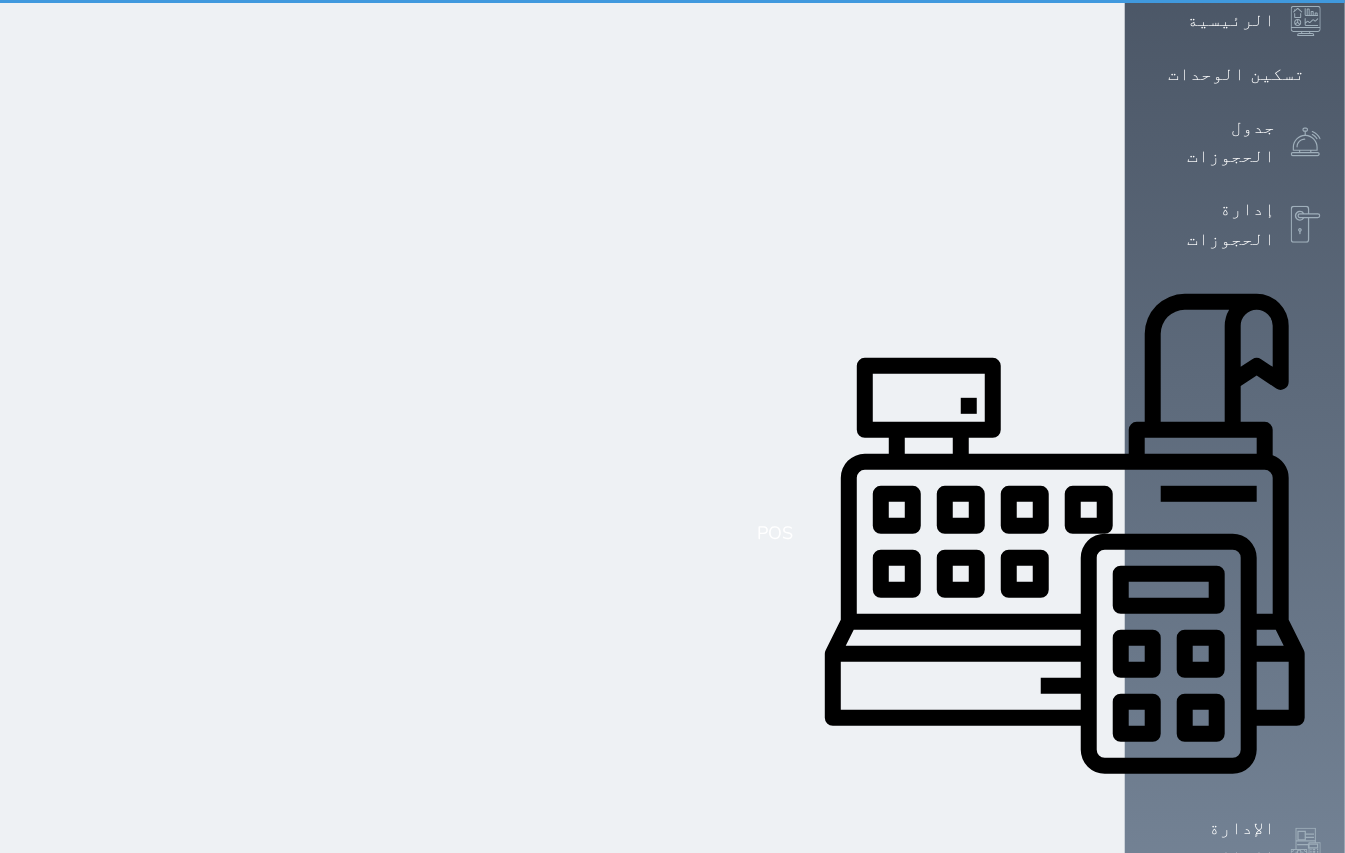 scroll, scrollTop: 0, scrollLeft: 0, axis: both 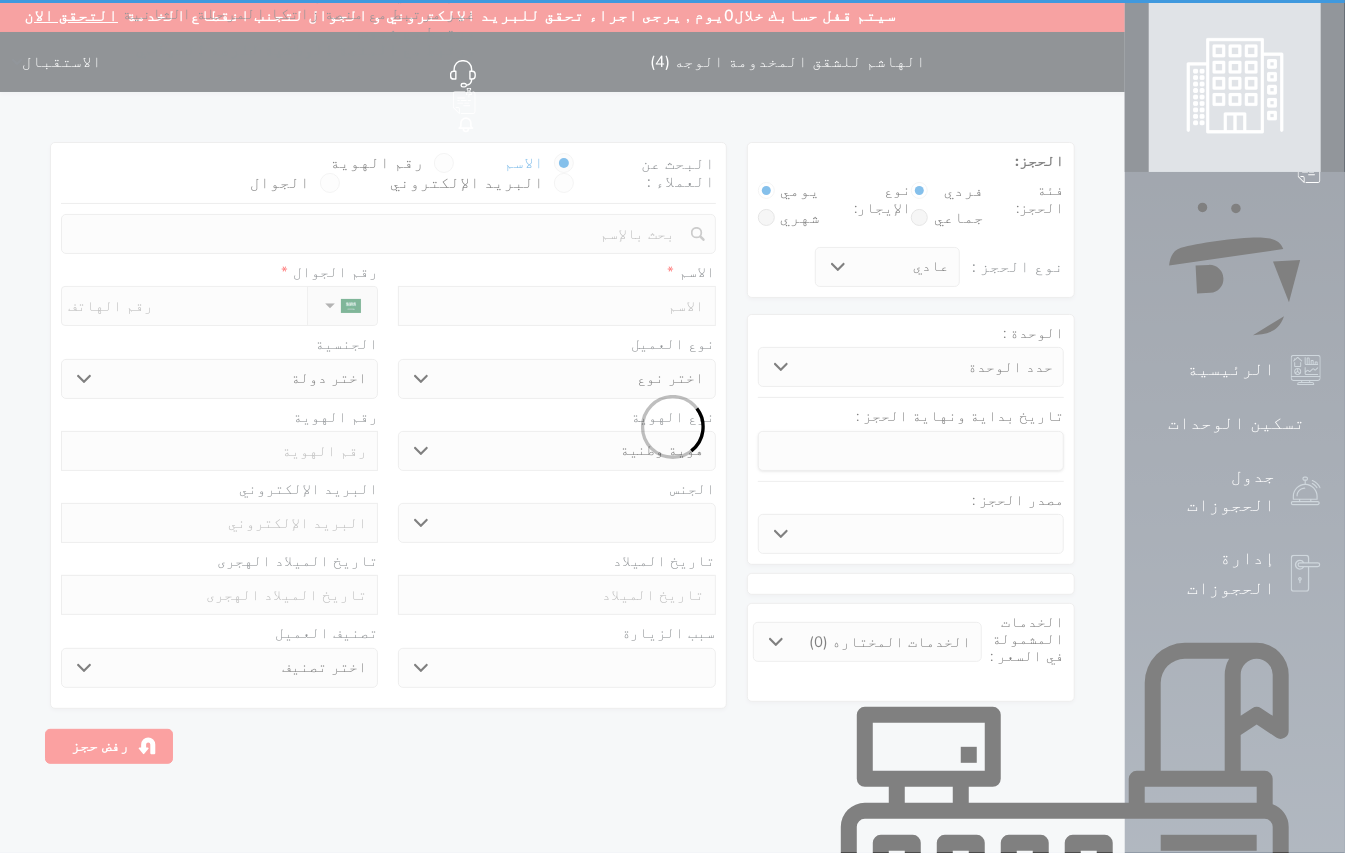 select 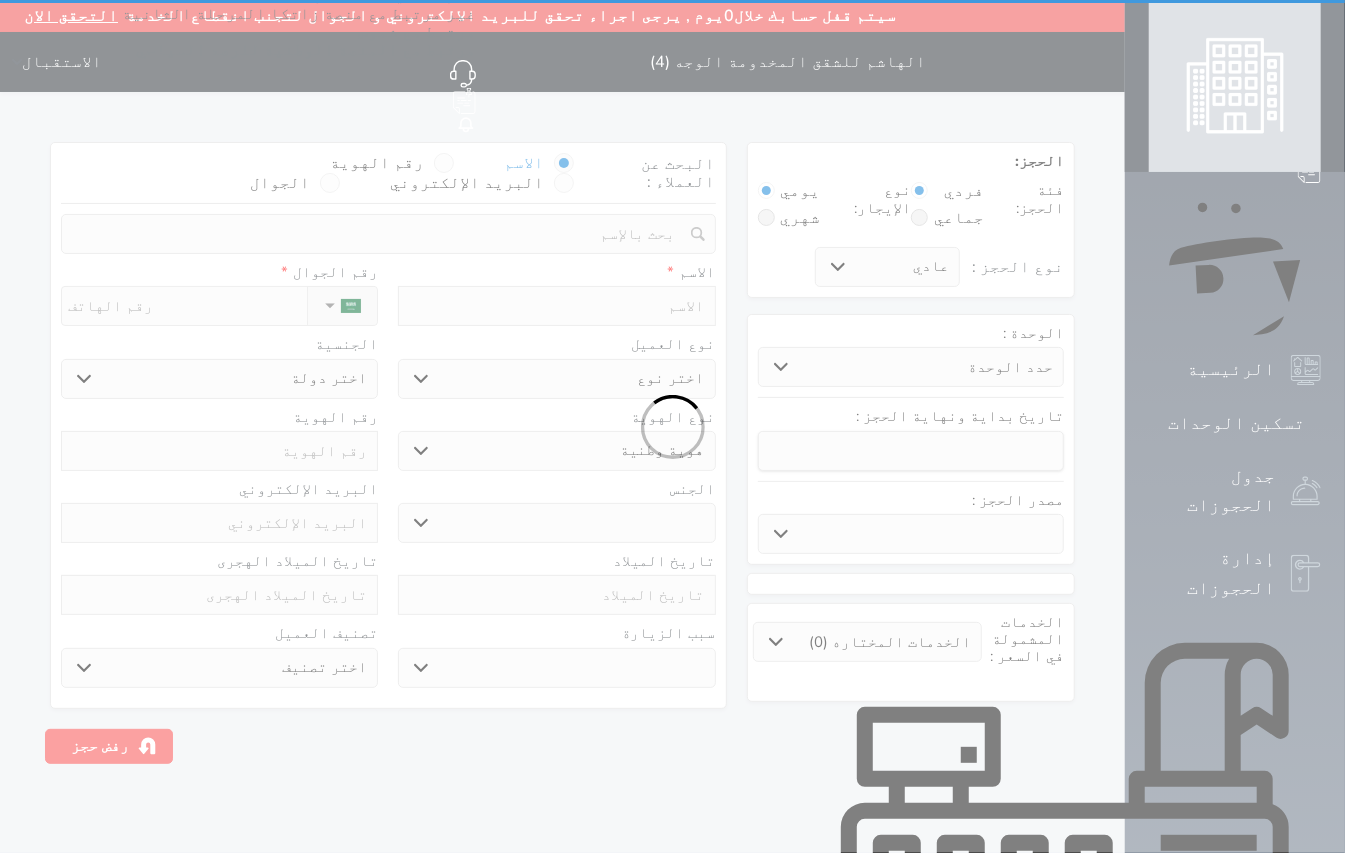 select 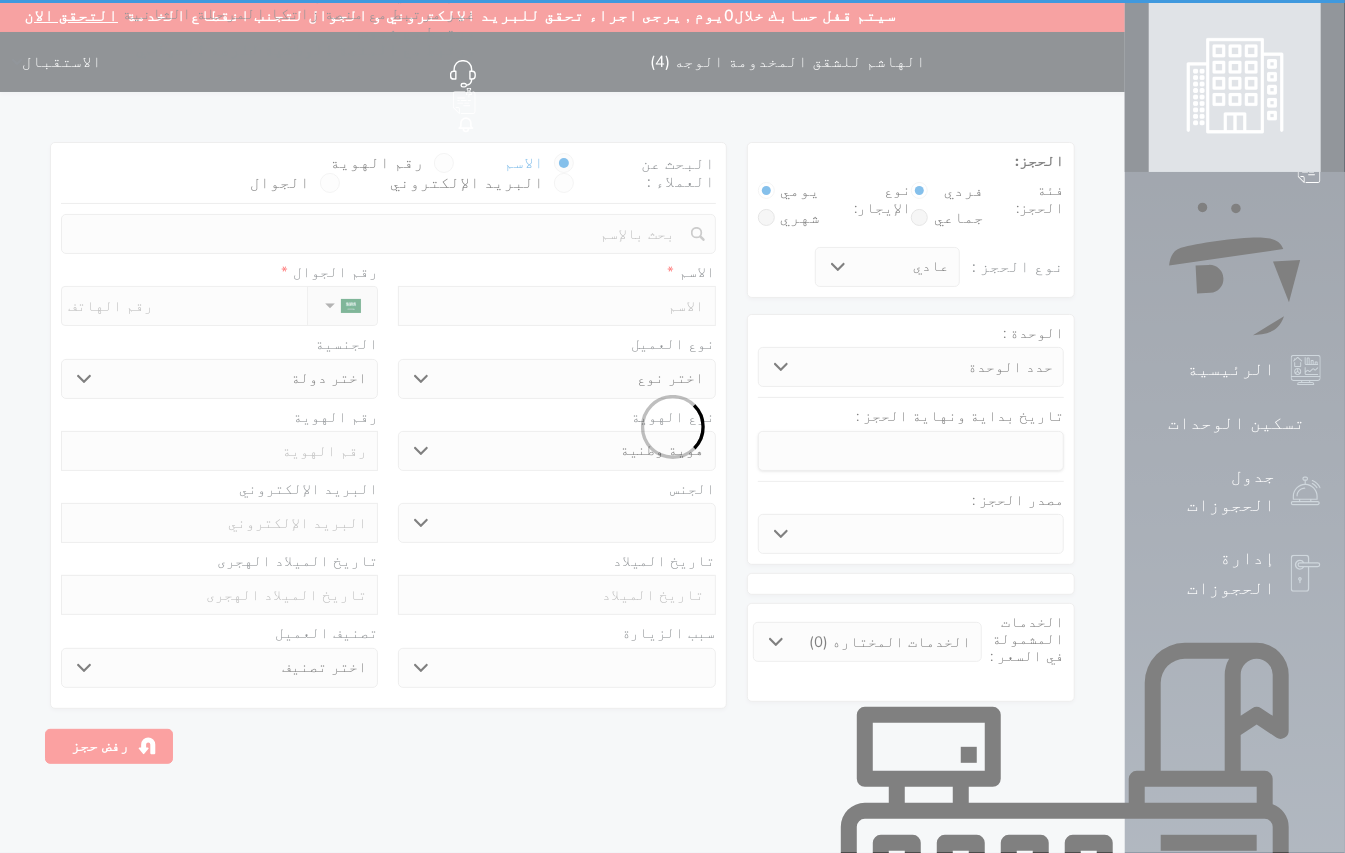 select 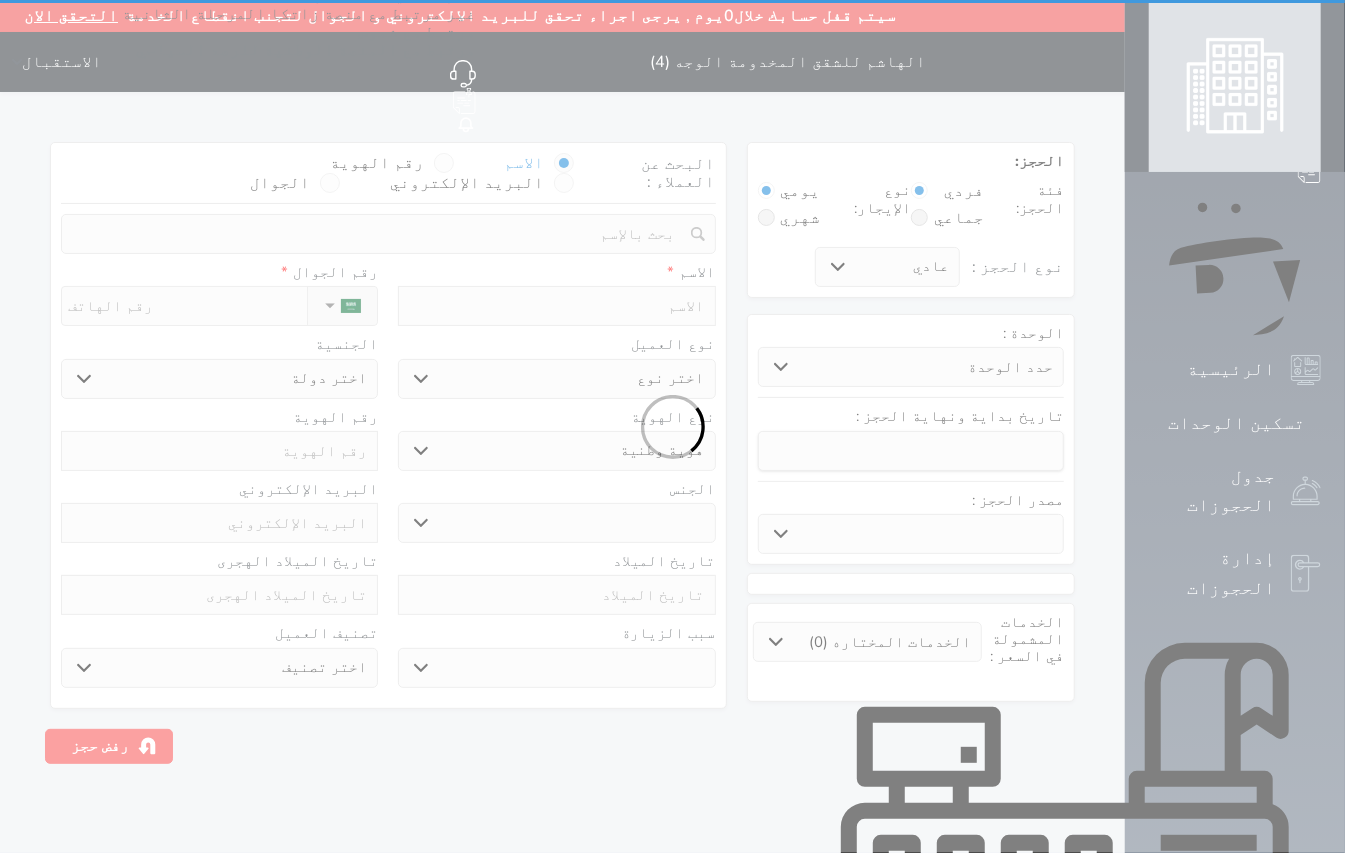 select 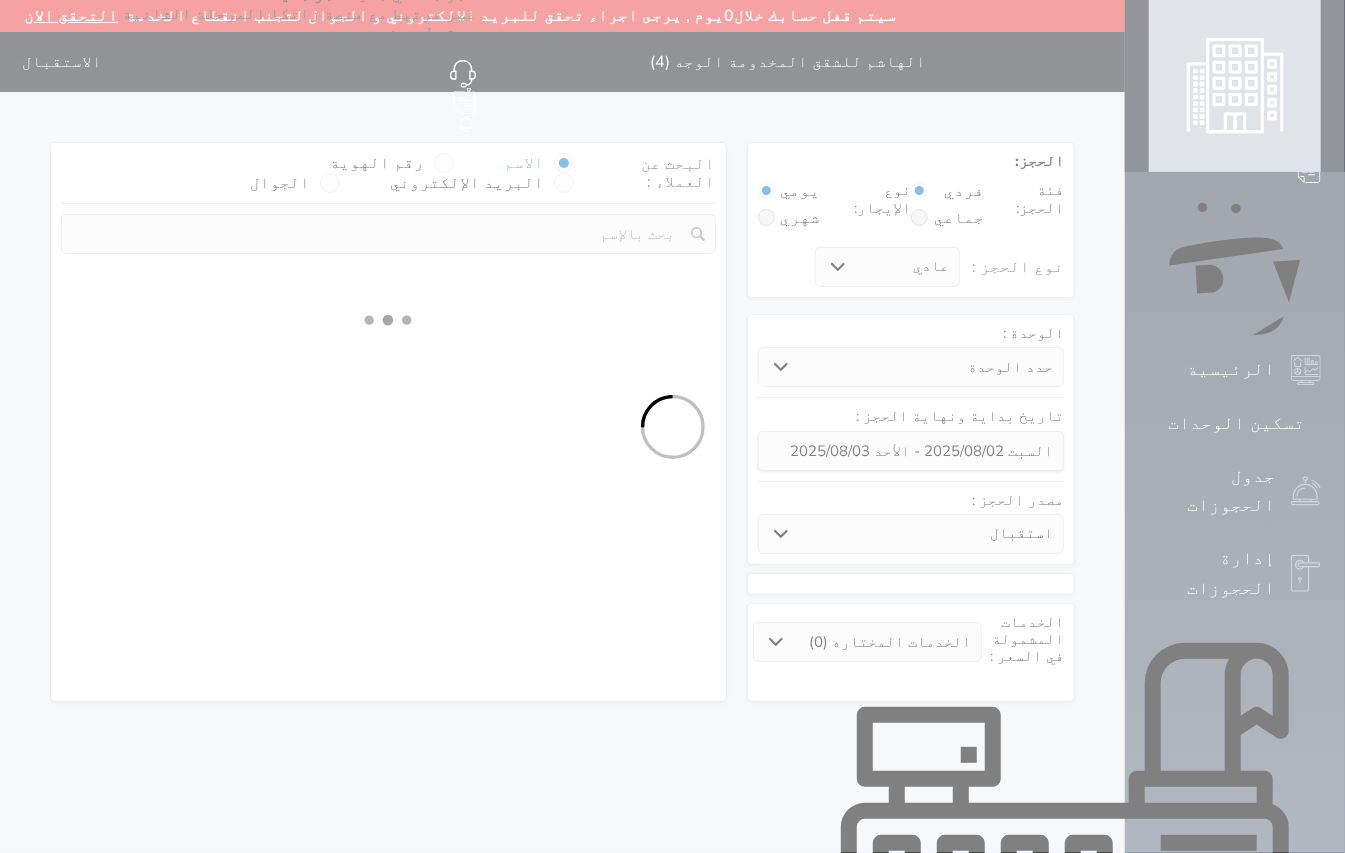 select 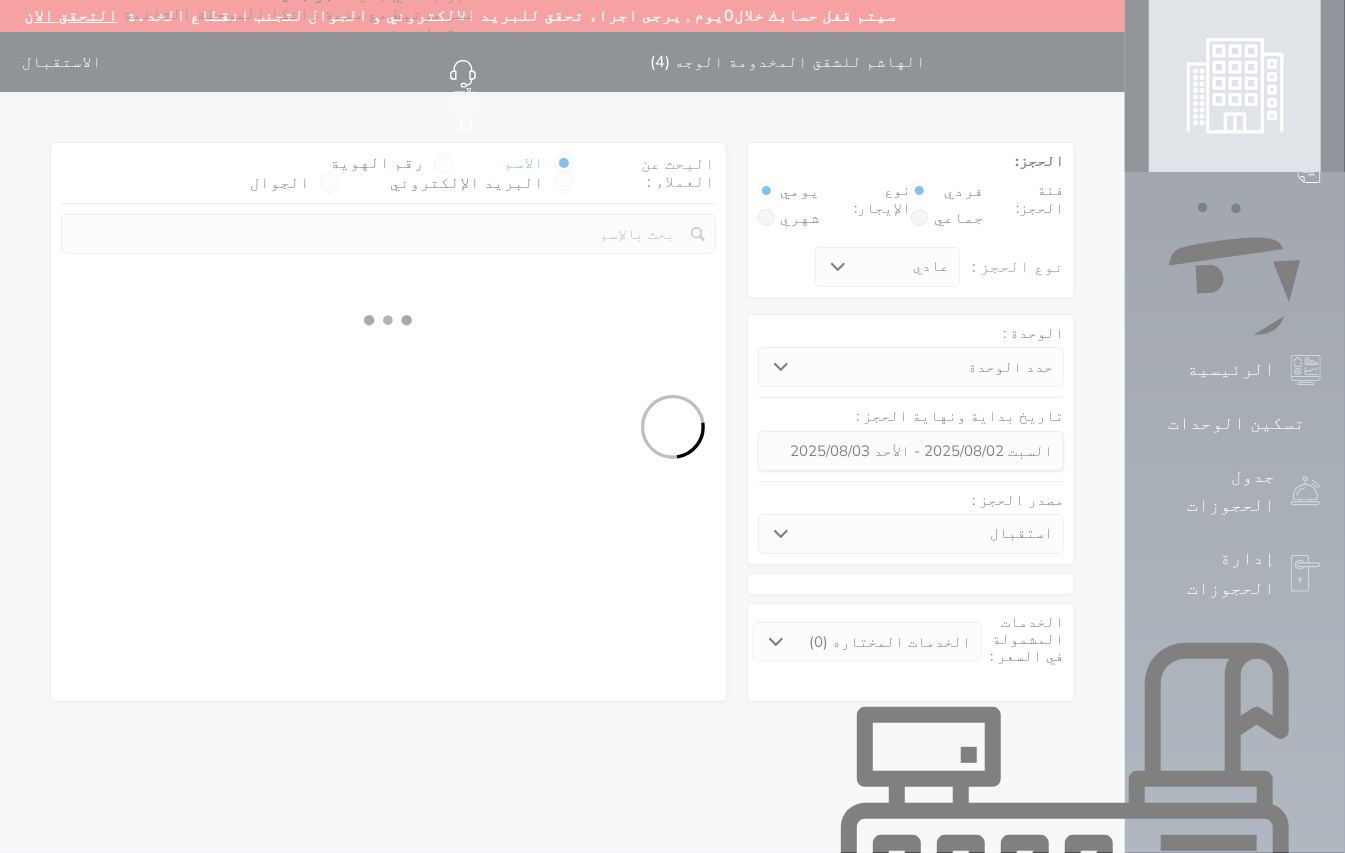 select on "1" 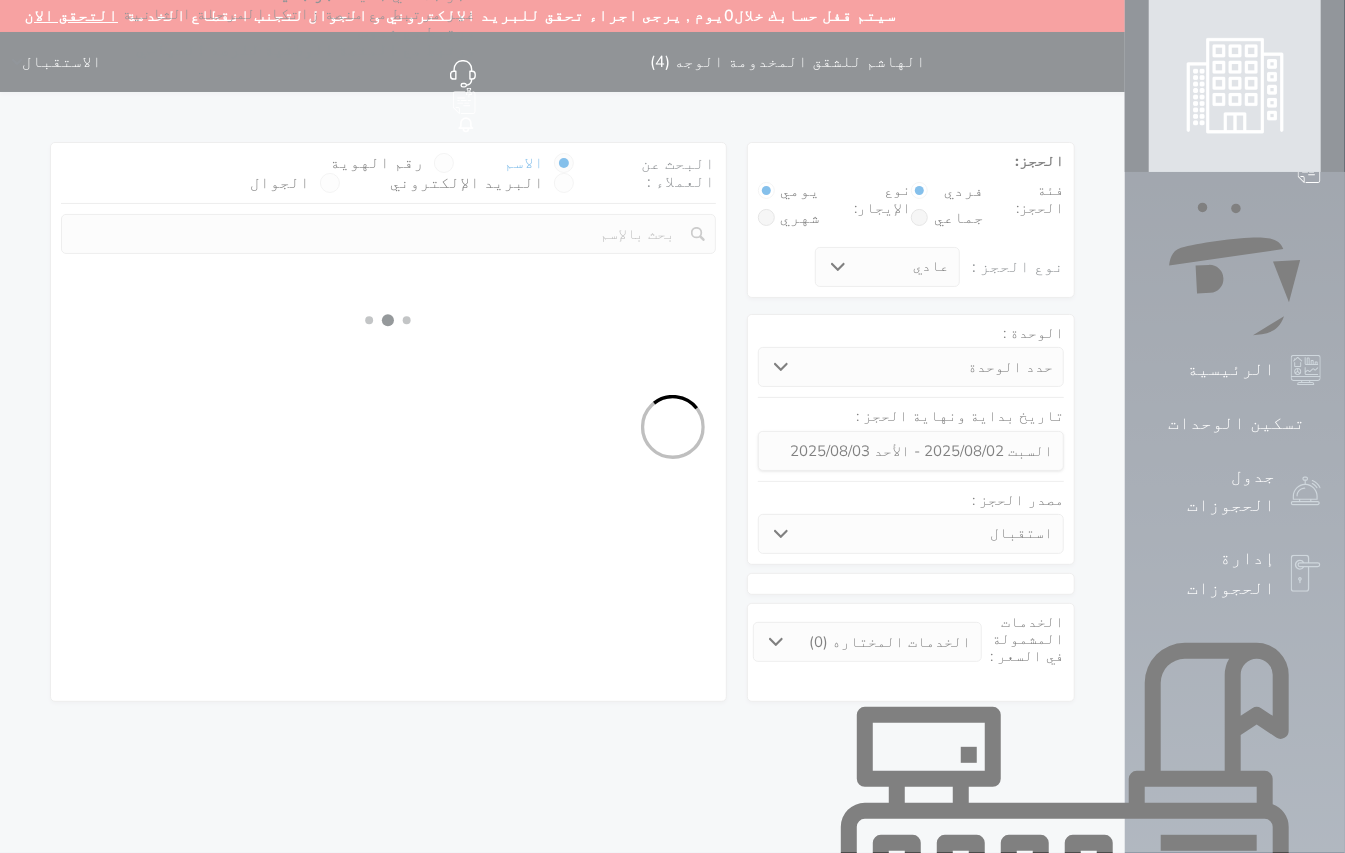 select on "1" 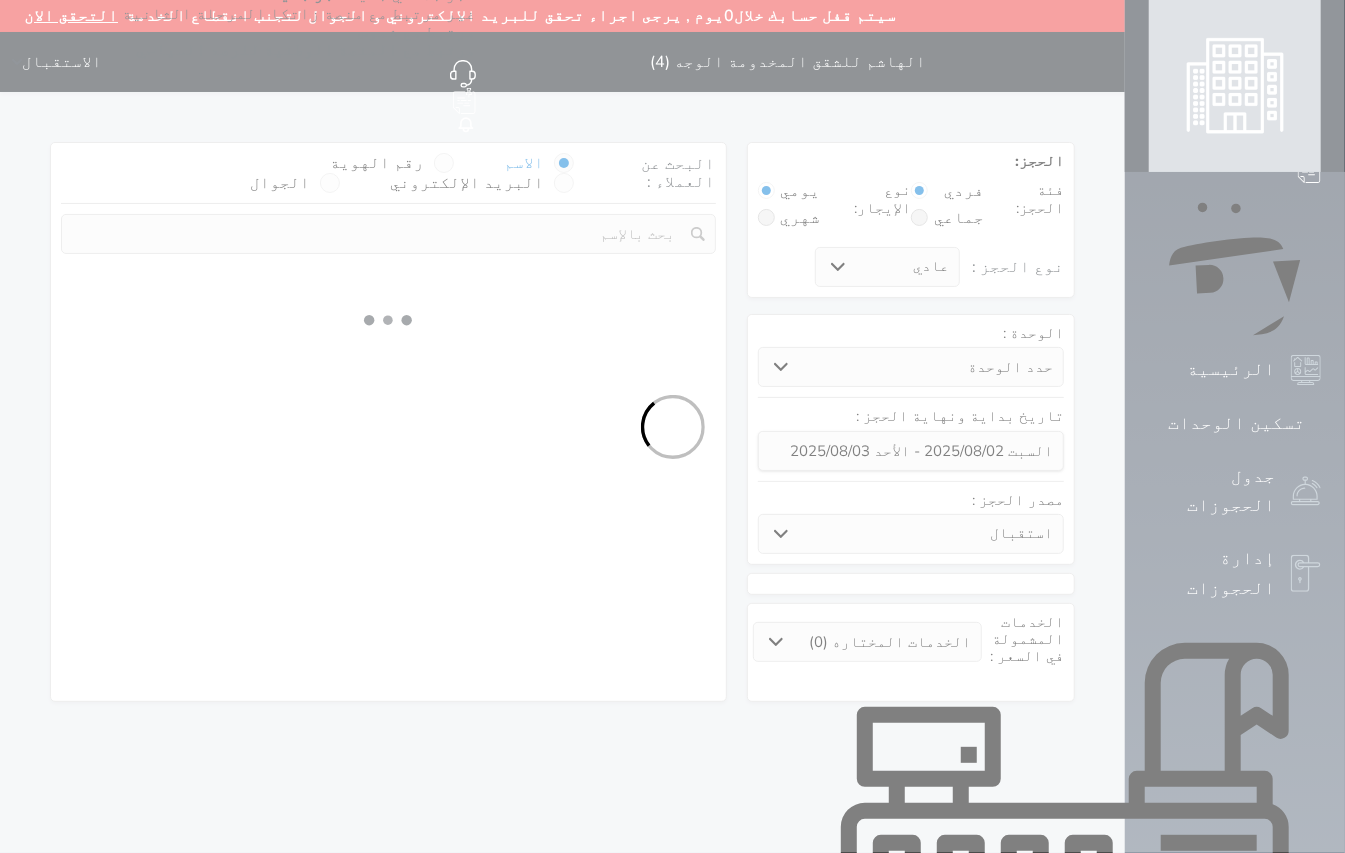 select 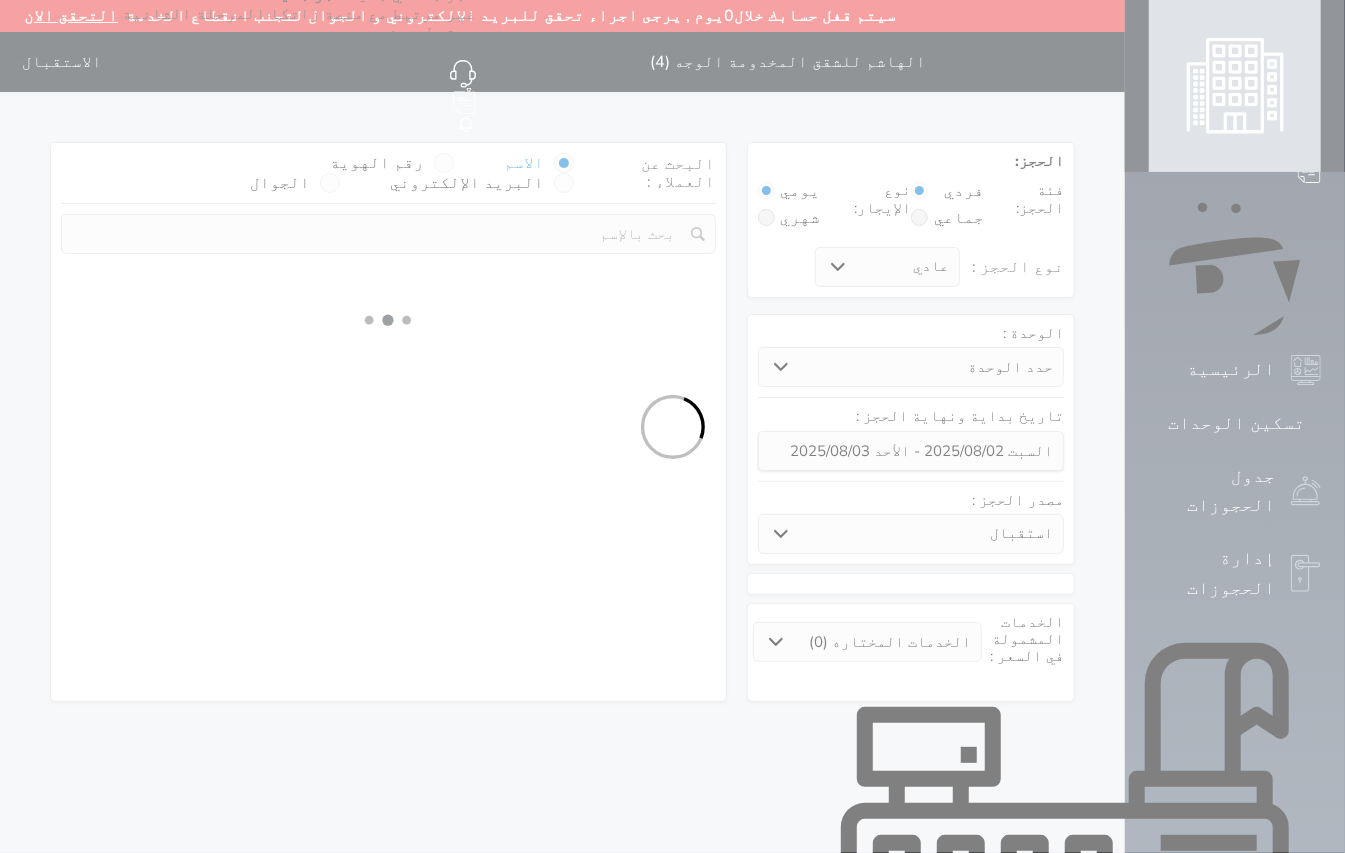 select on "7" 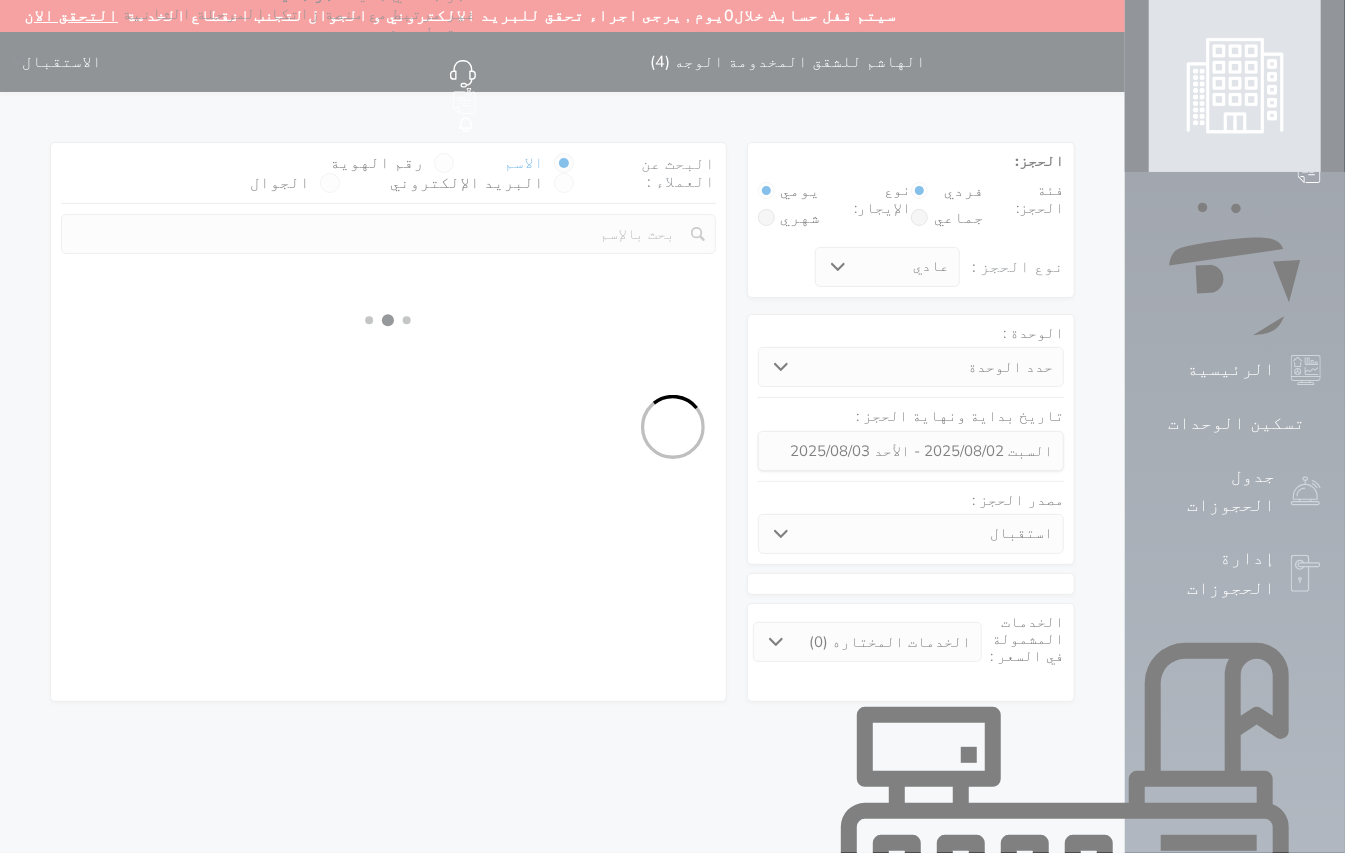 select 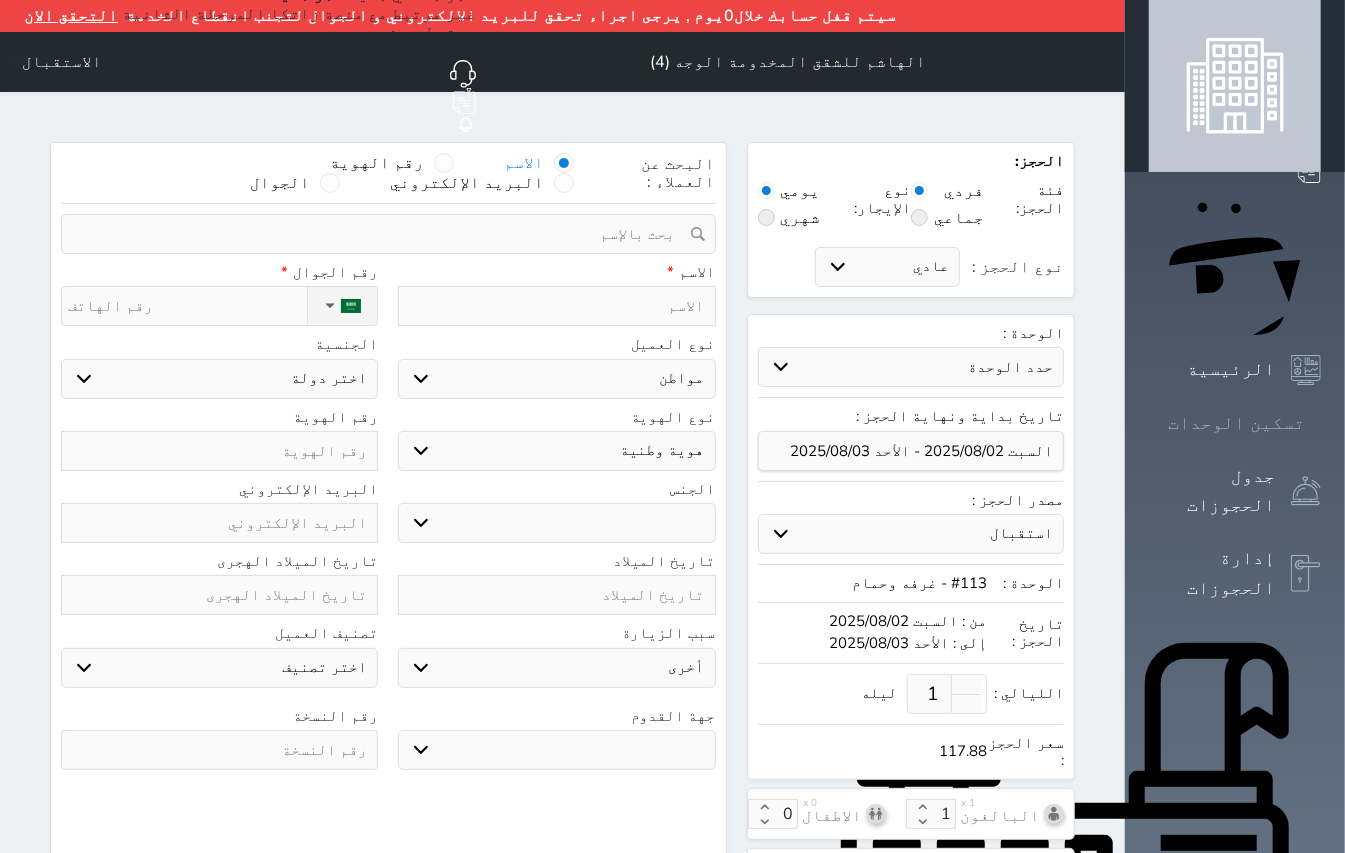 select 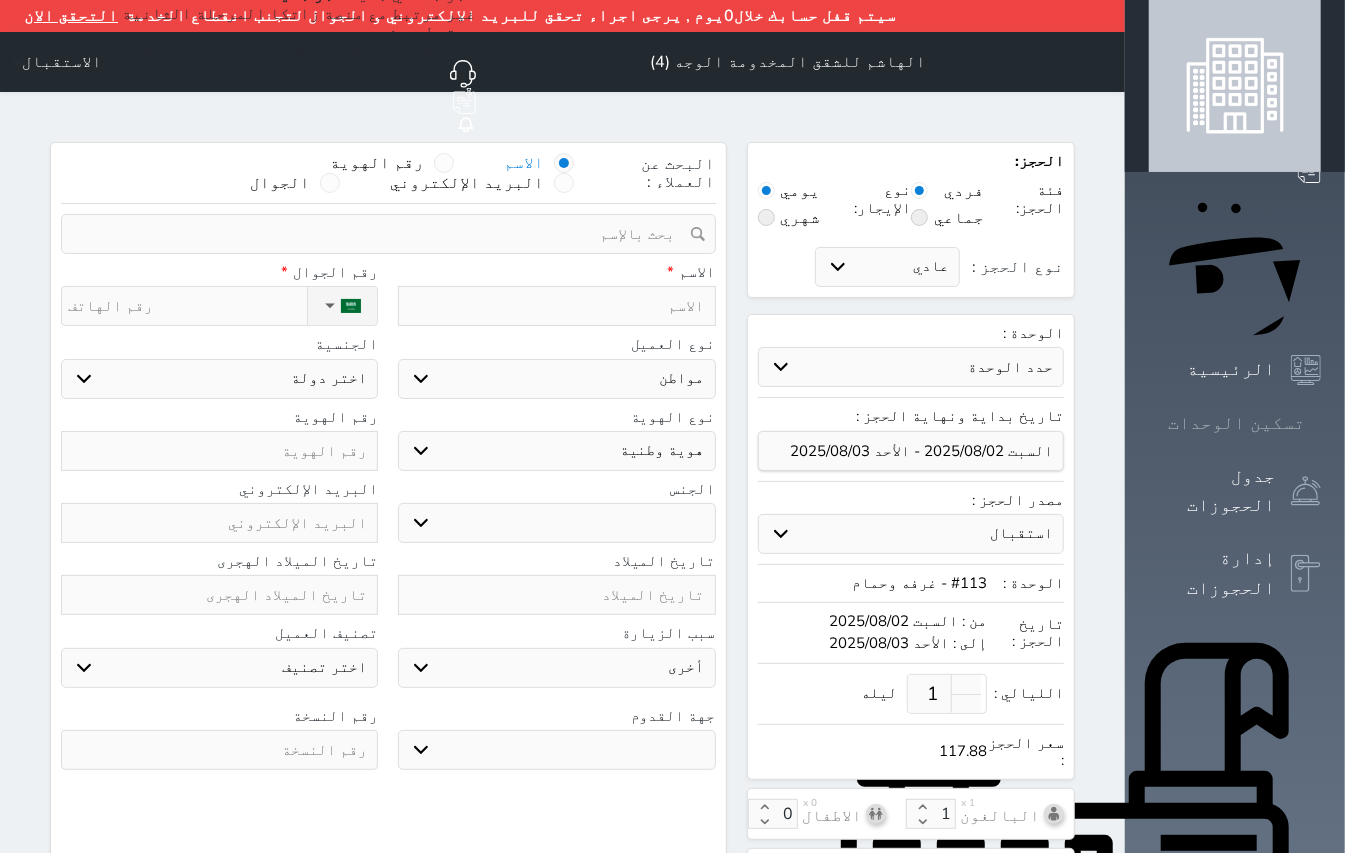 select 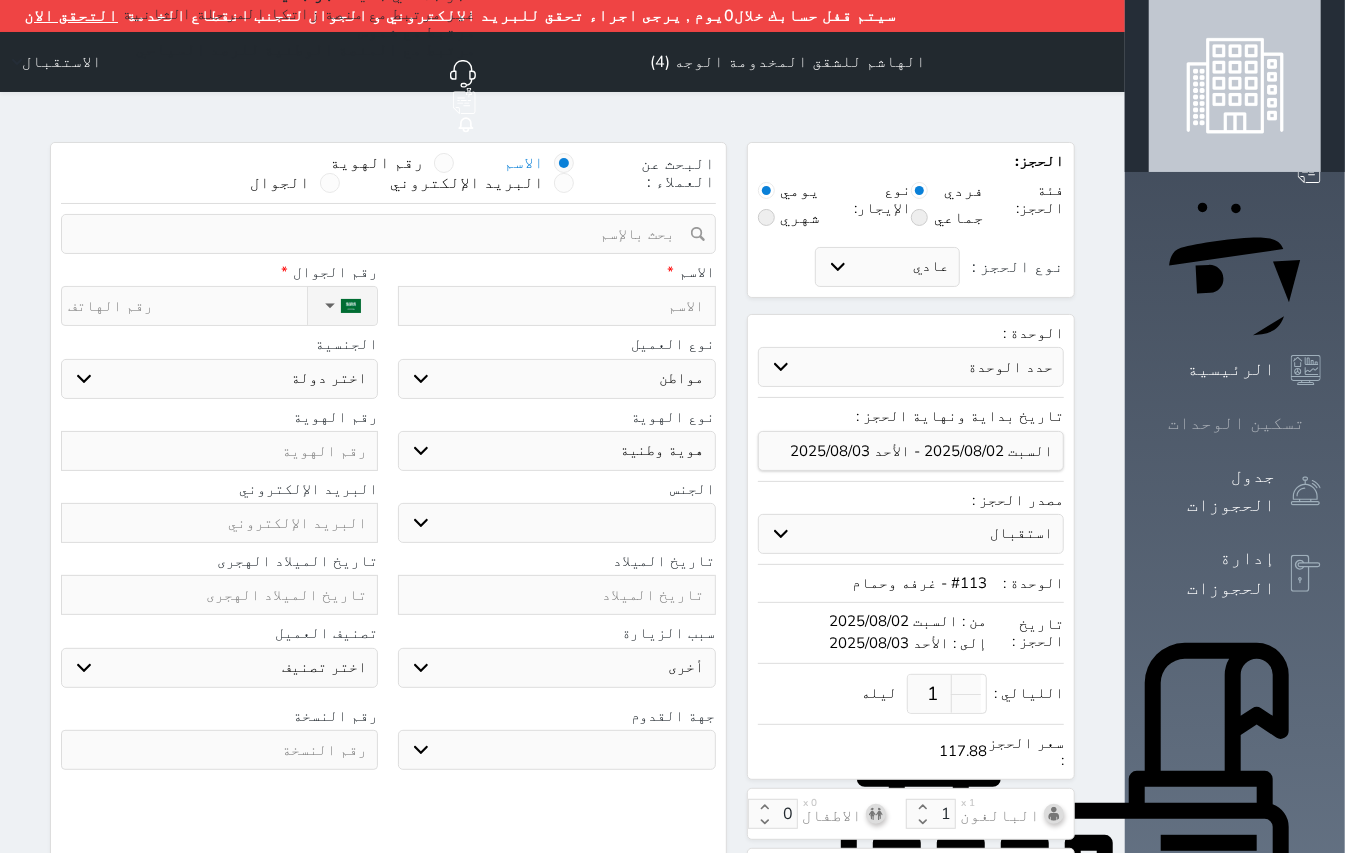 select 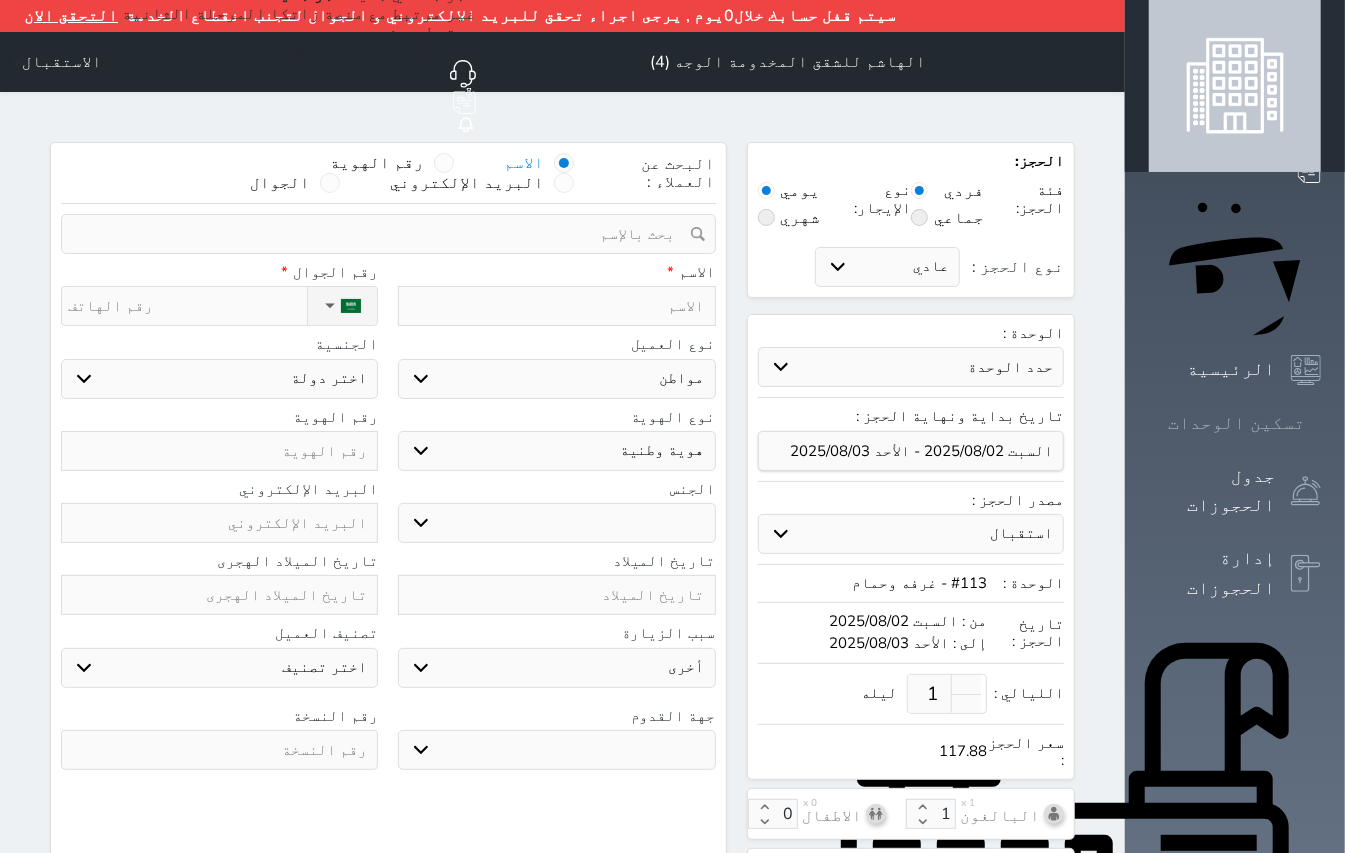 select 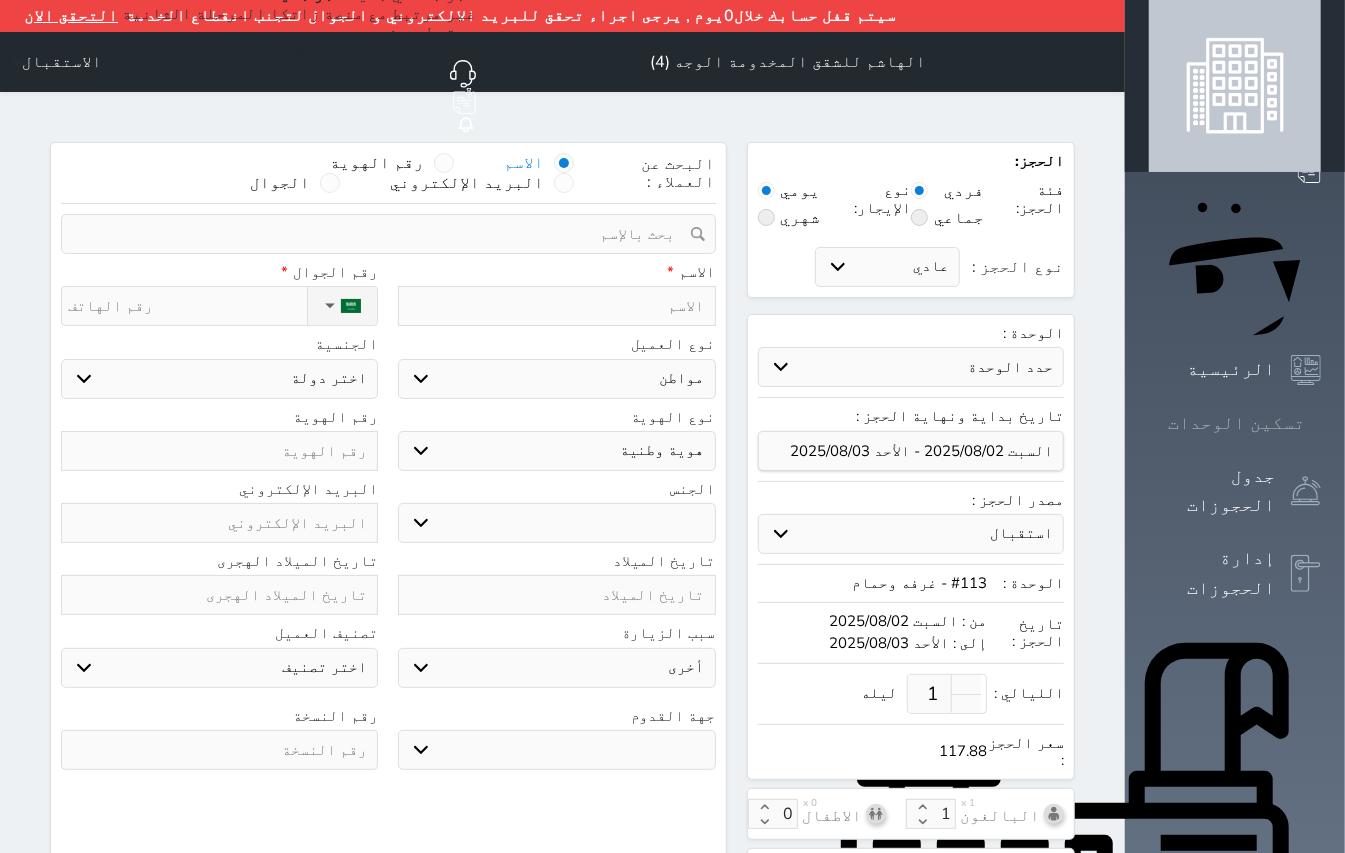 select 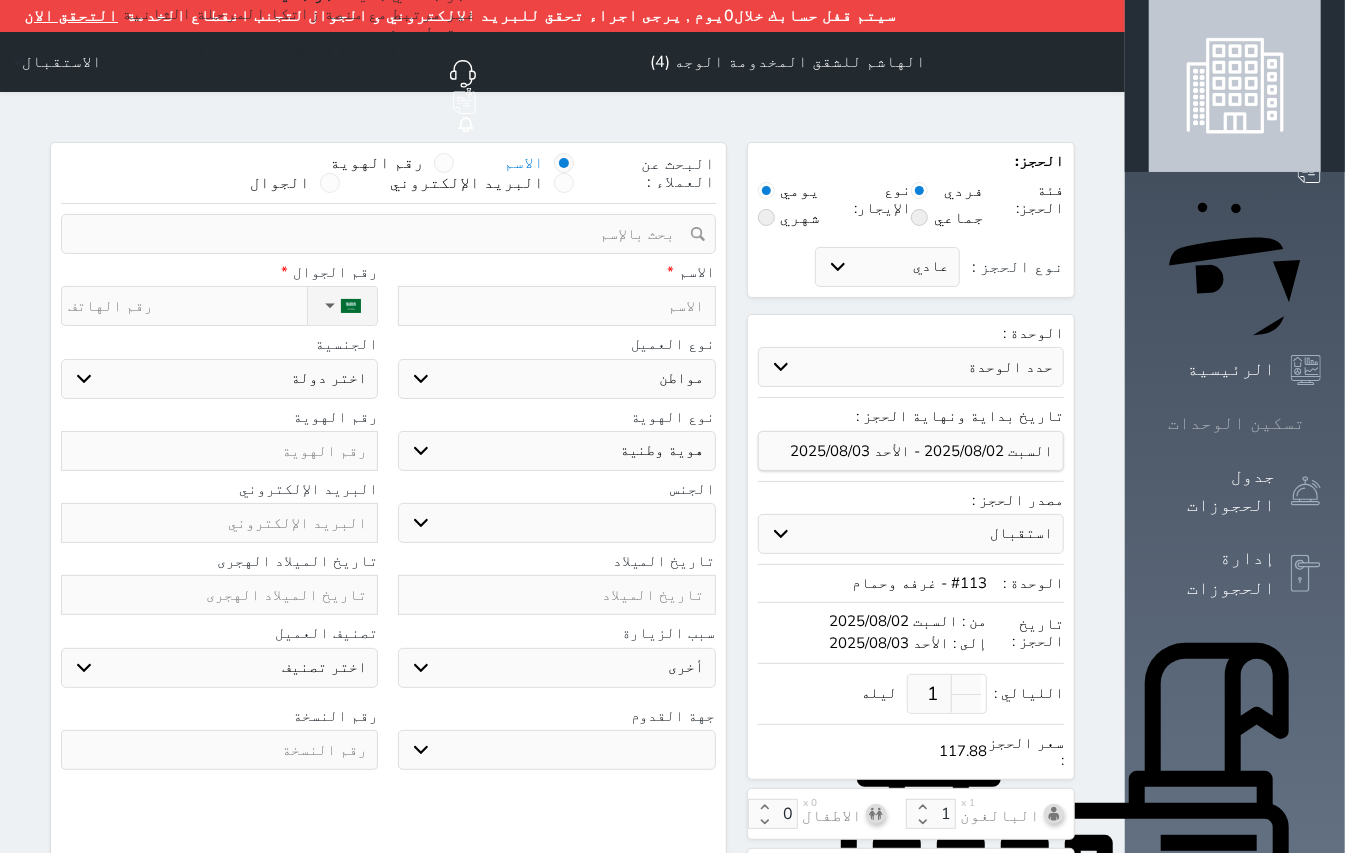 select 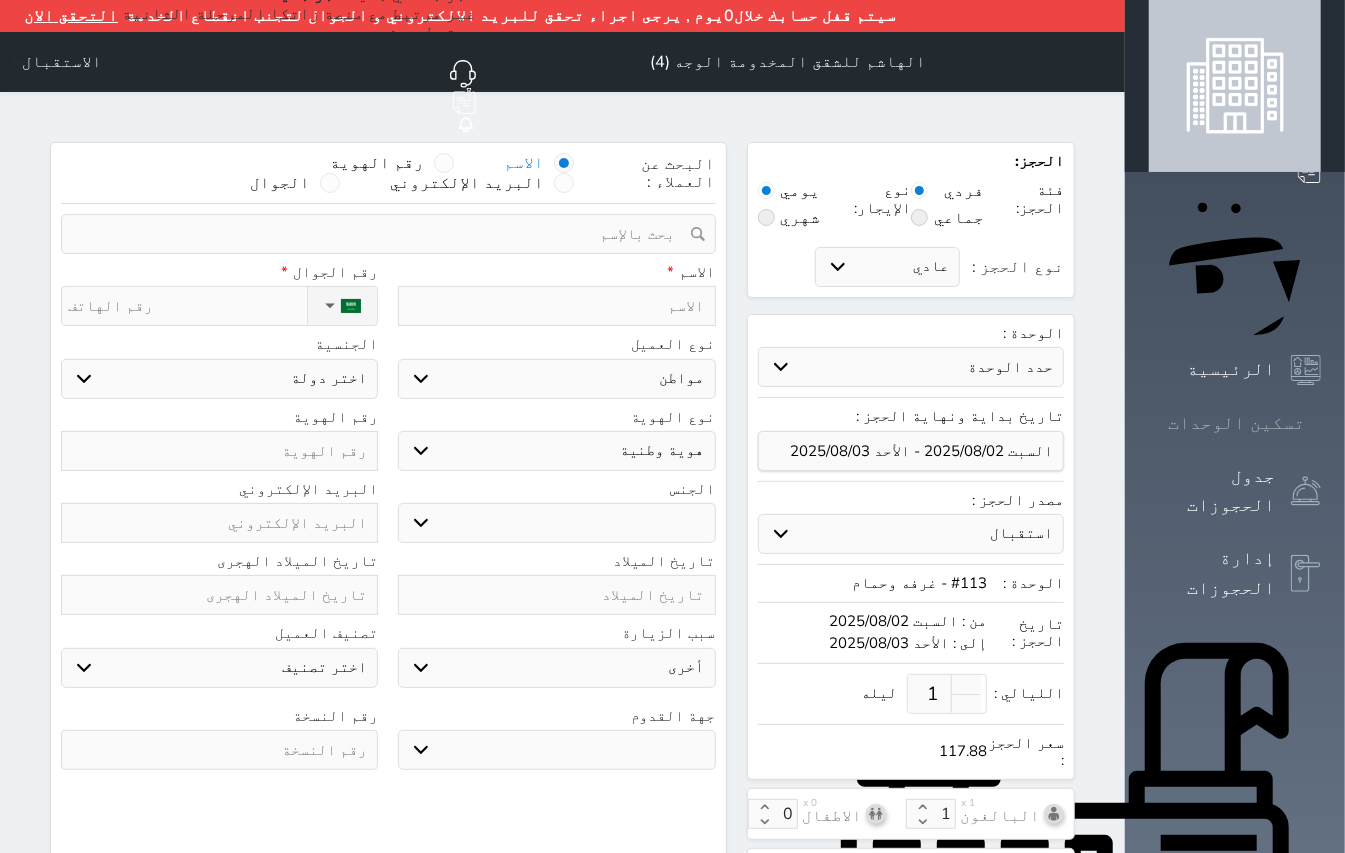 select 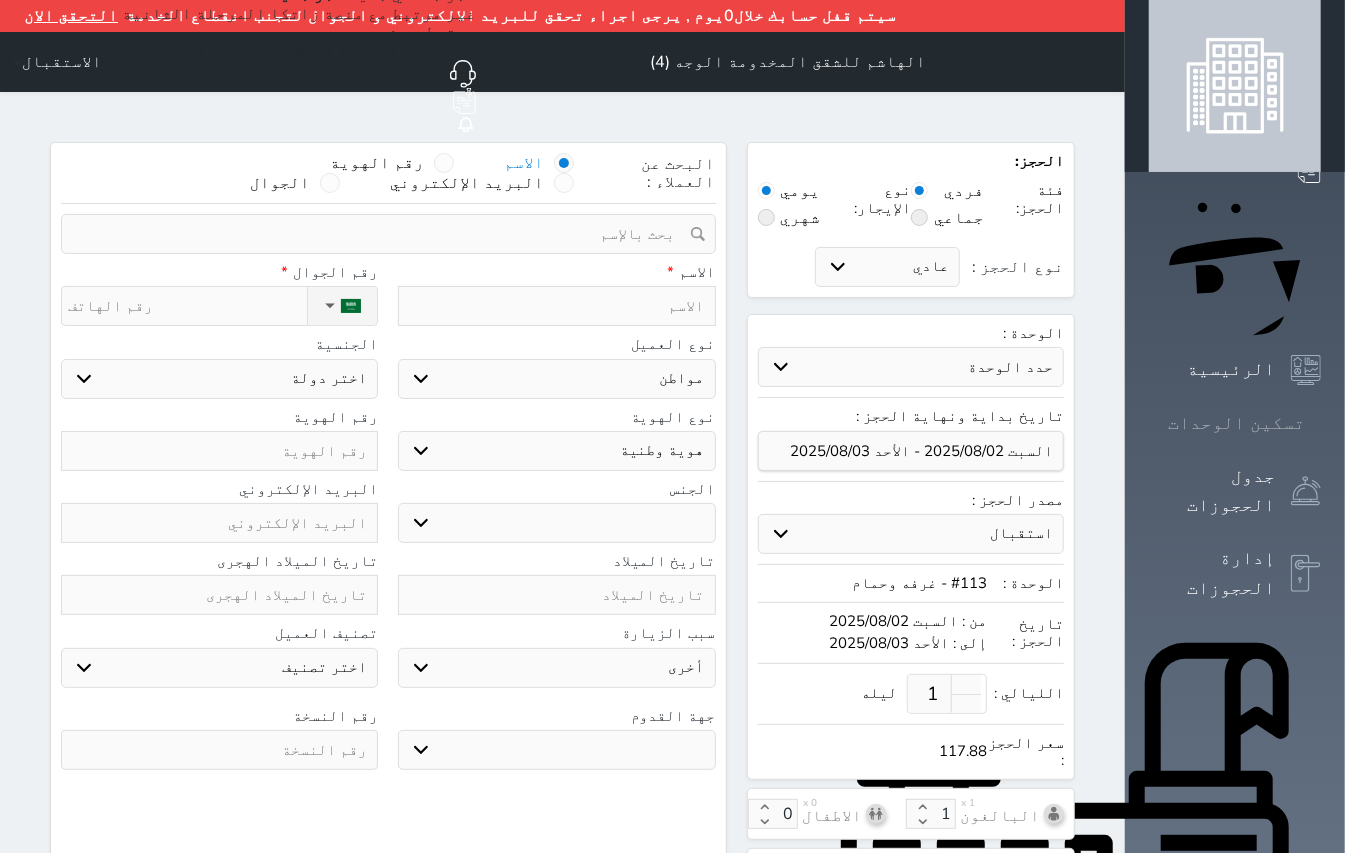 select 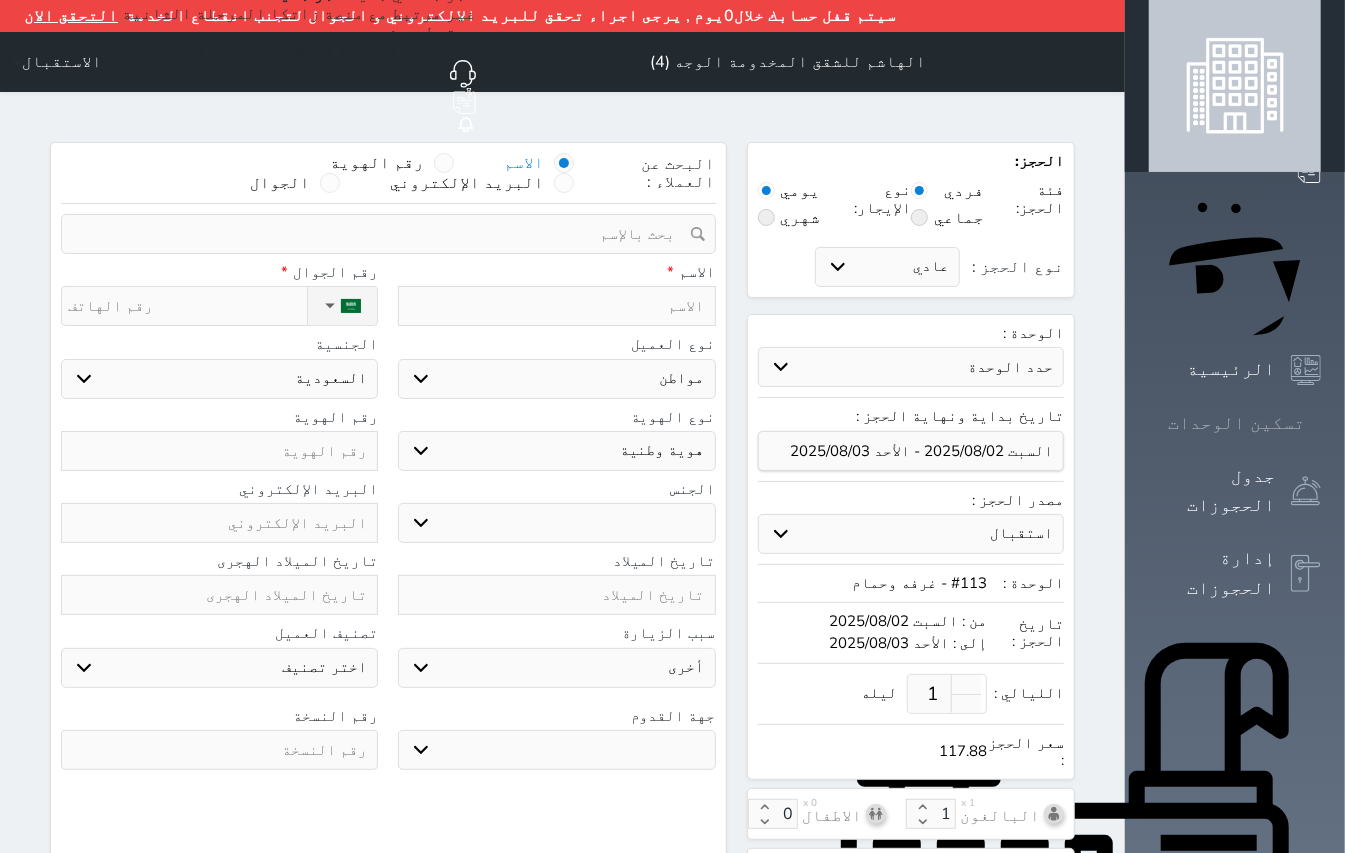 click 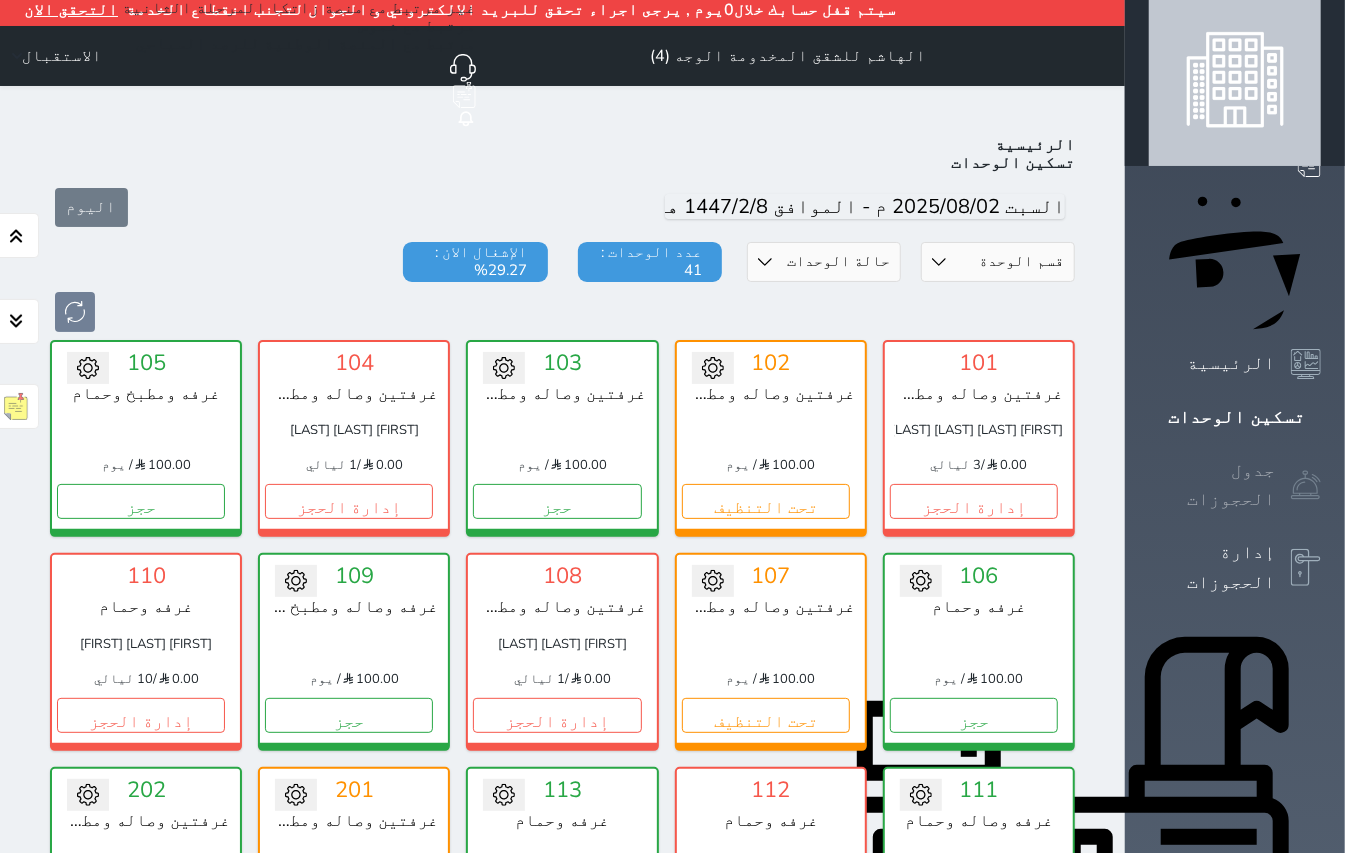 scroll, scrollTop: 0, scrollLeft: 0, axis: both 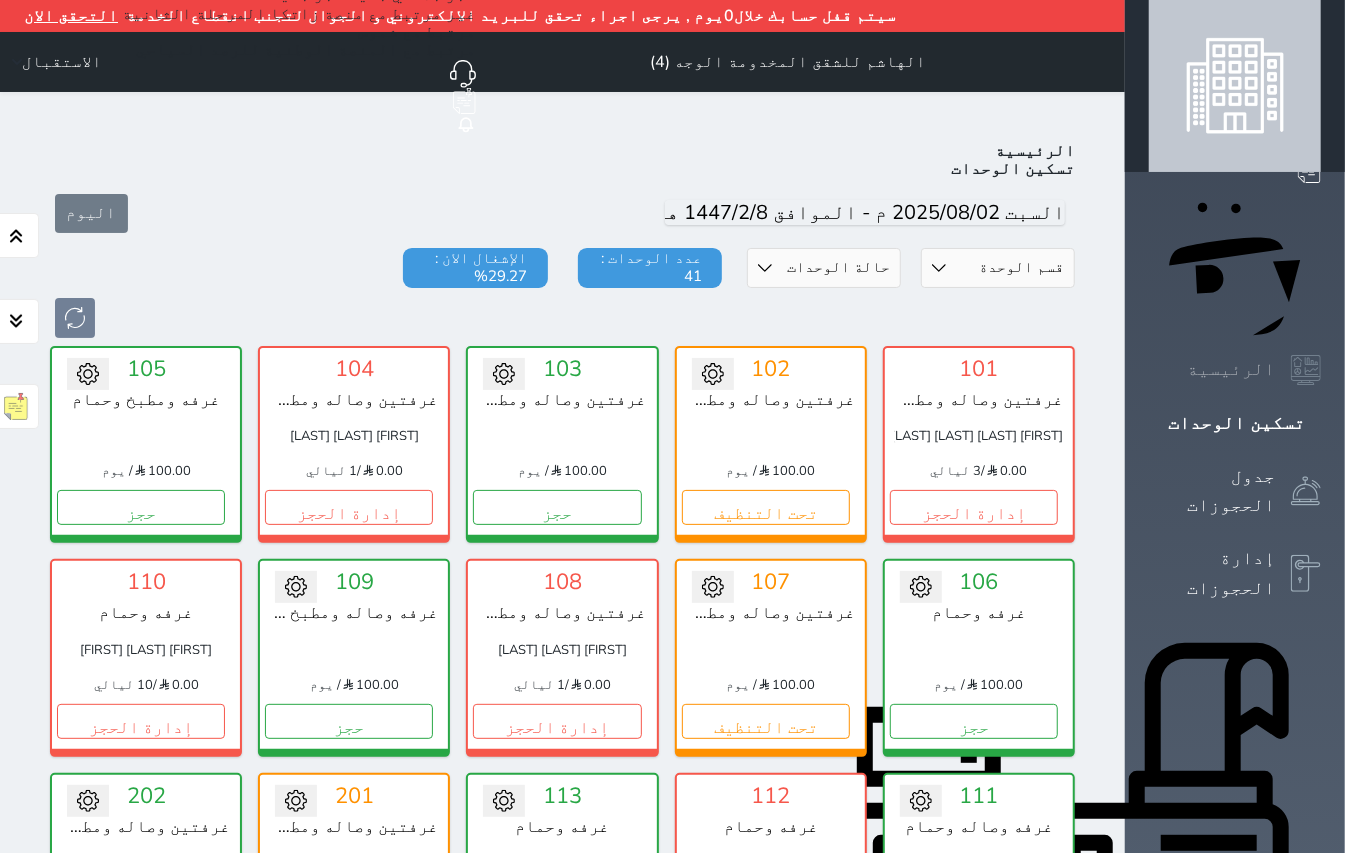 click on "الرئيسية" at bounding box center [1235, 370] 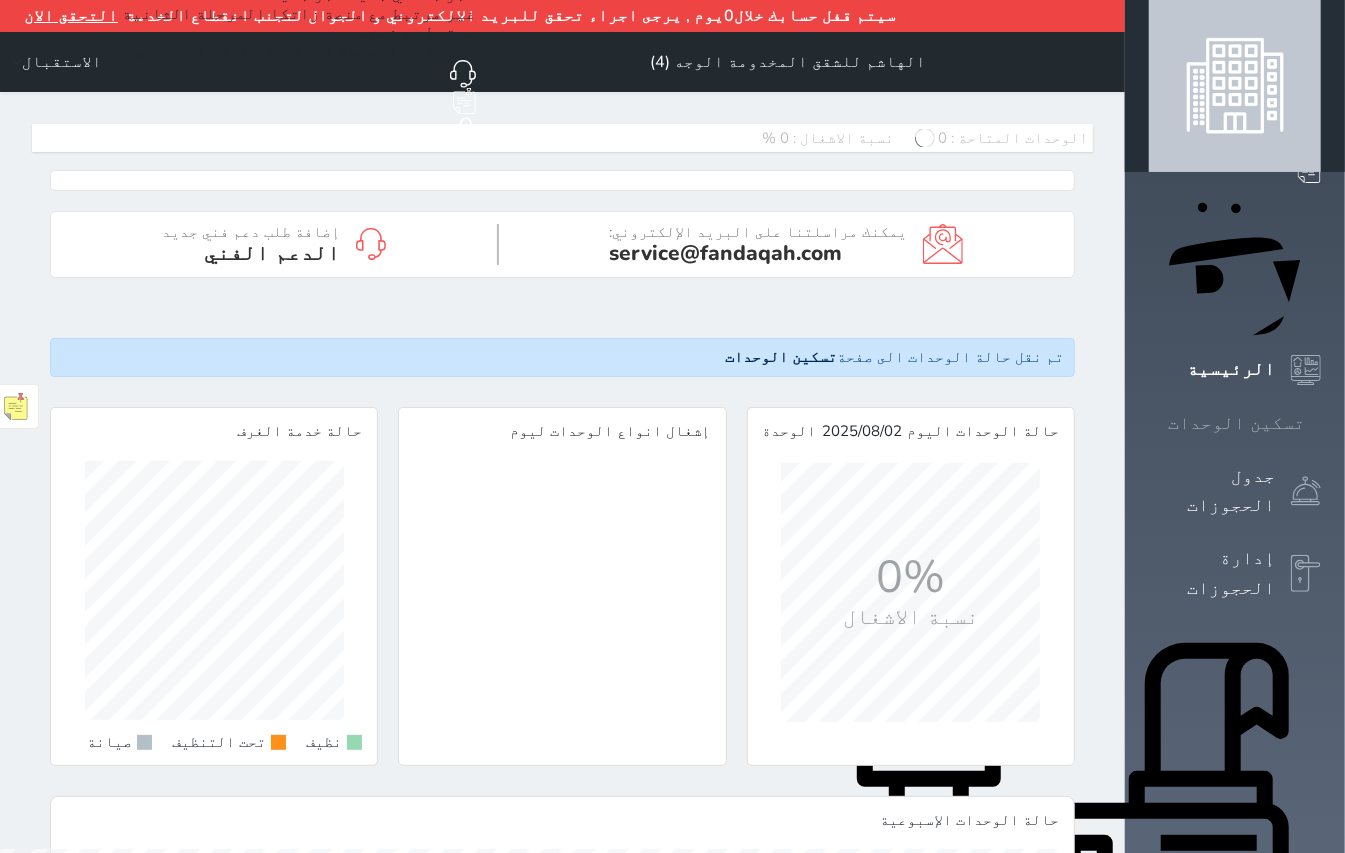 scroll, scrollTop: 999741, scrollLeft: 999654, axis: both 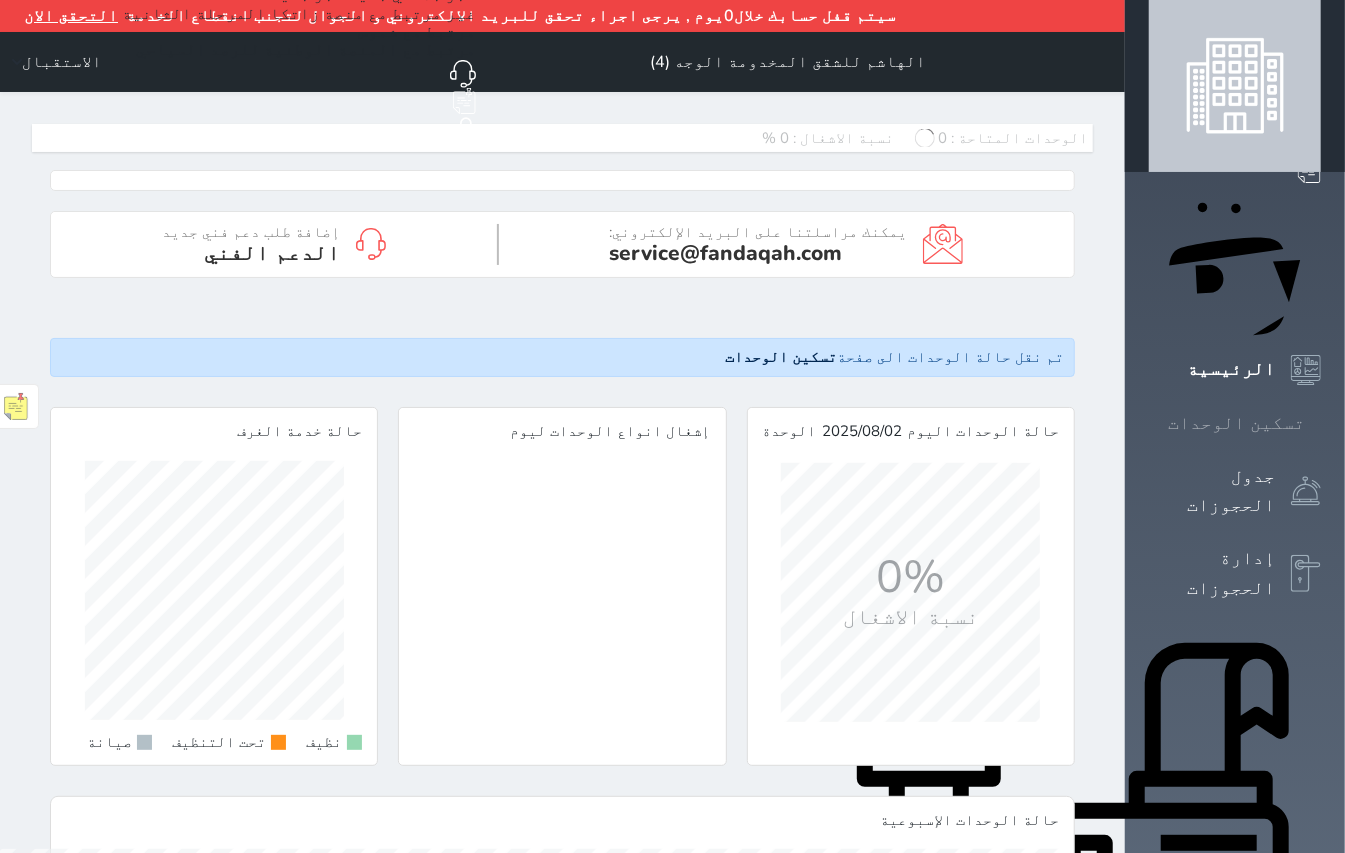click on "تسكين الوحدات" at bounding box center [1236, 423] 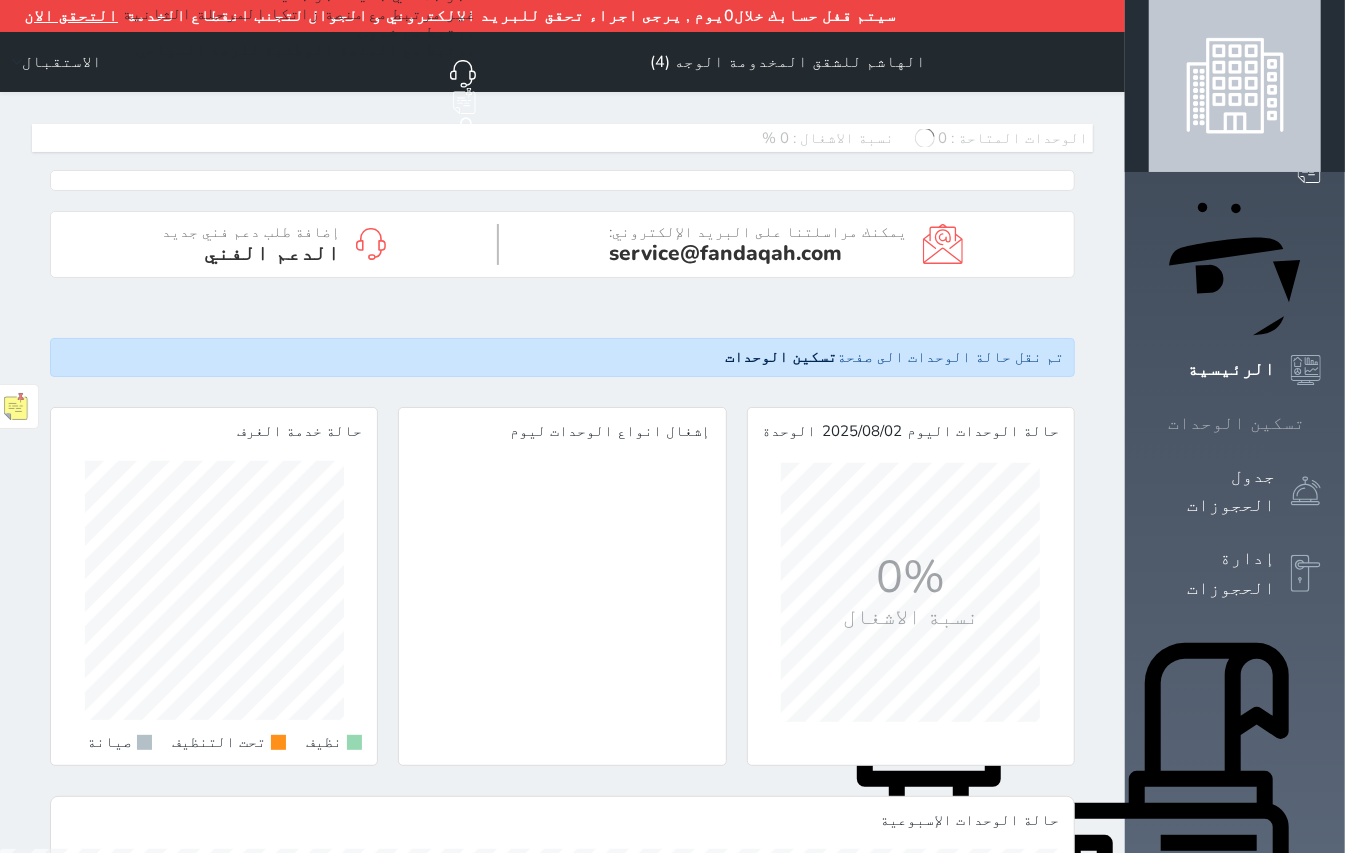 scroll, scrollTop: 0, scrollLeft: 0, axis: both 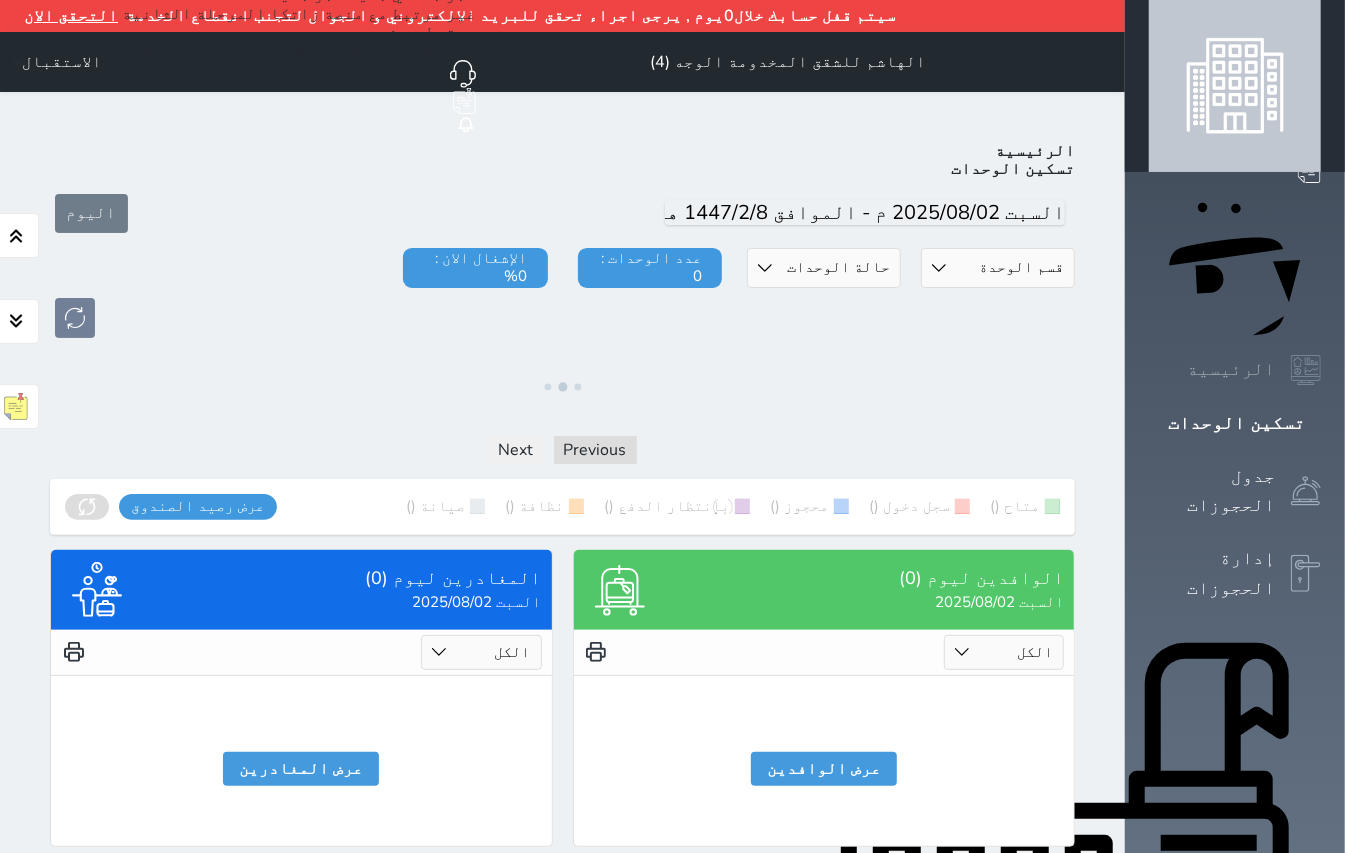 click on "الرئيسية" at bounding box center [1235, 370] 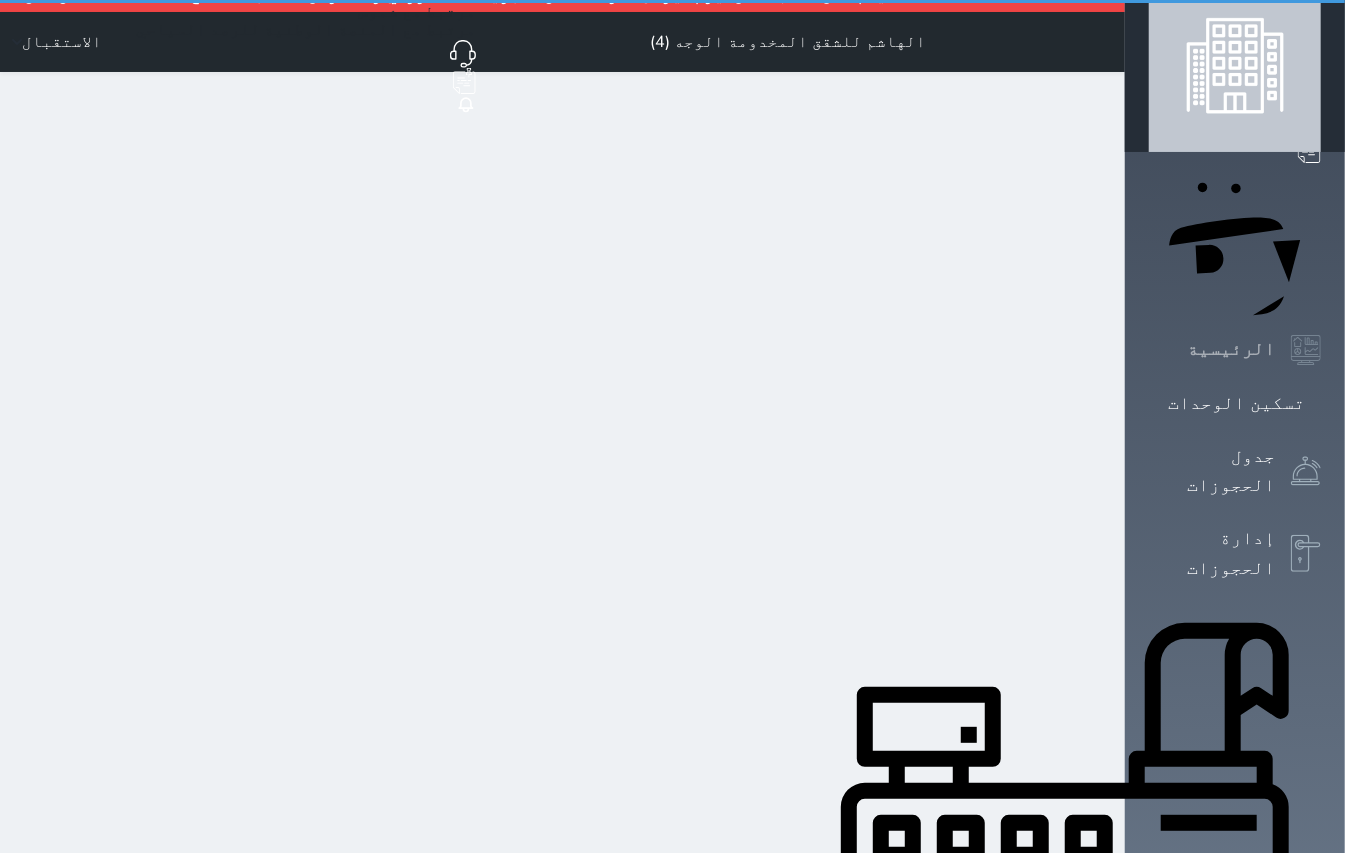 scroll, scrollTop: 0, scrollLeft: 0, axis: both 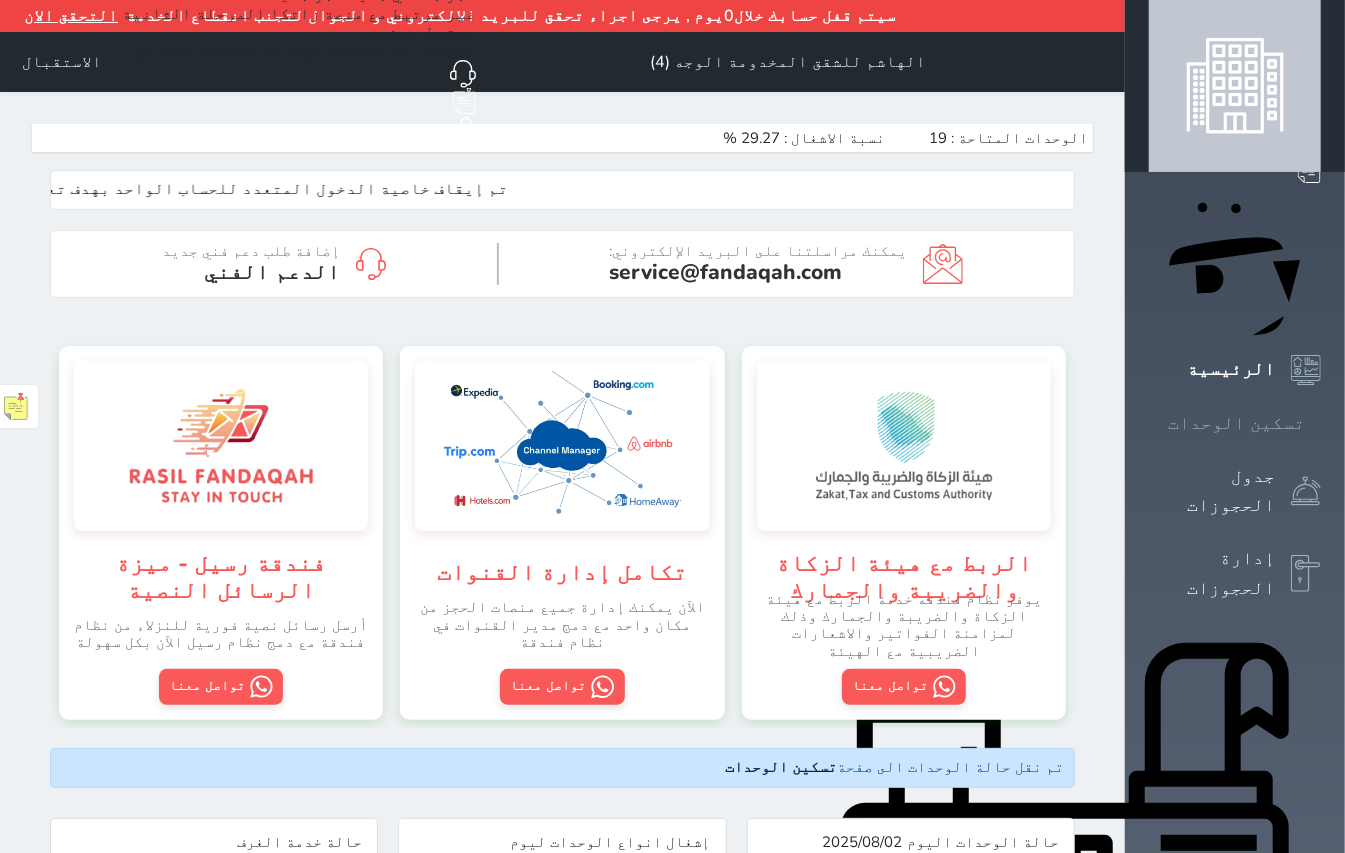 click 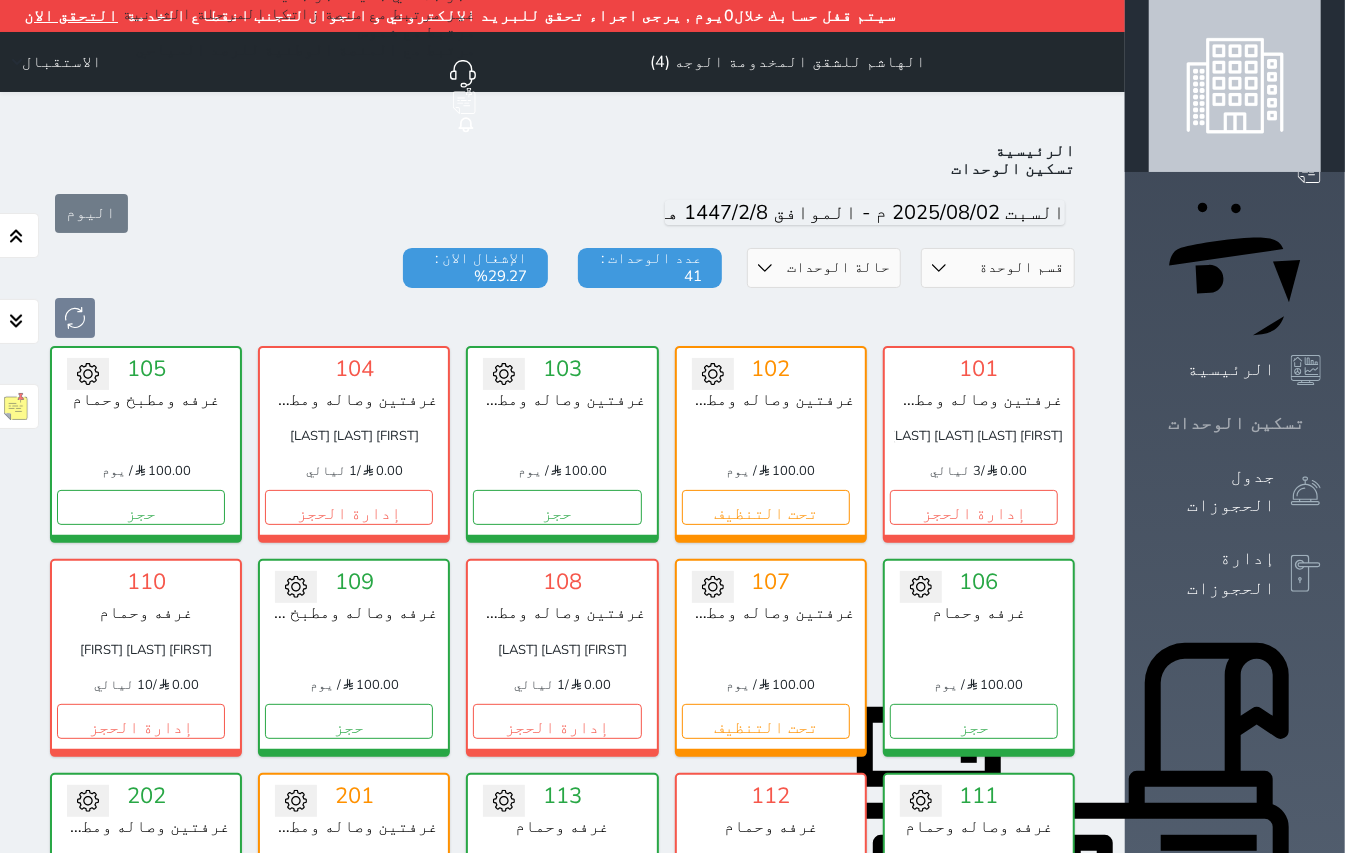 click 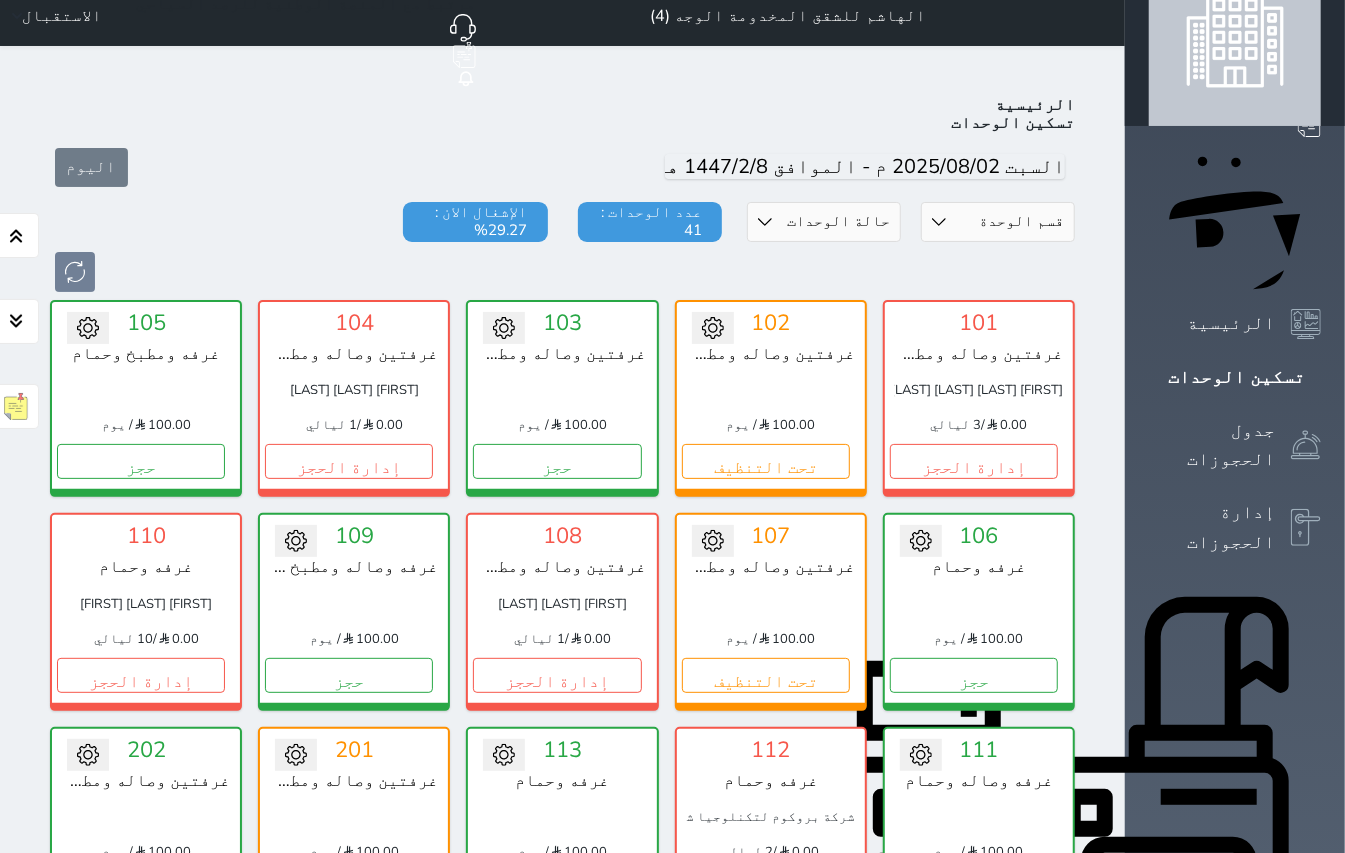 scroll, scrollTop: 0, scrollLeft: 0, axis: both 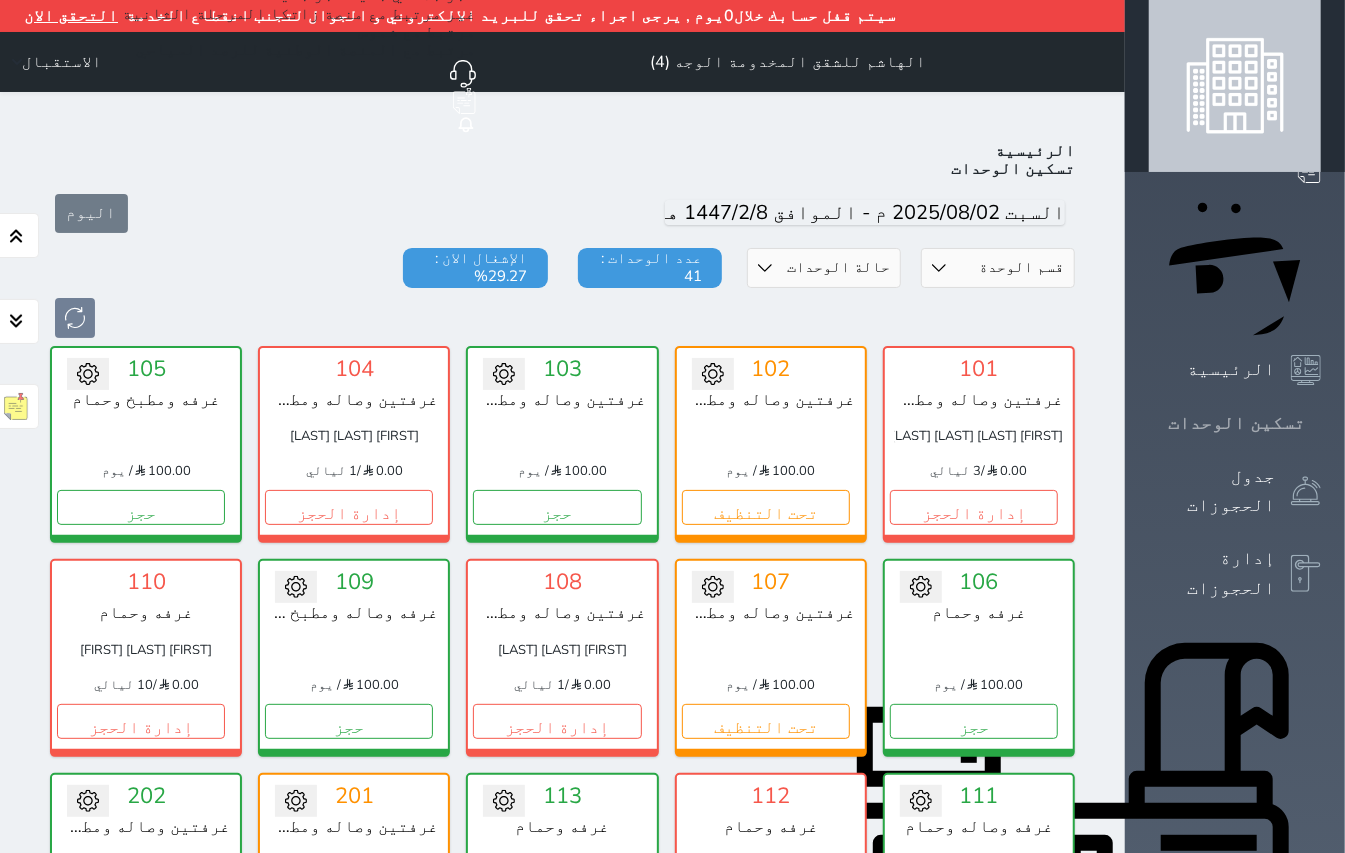 click 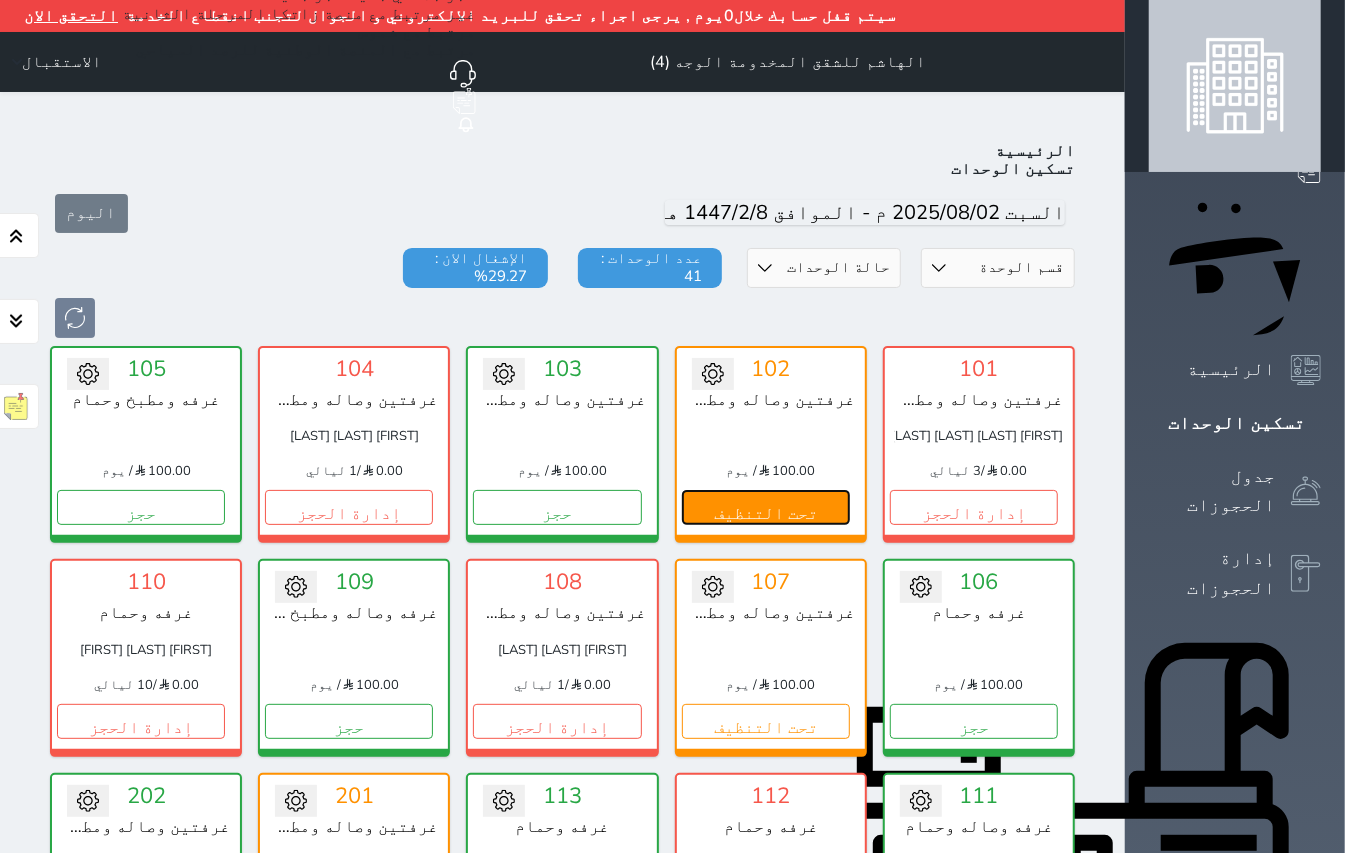 click on "تحت التنظيف" at bounding box center [766, 507] 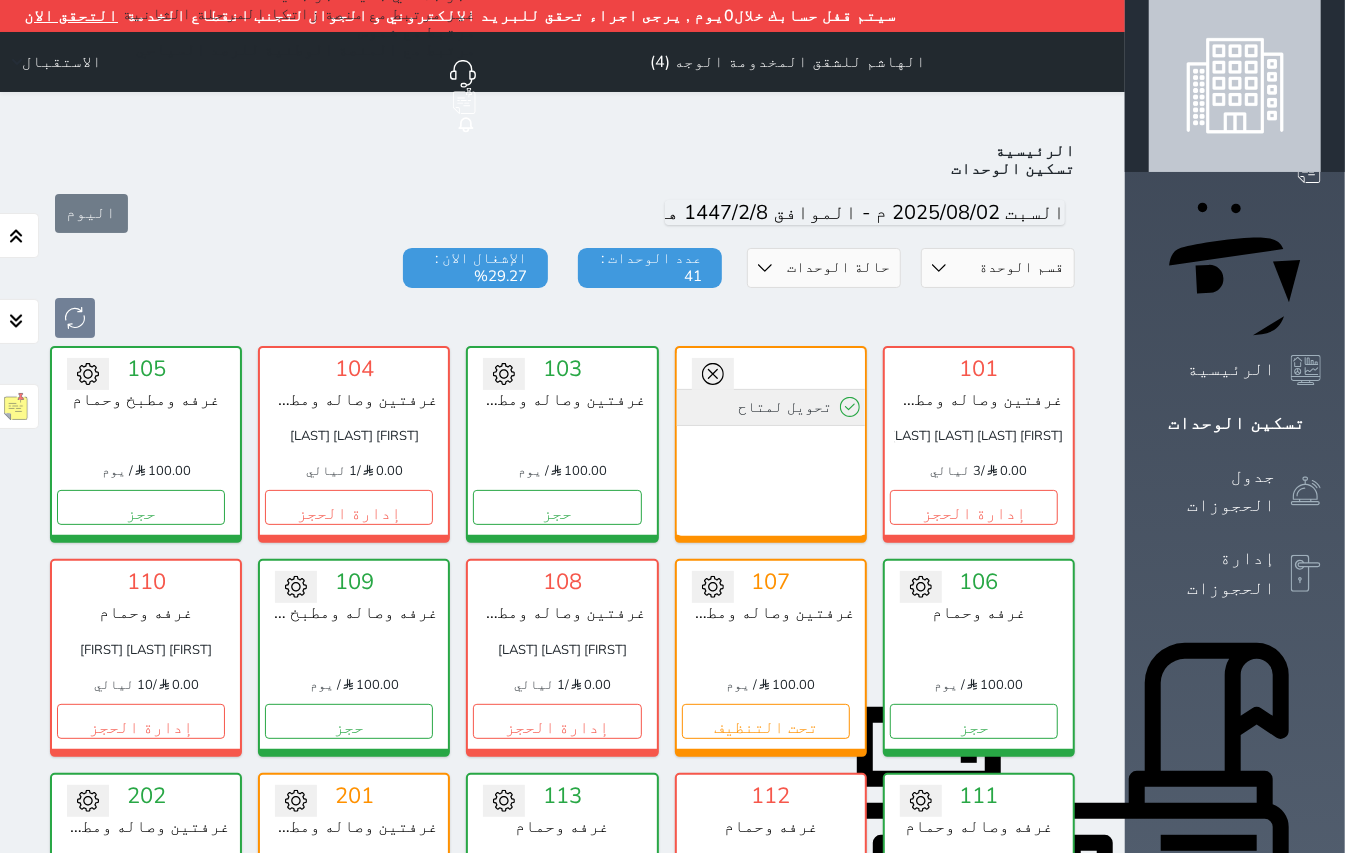 click on "تحويل لمتاح" at bounding box center (771, 407) 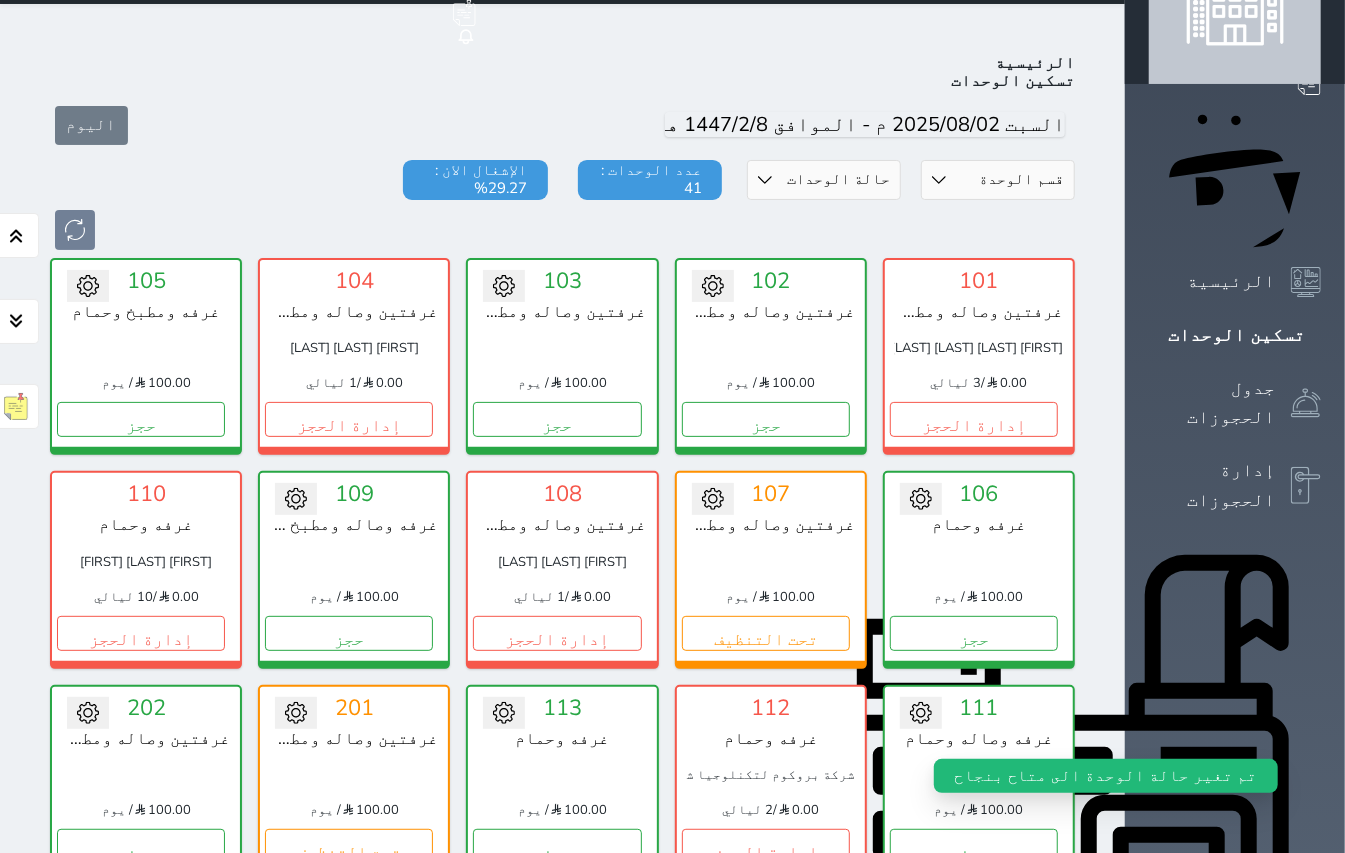 scroll, scrollTop: 266, scrollLeft: 0, axis: vertical 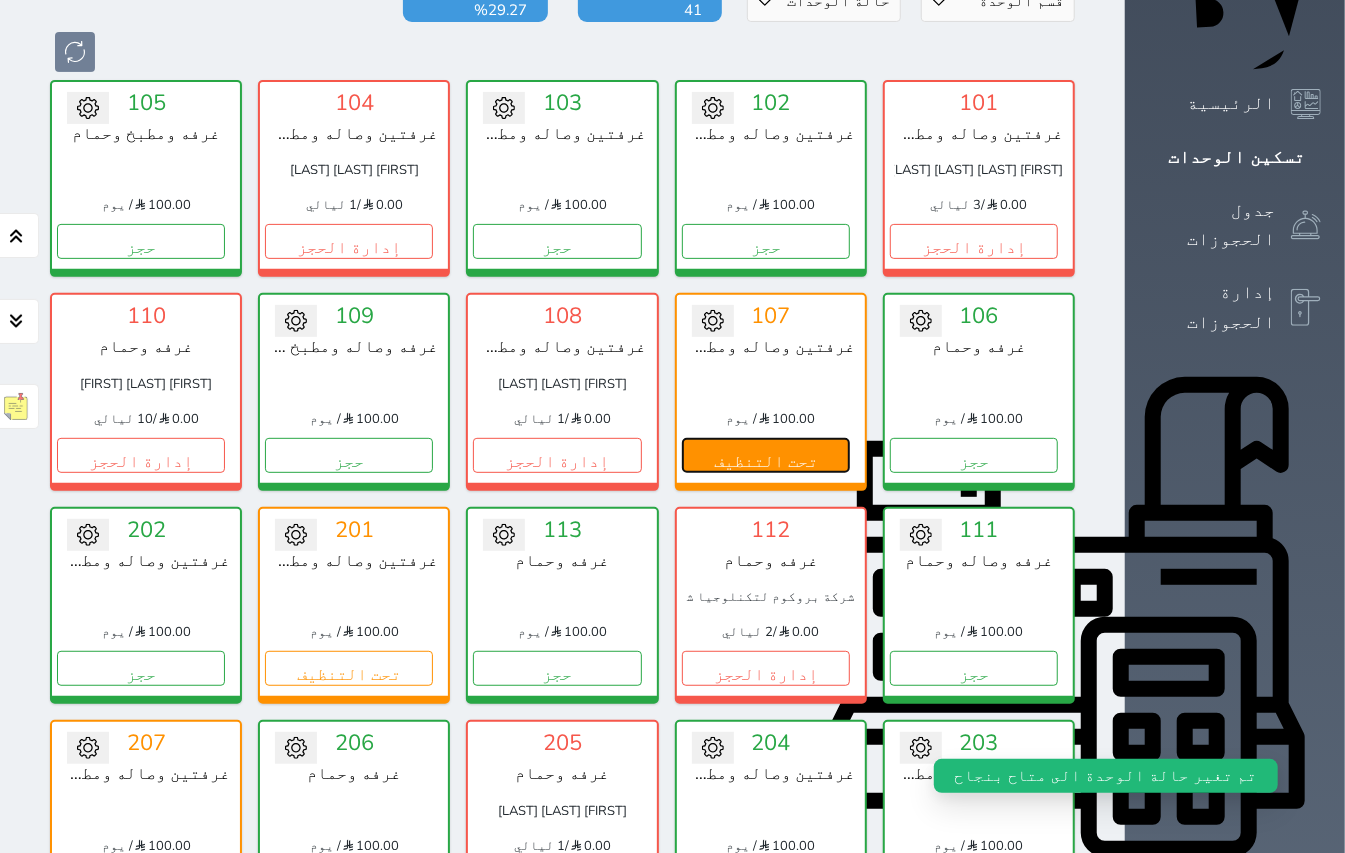 click on "تحت التنظيف" at bounding box center (766, 455) 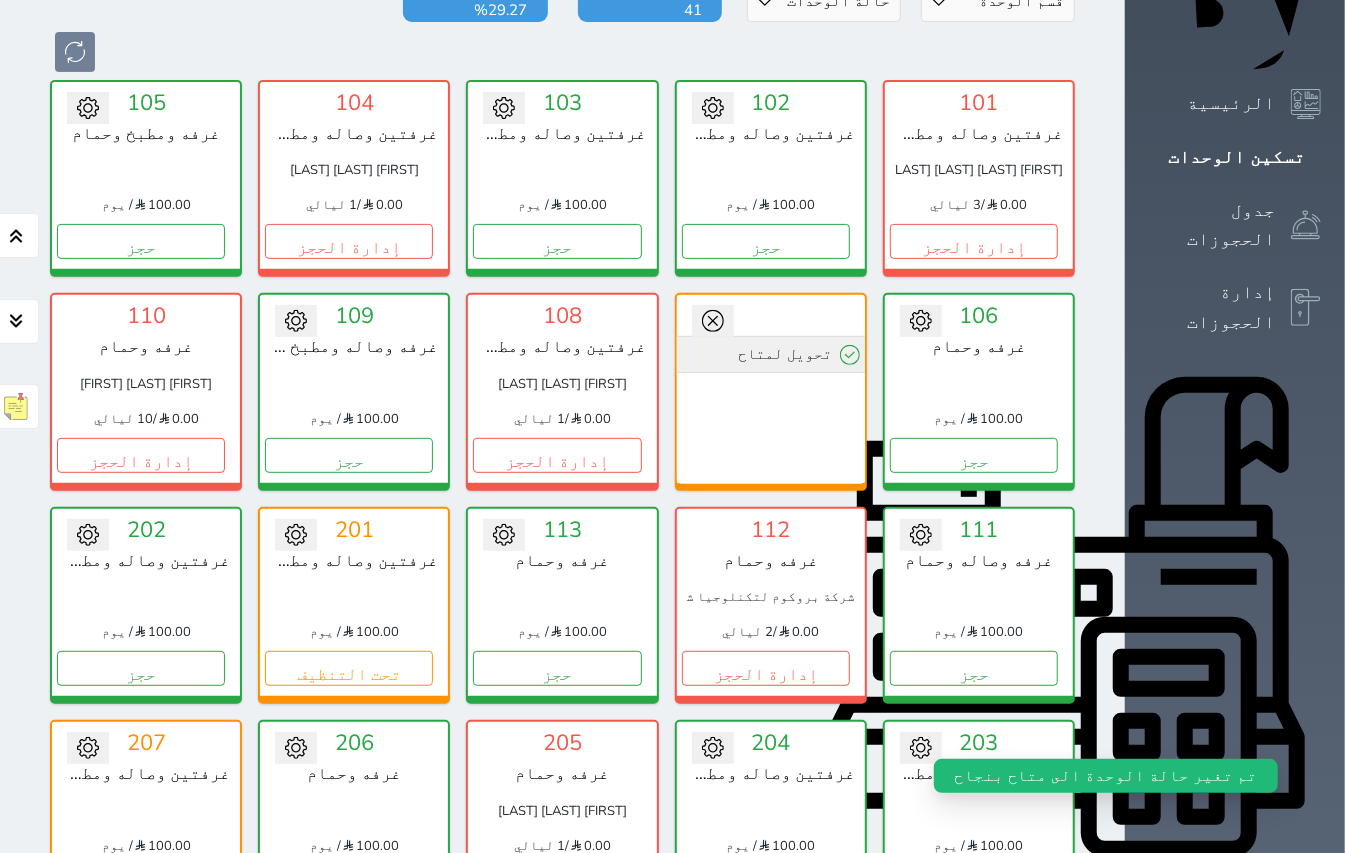 click 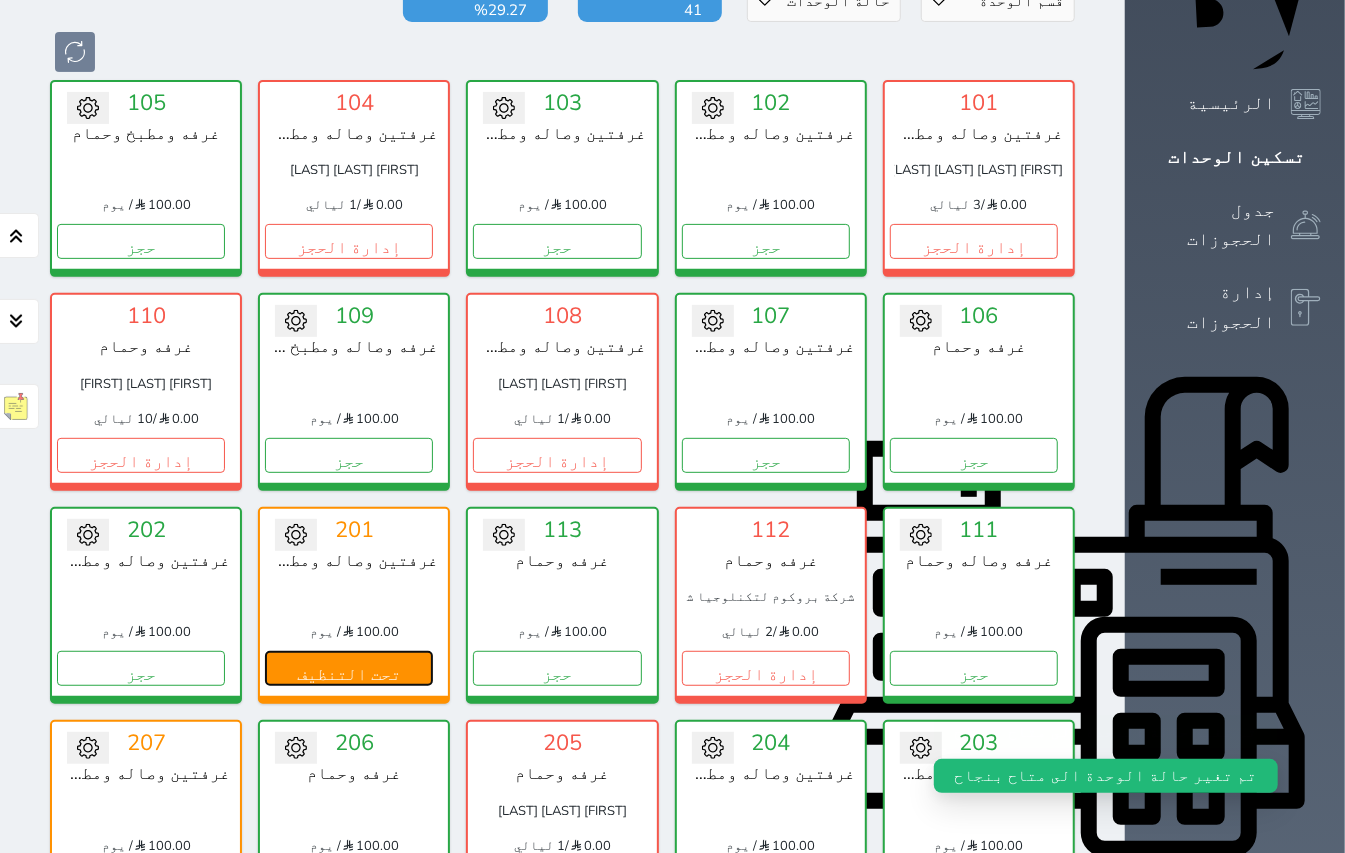 click on "تحت التنظيف" at bounding box center [349, 668] 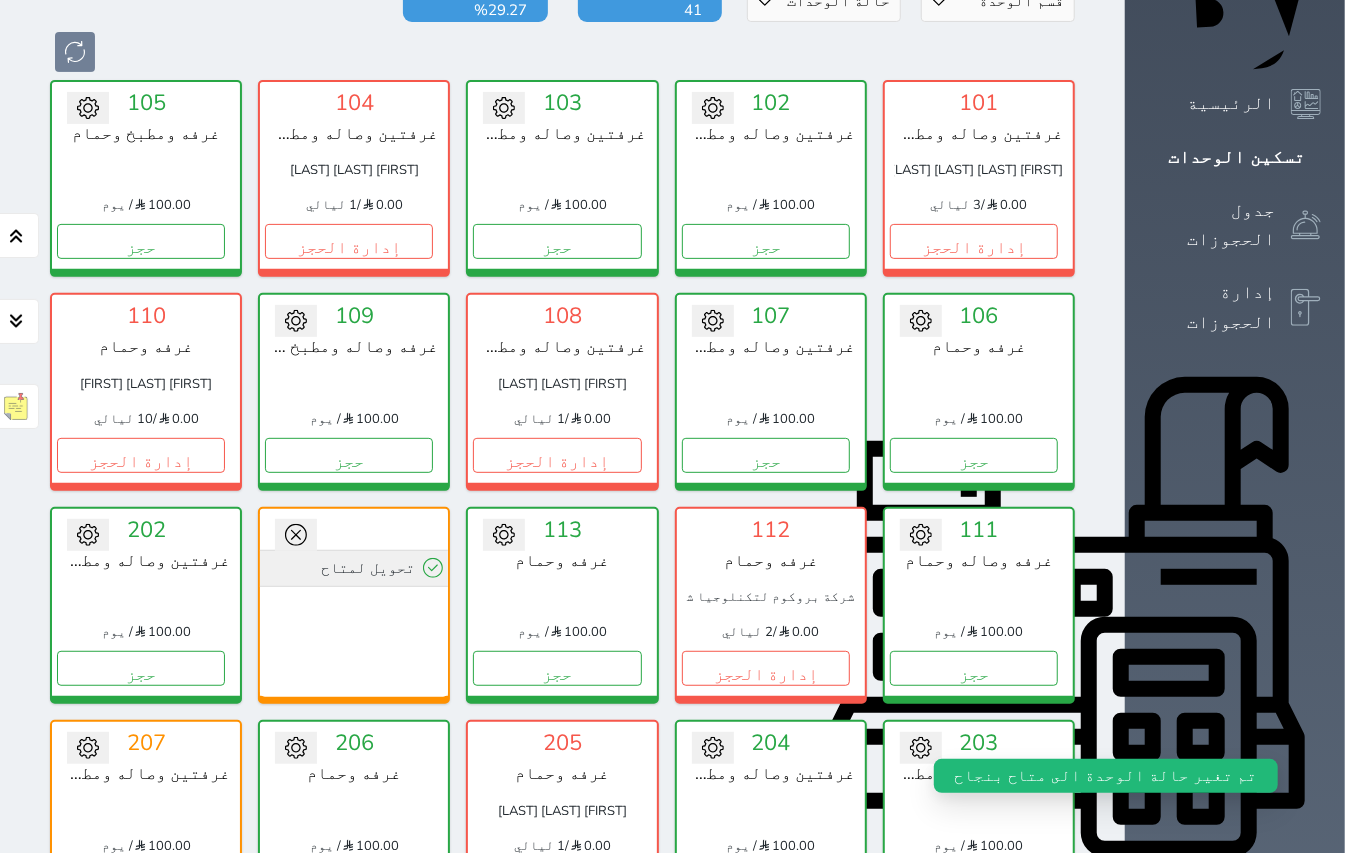click 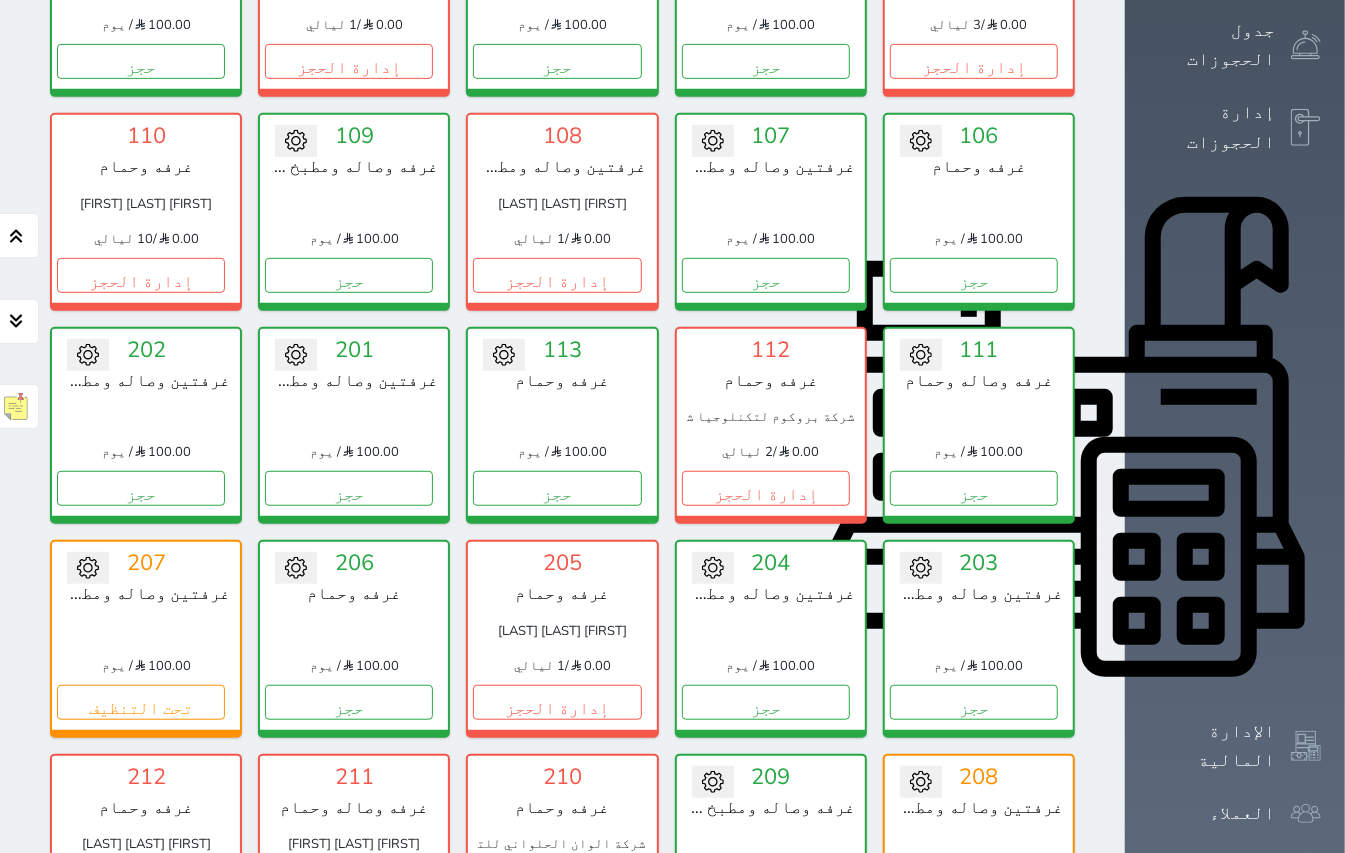 scroll, scrollTop: 400, scrollLeft: 0, axis: vertical 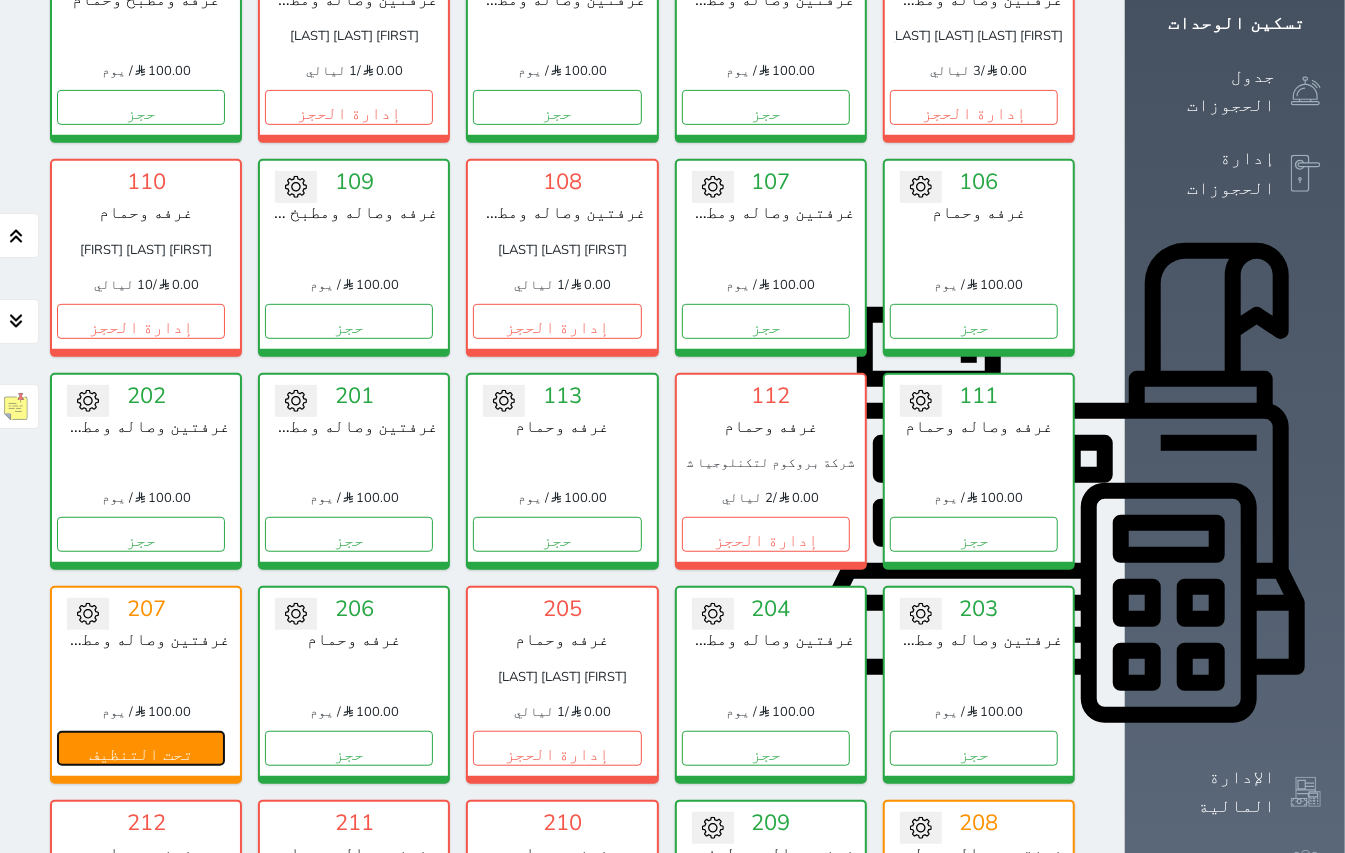 click on "تحت التنظيف" at bounding box center (141, 748) 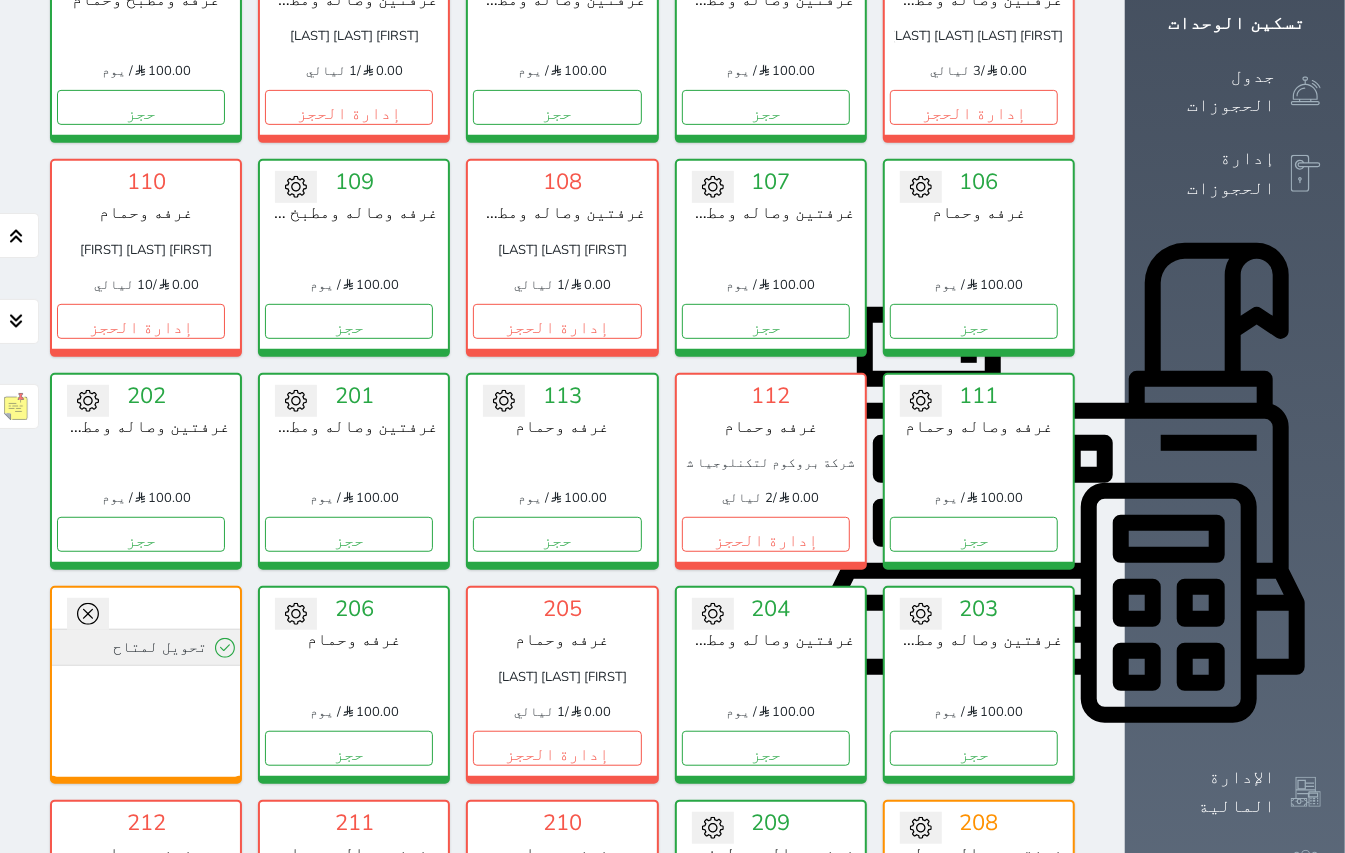 click 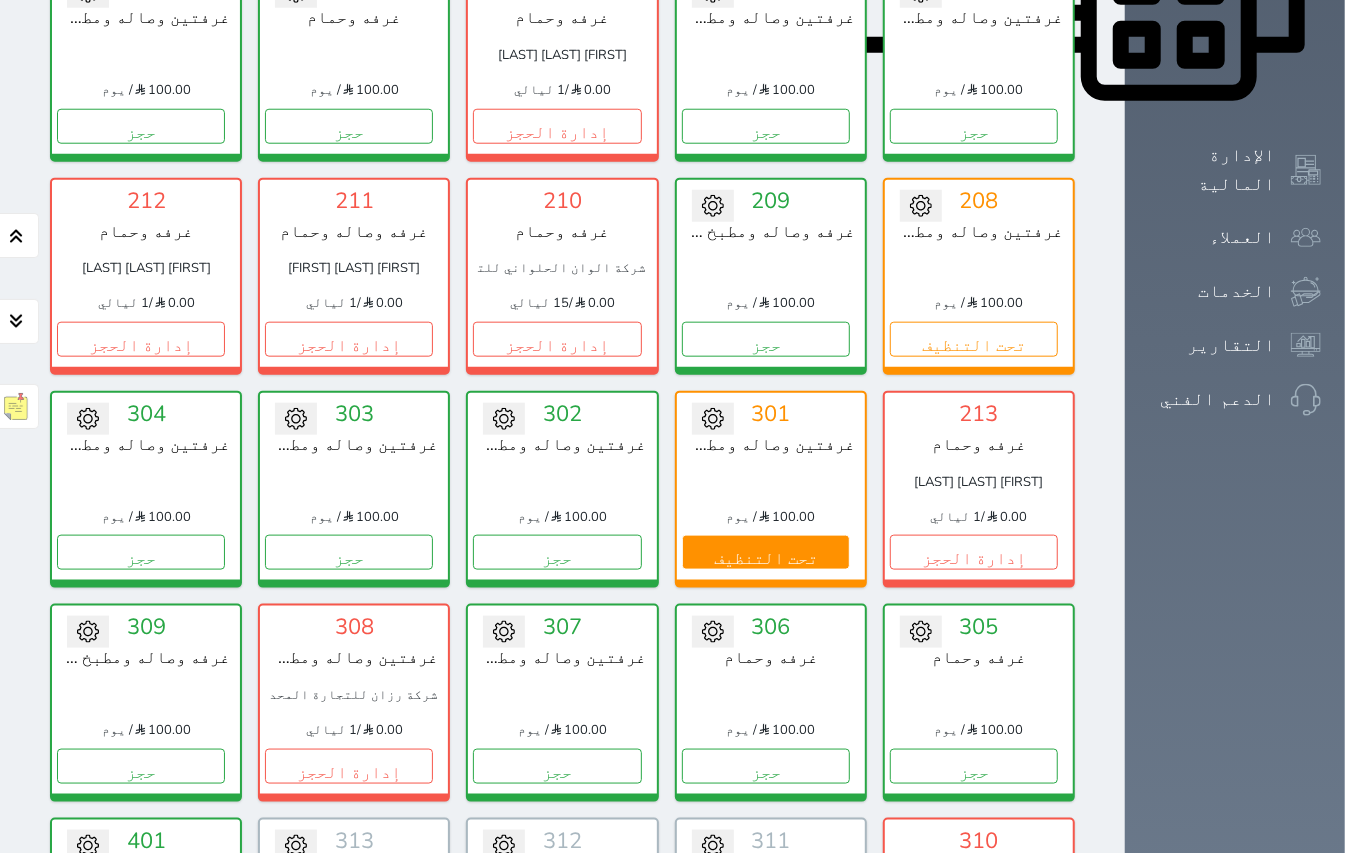 scroll, scrollTop: 1066, scrollLeft: 0, axis: vertical 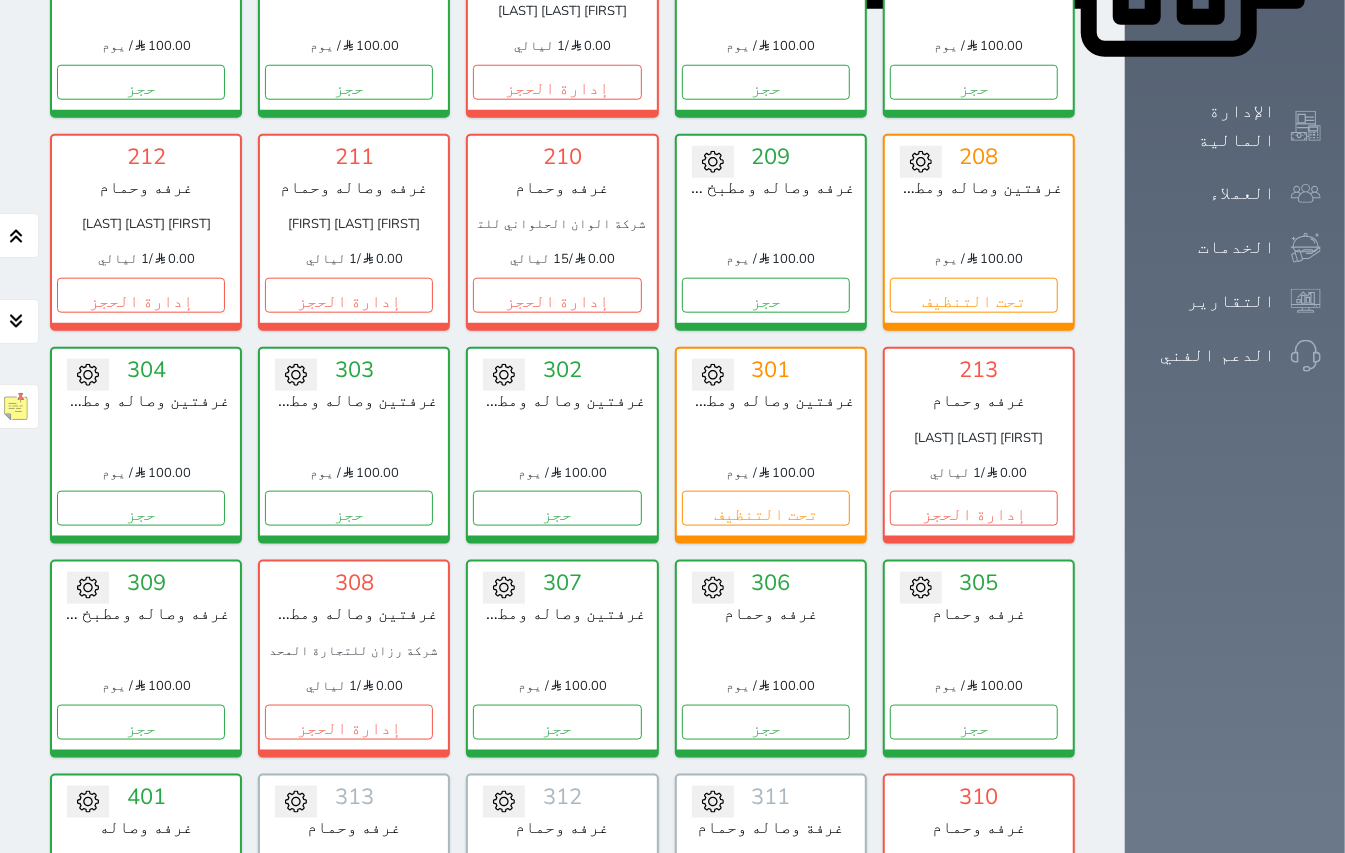 click on "عرض رصيد الصندوق" at bounding box center (303, 1266) 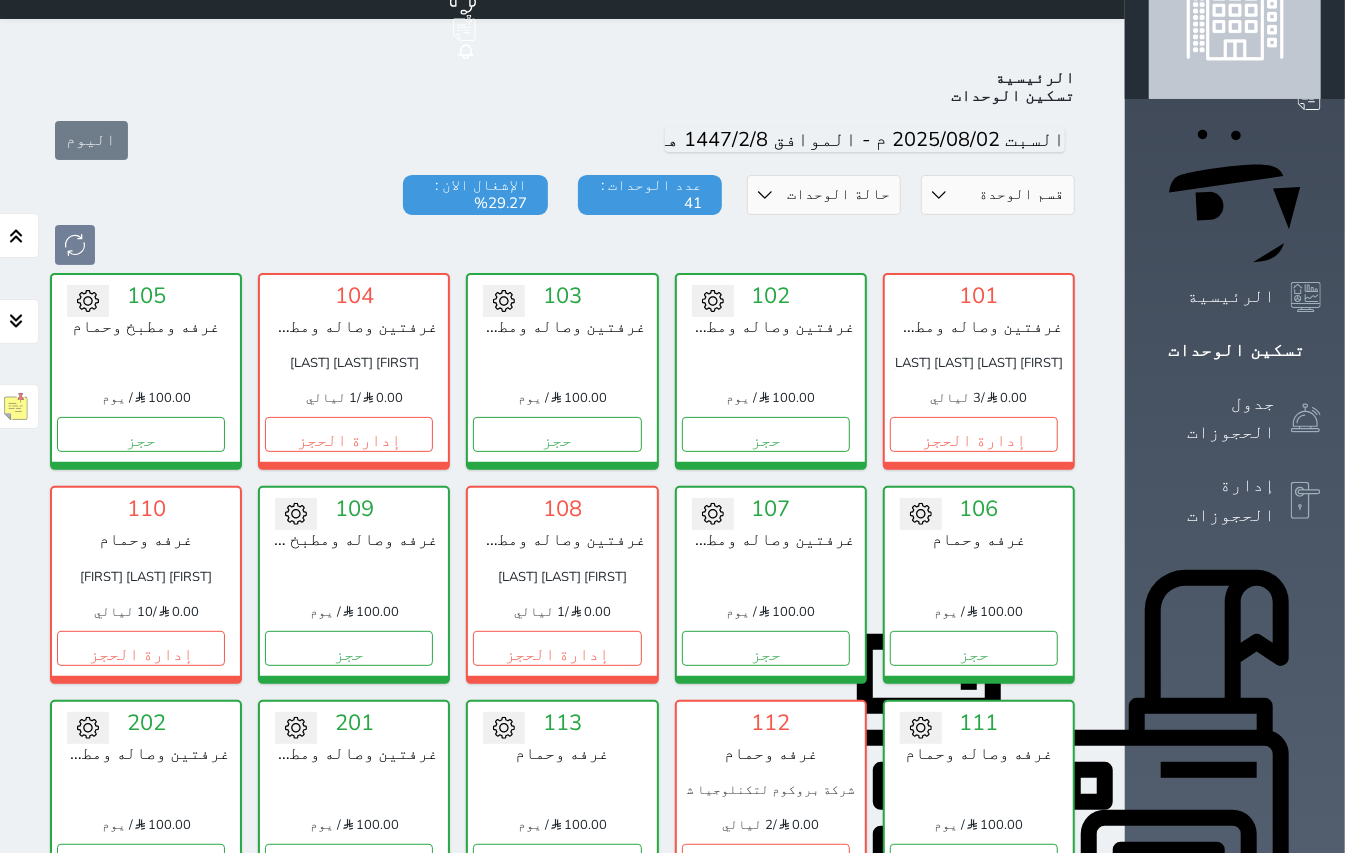 scroll, scrollTop: 0, scrollLeft: 0, axis: both 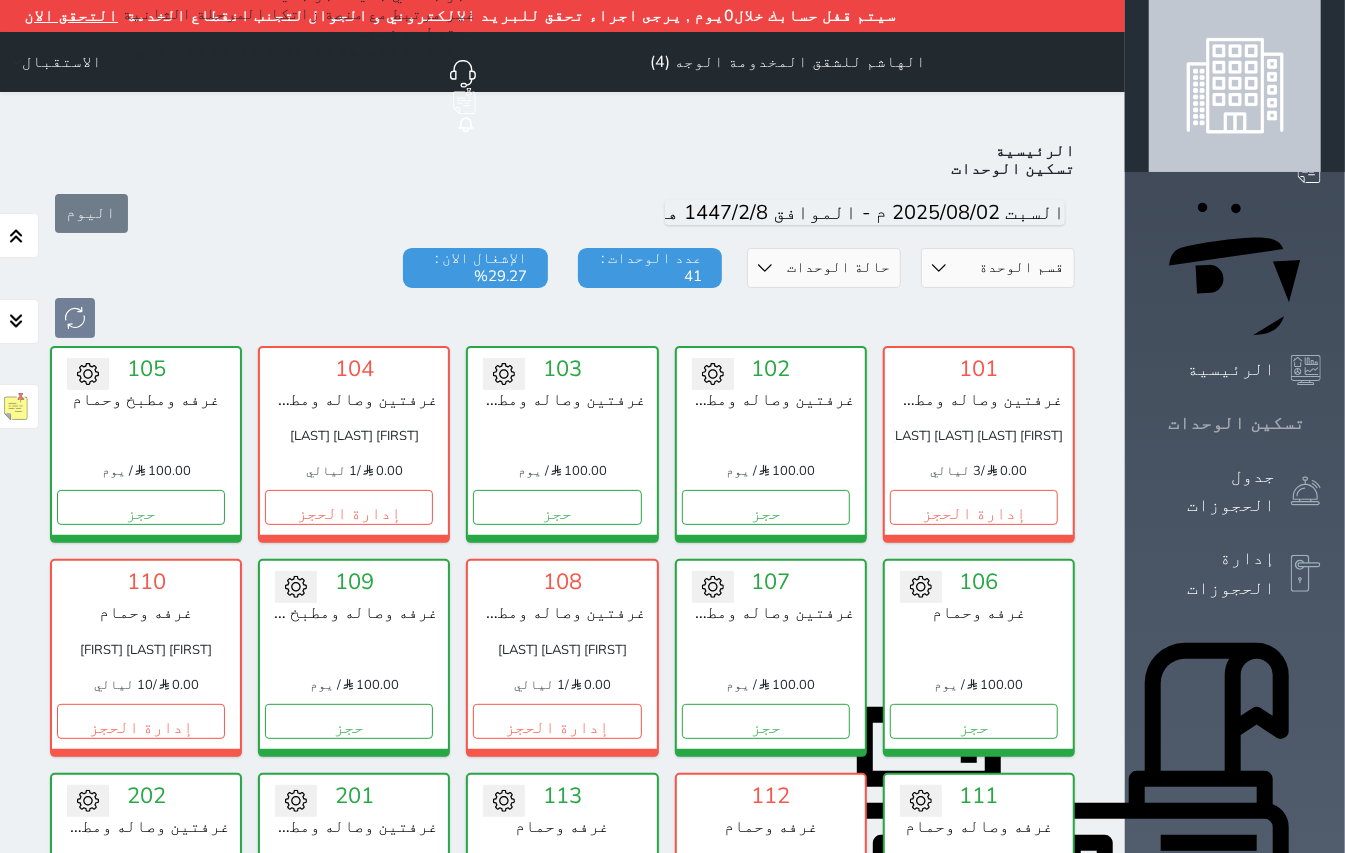 click 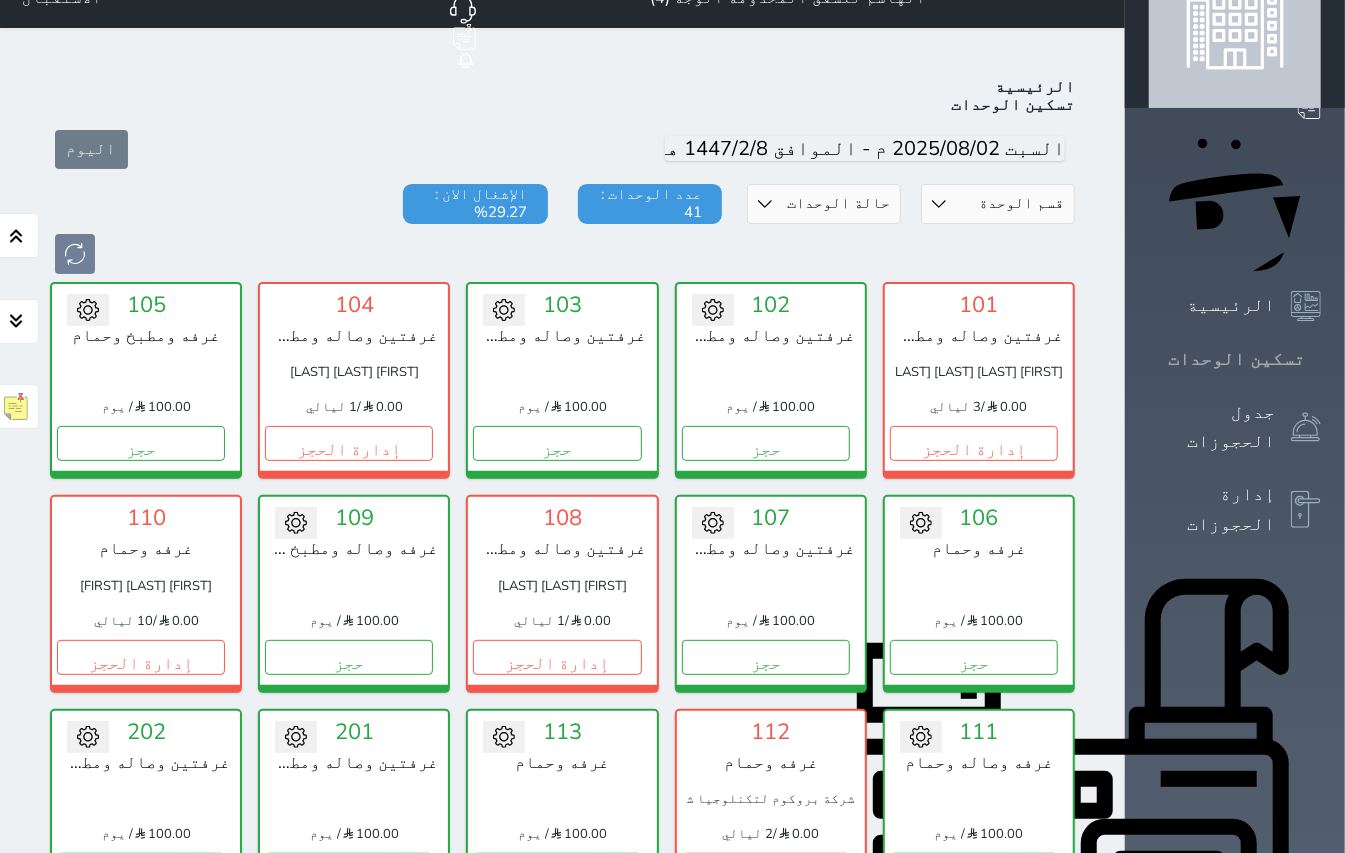 scroll, scrollTop: 0, scrollLeft: 0, axis: both 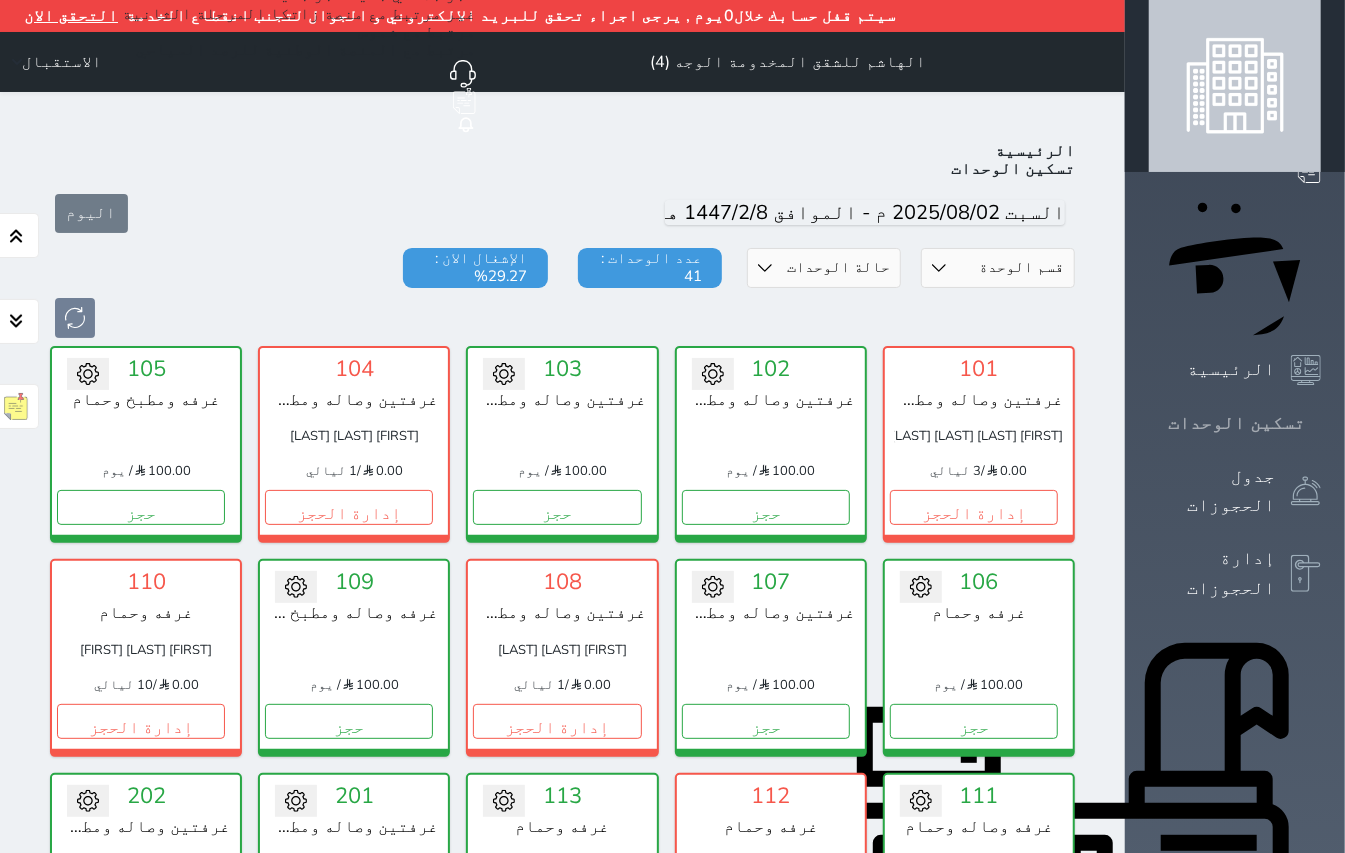 click 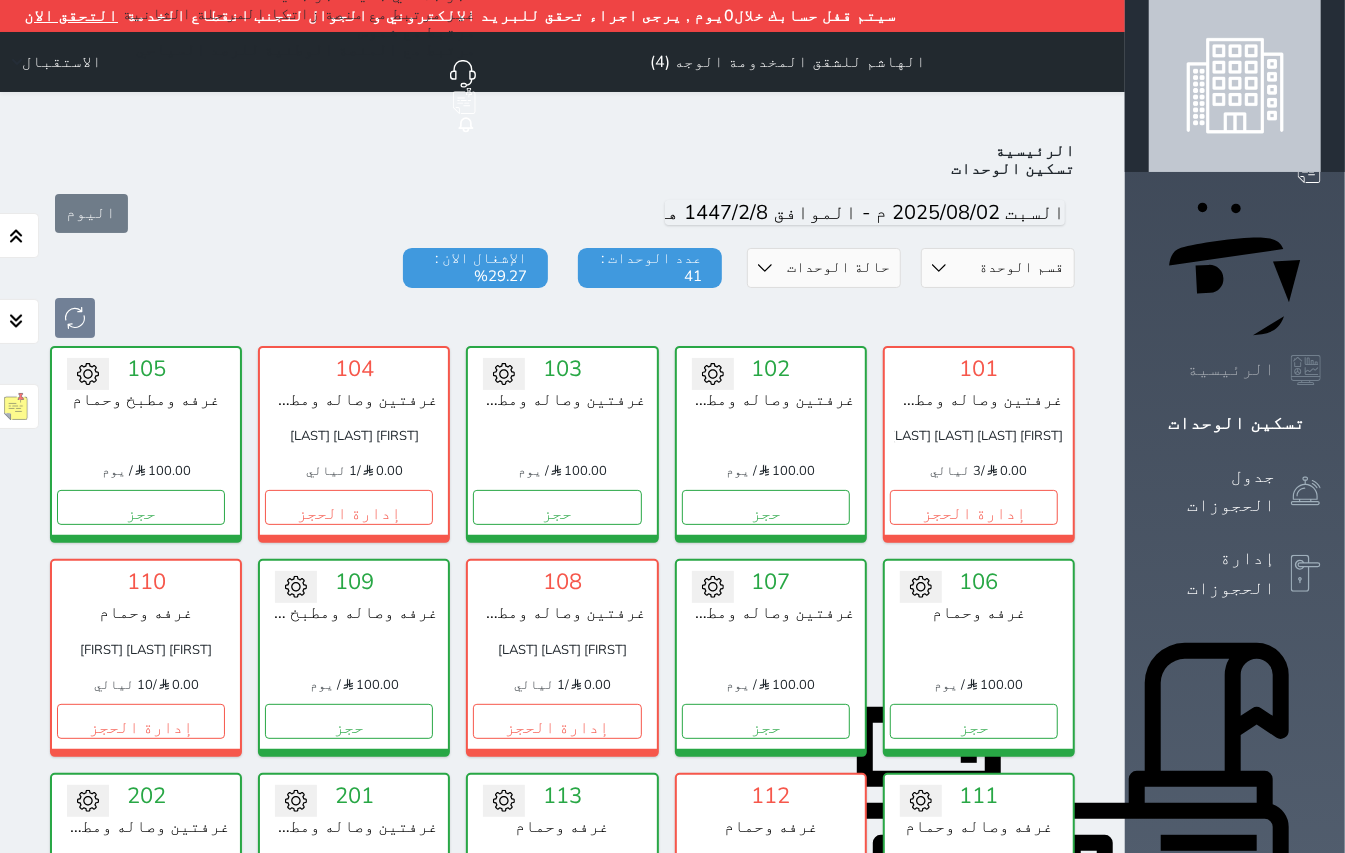 click 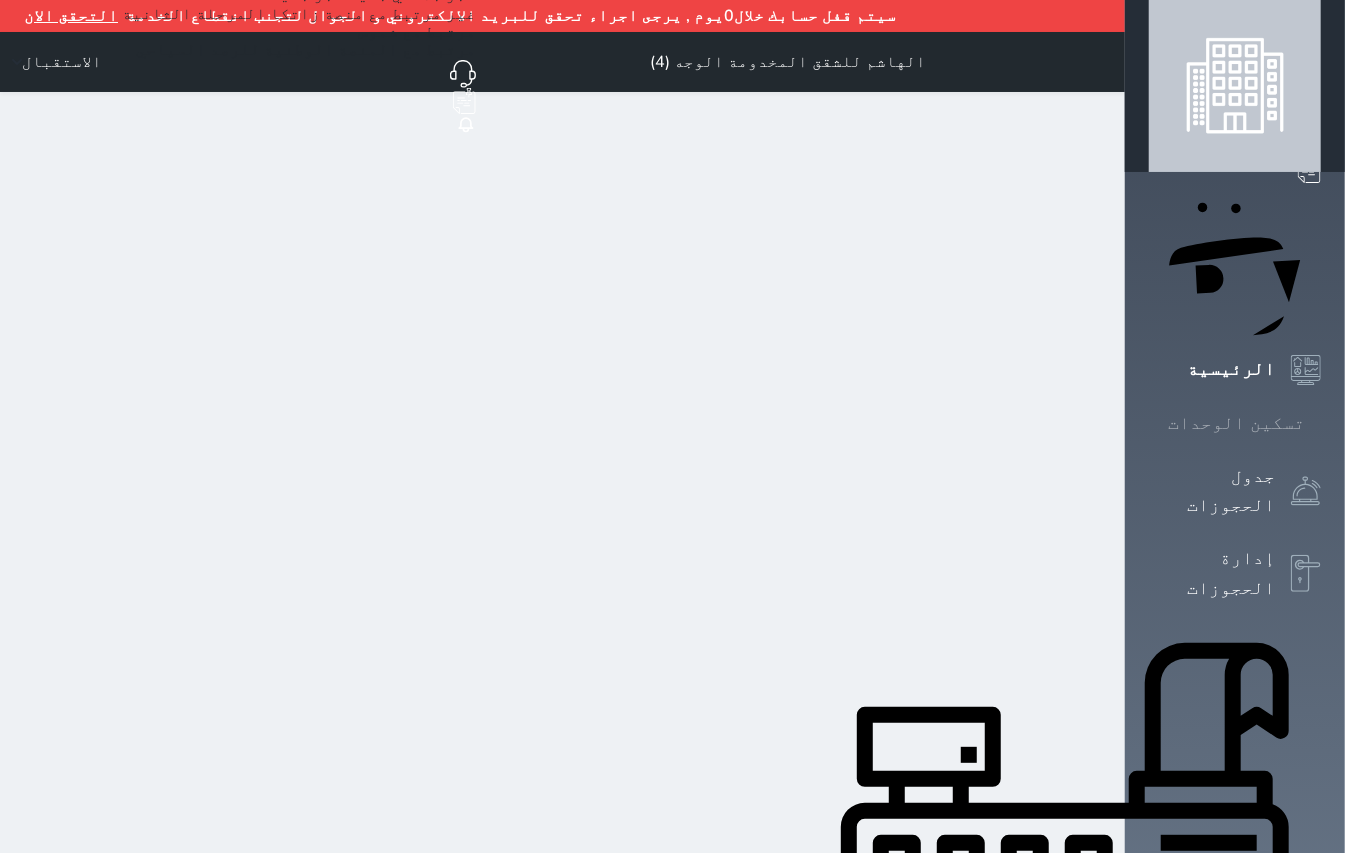 click 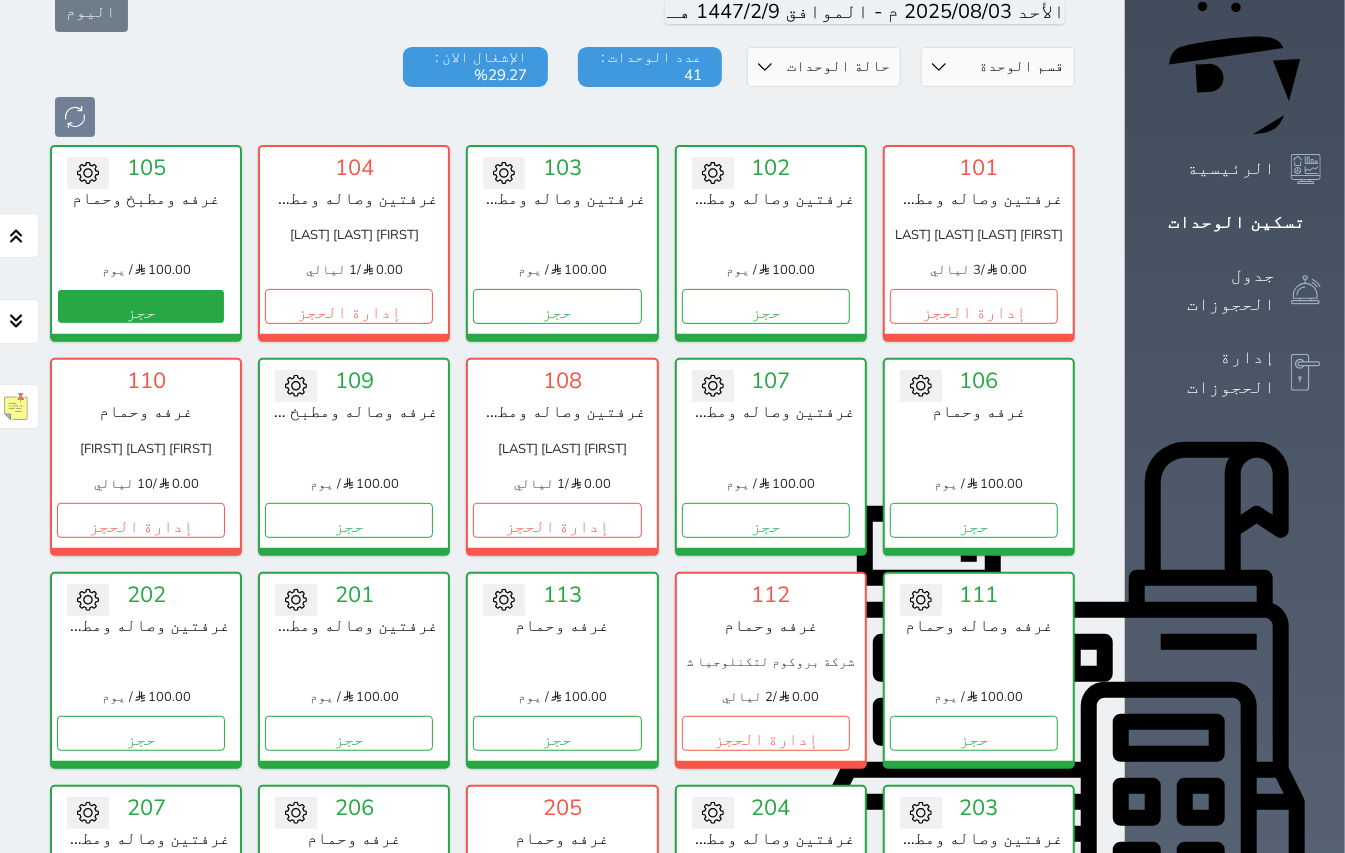 scroll, scrollTop: 216, scrollLeft: 0, axis: vertical 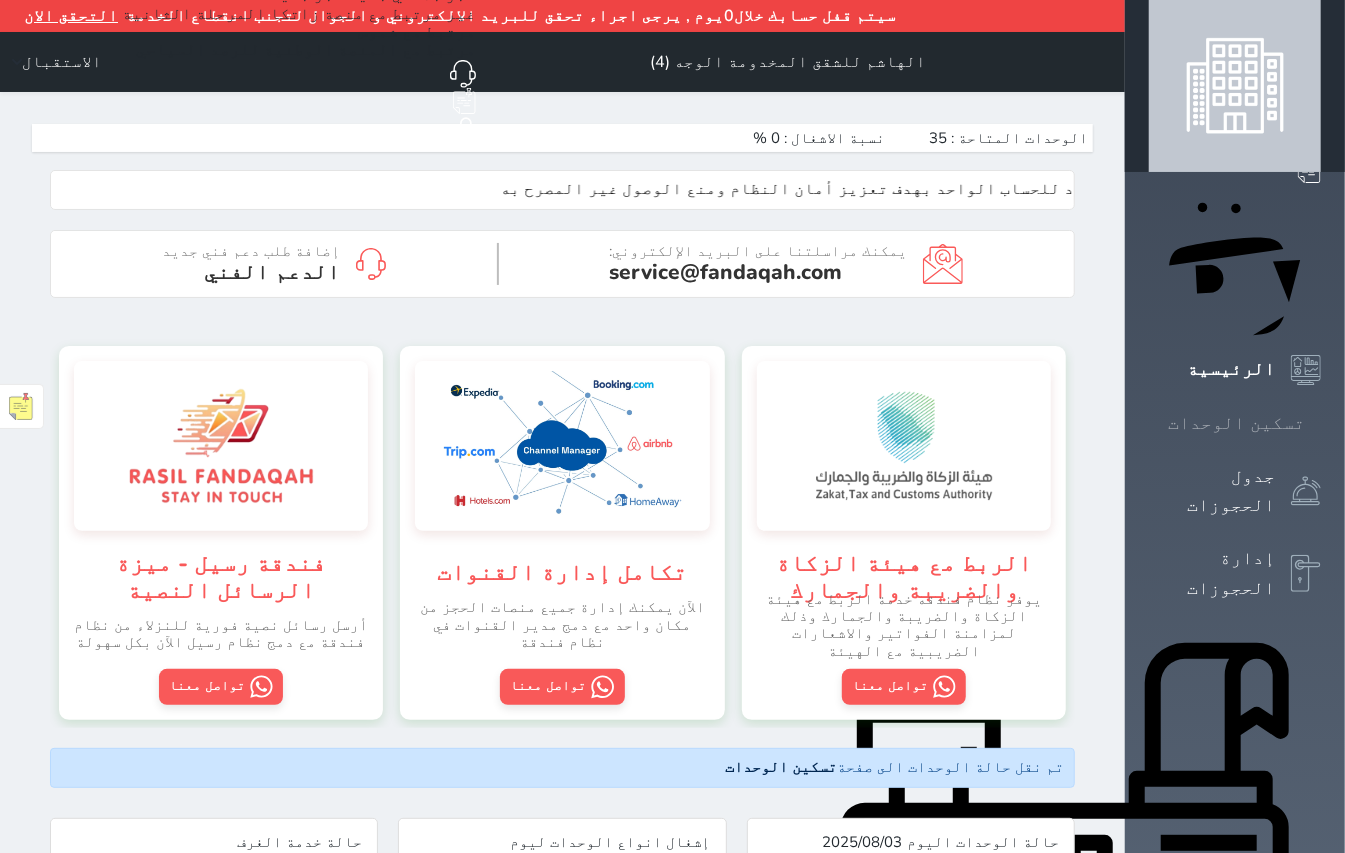 click on "تسكين الوحدات" at bounding box center (1236, 423) 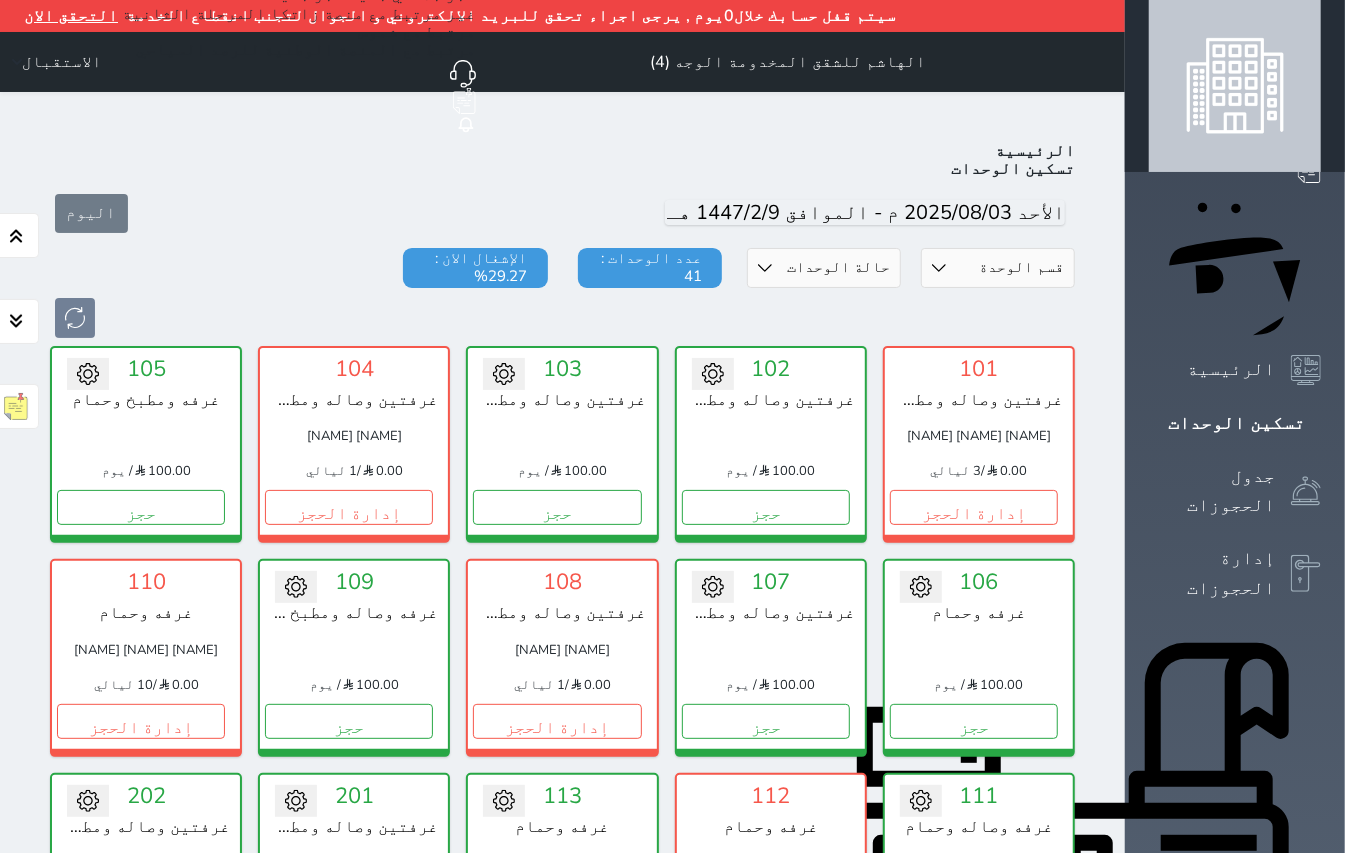 scroll, scrollTop: 82, scrollLeft: 0, axis: vertical 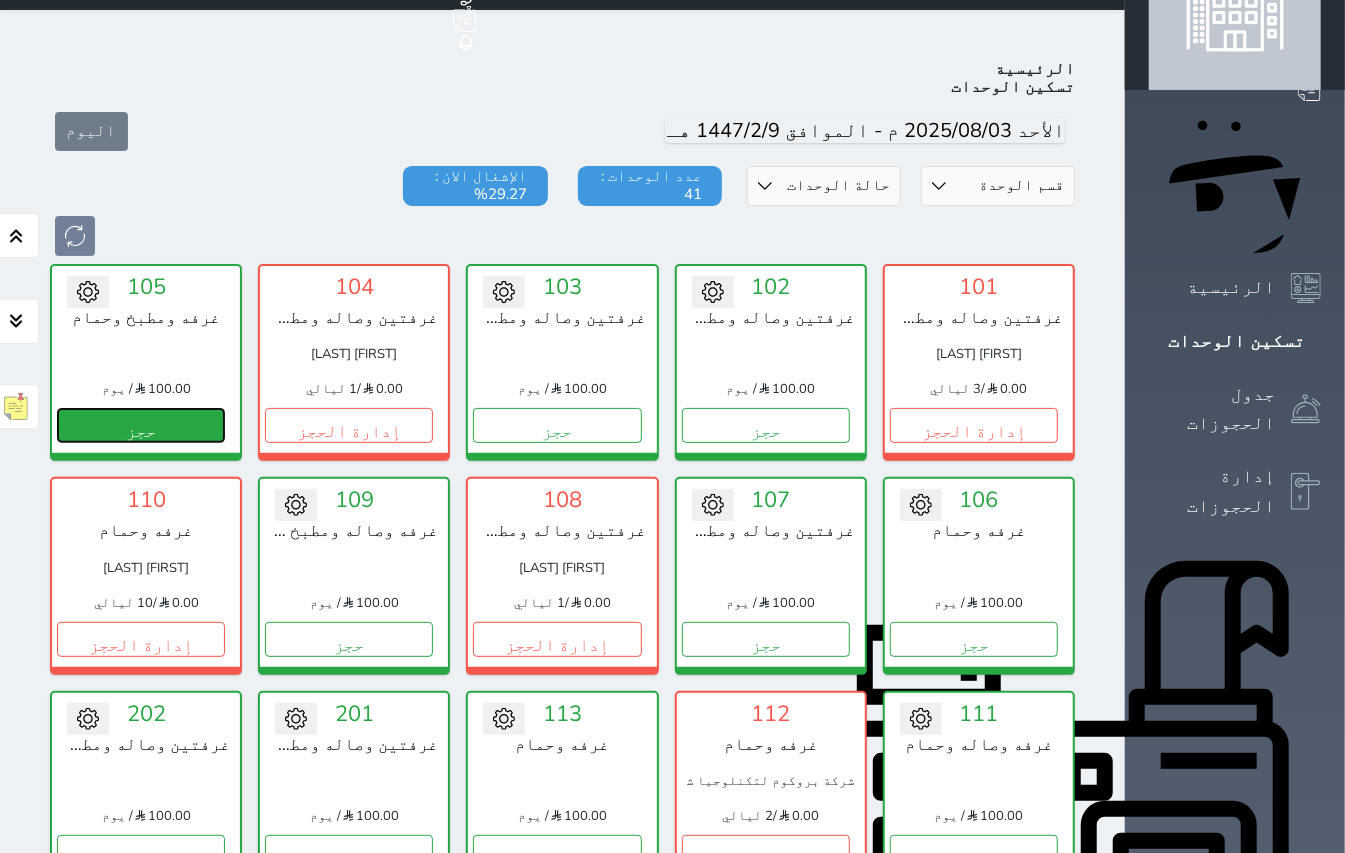 click on "حجز" at bounding box center (141, 425) 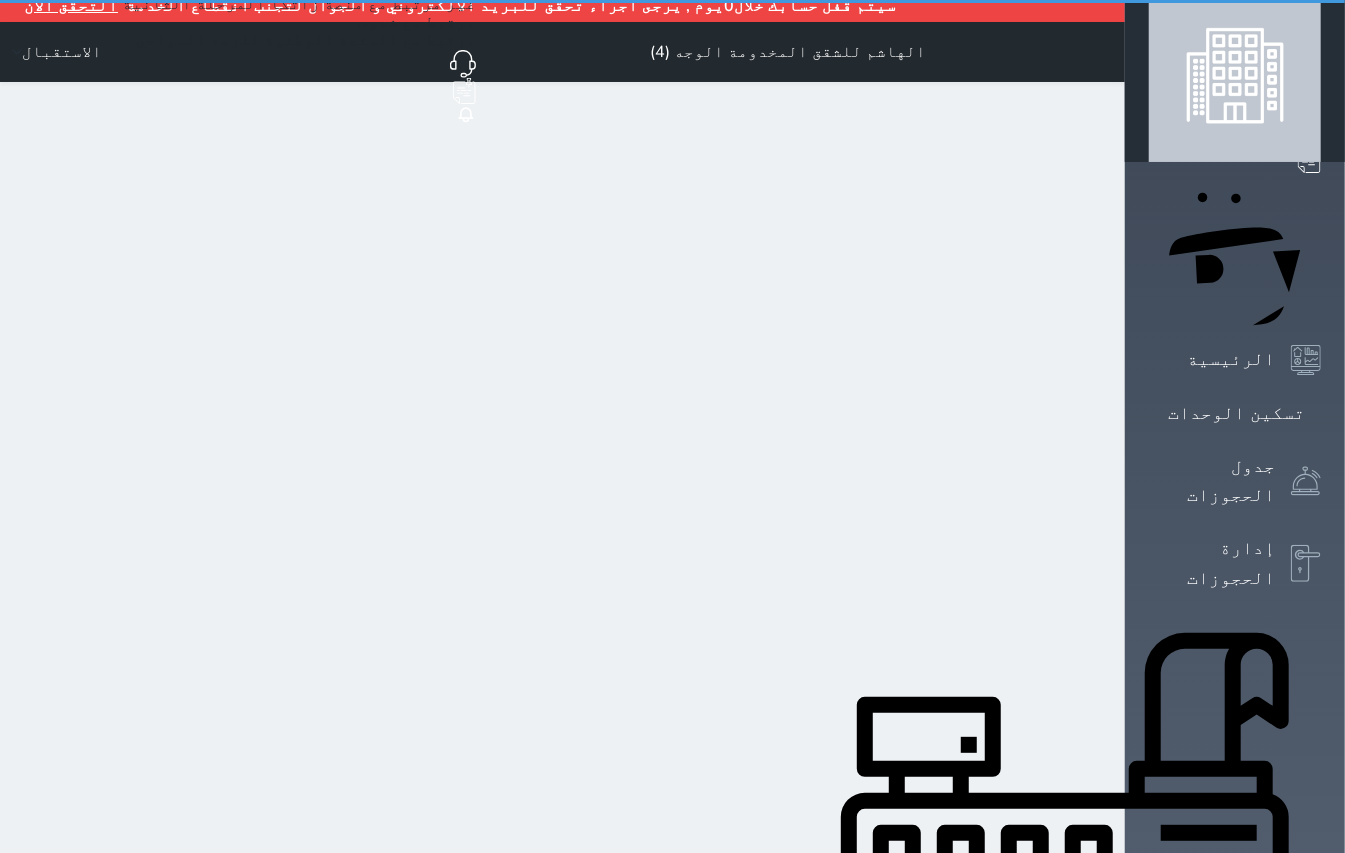 scroll, scrollTop: 0, scrollLeft: 0, axis: both 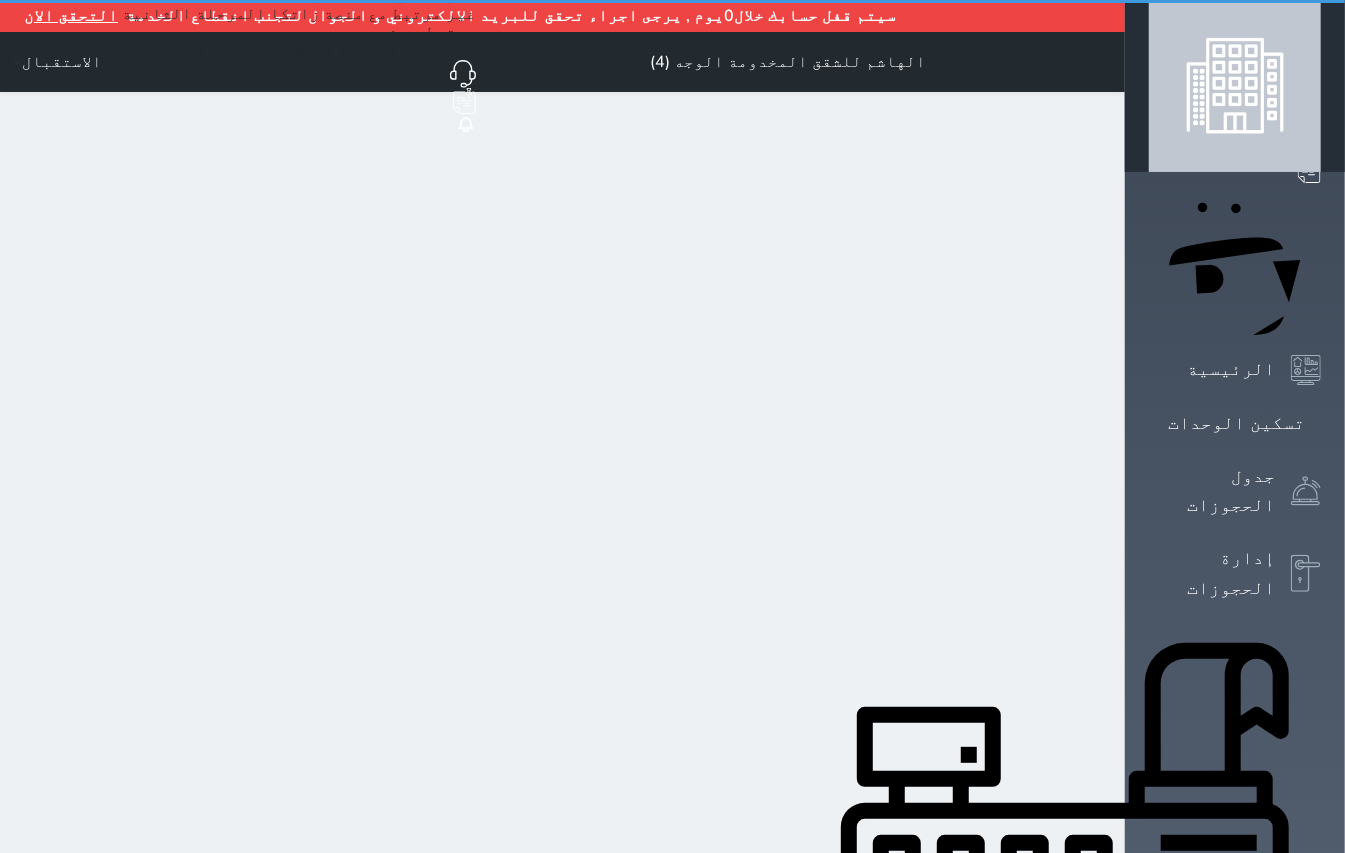 select on "1" 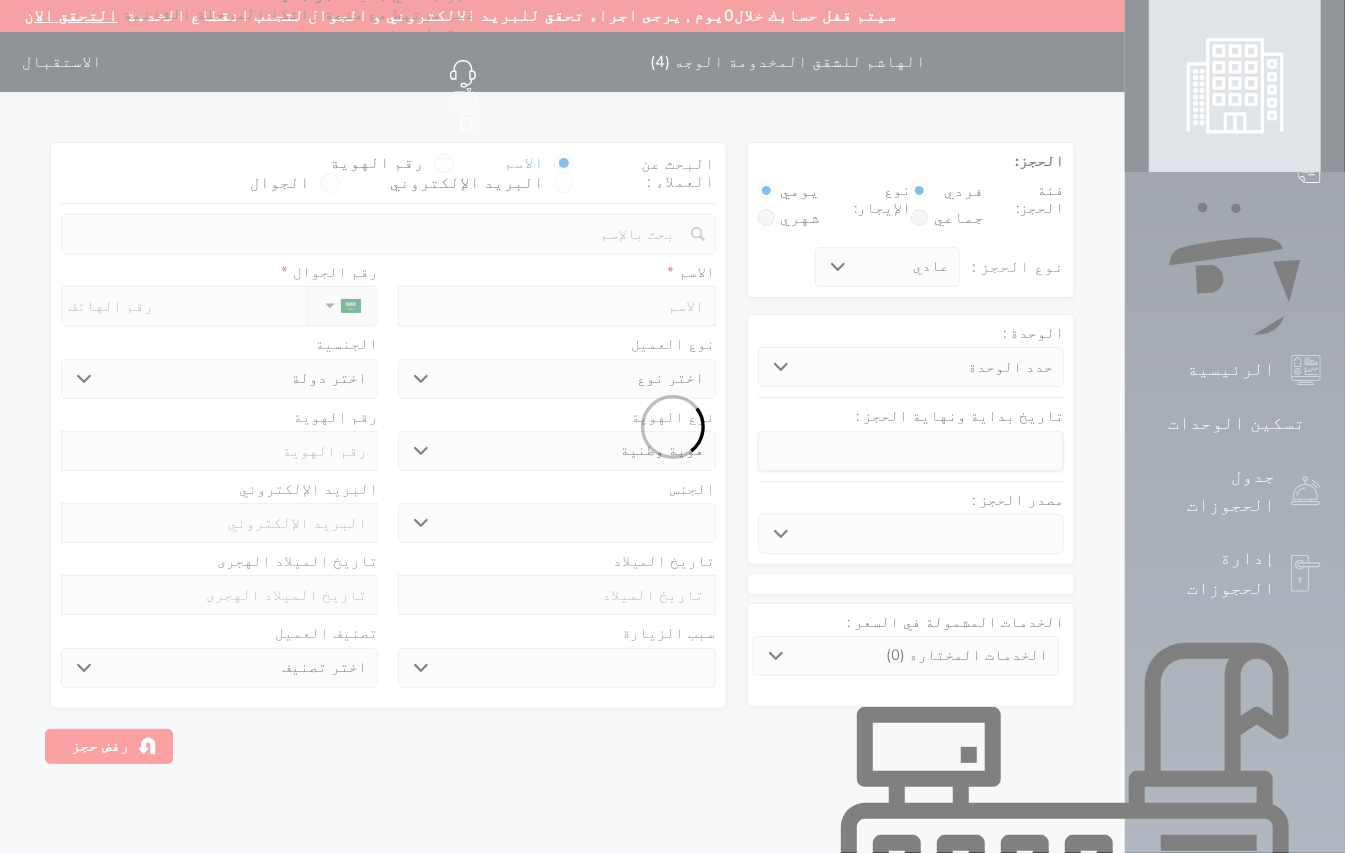 select 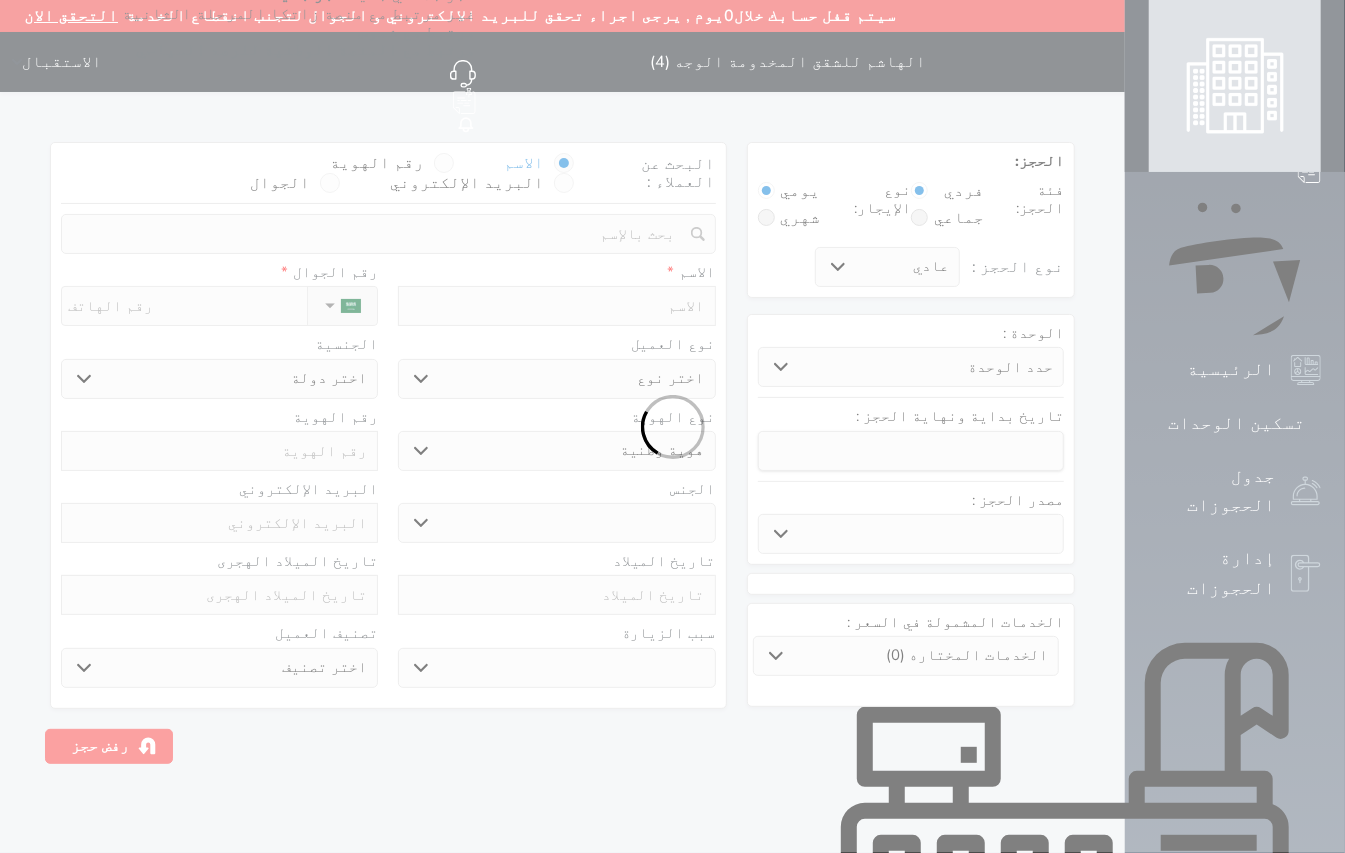 select 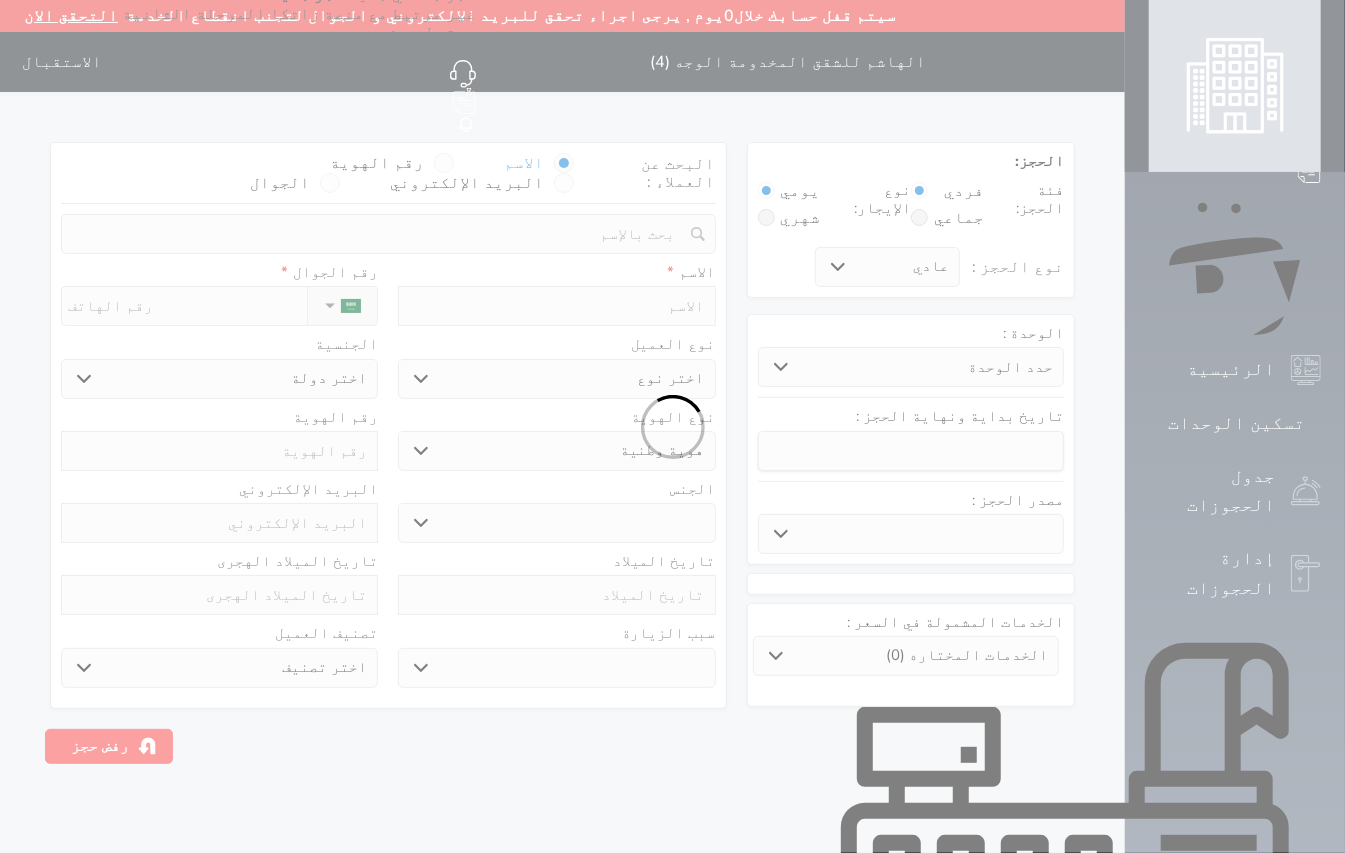 select 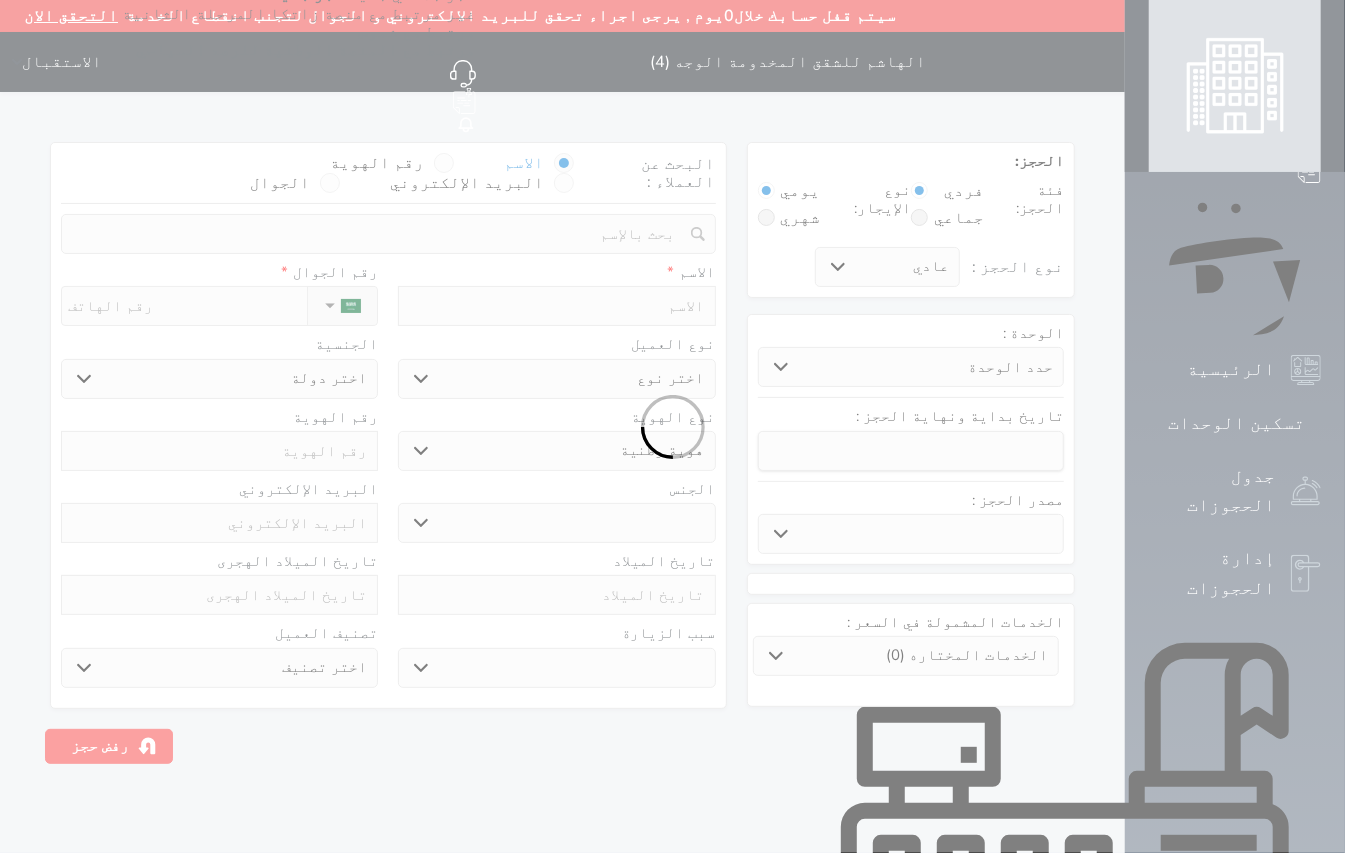select 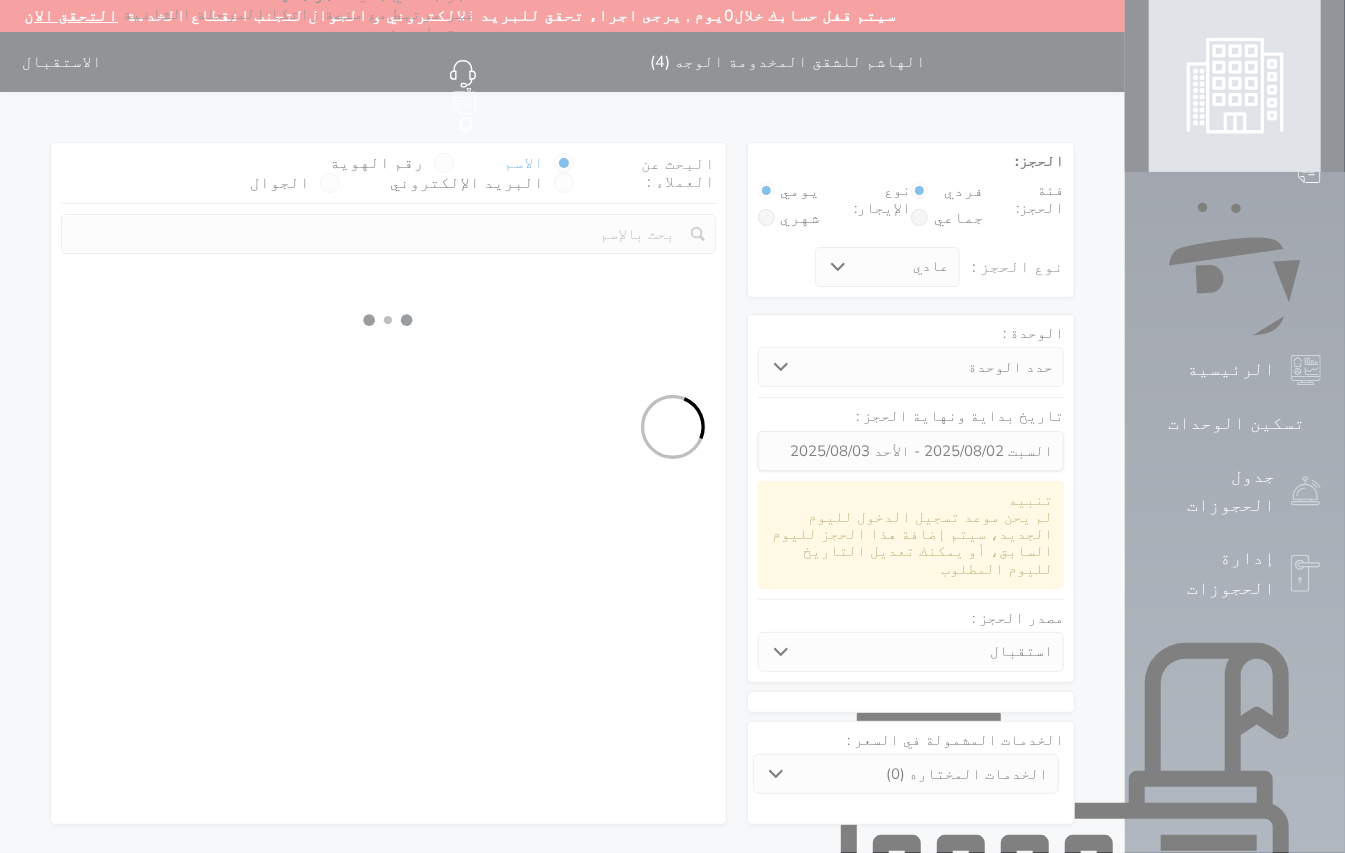 select 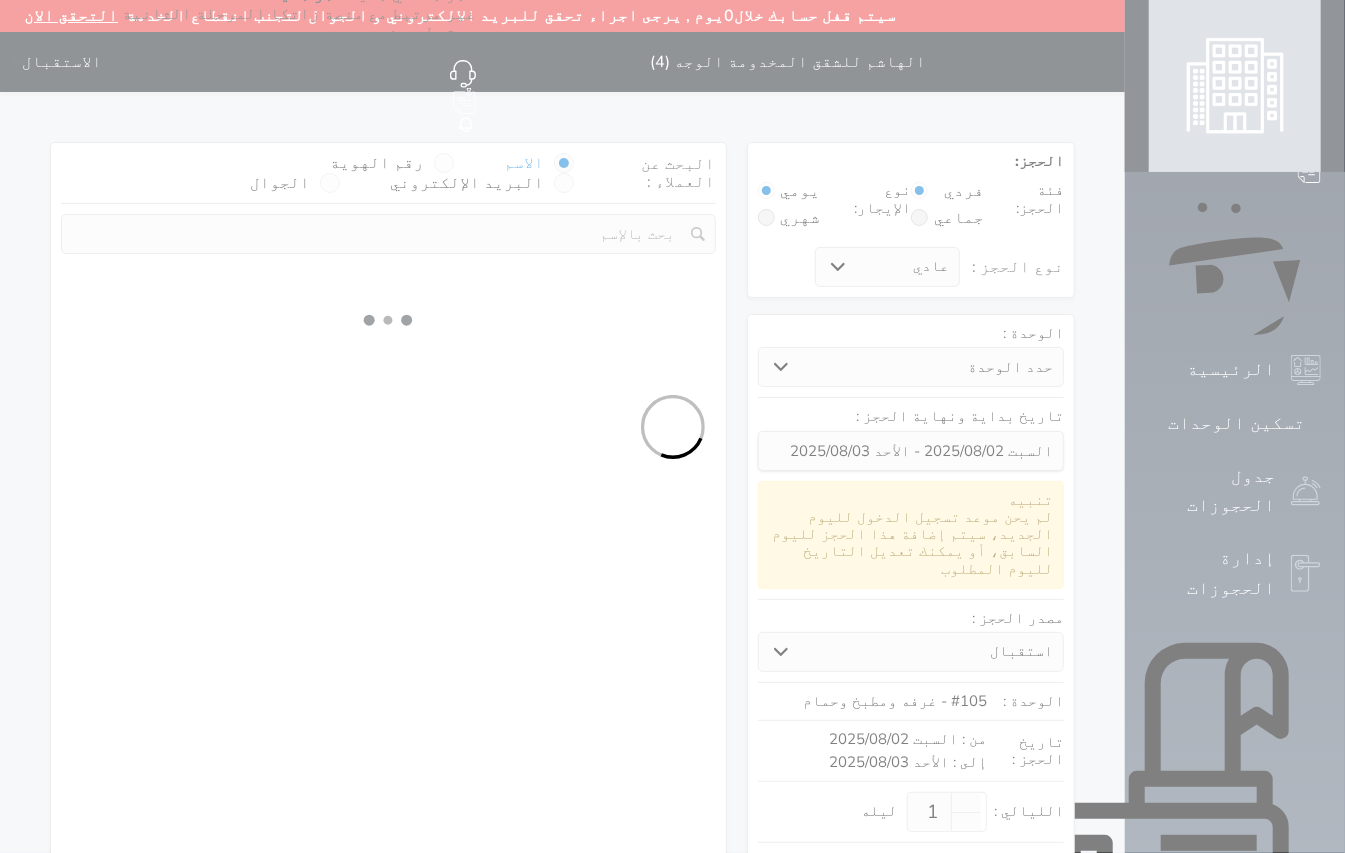 select on "1" 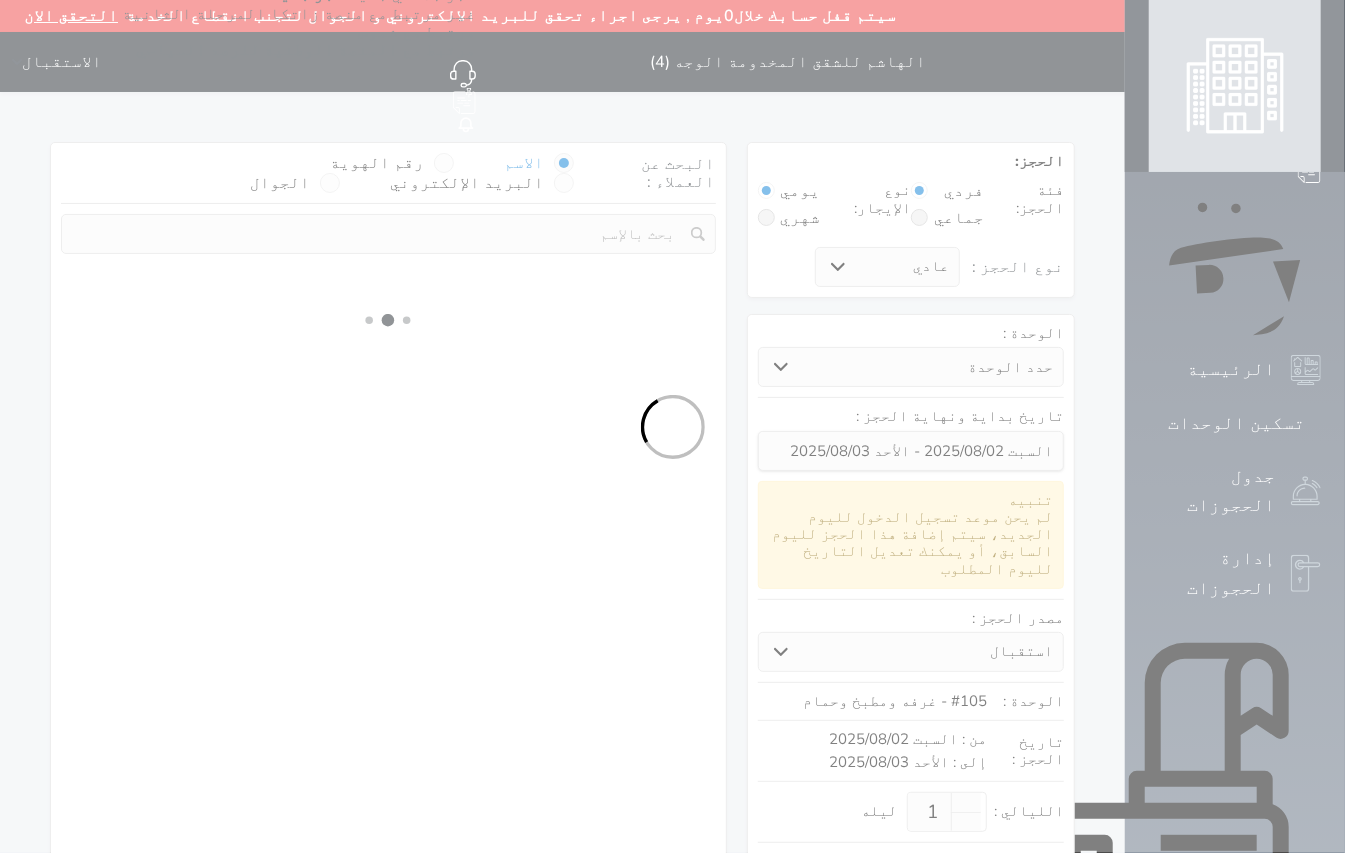 select on "113" 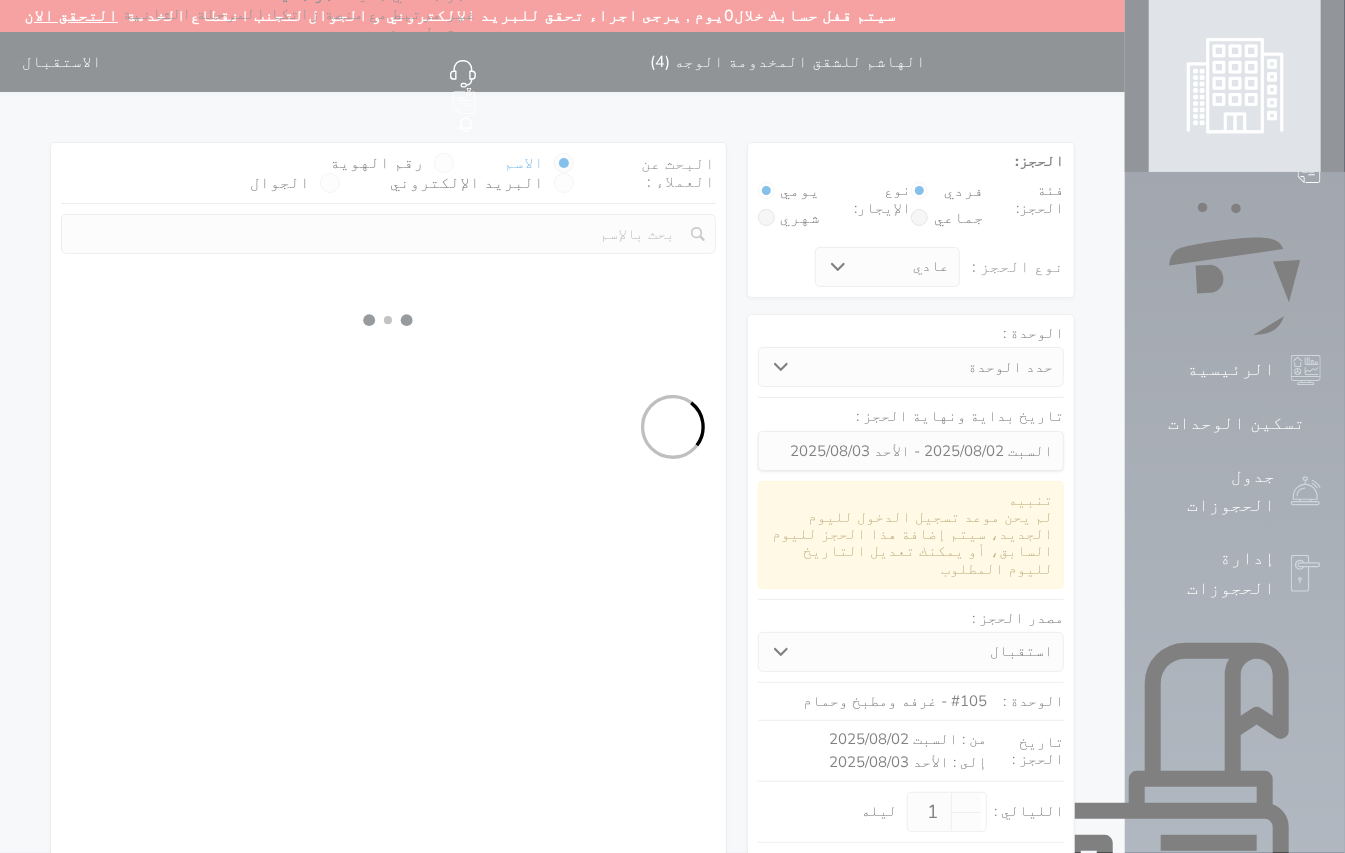 select on "1" 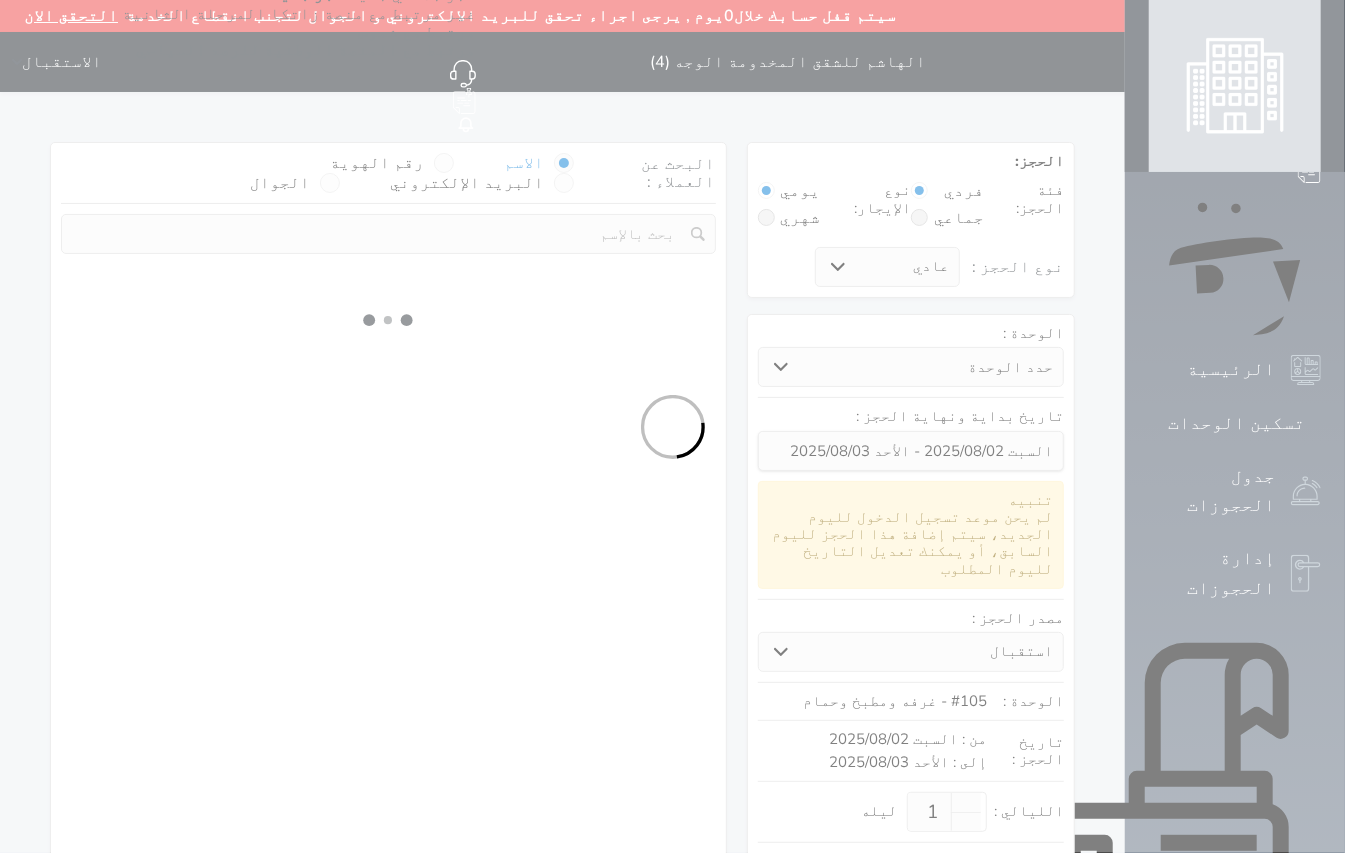 select 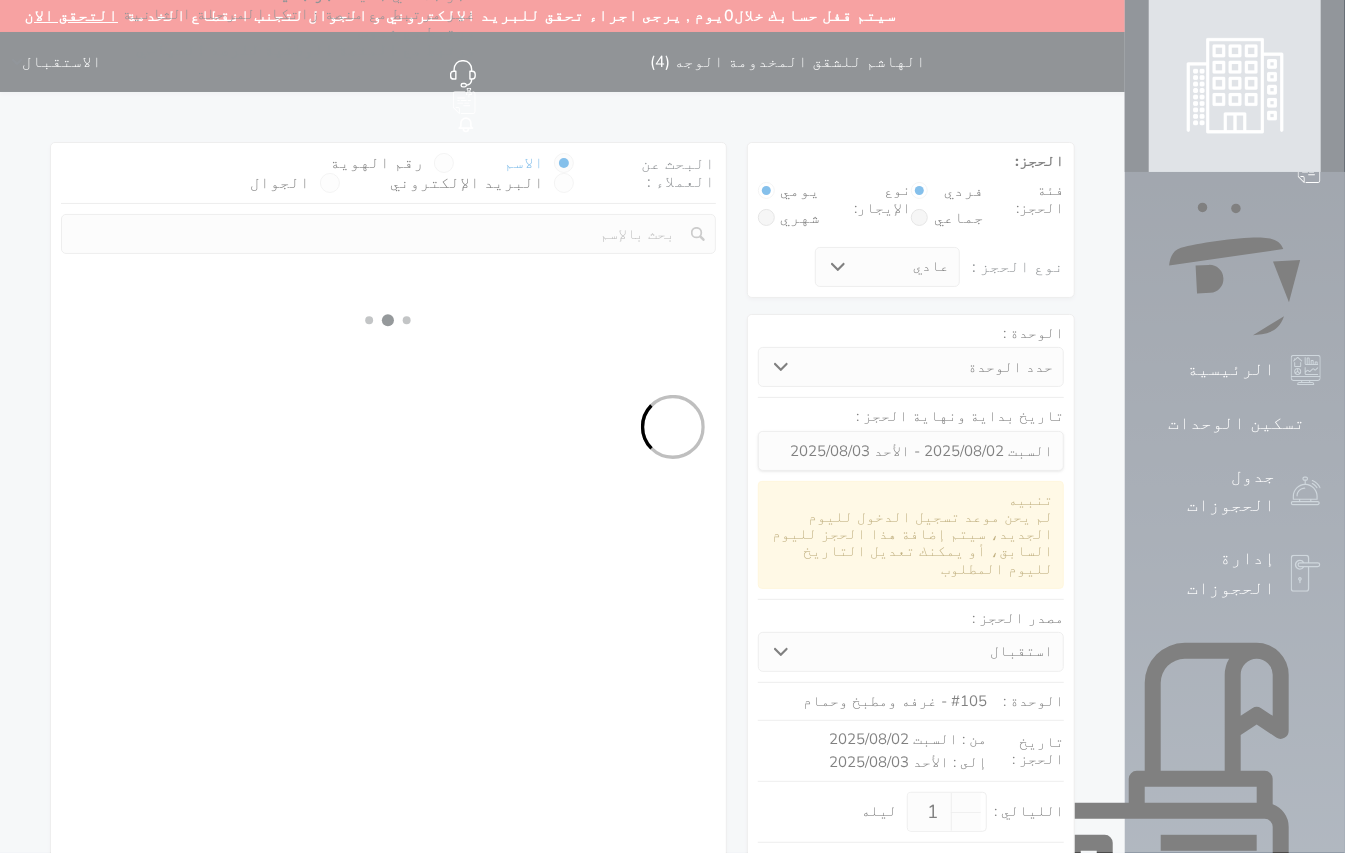 select on "7" 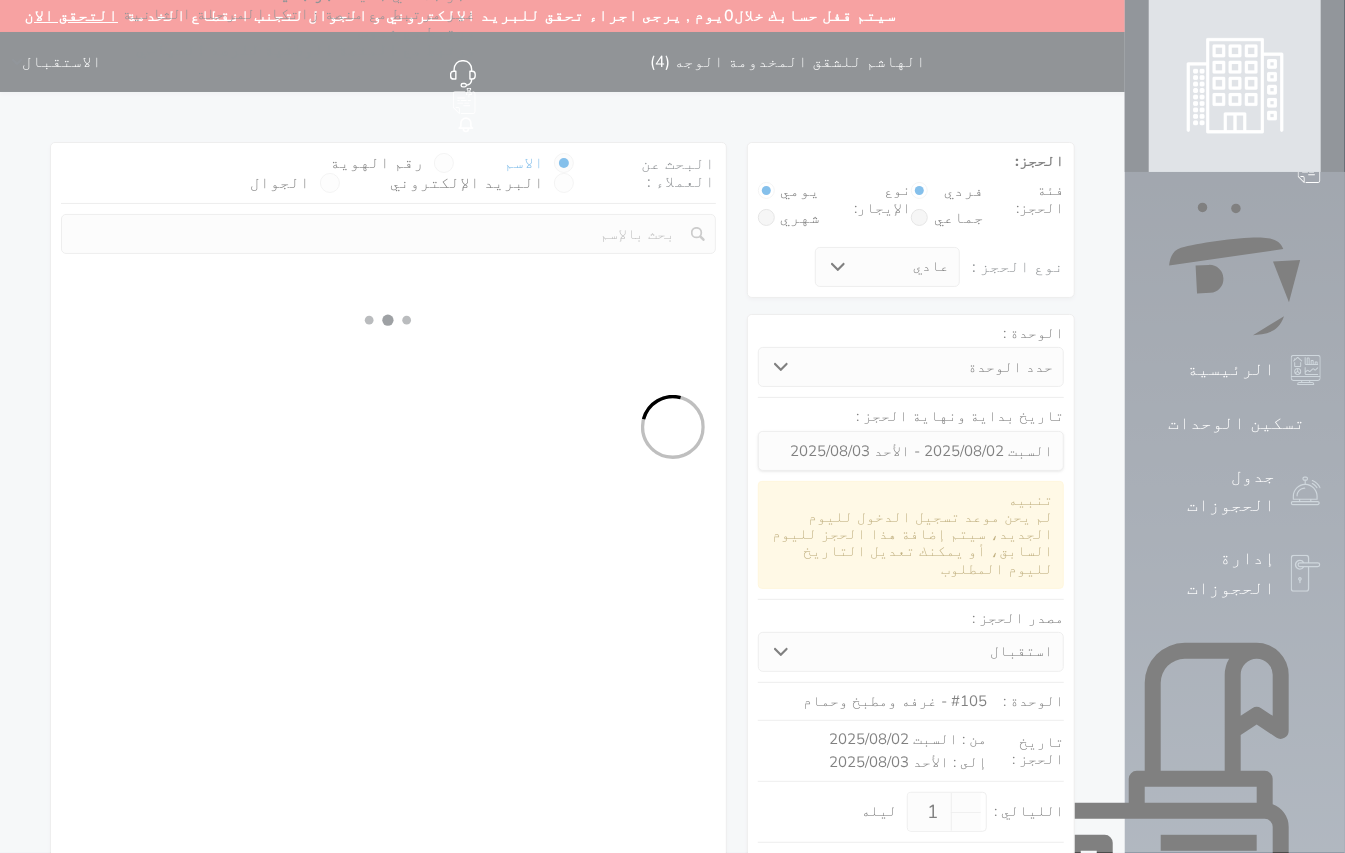 select 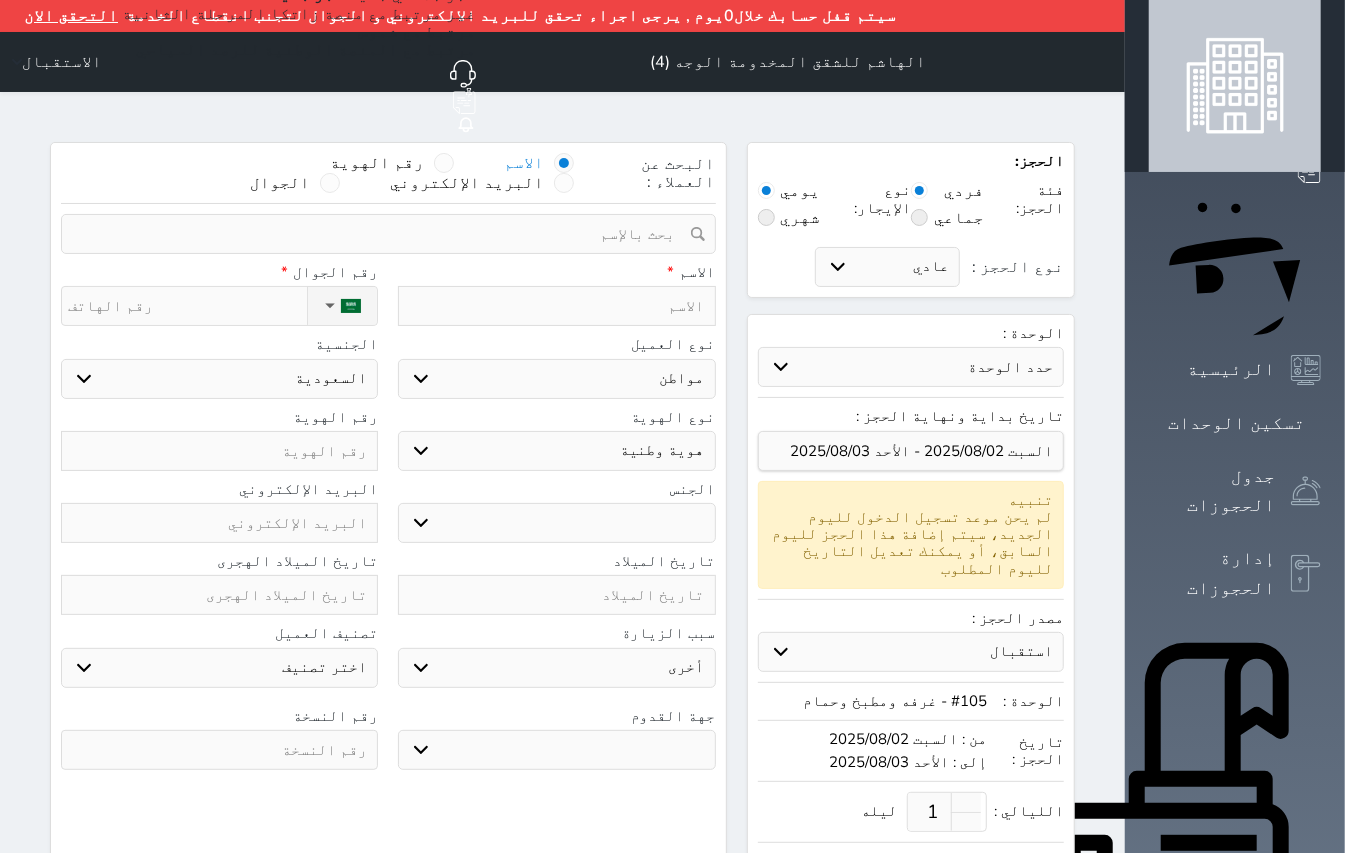 select 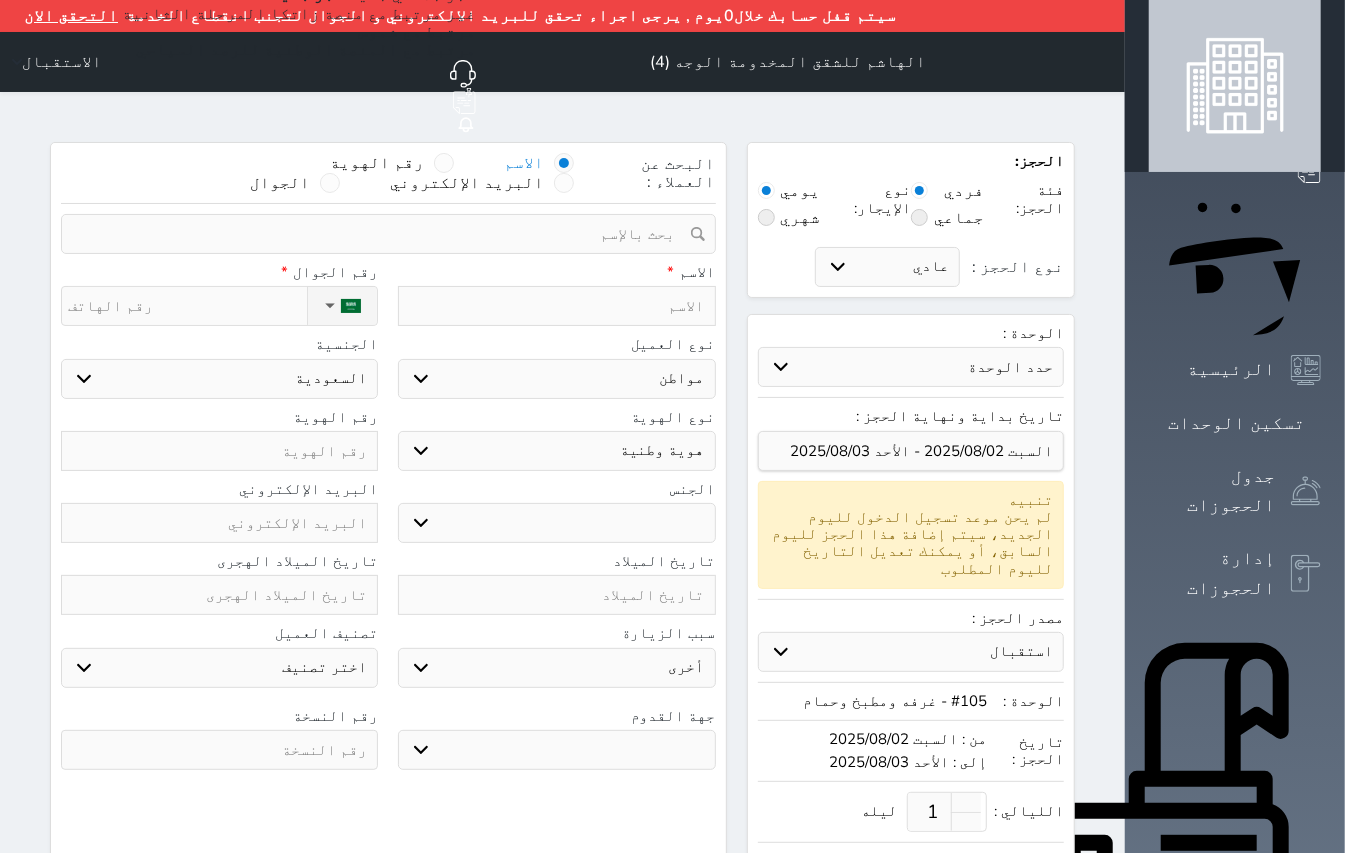 select 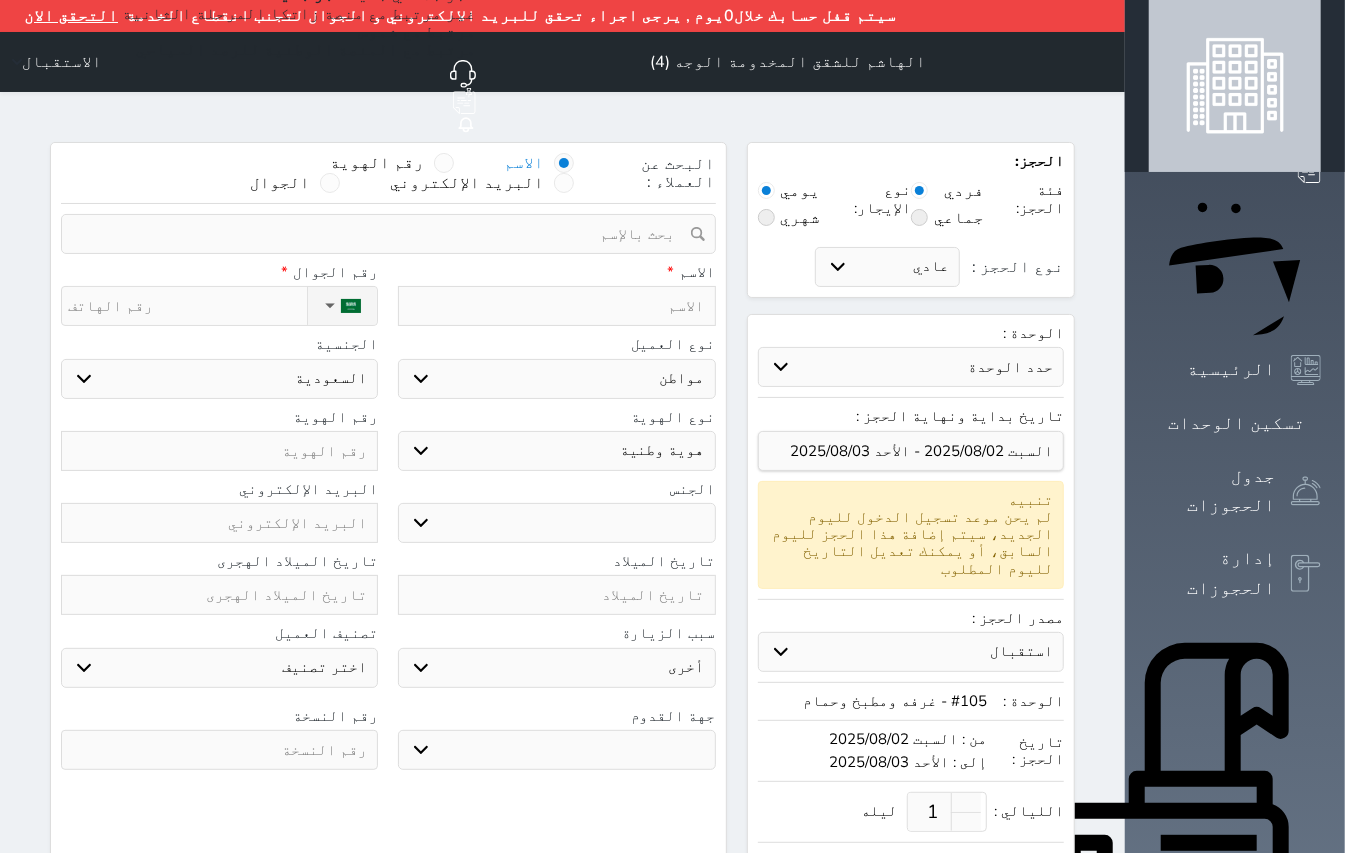 select 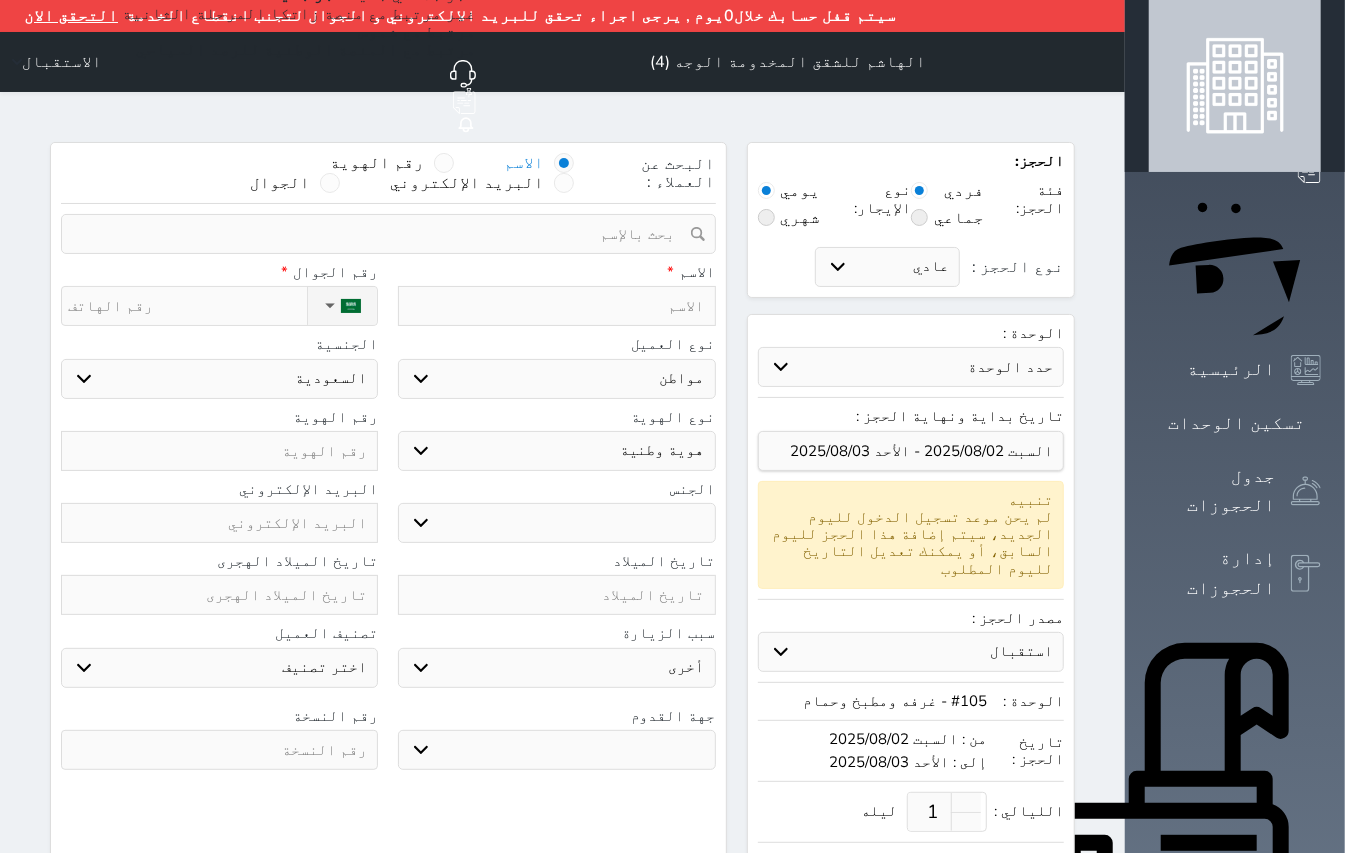 select 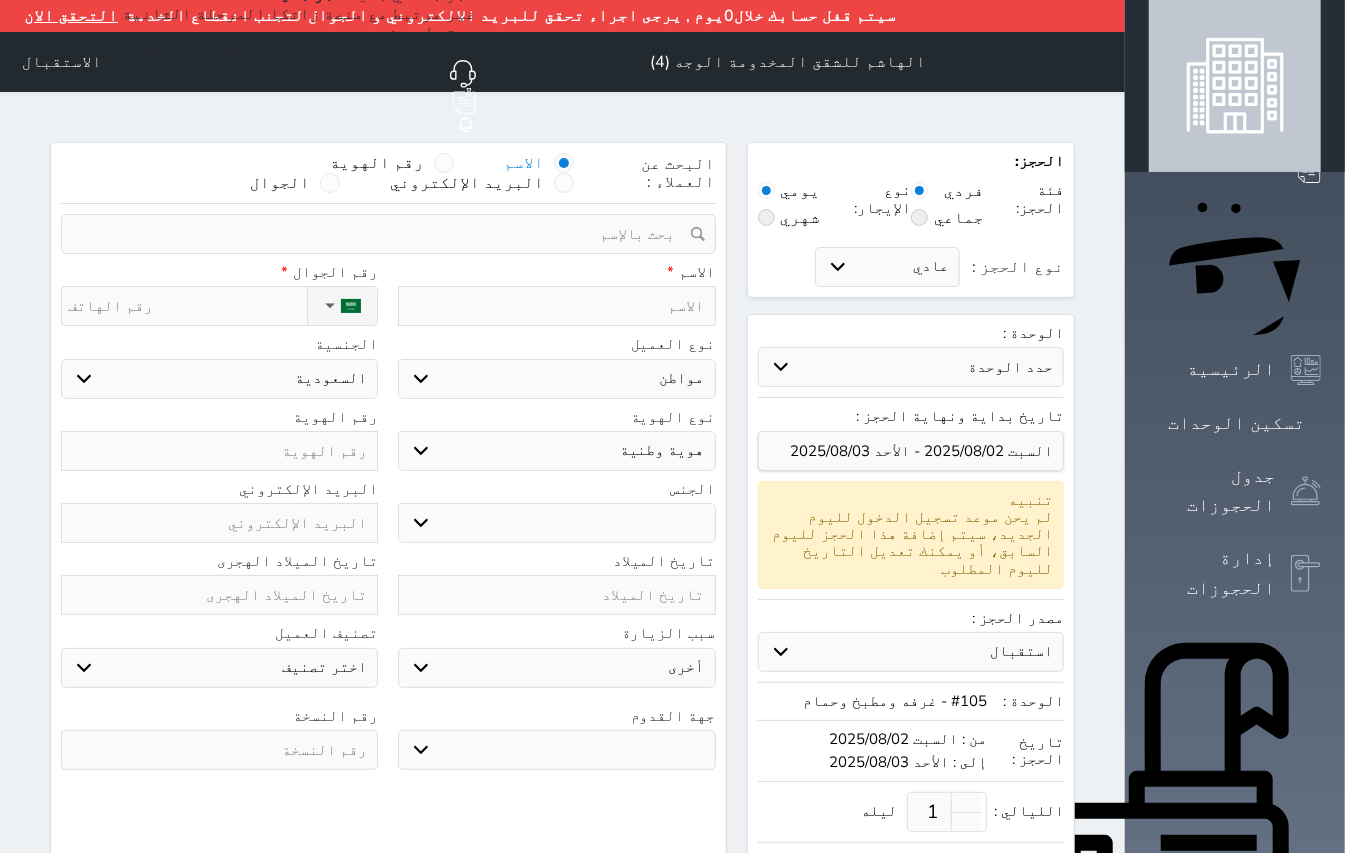 click at bounding box center (556, 306) 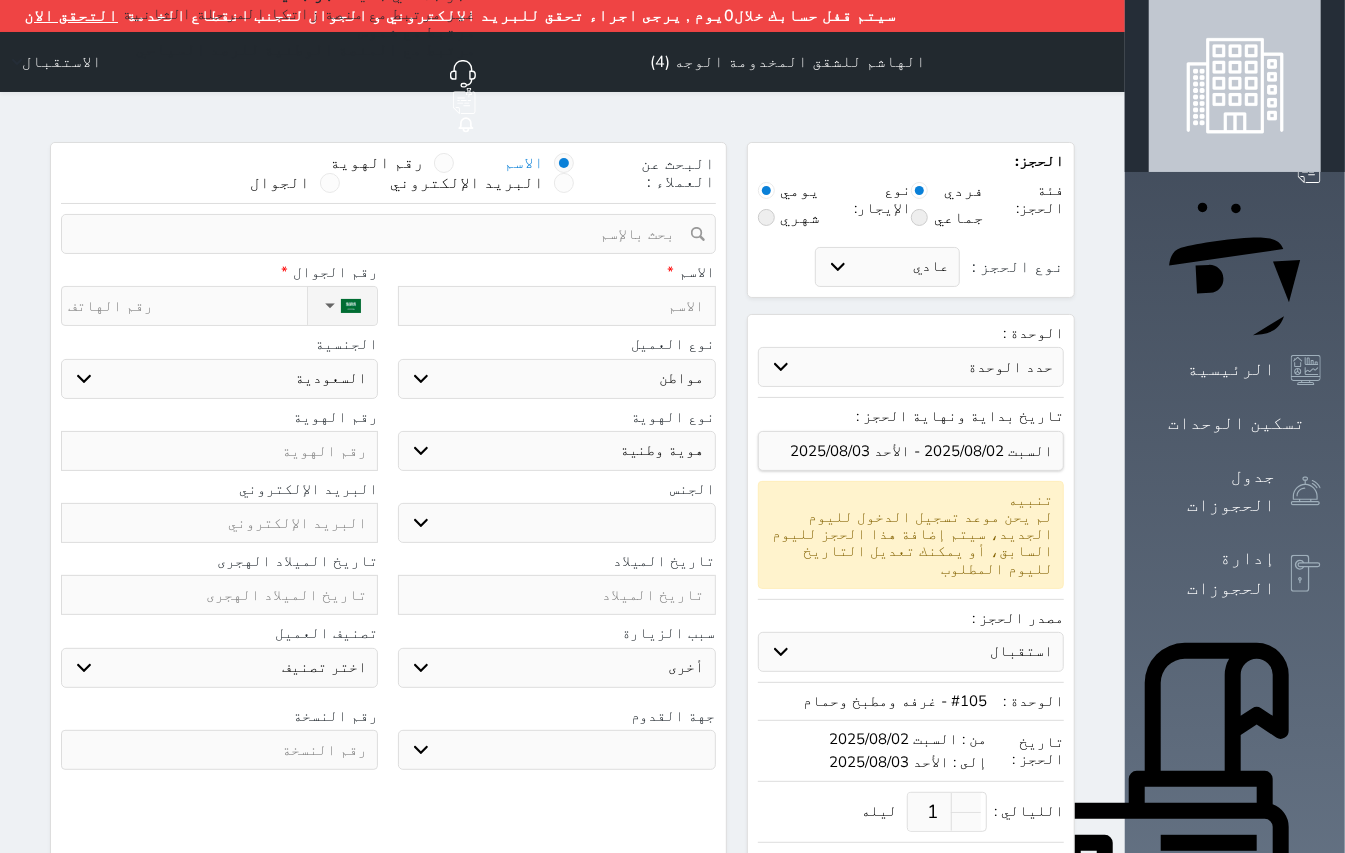 type on "ن" 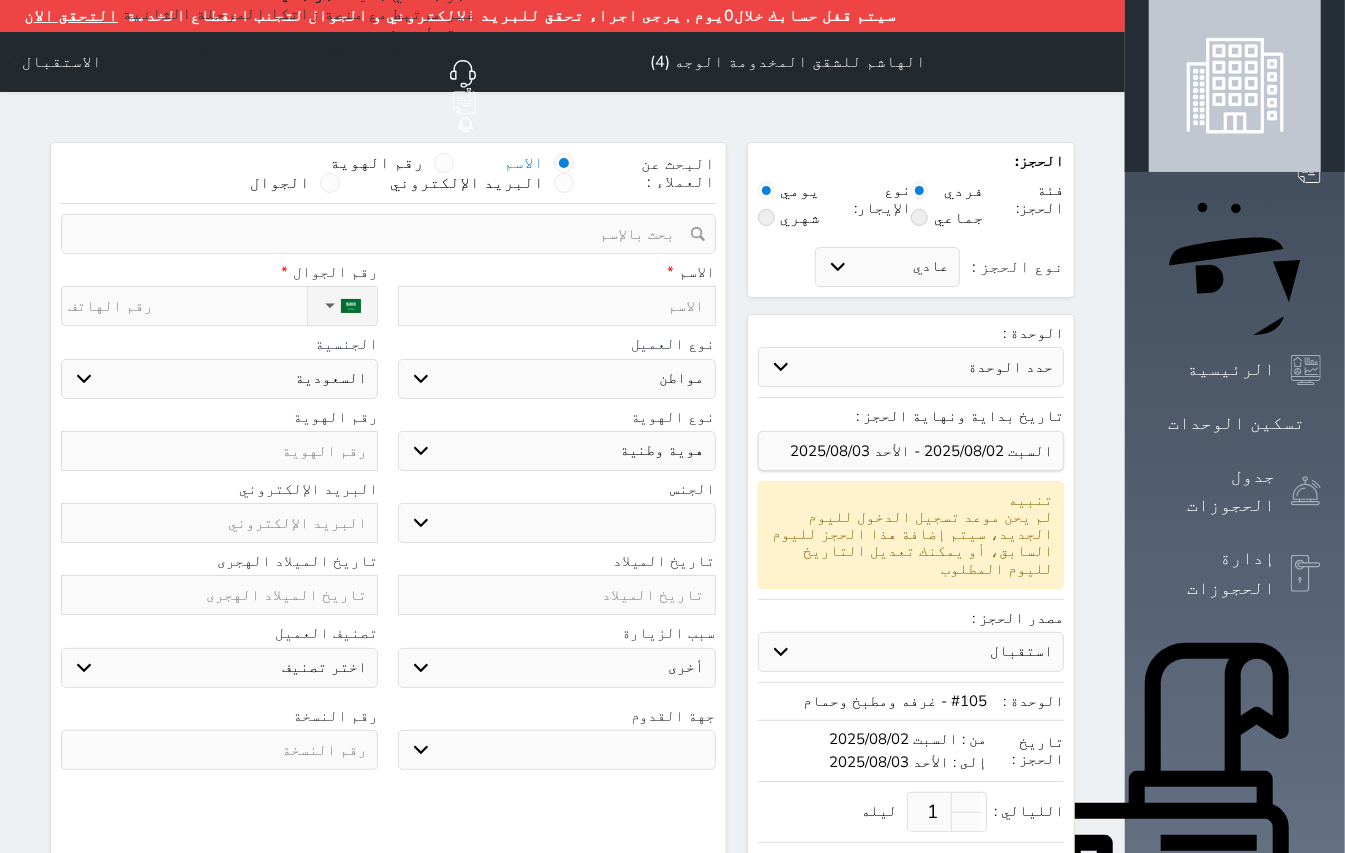 select 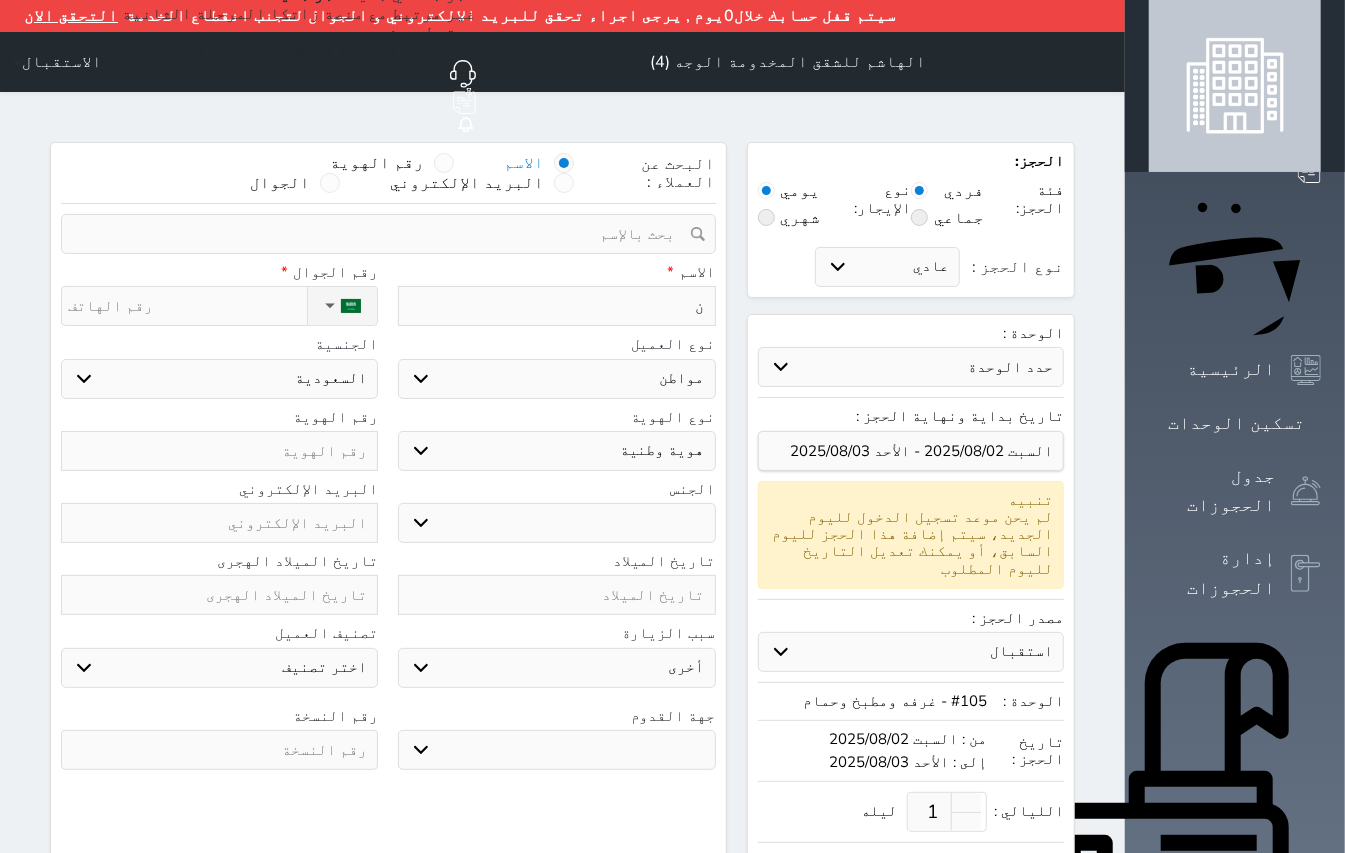 type on "نا" 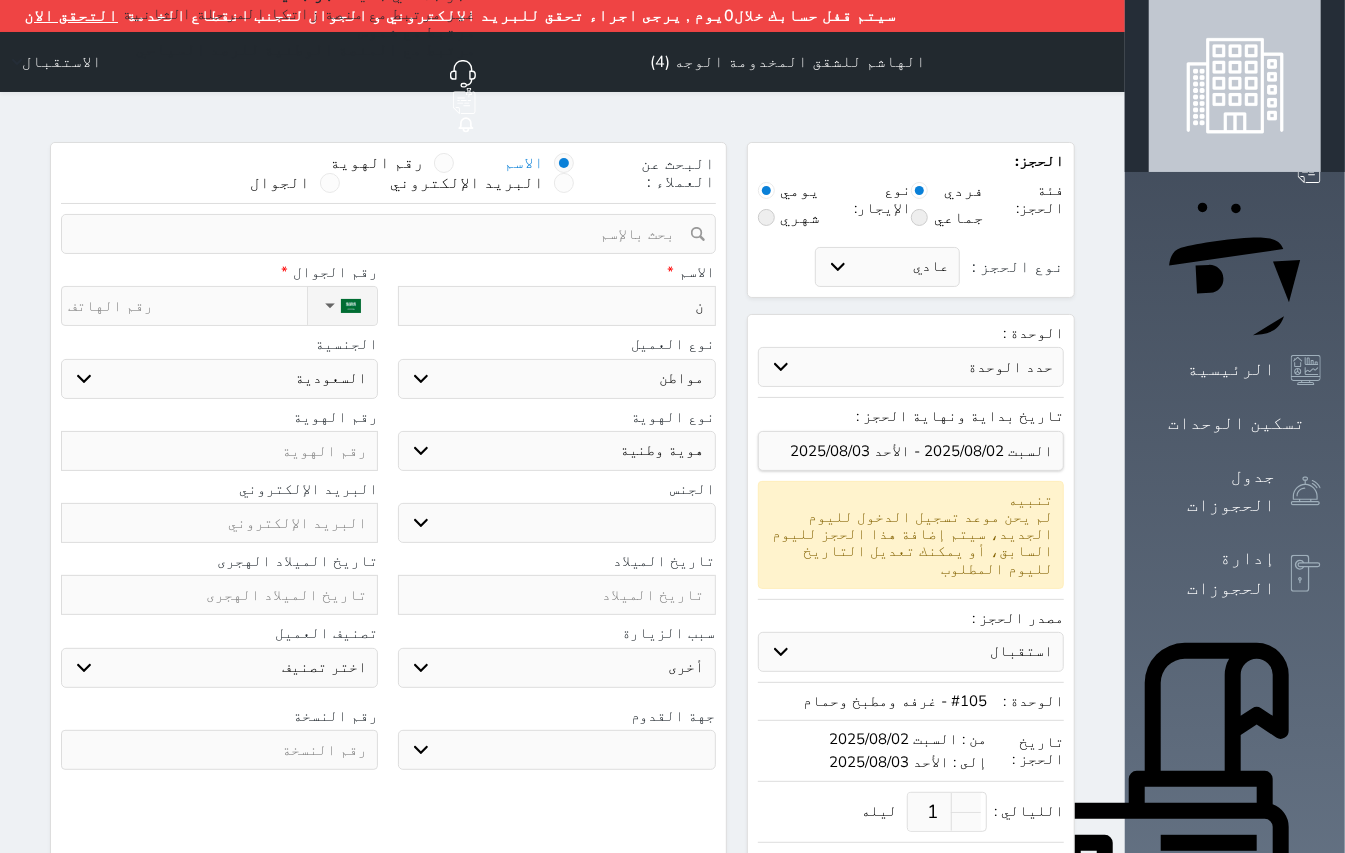 select 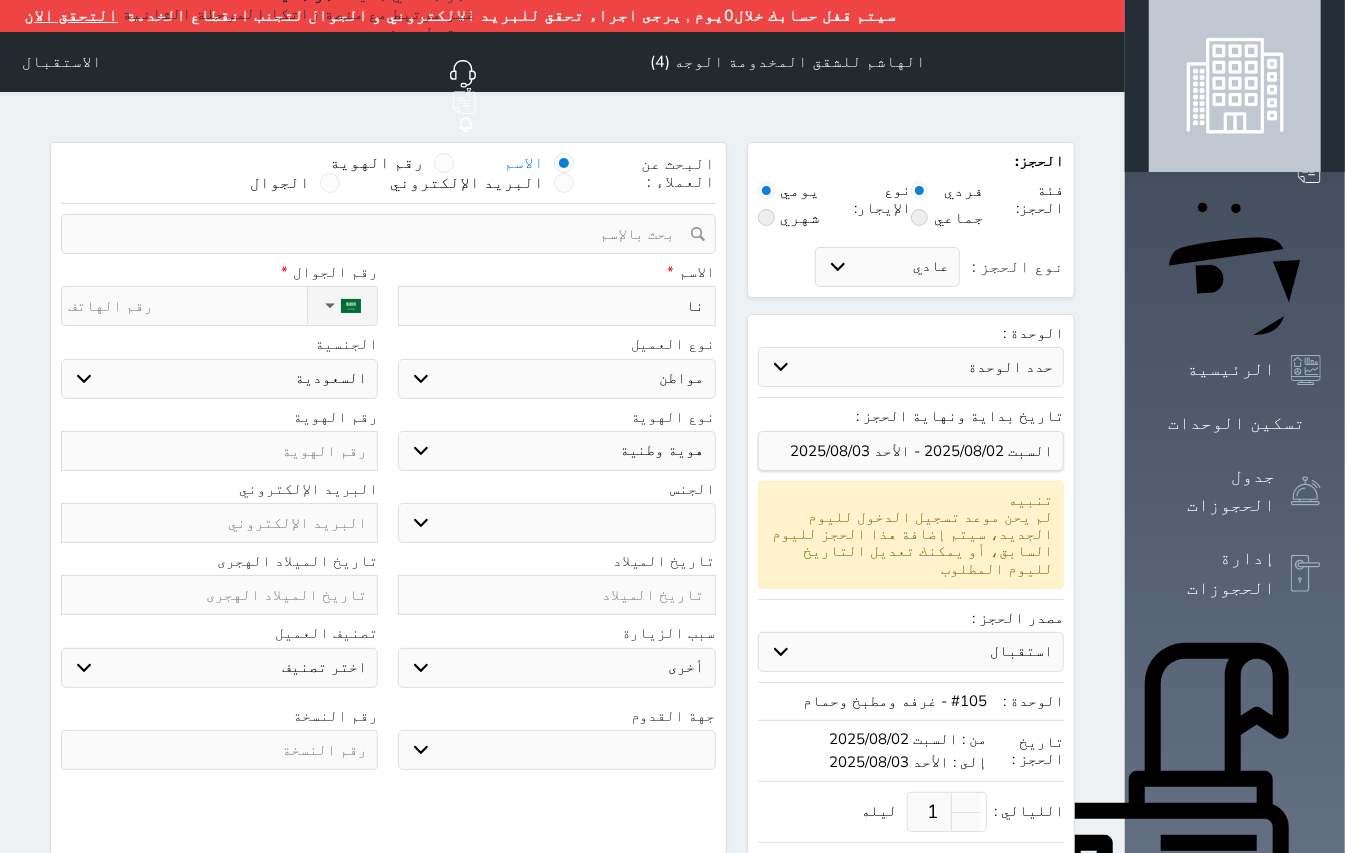 type on "ناص" 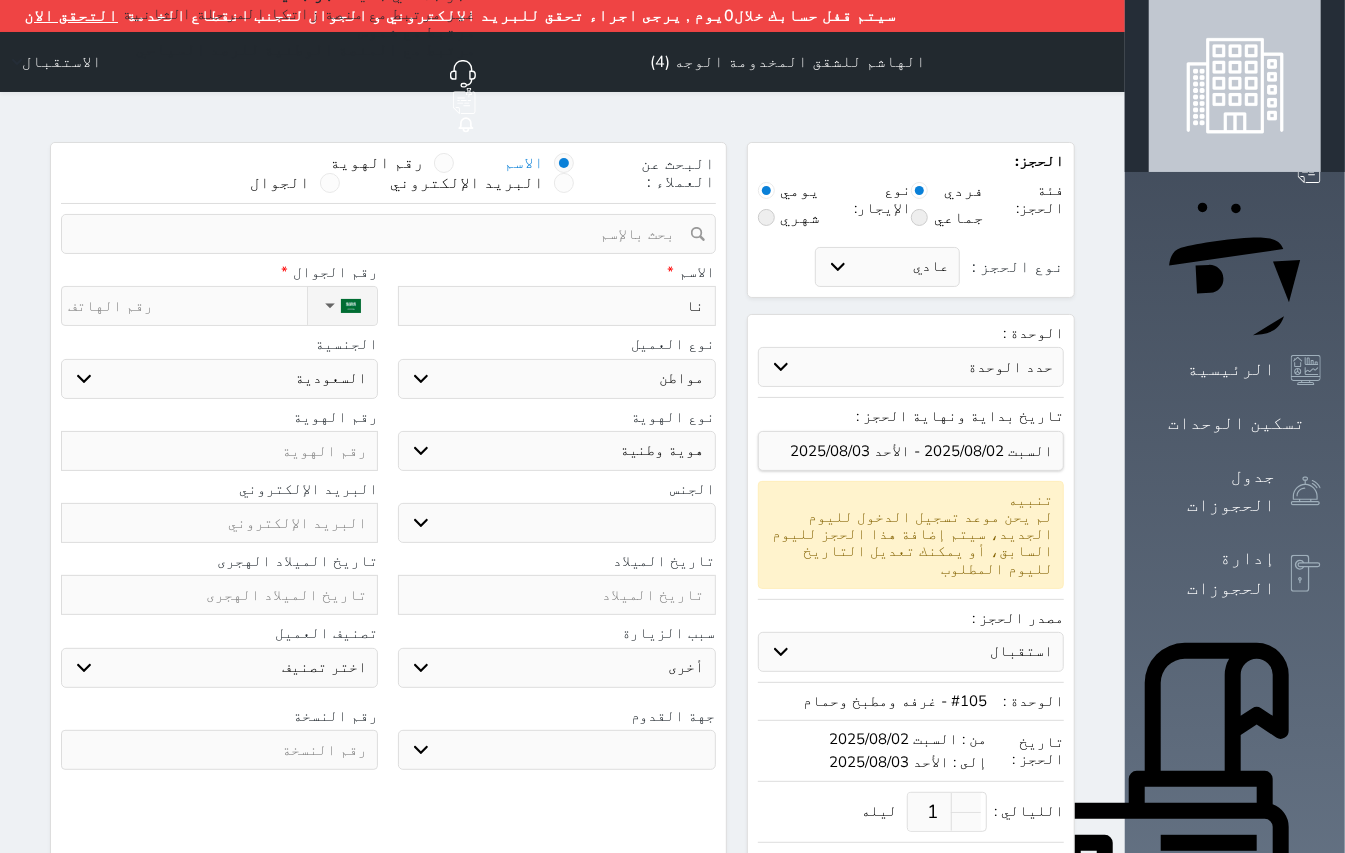 select 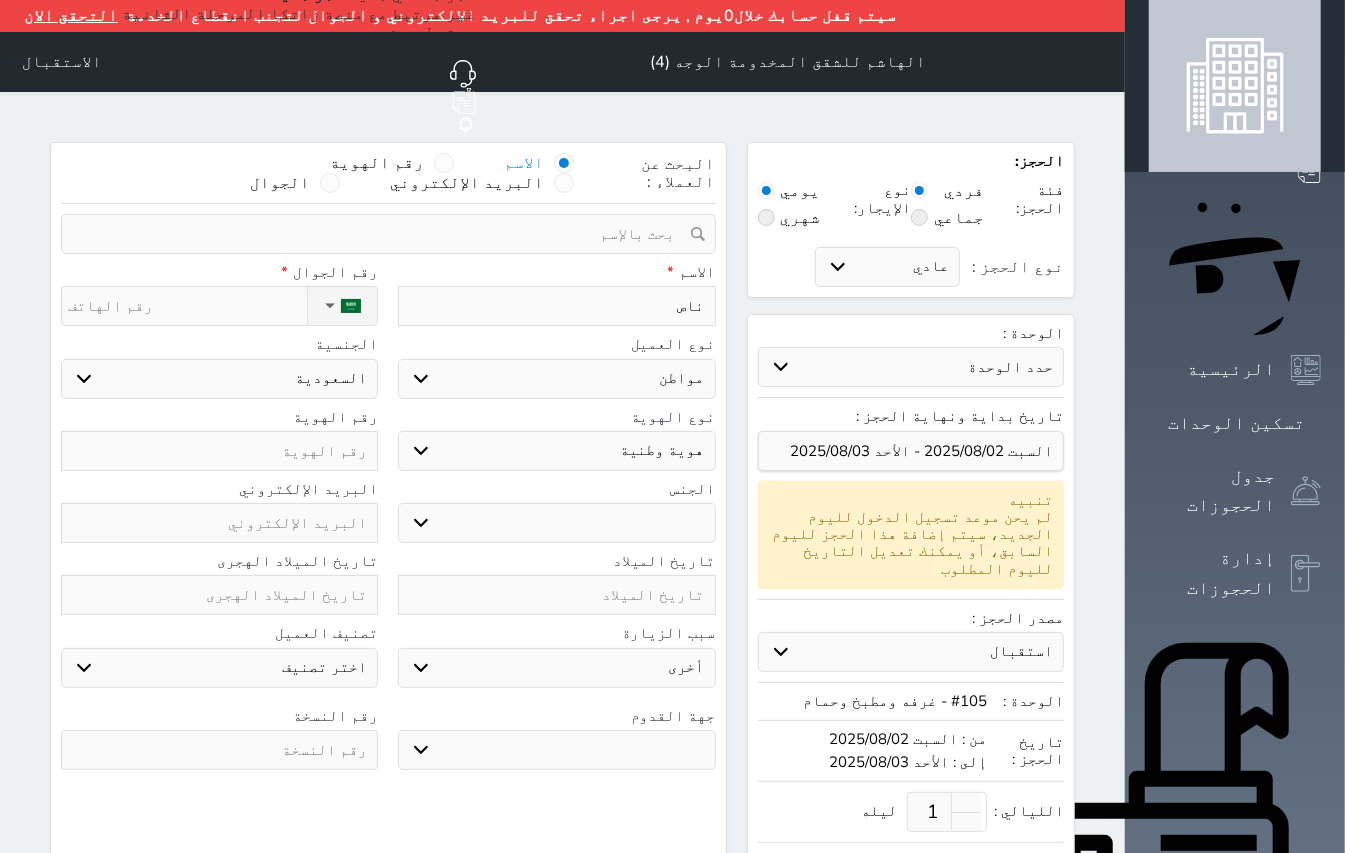 type on "ناصر" 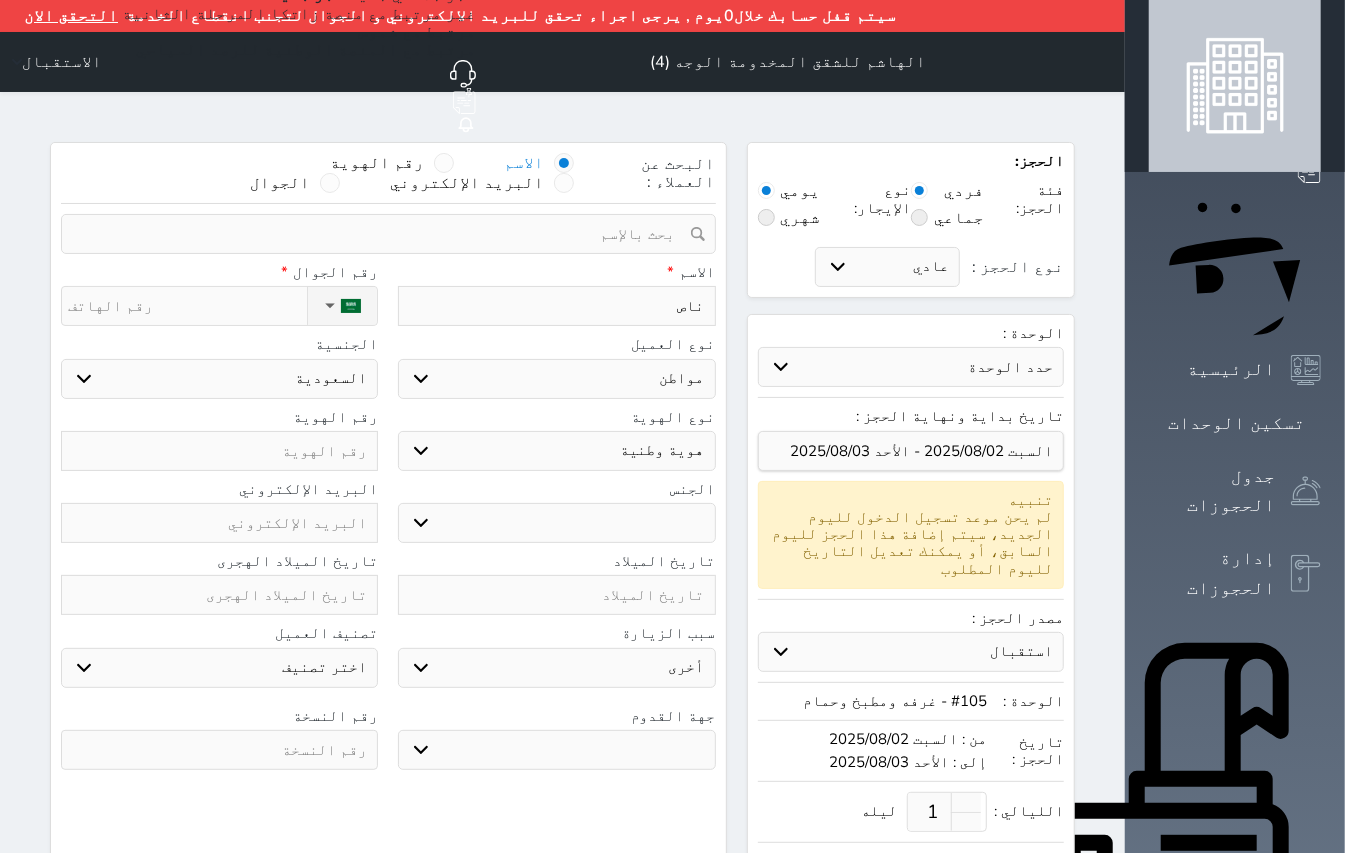 select 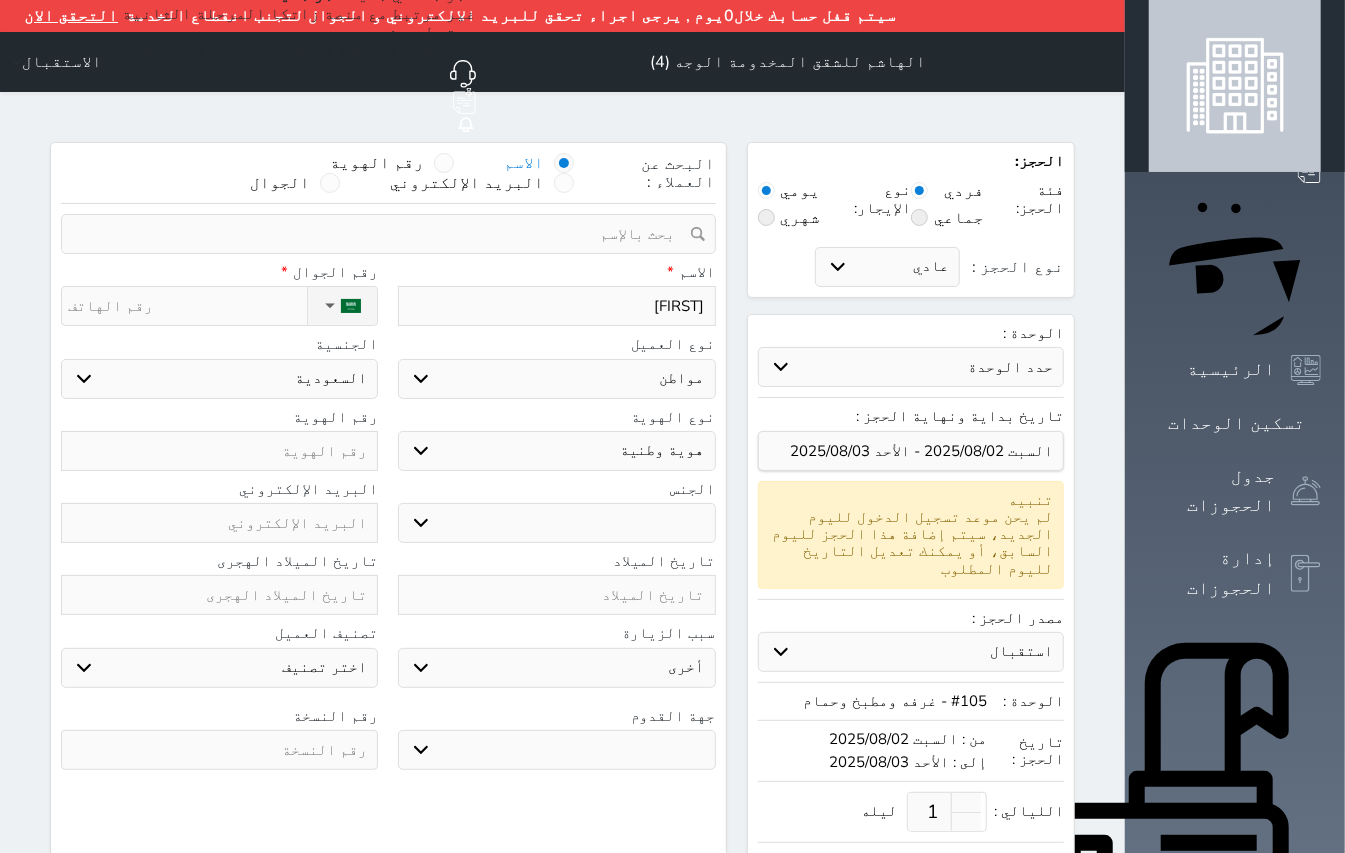 type on "ناصر" 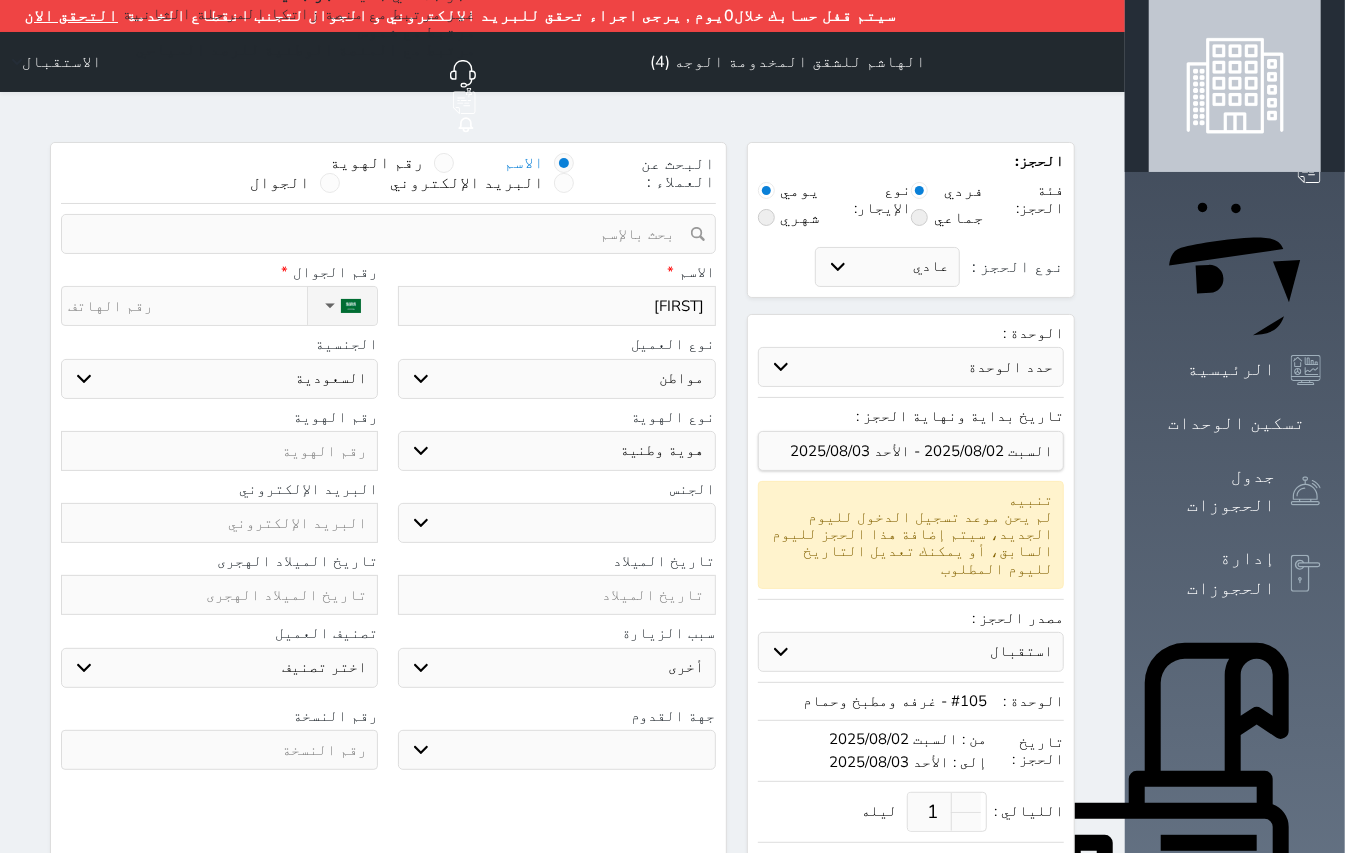 select 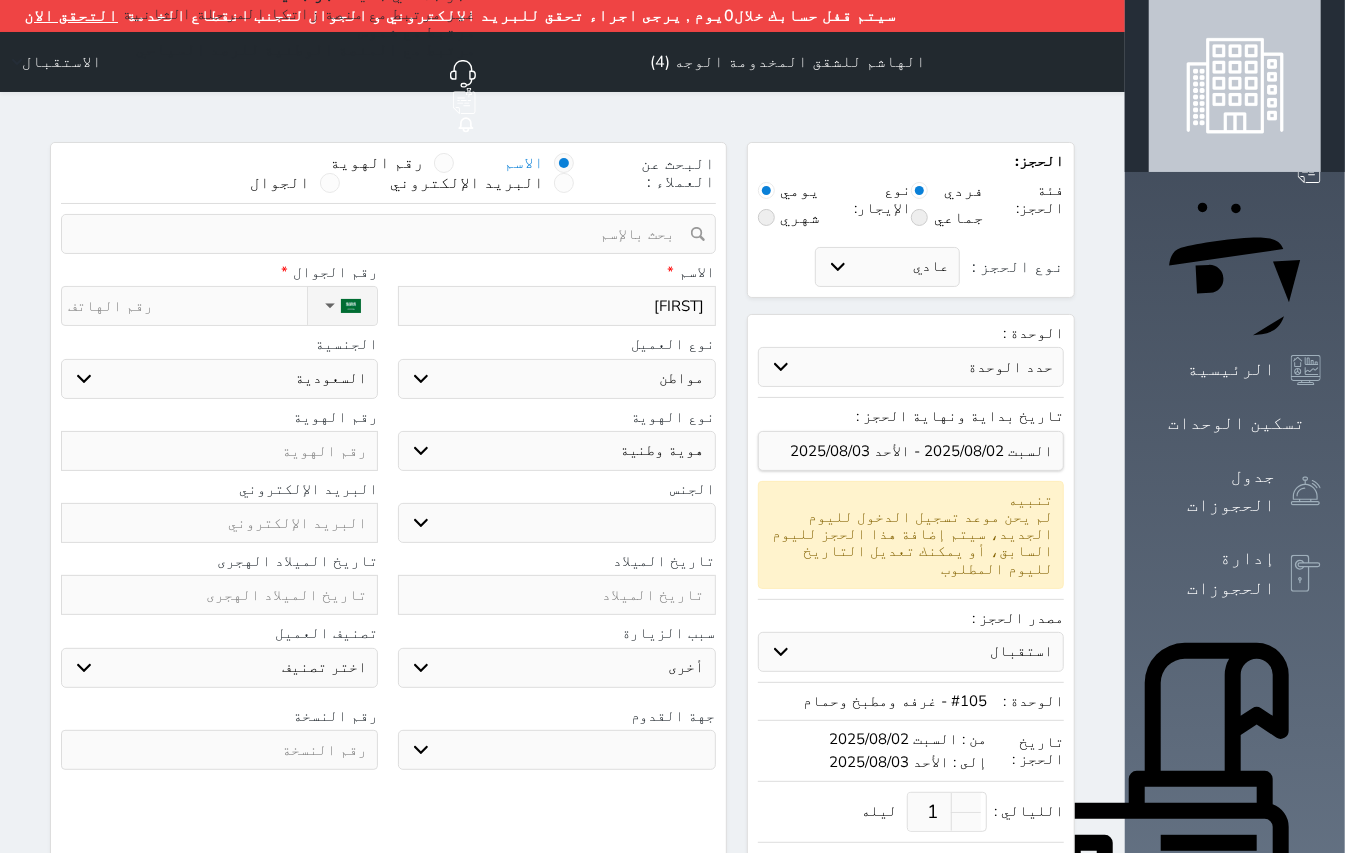 type on "ناصر ع" 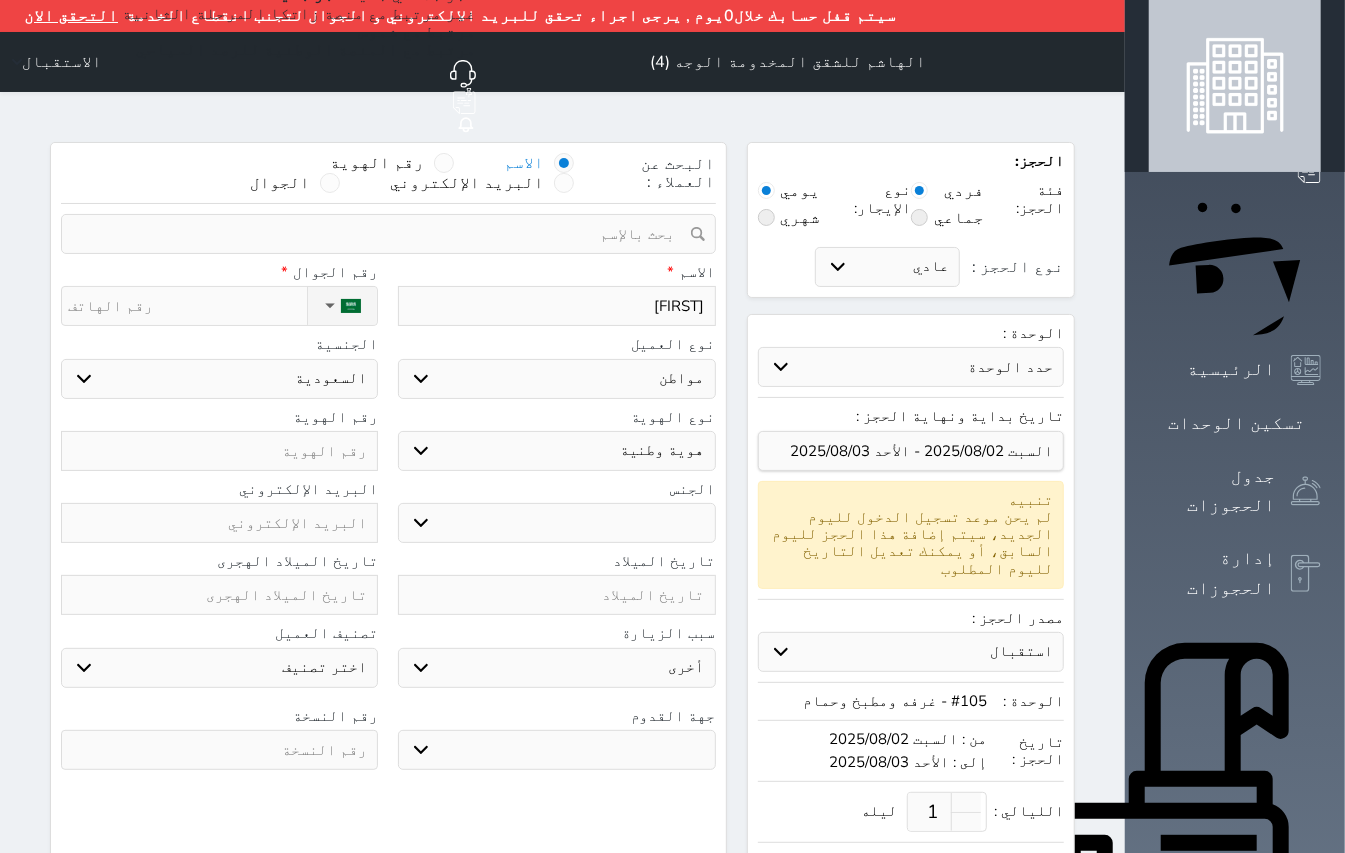 select 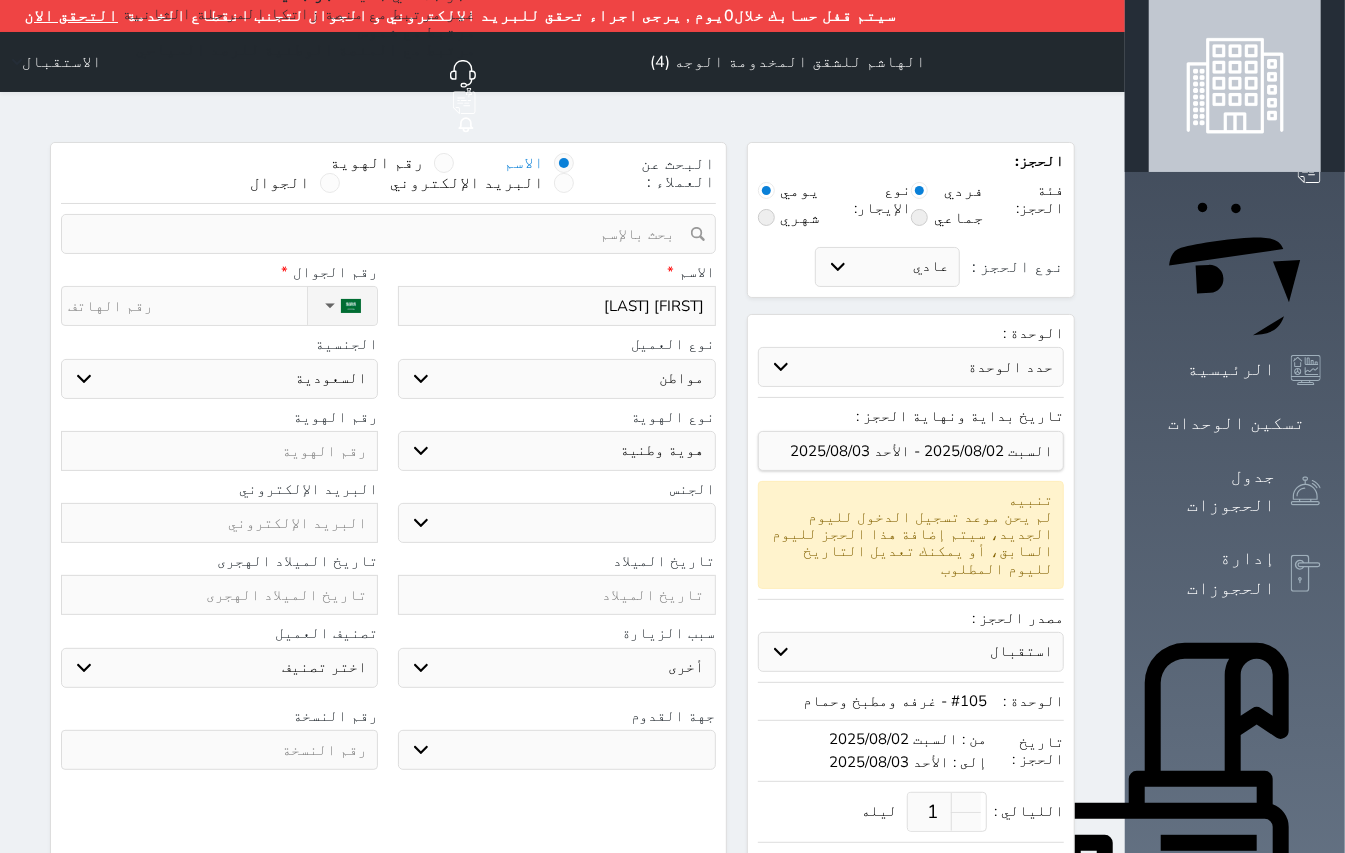 type on "ناصر عل" 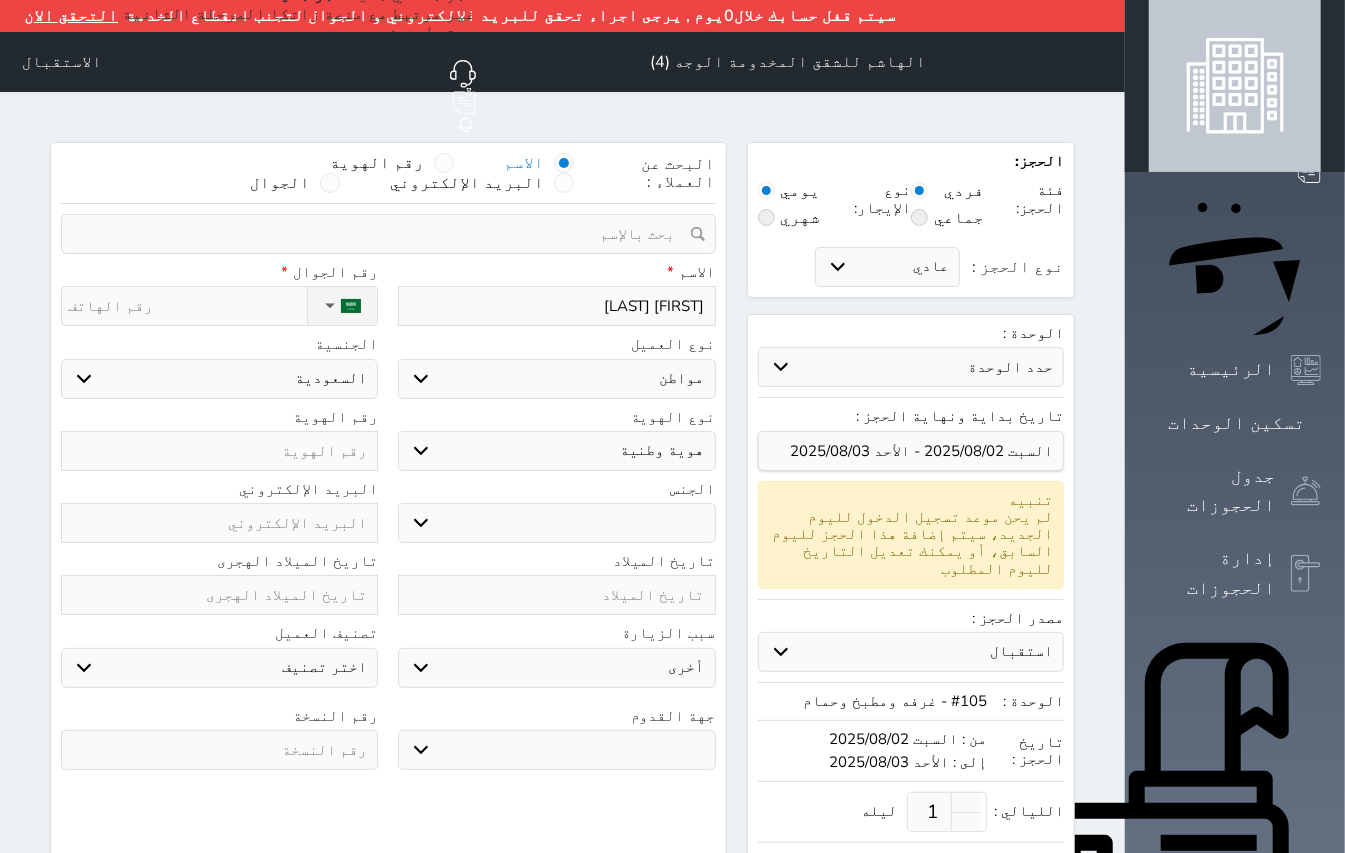 select 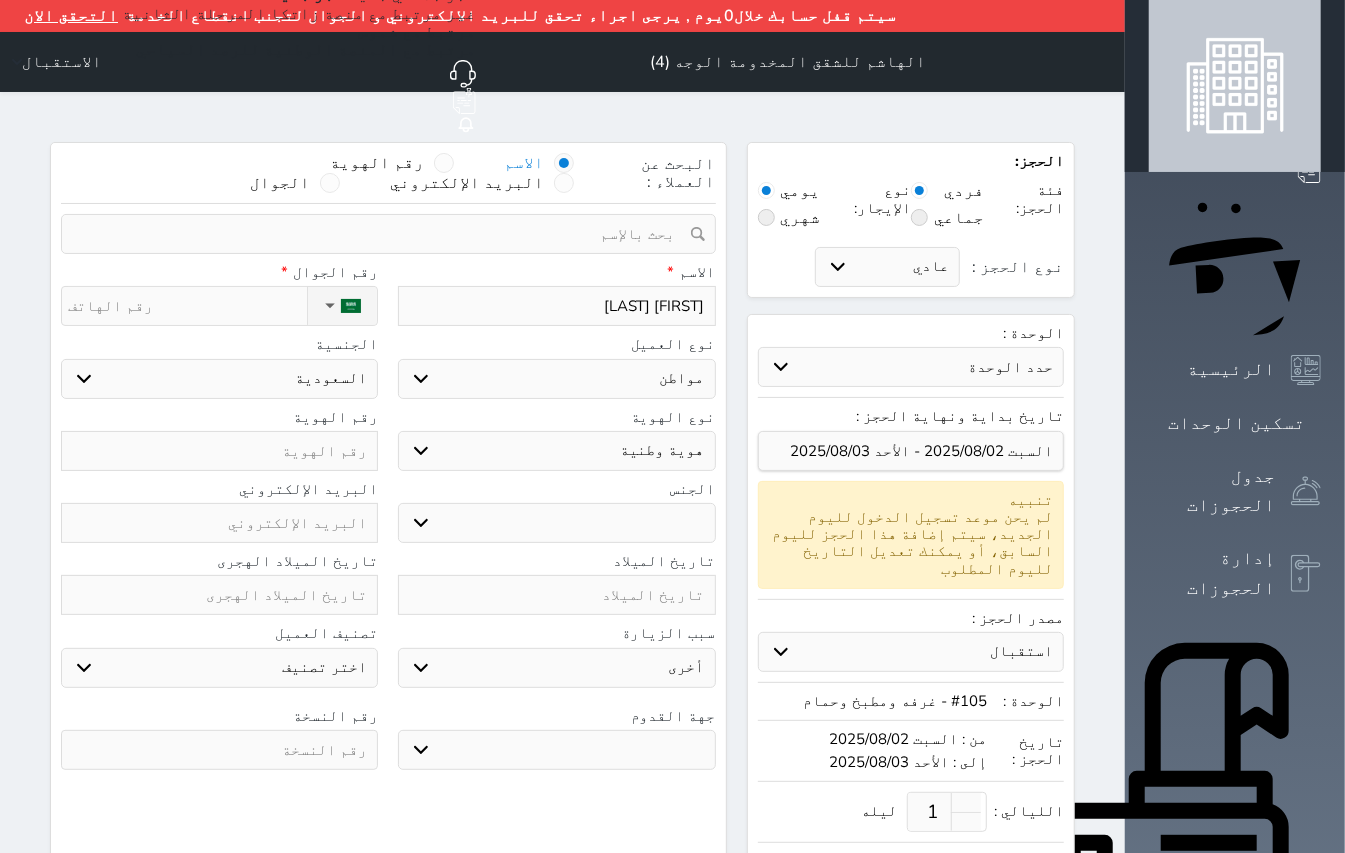 type on "ناصر علي" 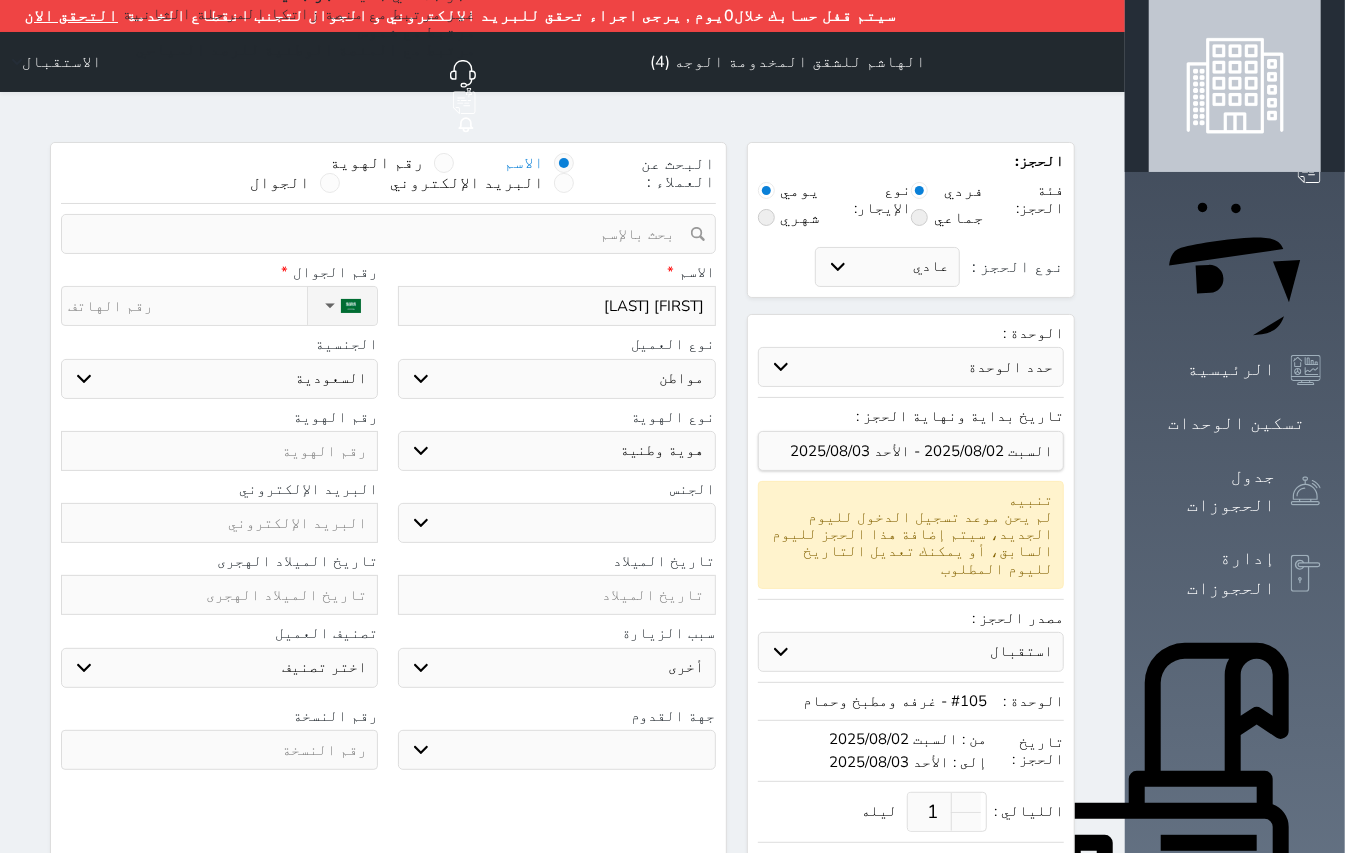 select 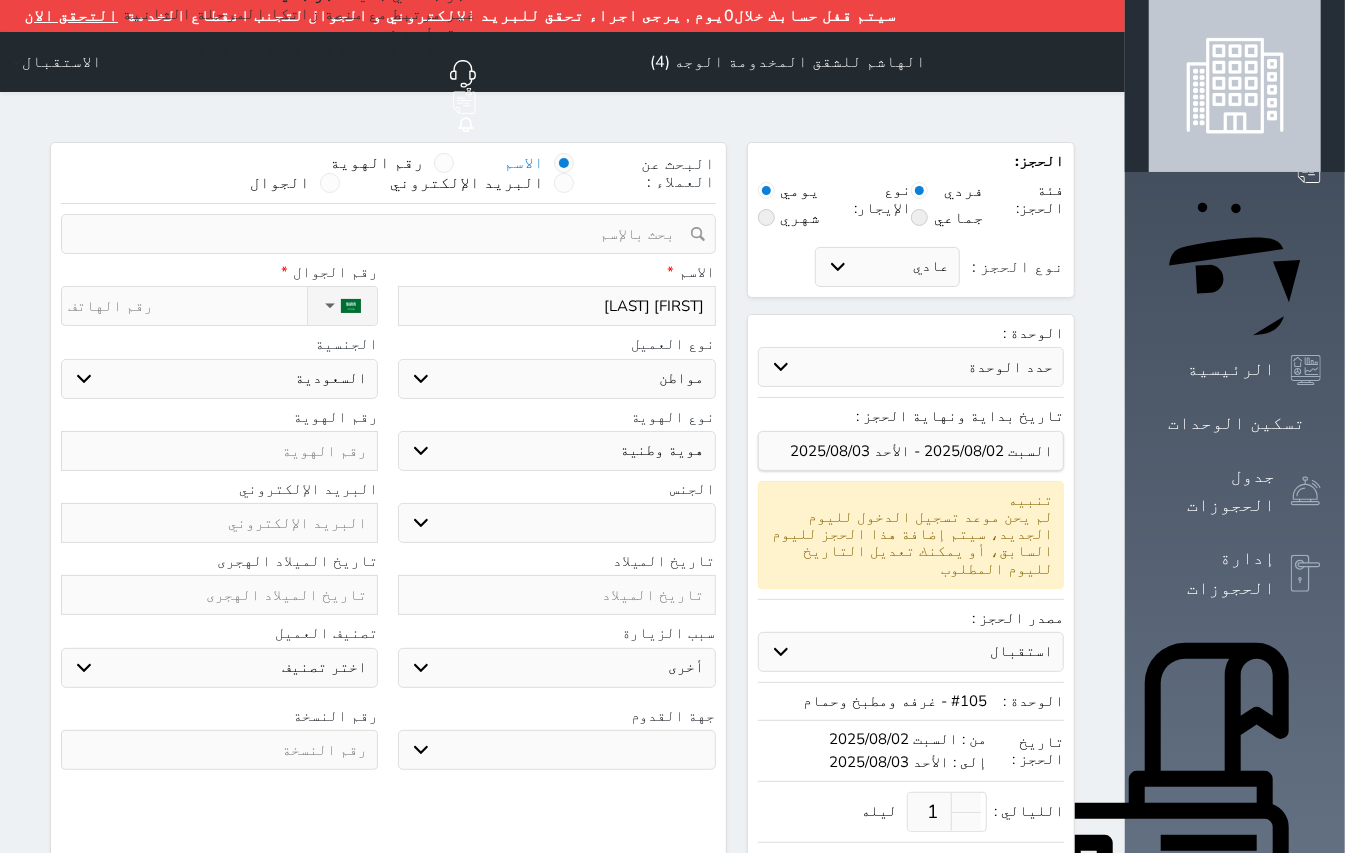 type on "ناصر علي" 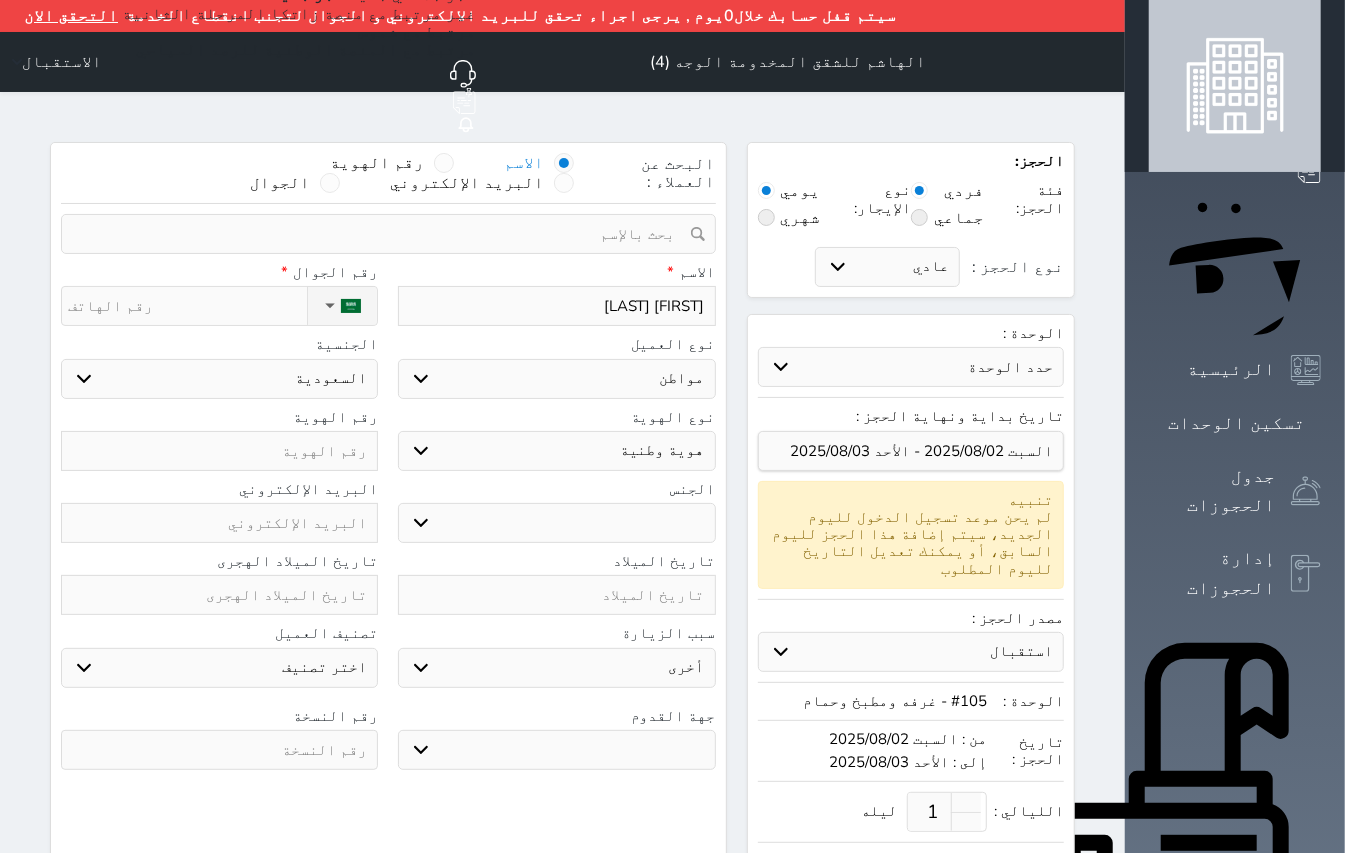select 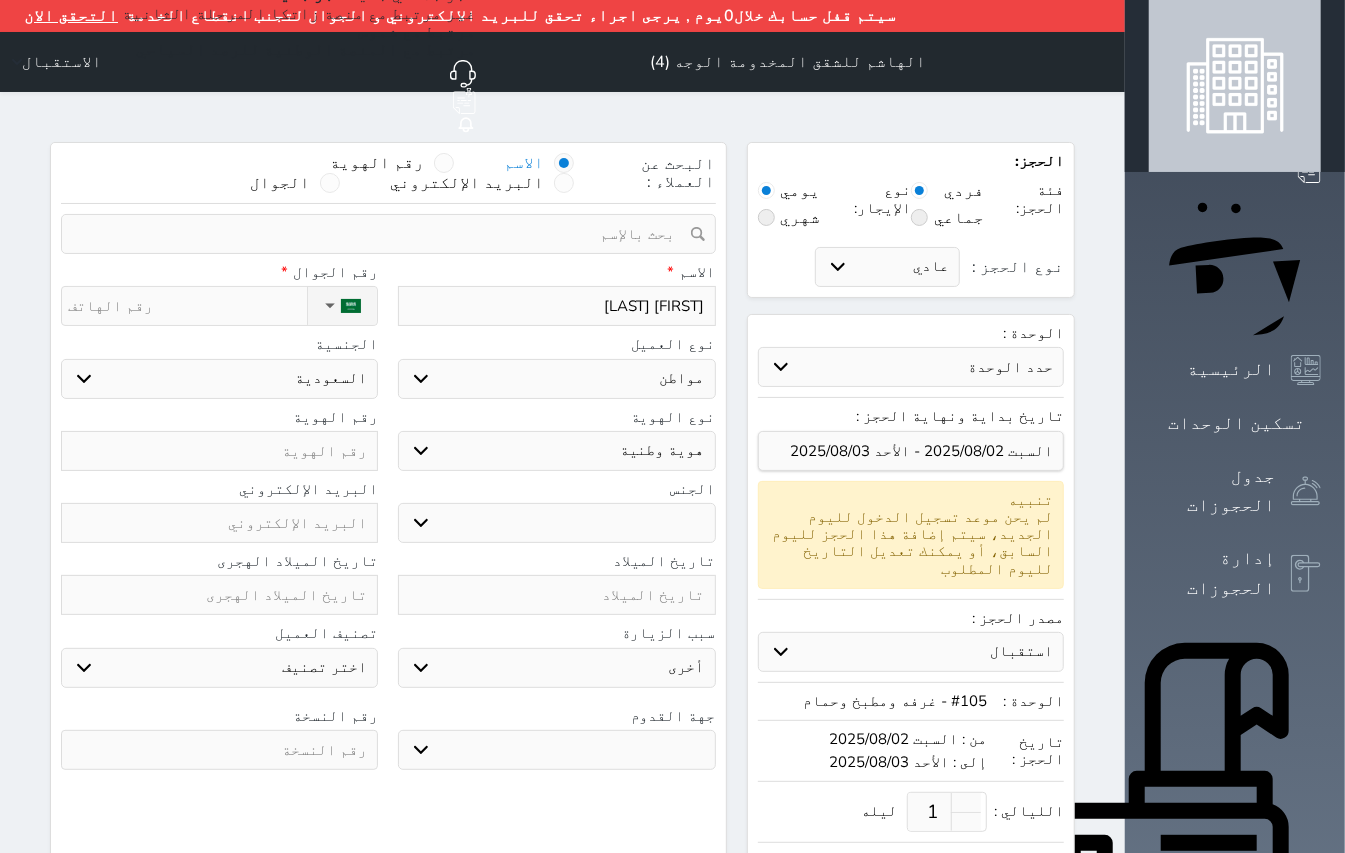 type on "ناصر علي ا" 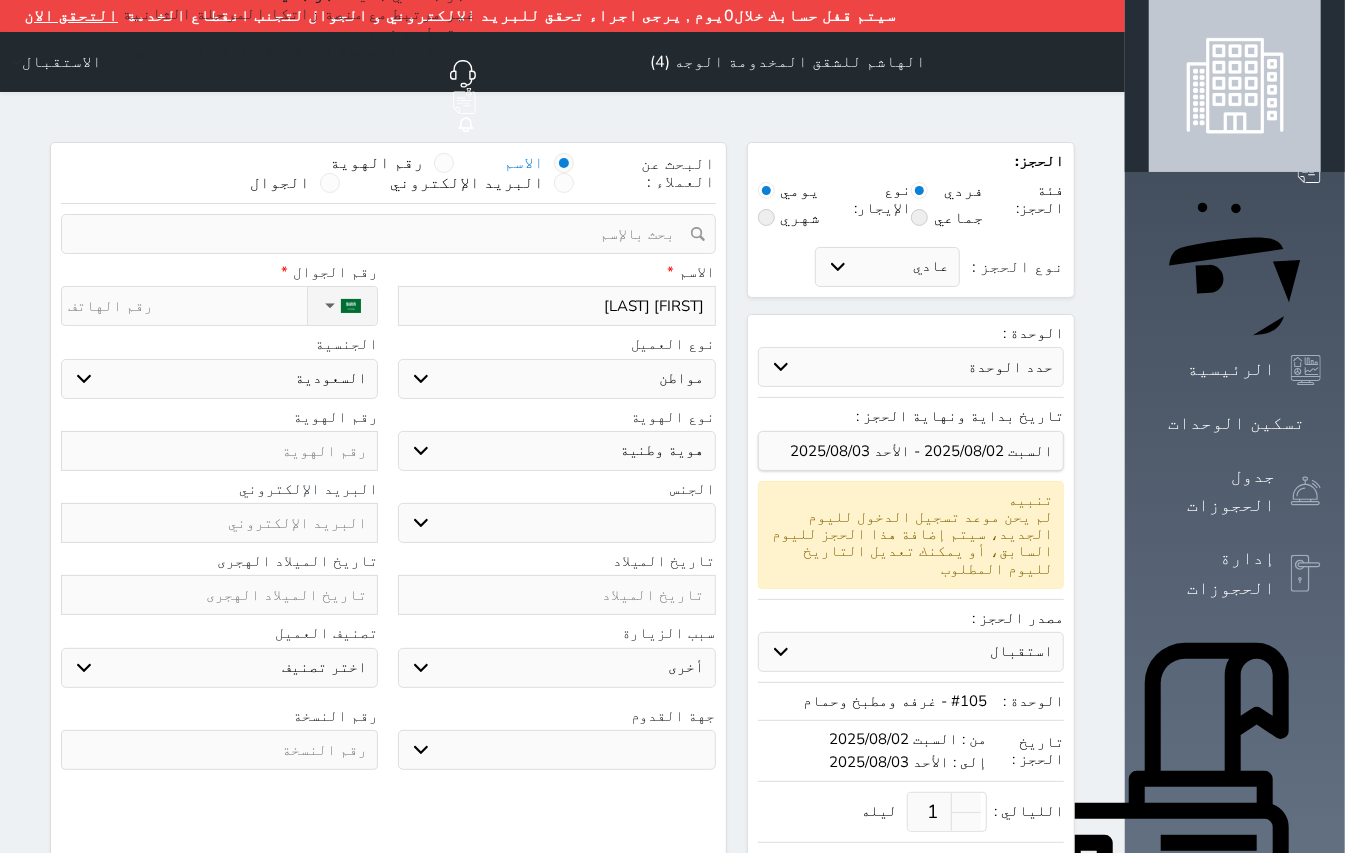select 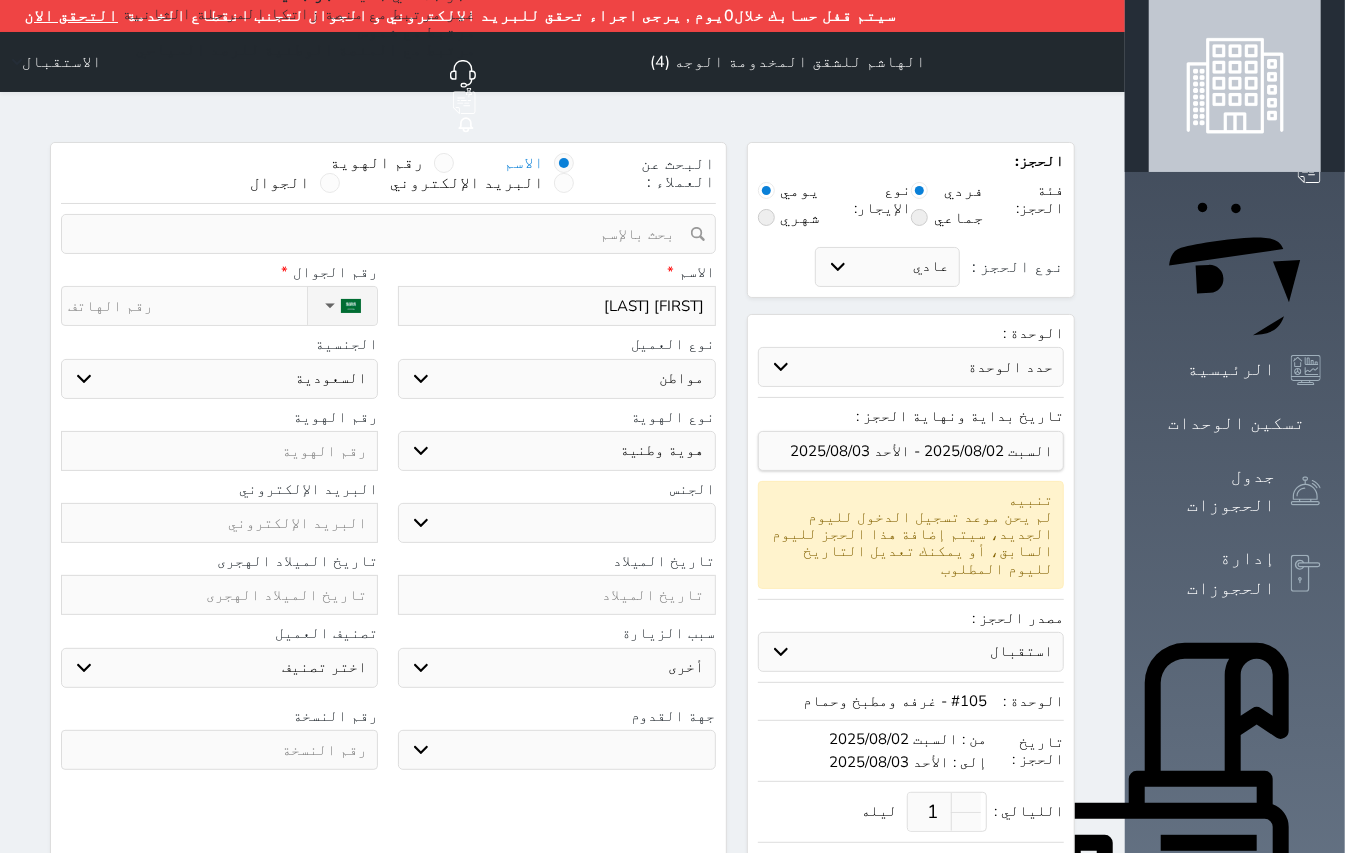 type on "ناصر علي ال" 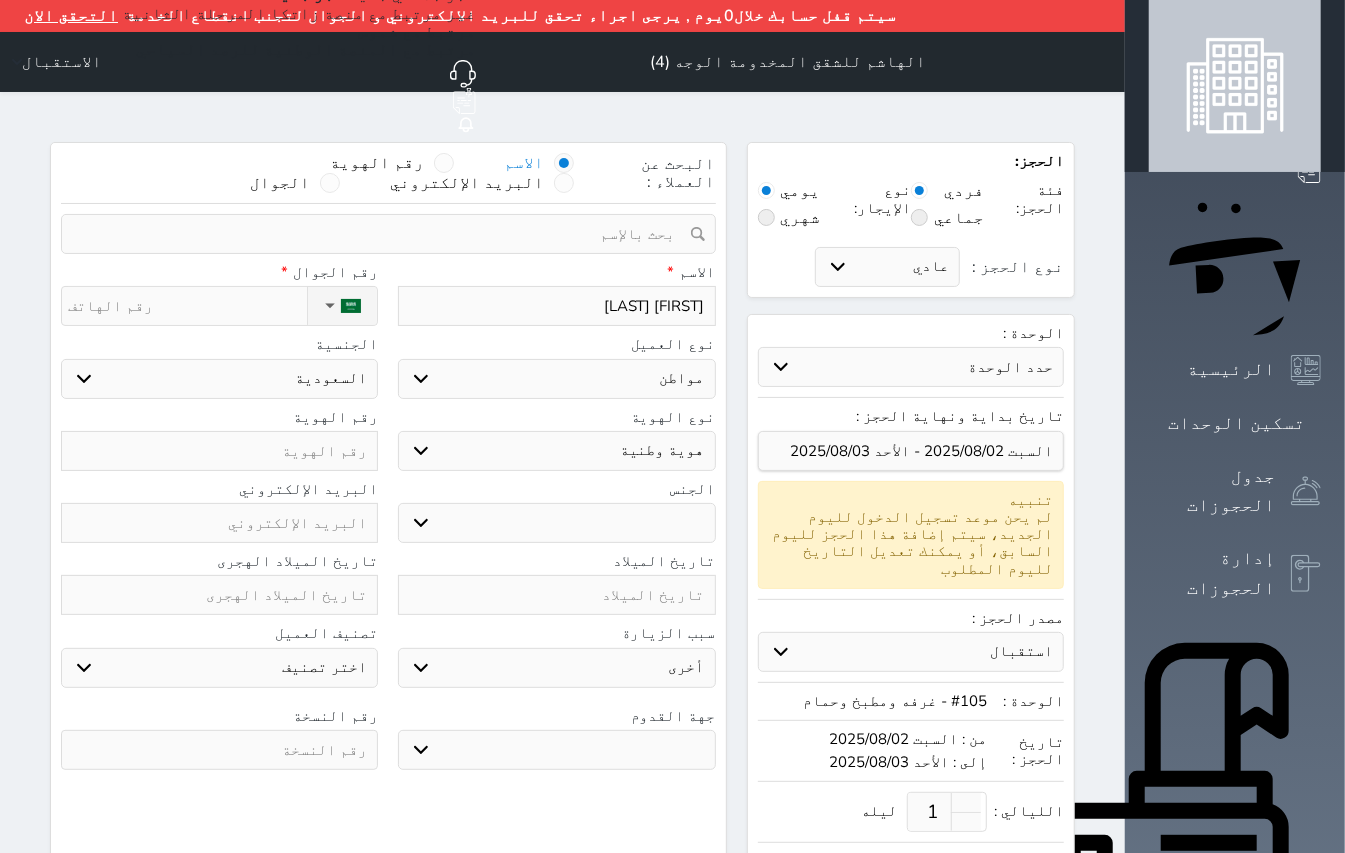 select 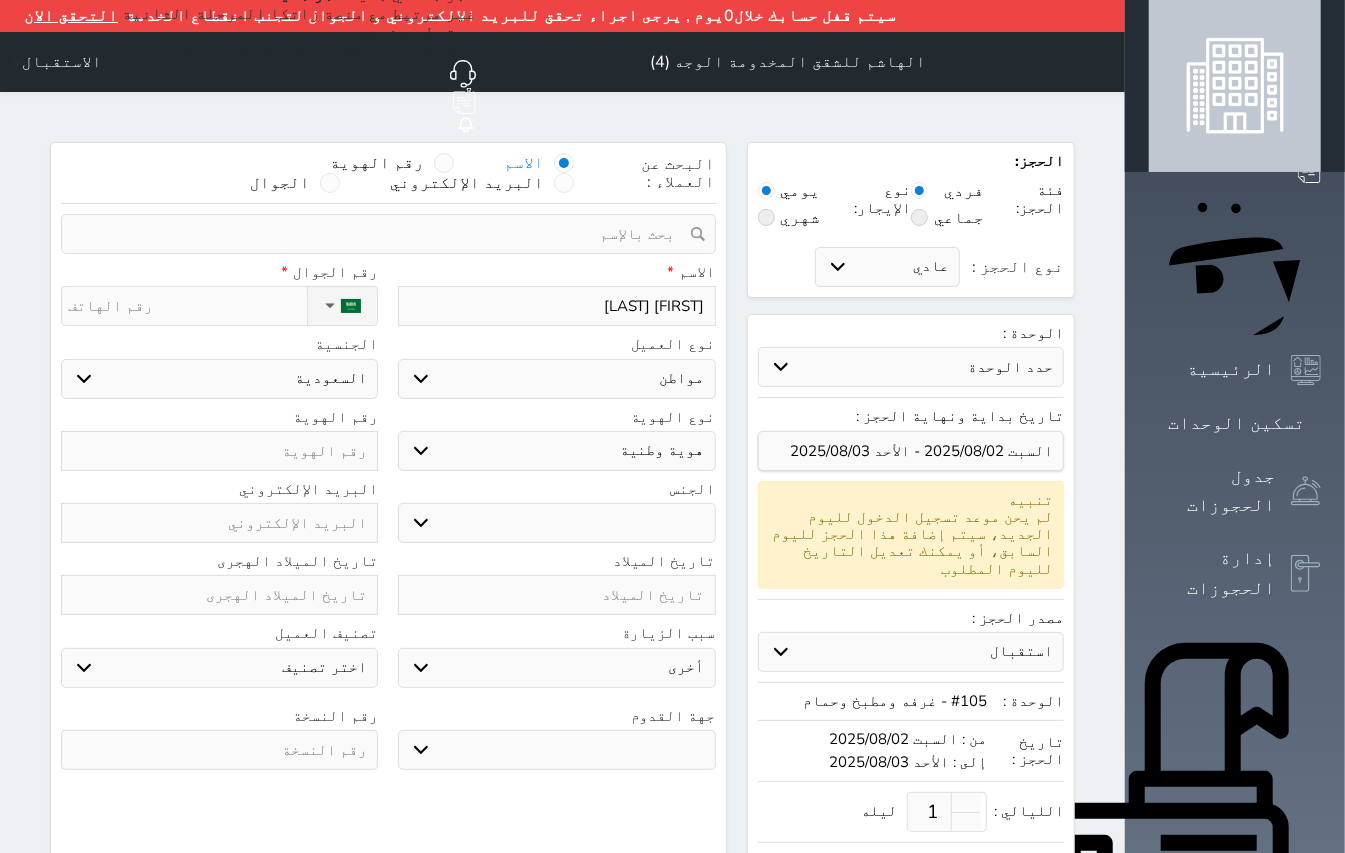 type on "ناصر علي الا" 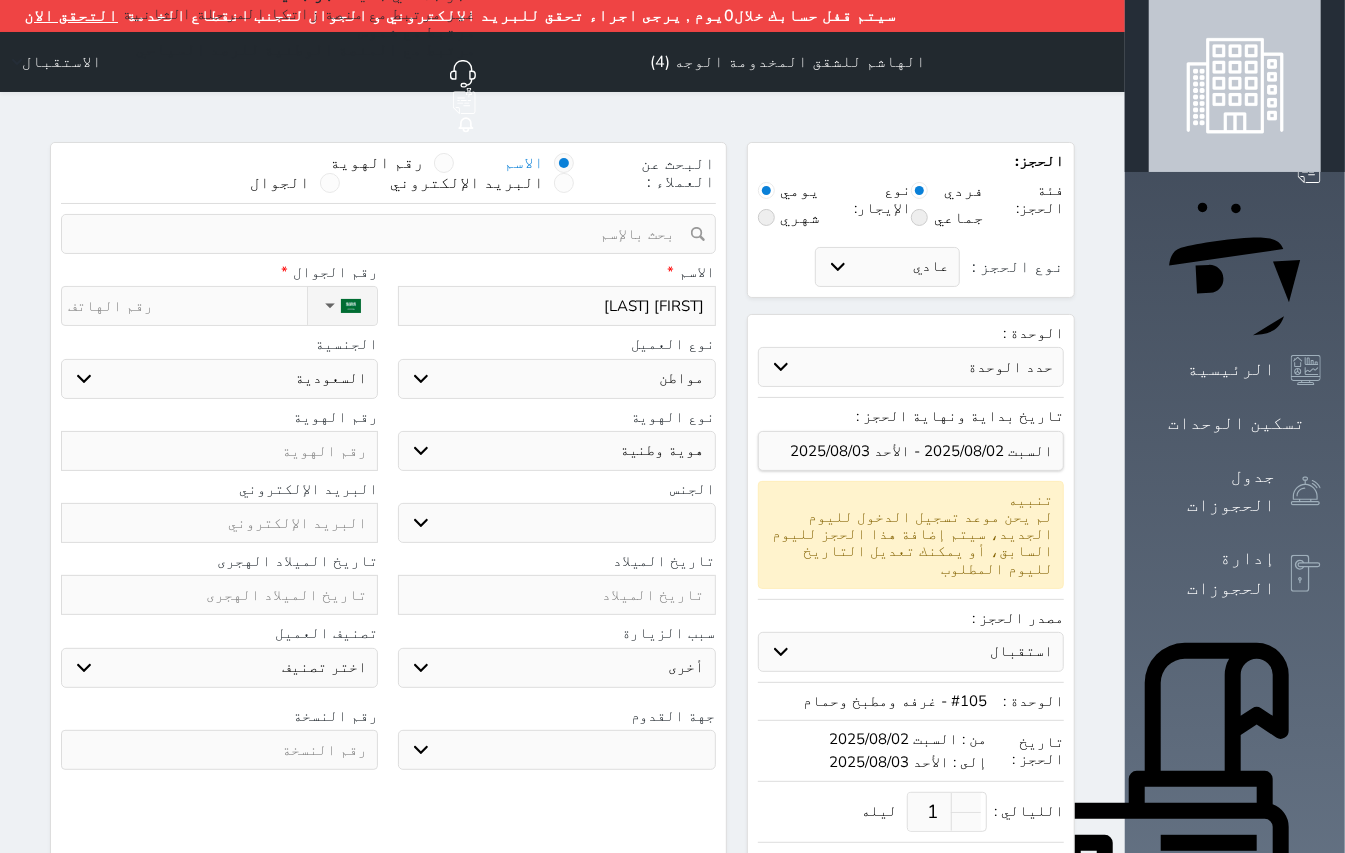 select 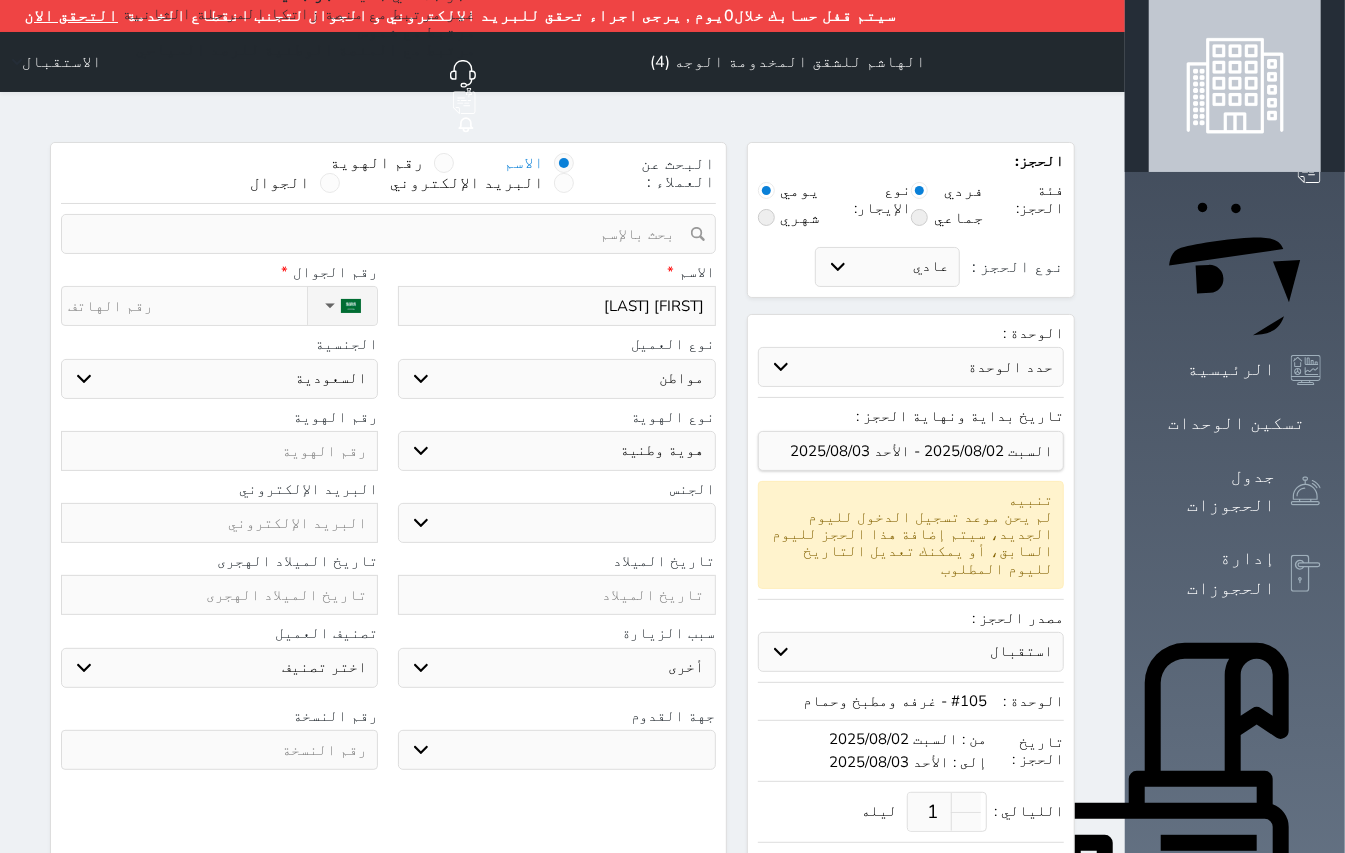 type on "ناصر علي الاح" 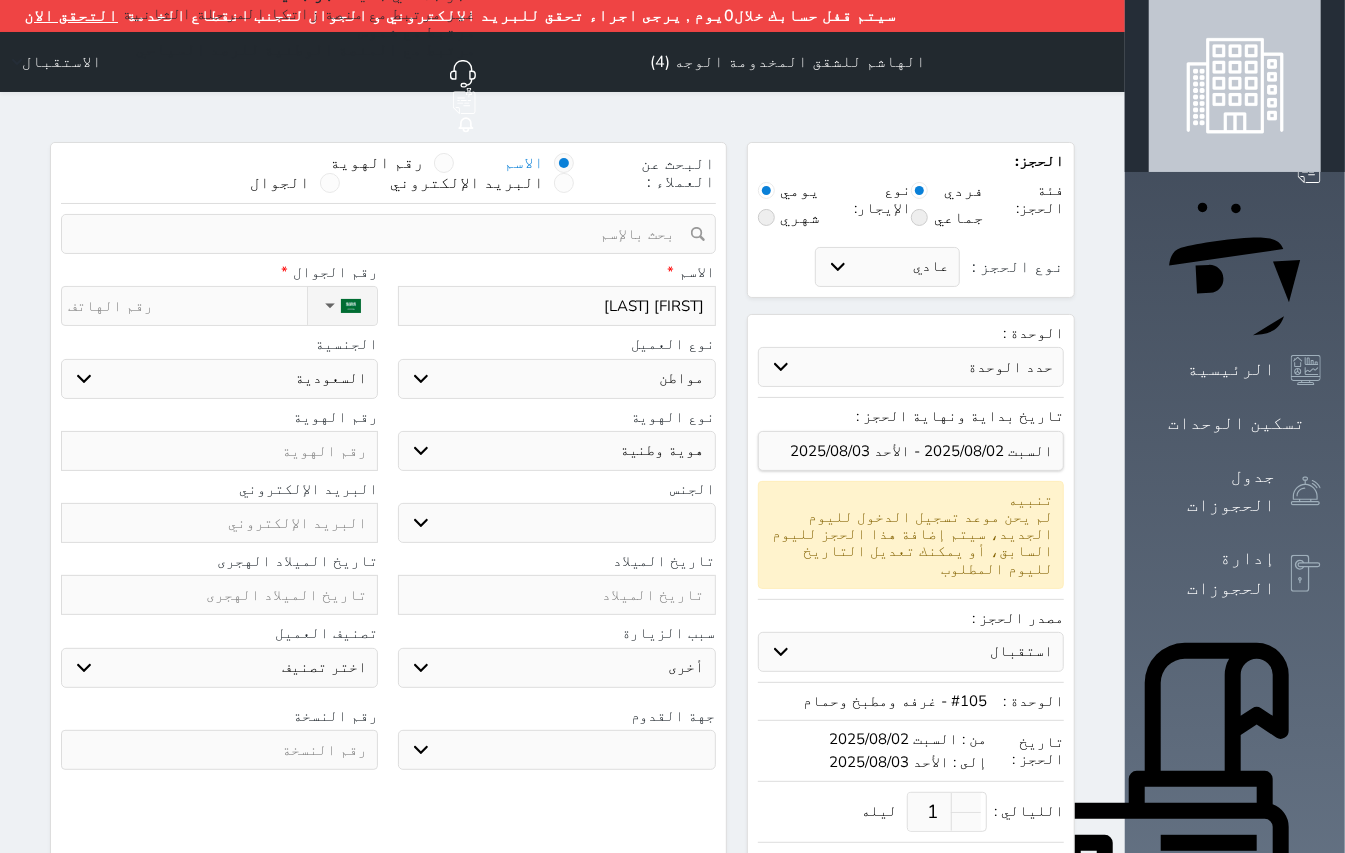 select 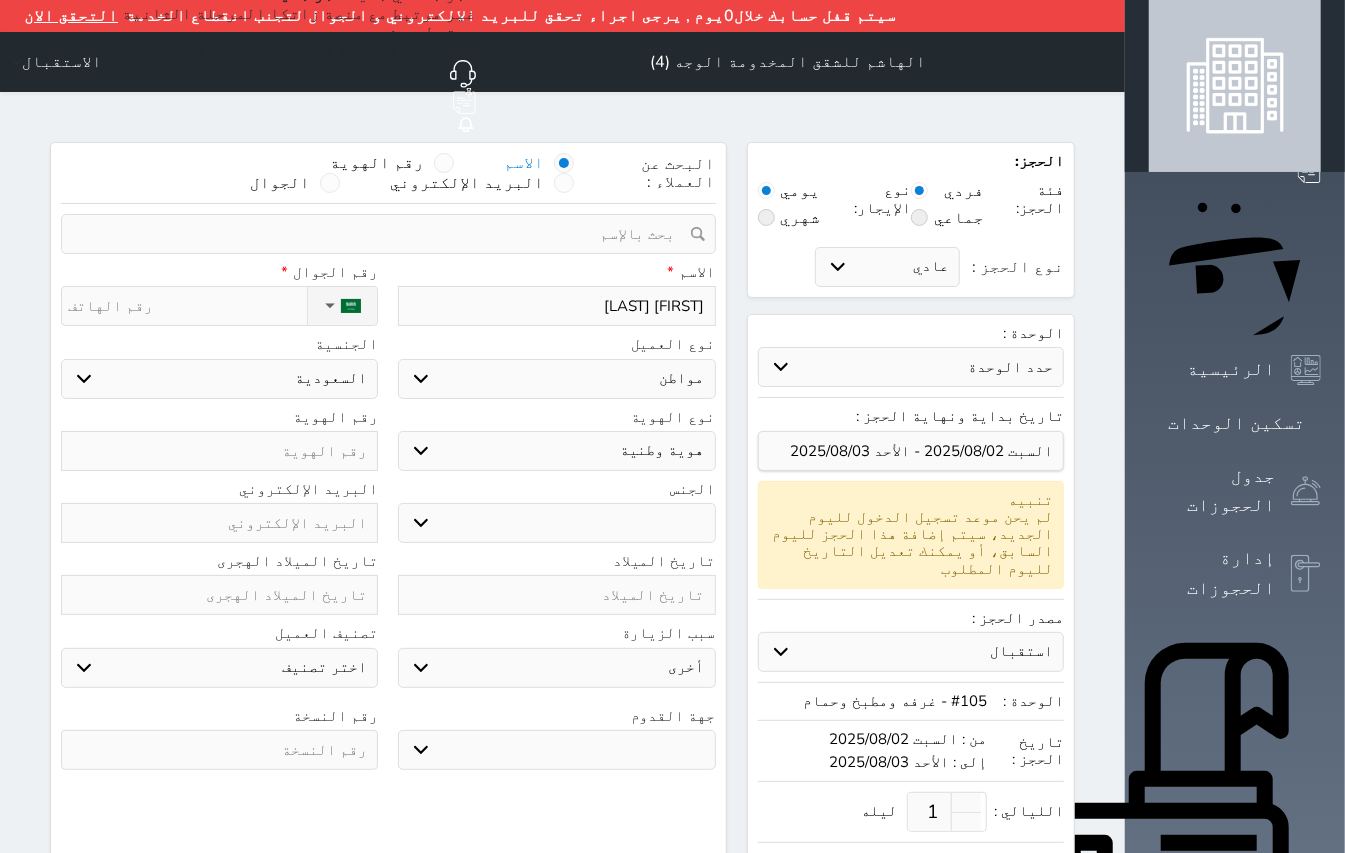 type on "ناصر علي الاحم" 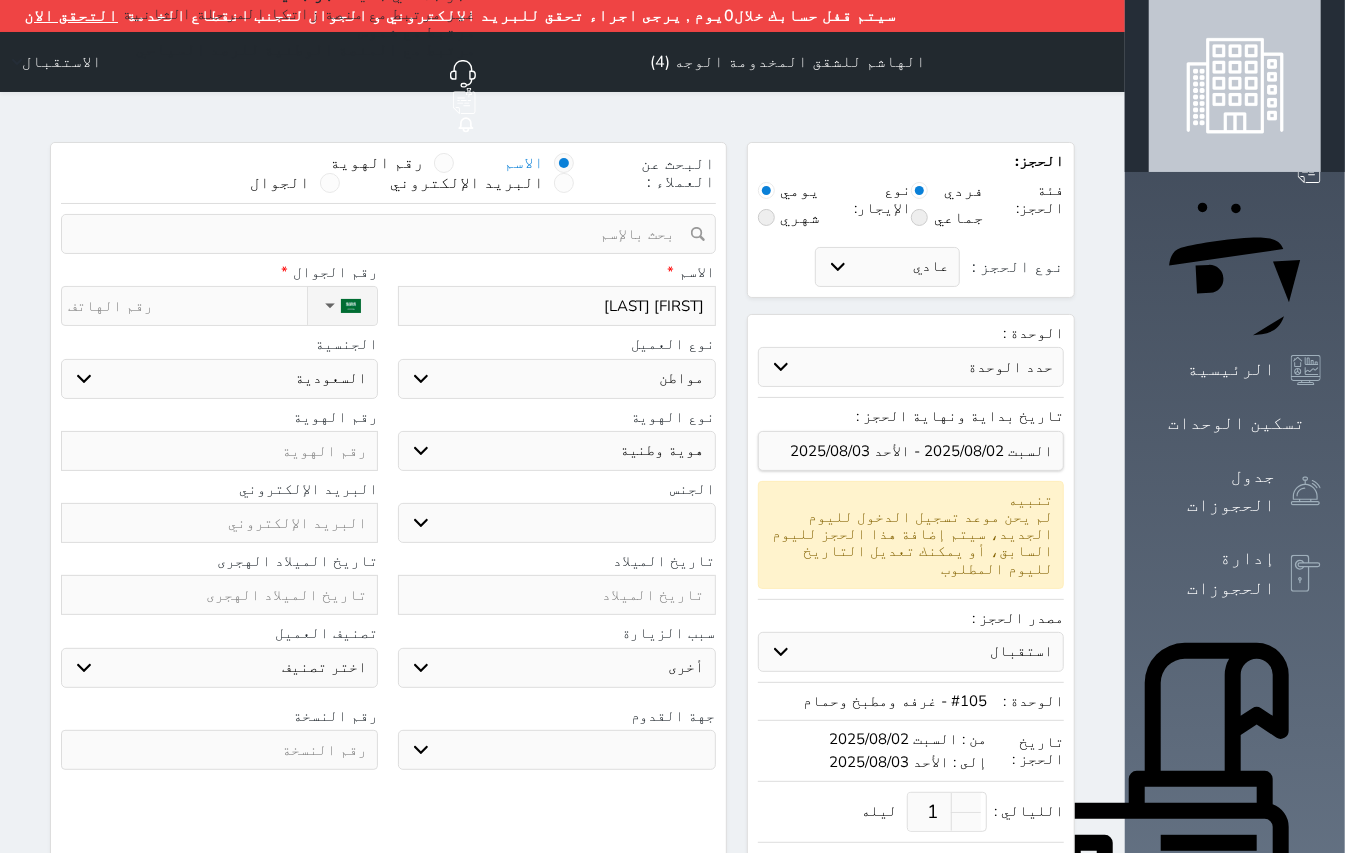select 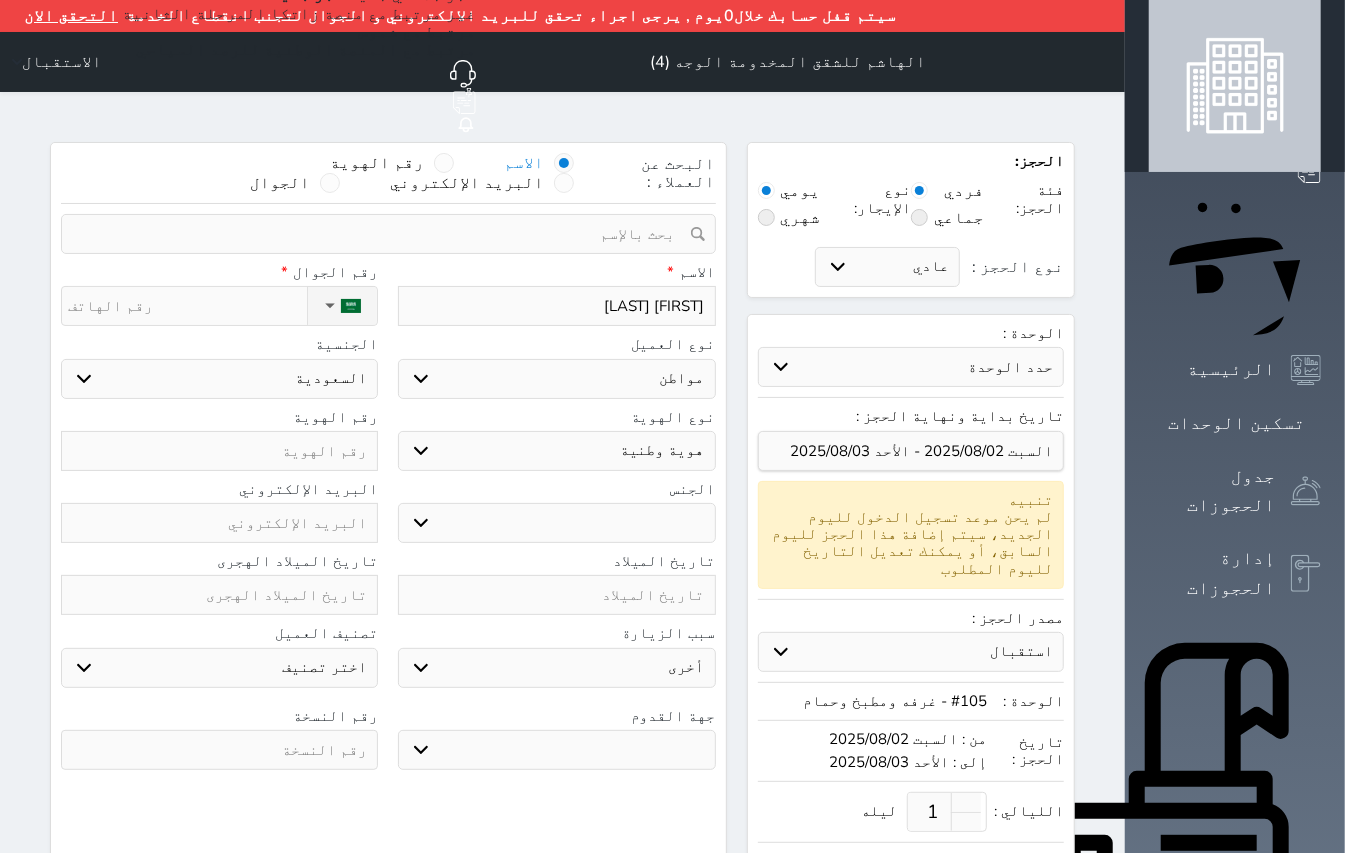 type on "ناصر علي الاحمر" 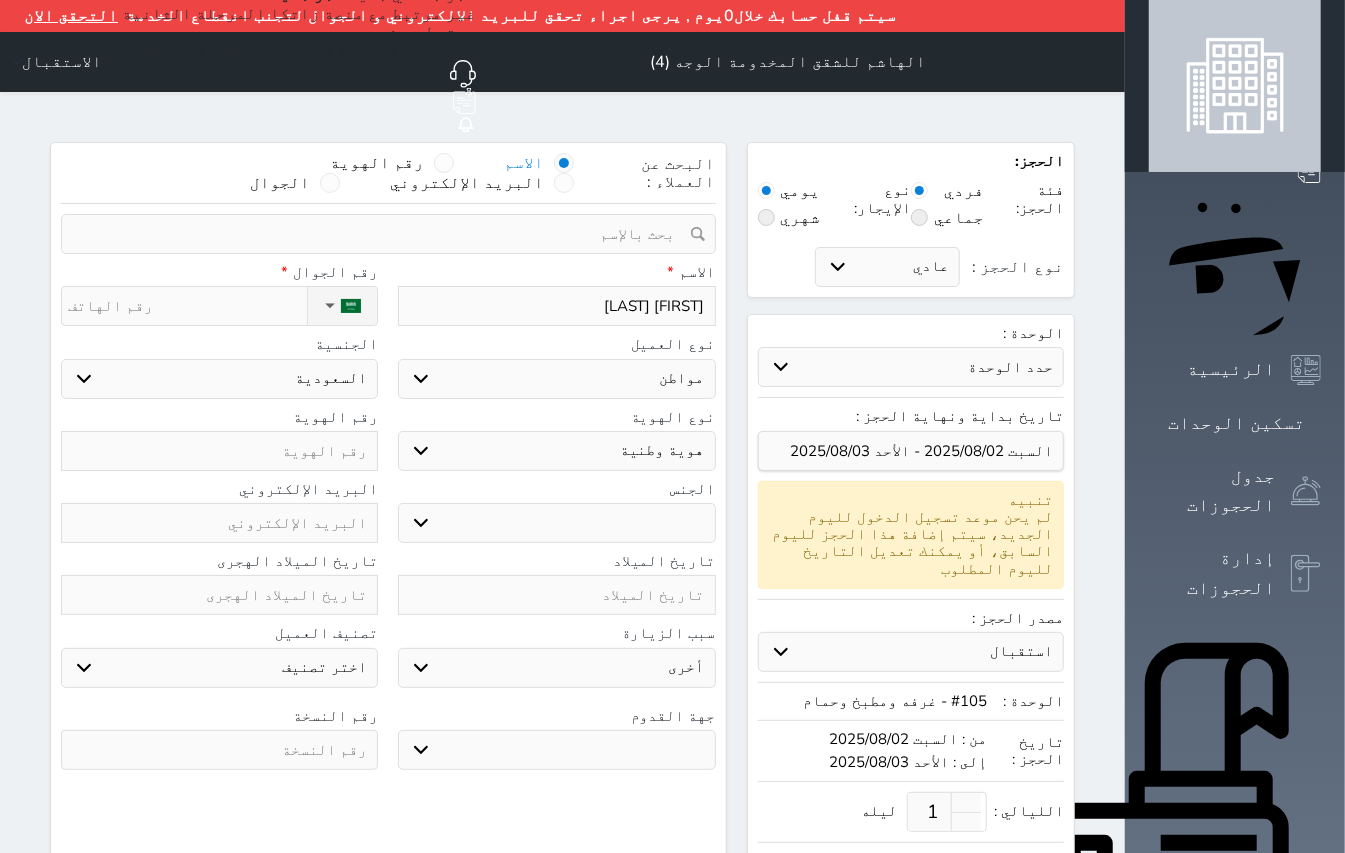 select 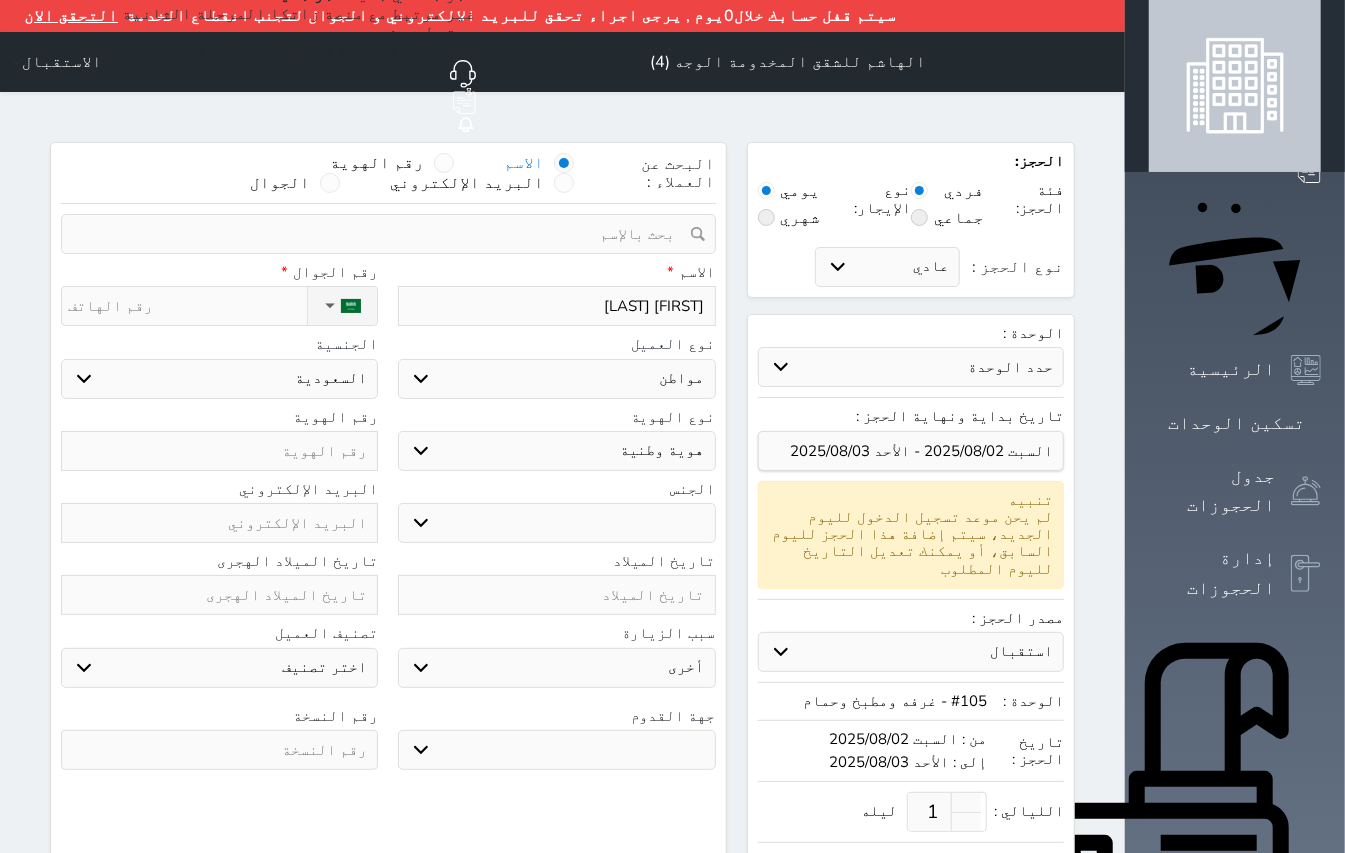 type on "ناصر علي الاحمري" 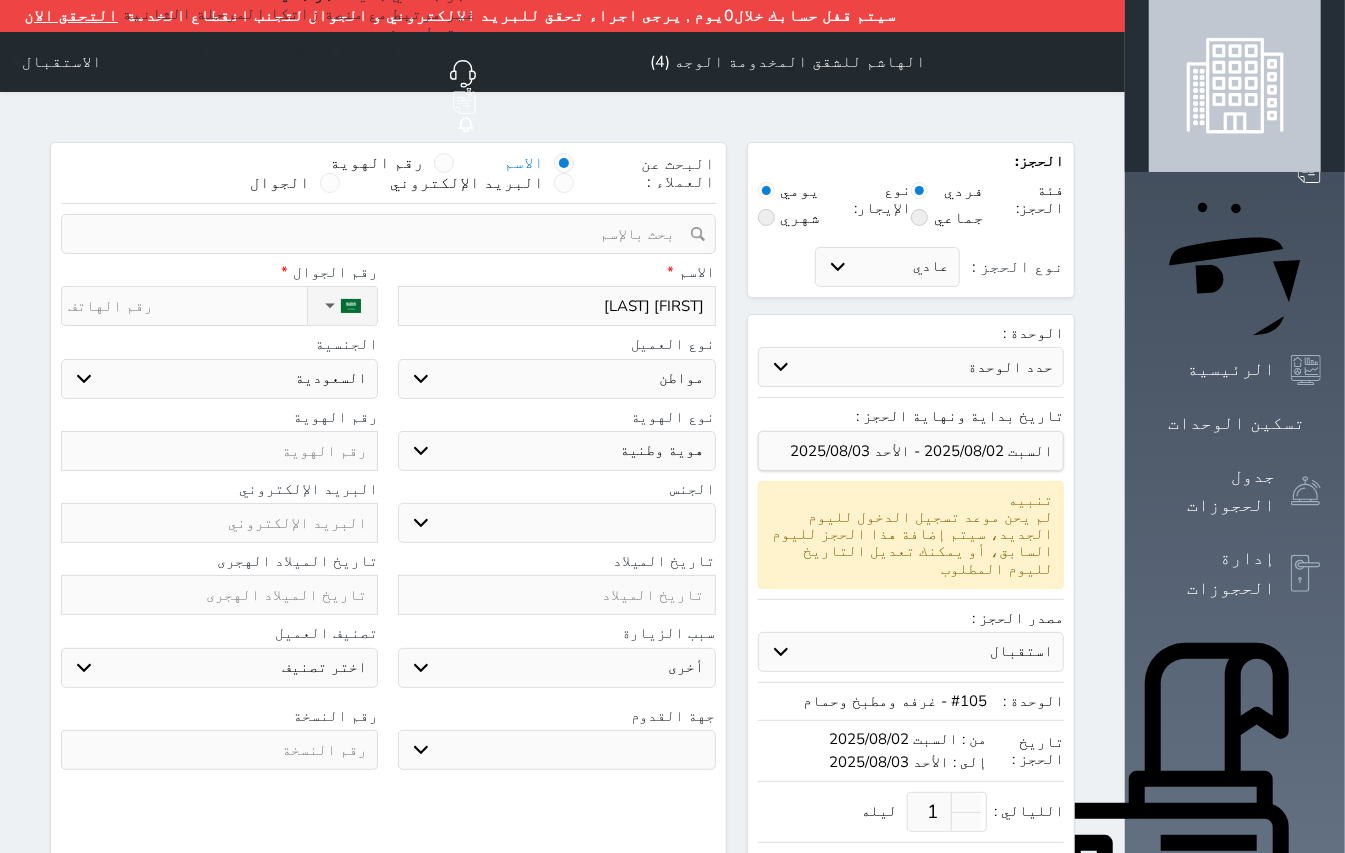 select 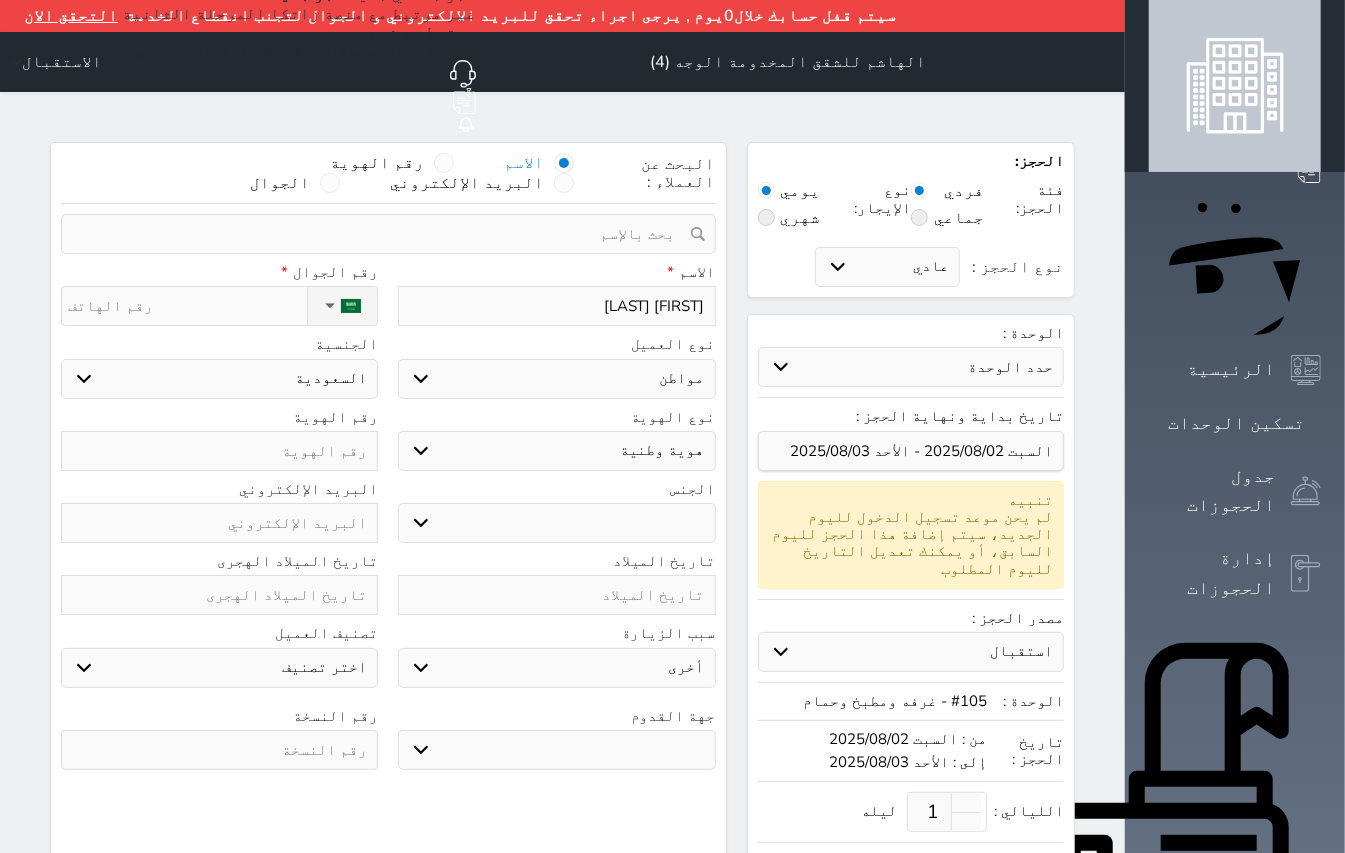 type on "ناصر علي الاحمري" 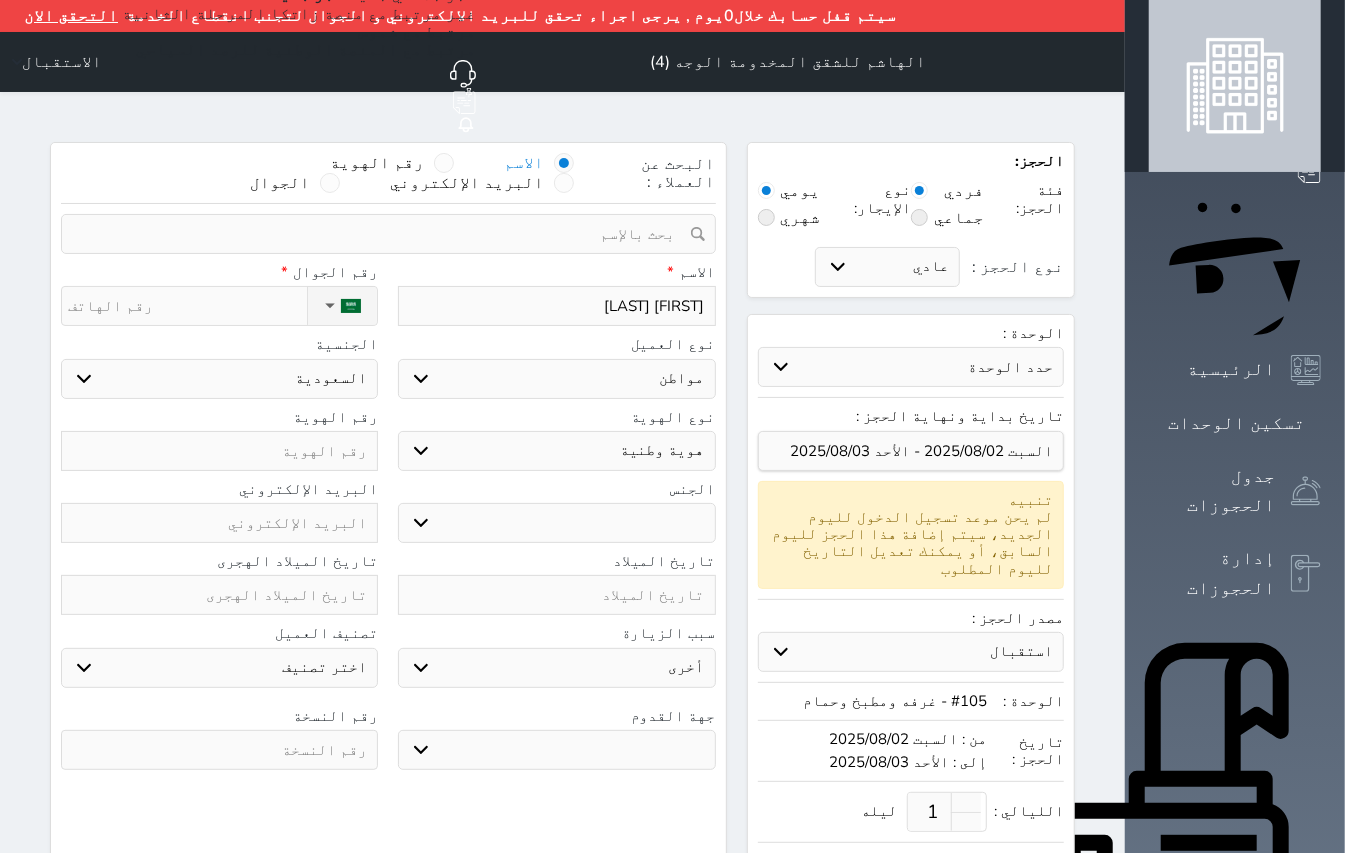 select 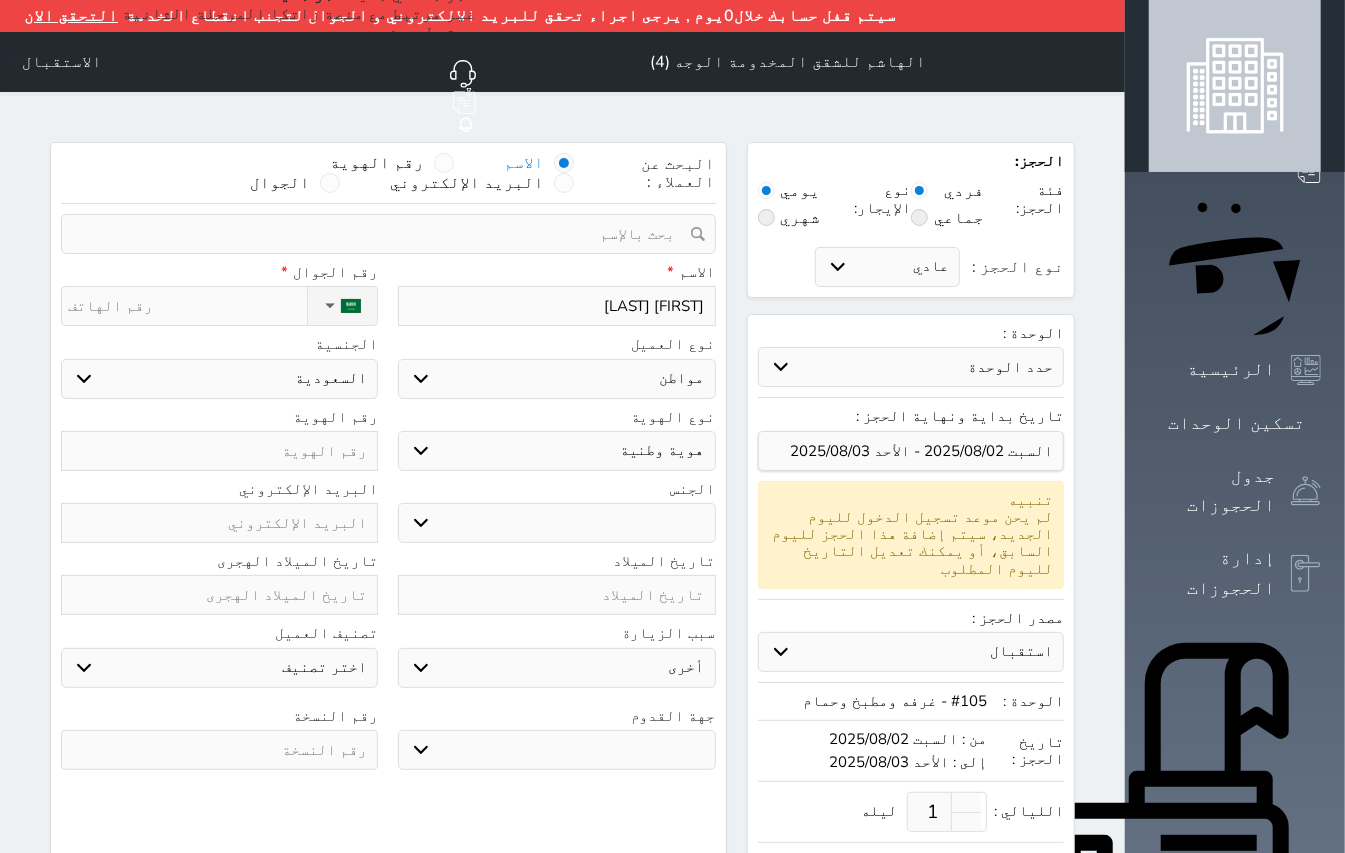 type on "ناصر علي الاحمري" 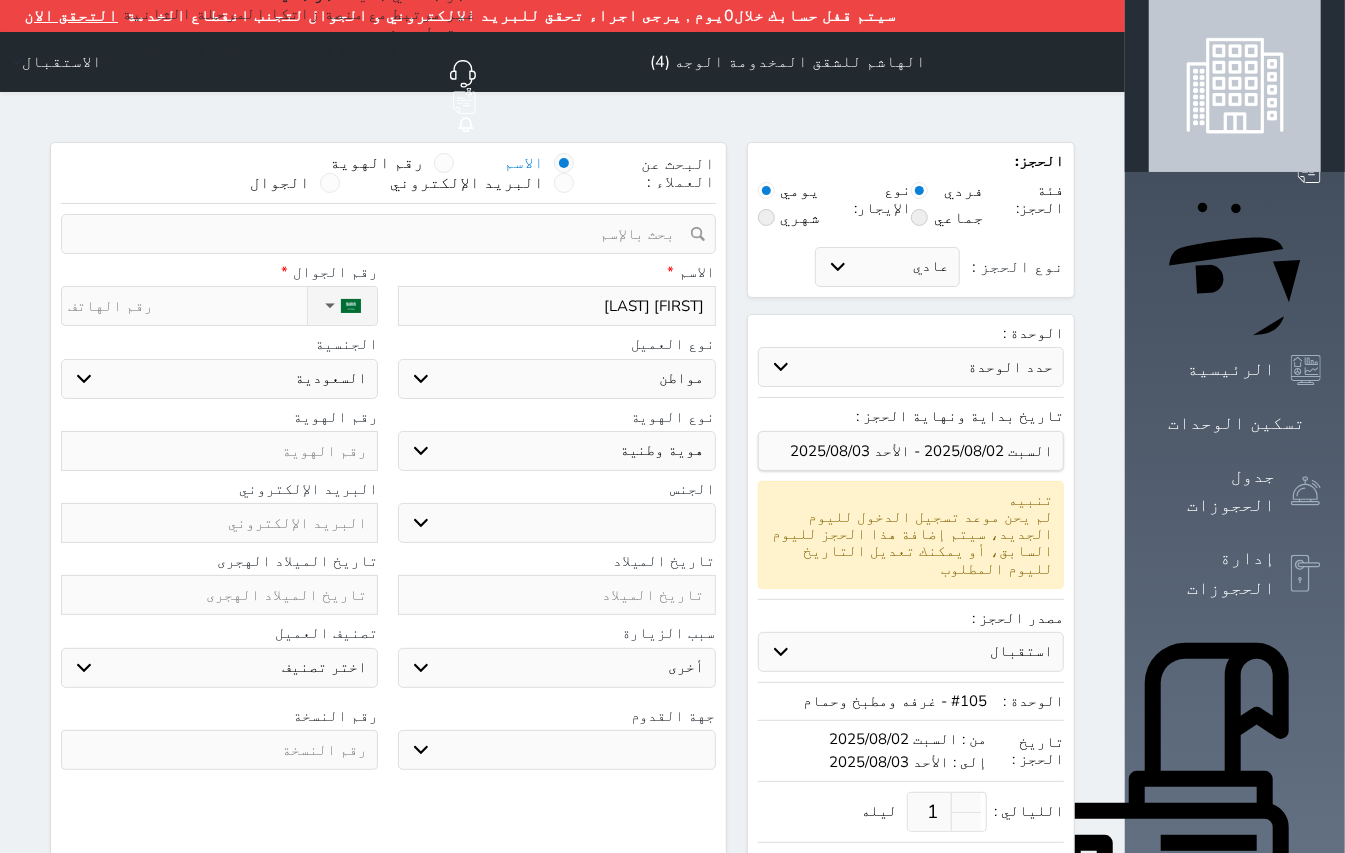 click on "ذكر   انثى" at bounding box center [556, 523] 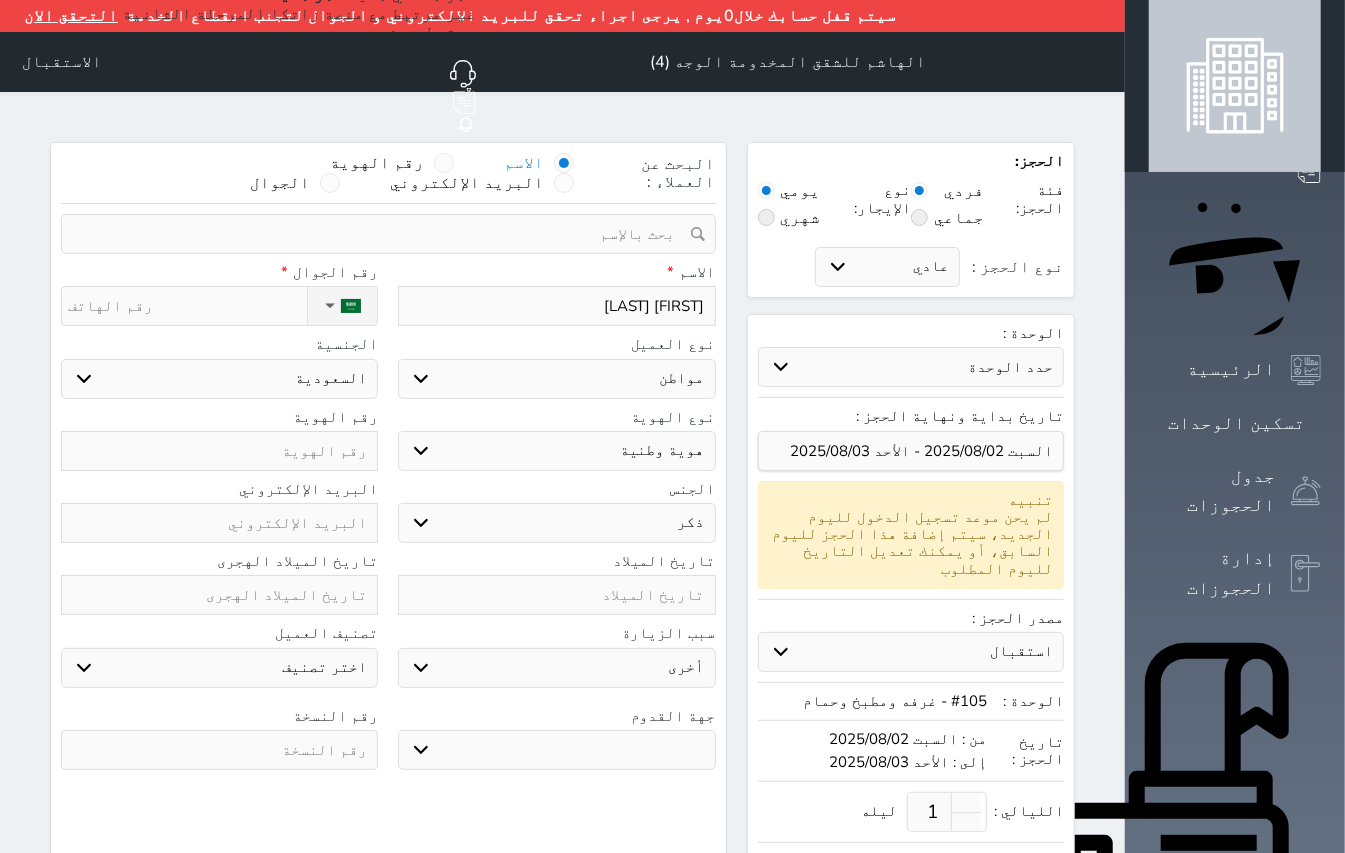 click on "ذكر   انثى" at bounding box center (556, 523) 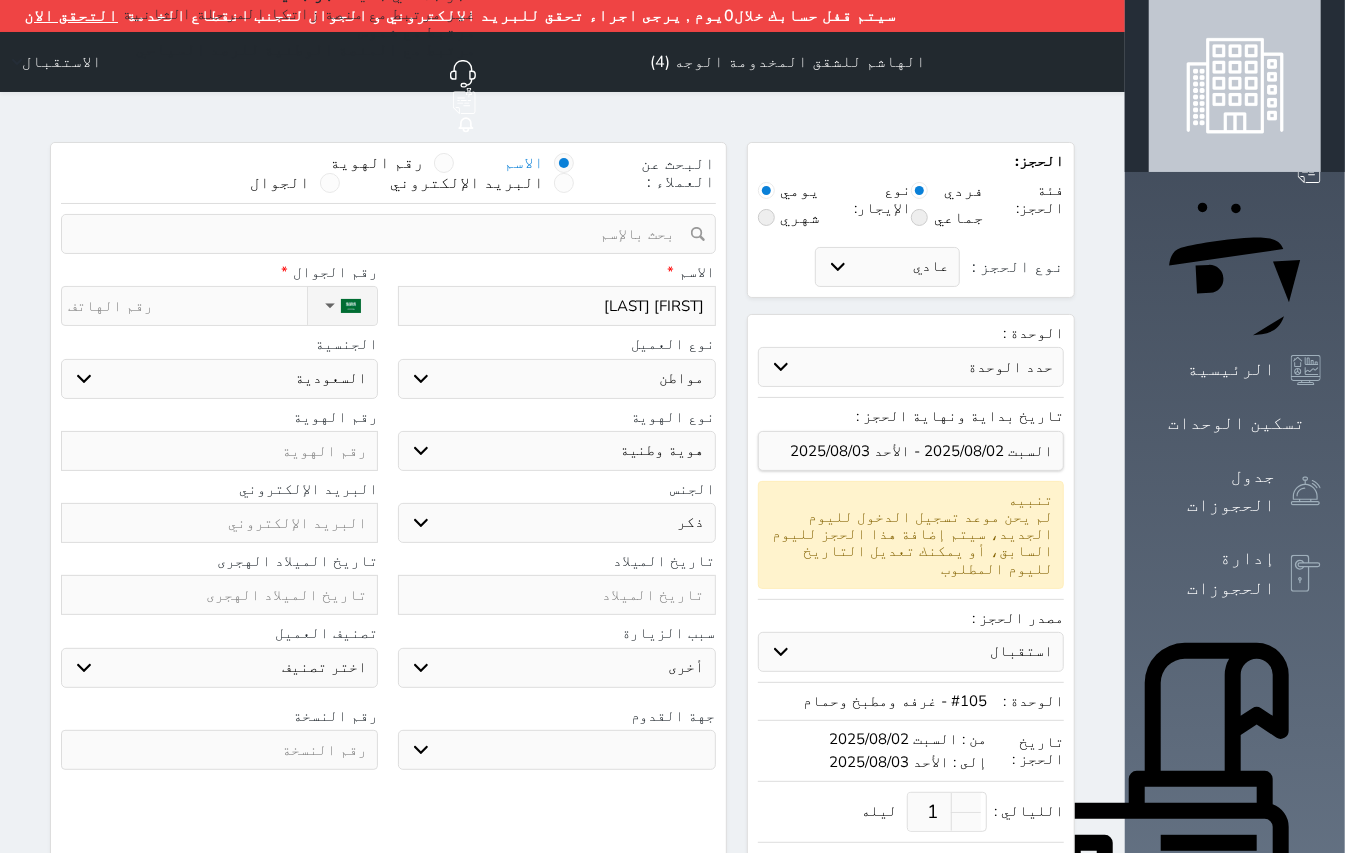 select 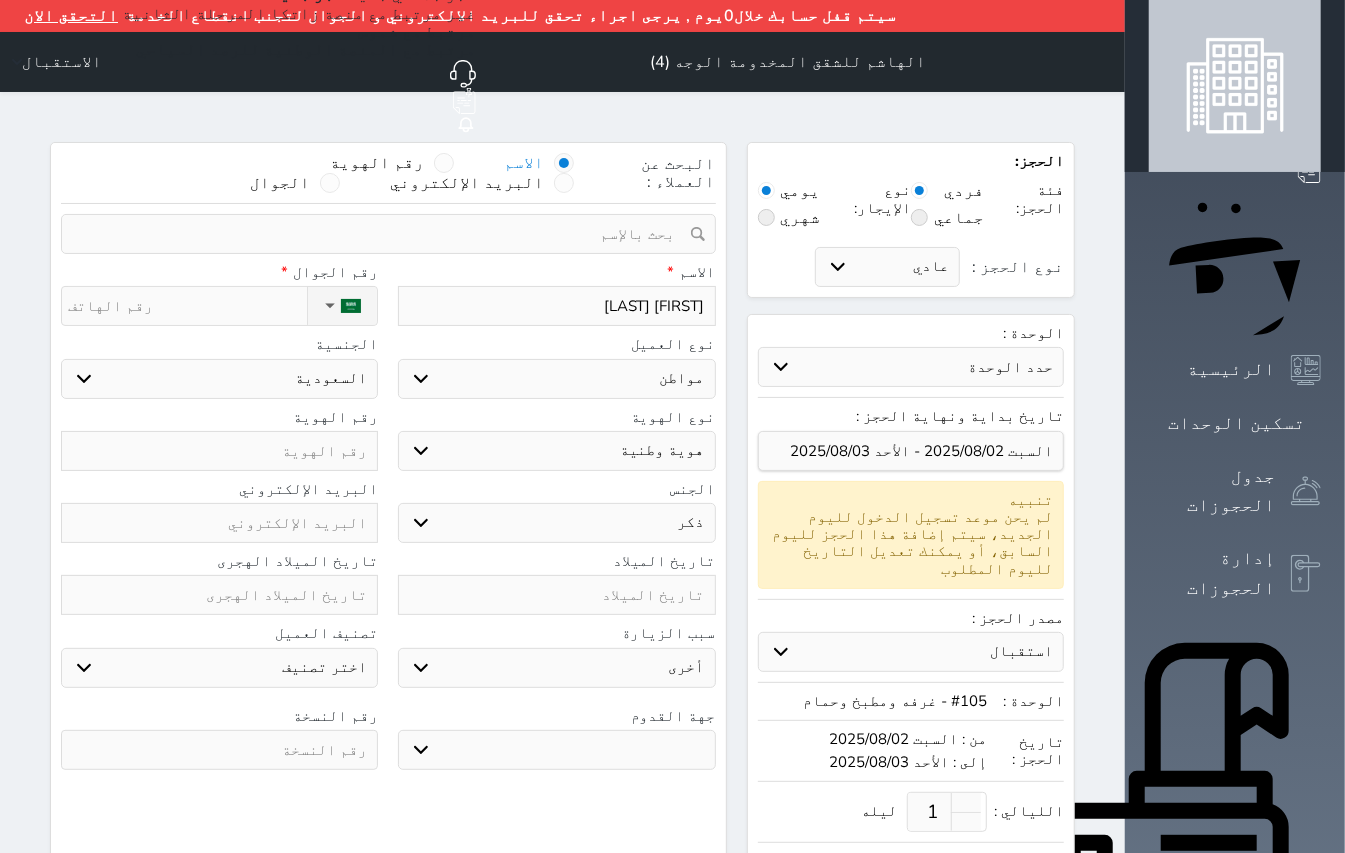 click at bounding box center [219, 451] 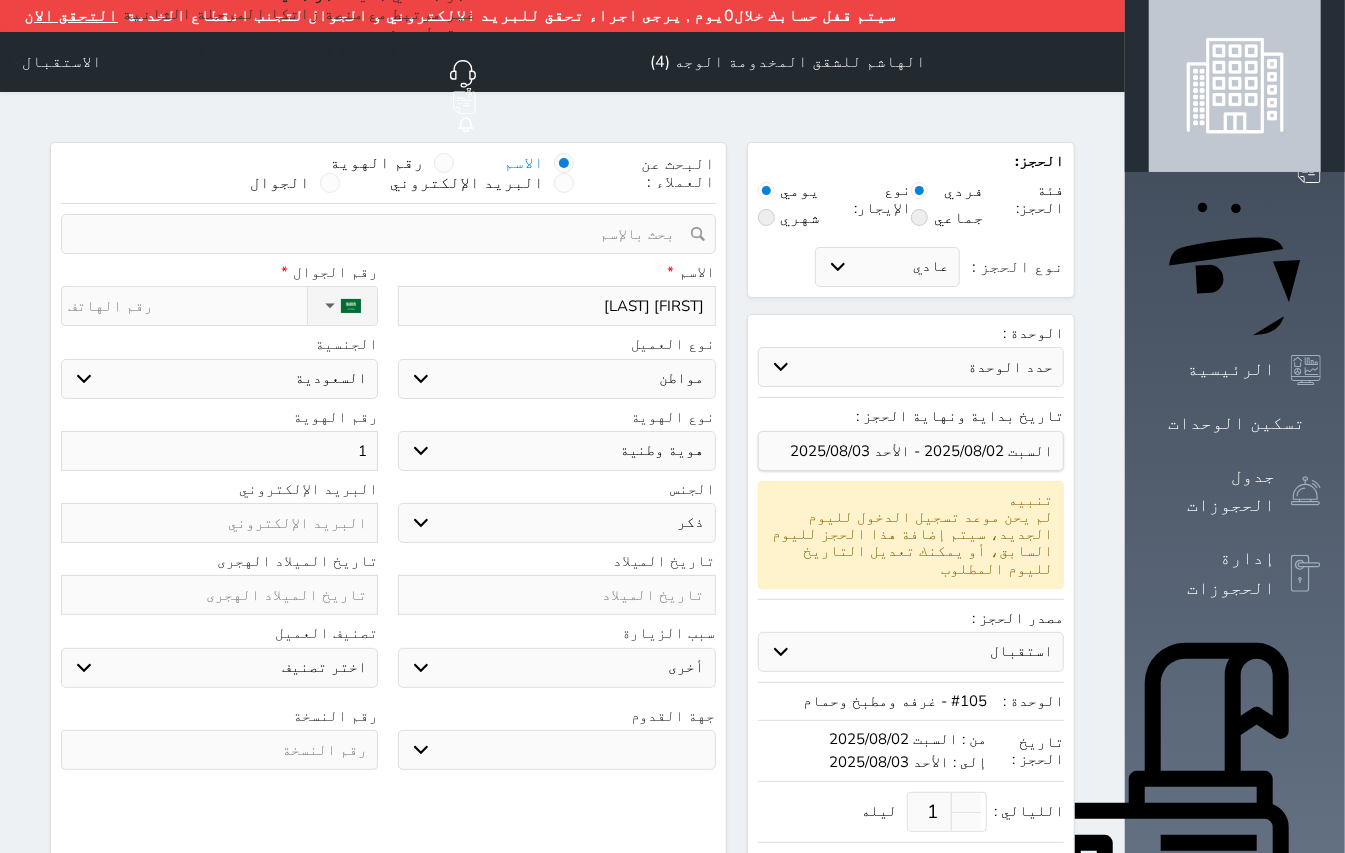 type on "10" 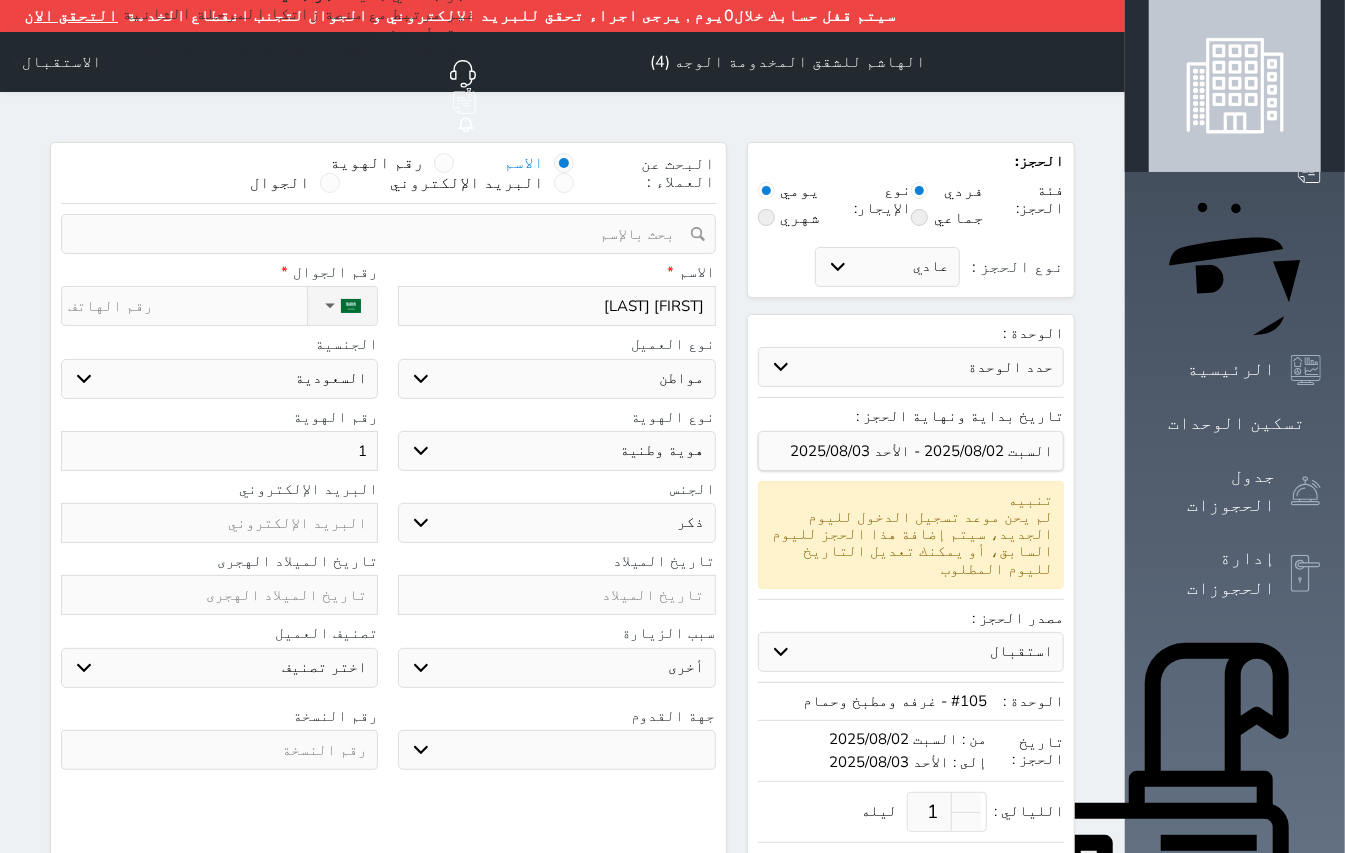 select 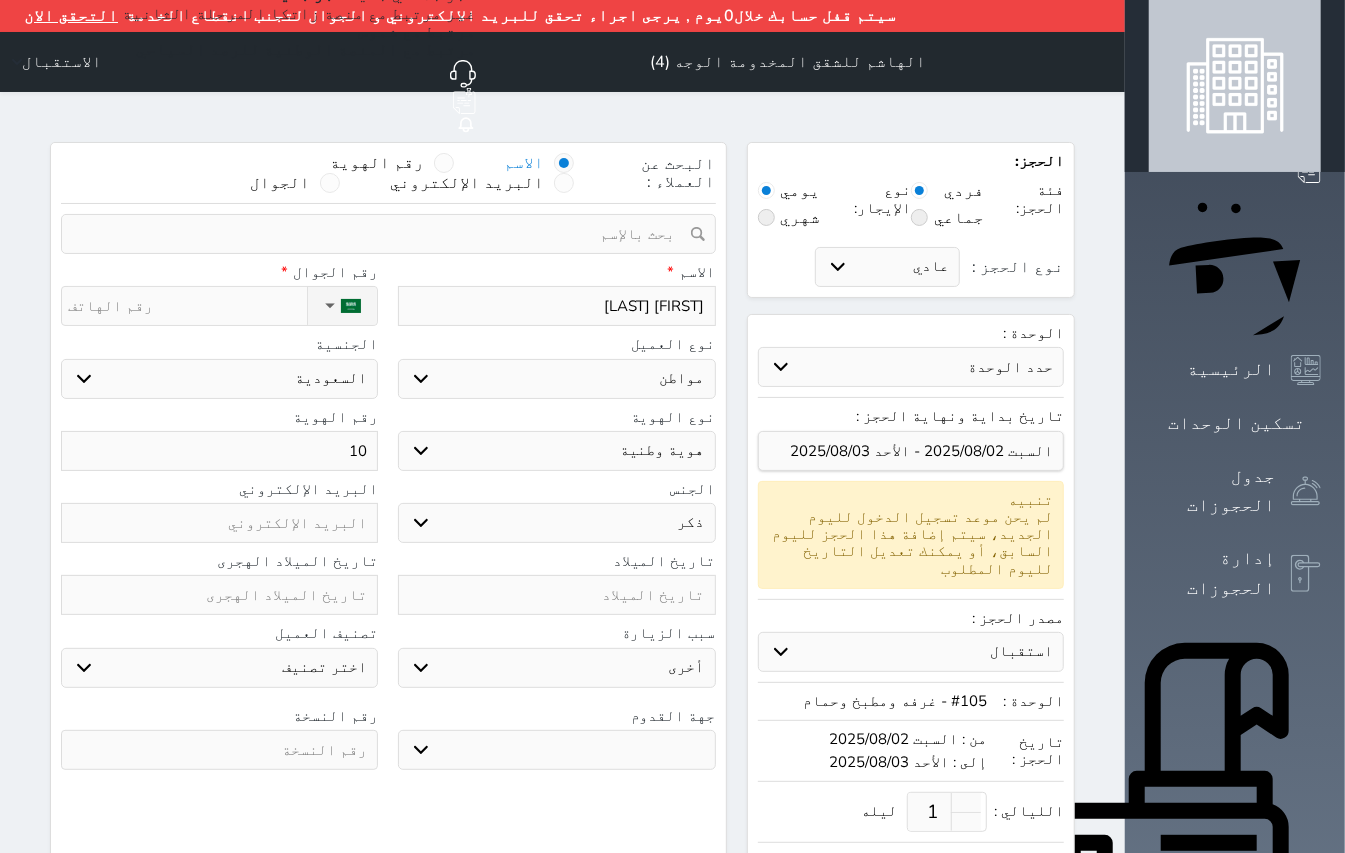 type on "103" 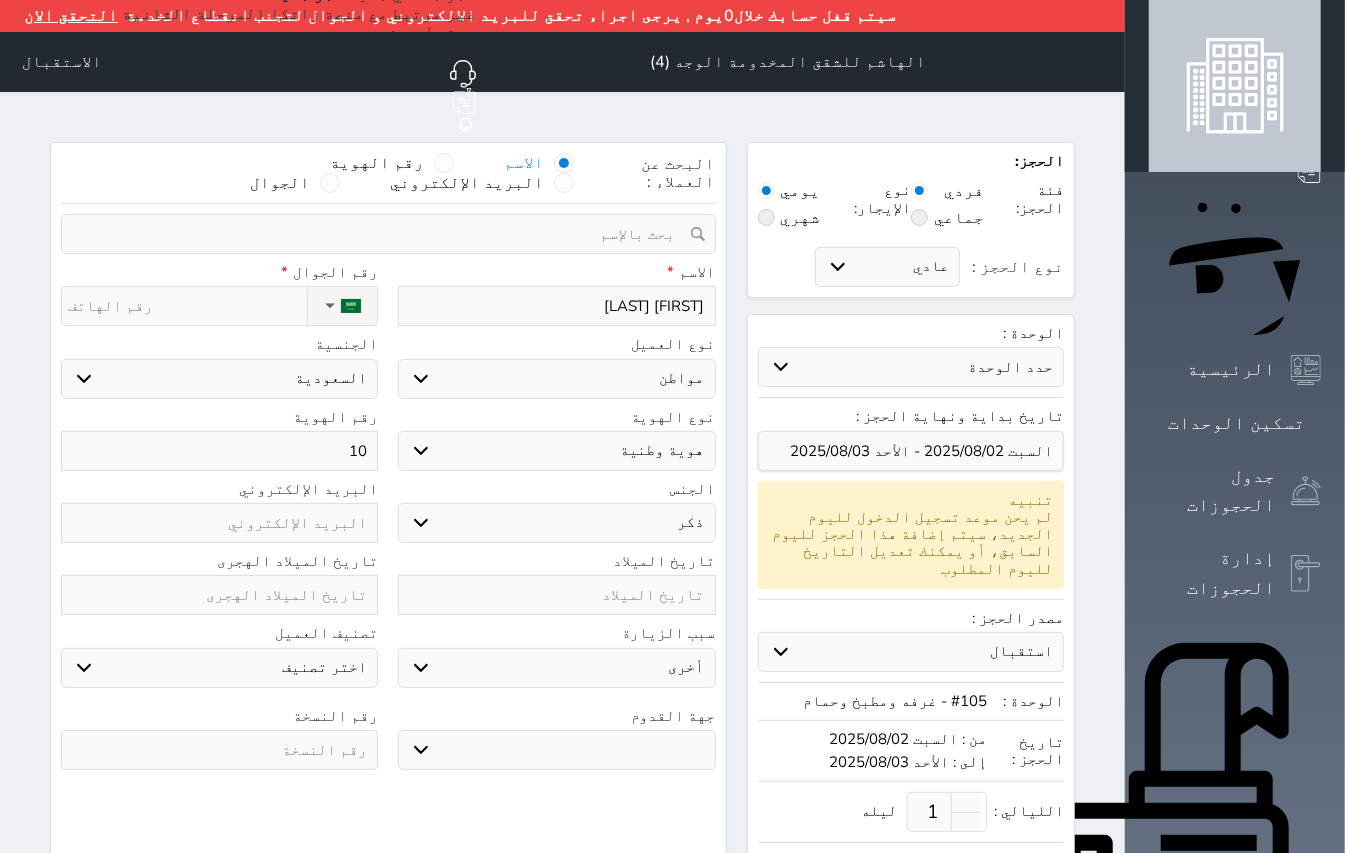 select 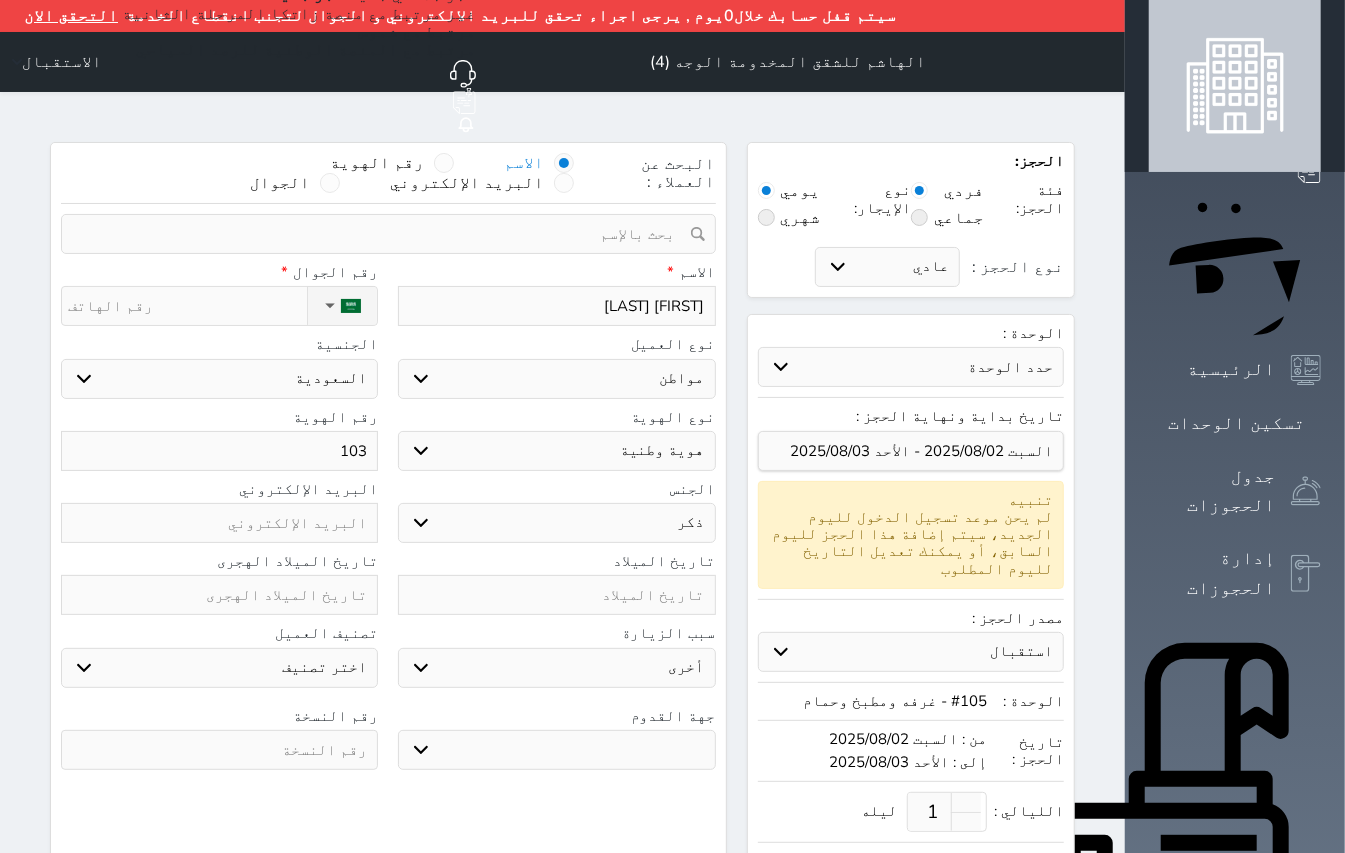 type on "1031" 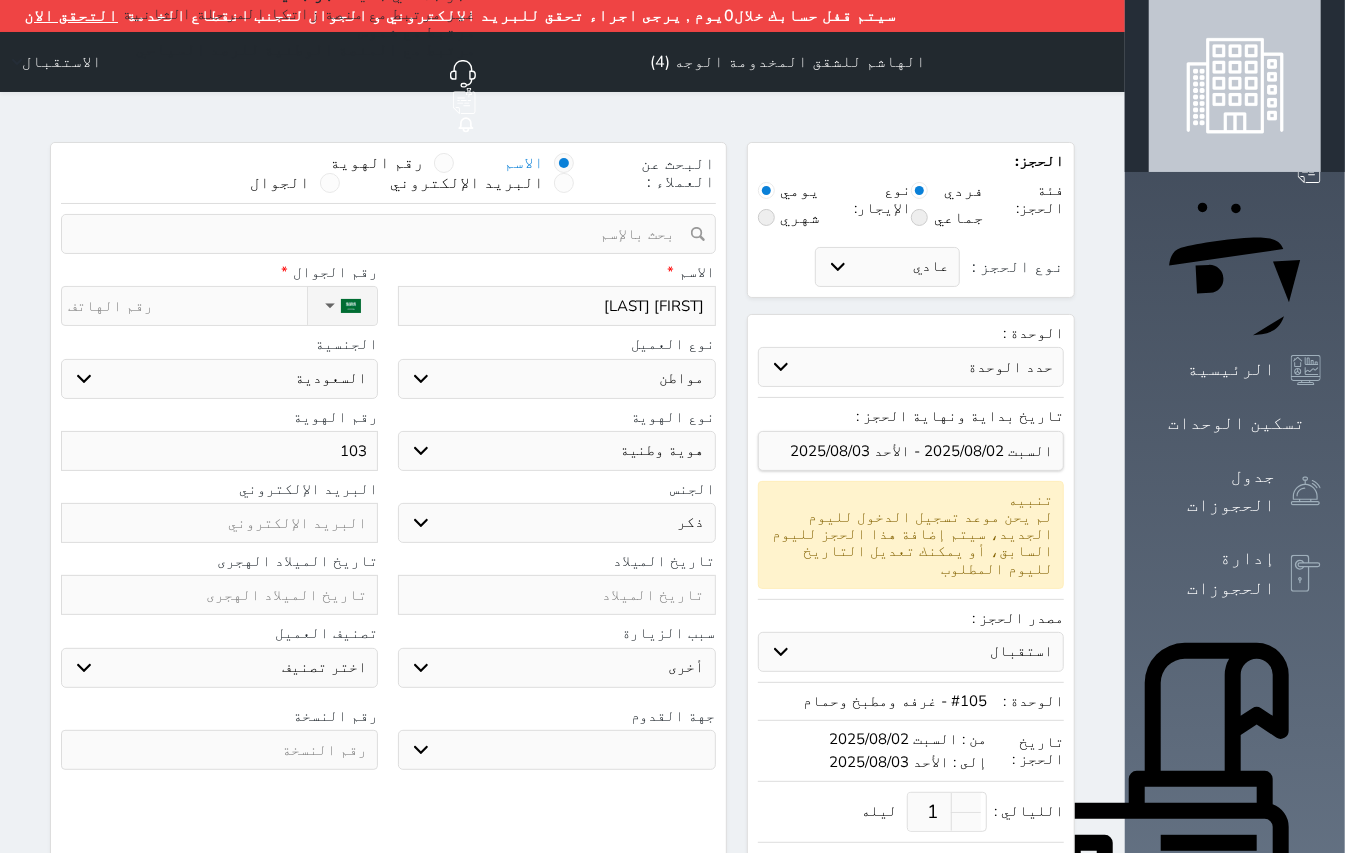 select 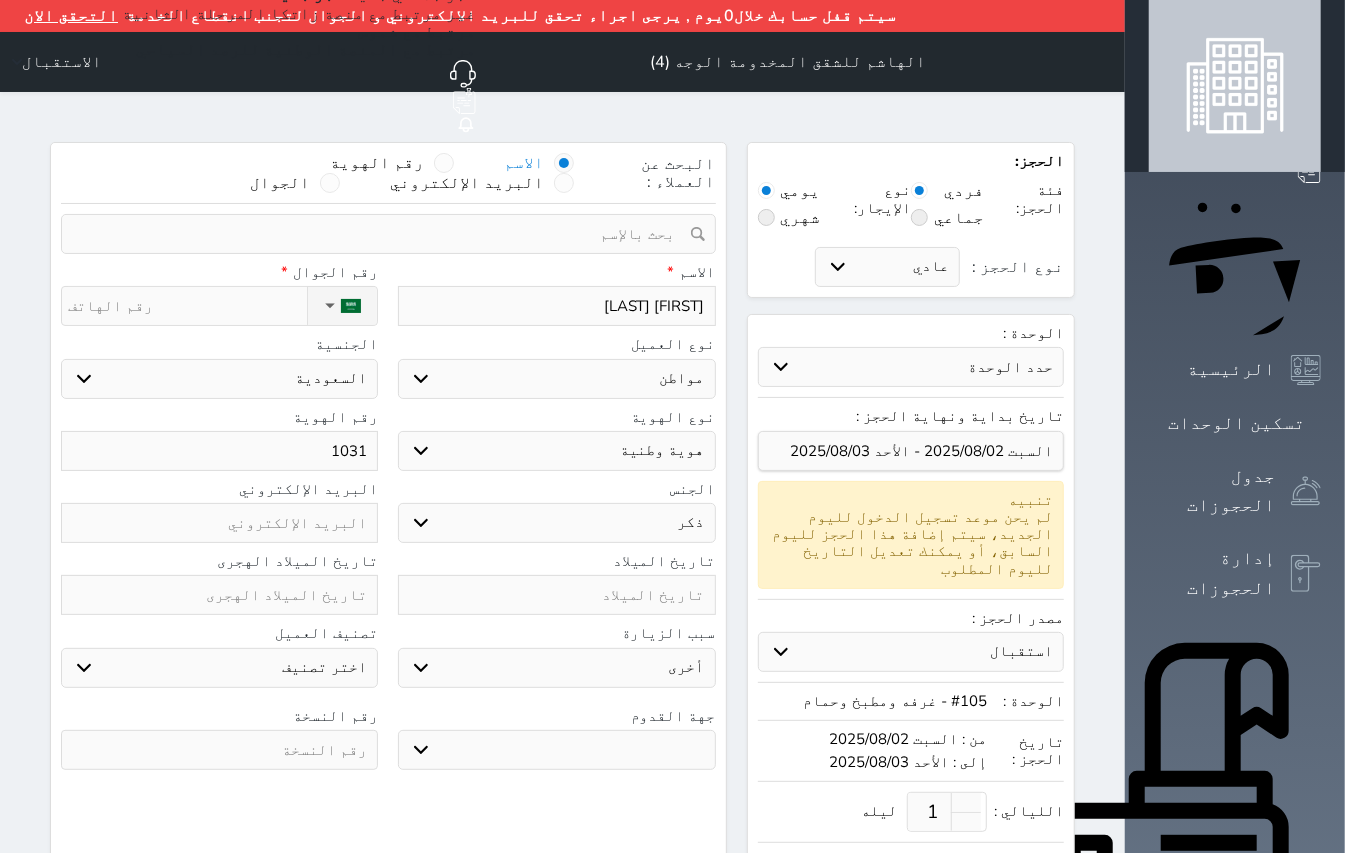 type on "10310" 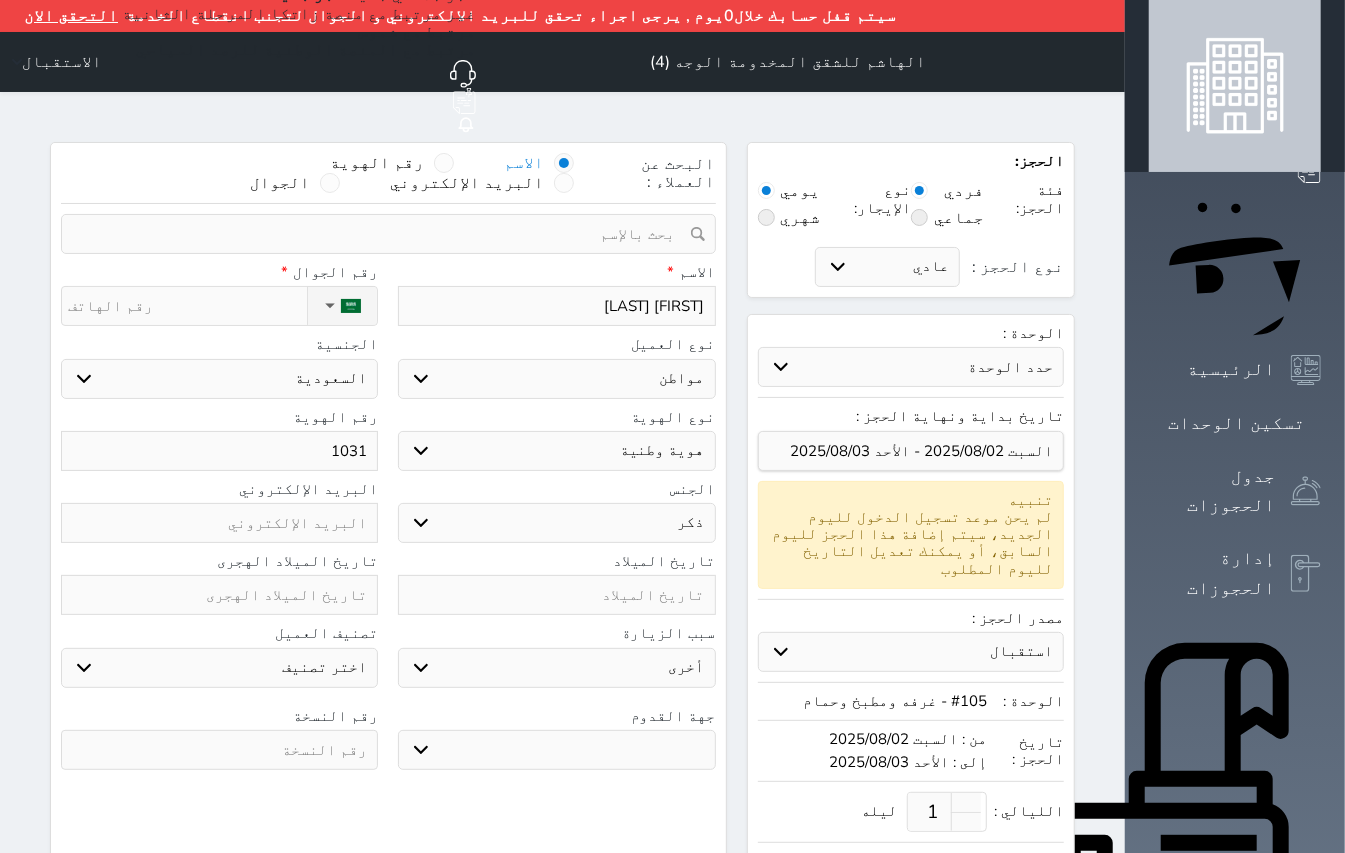 select 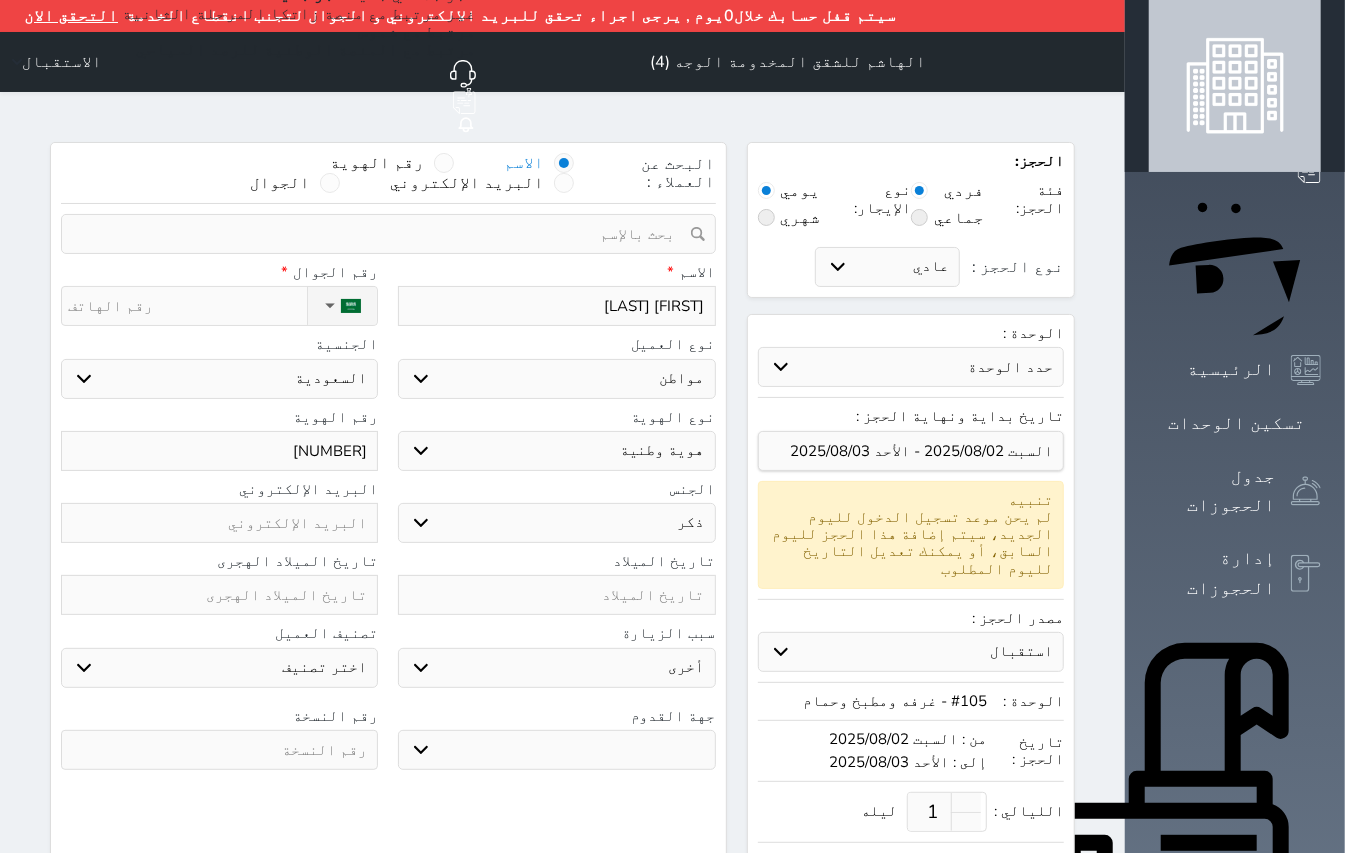 type on "103106" 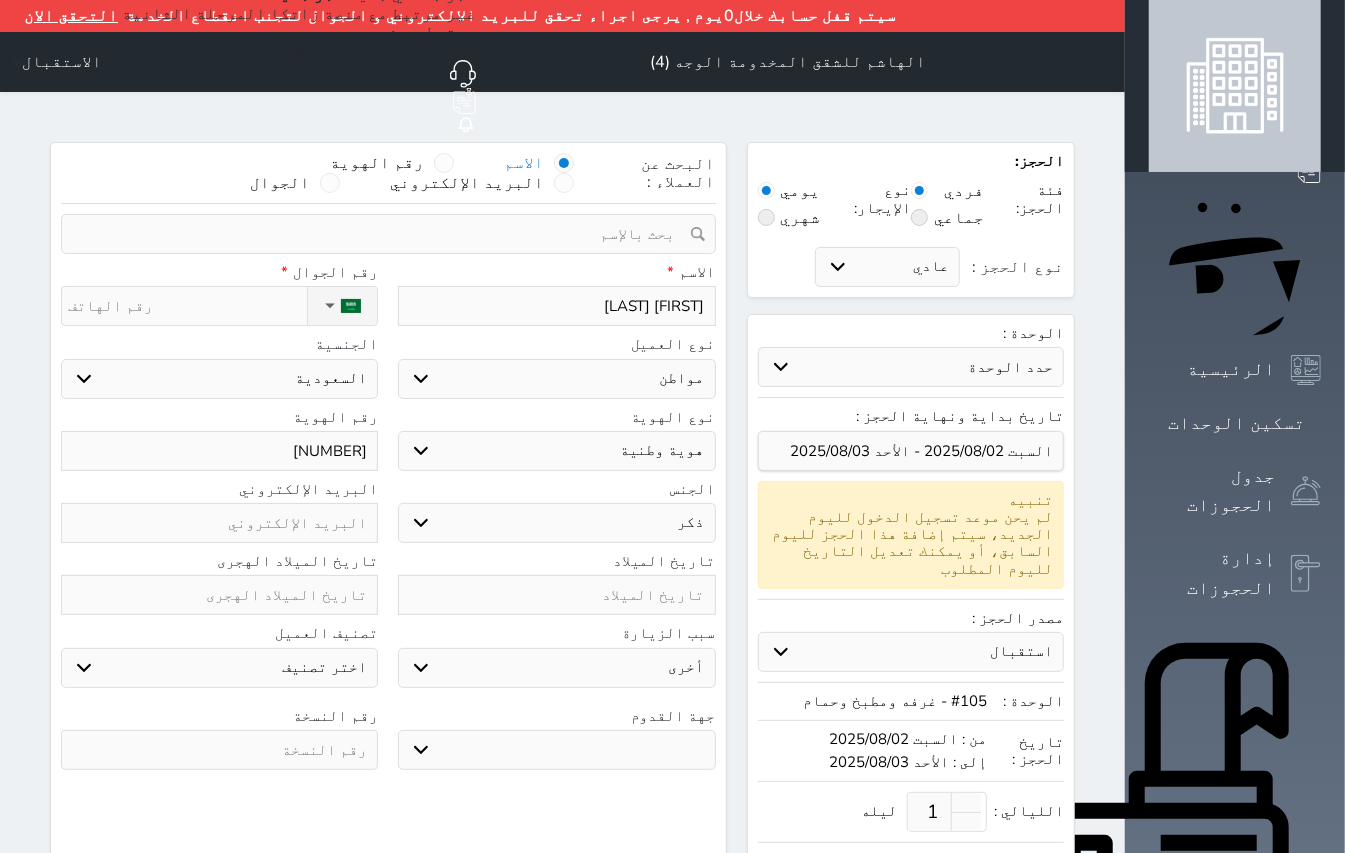 select 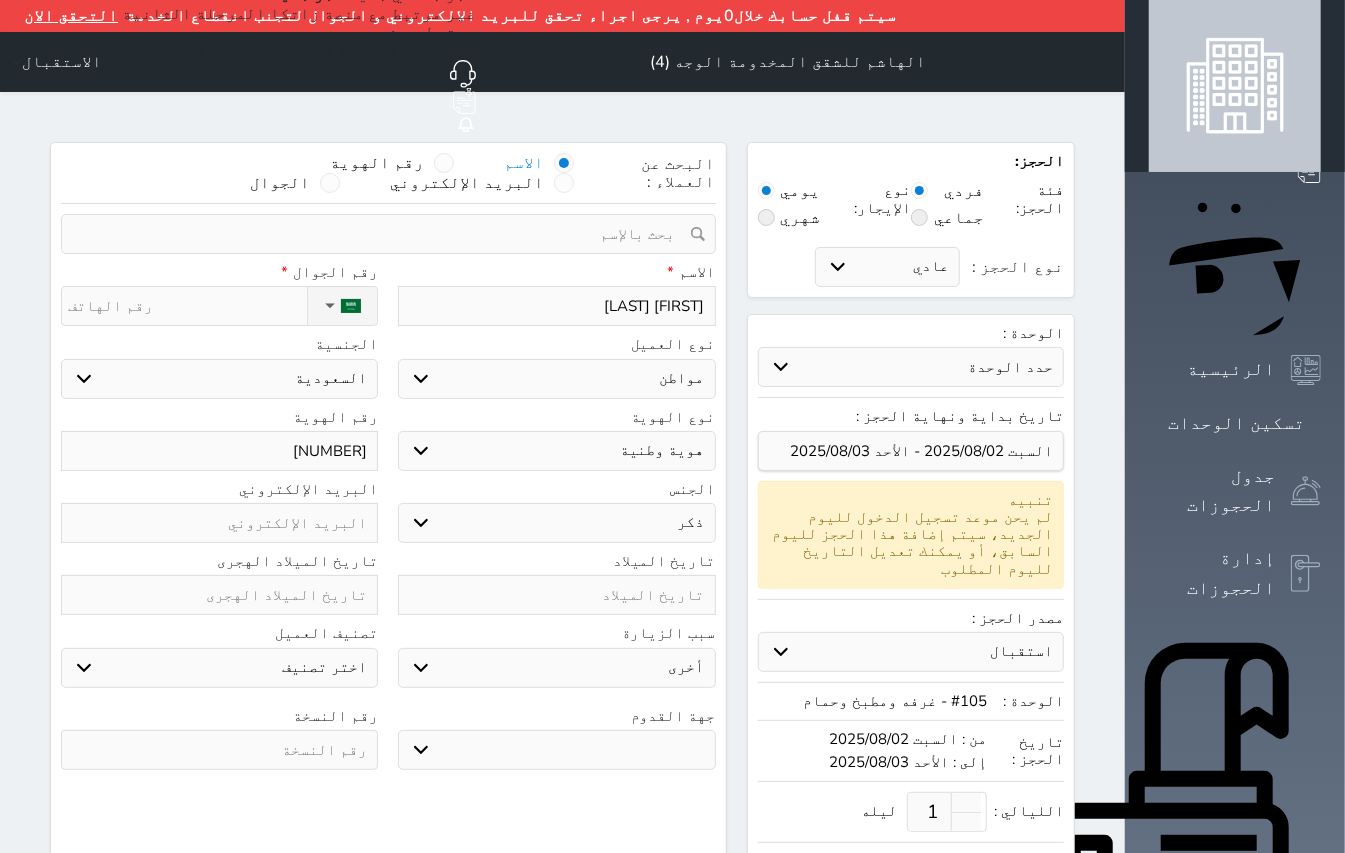 type on "1031064" 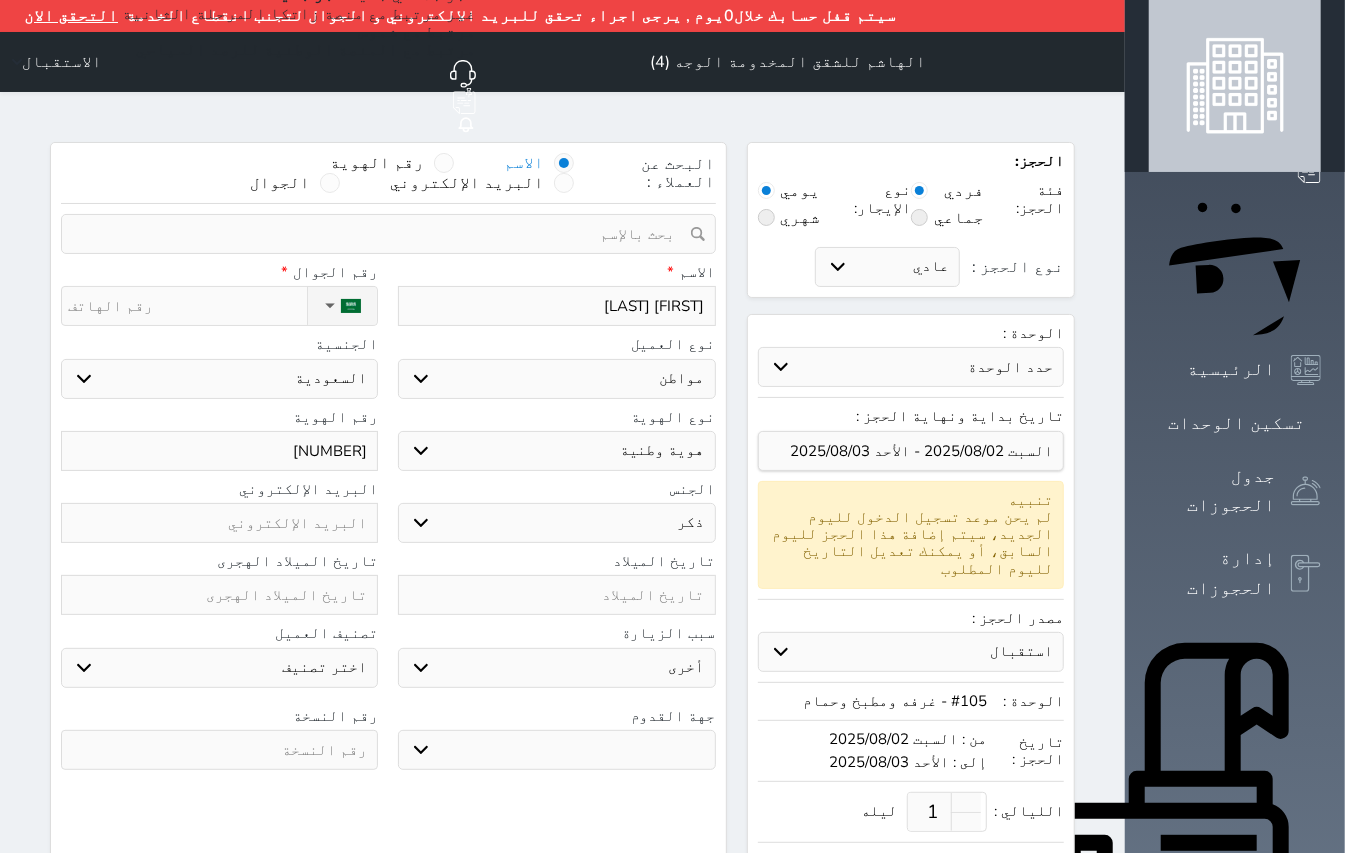 select 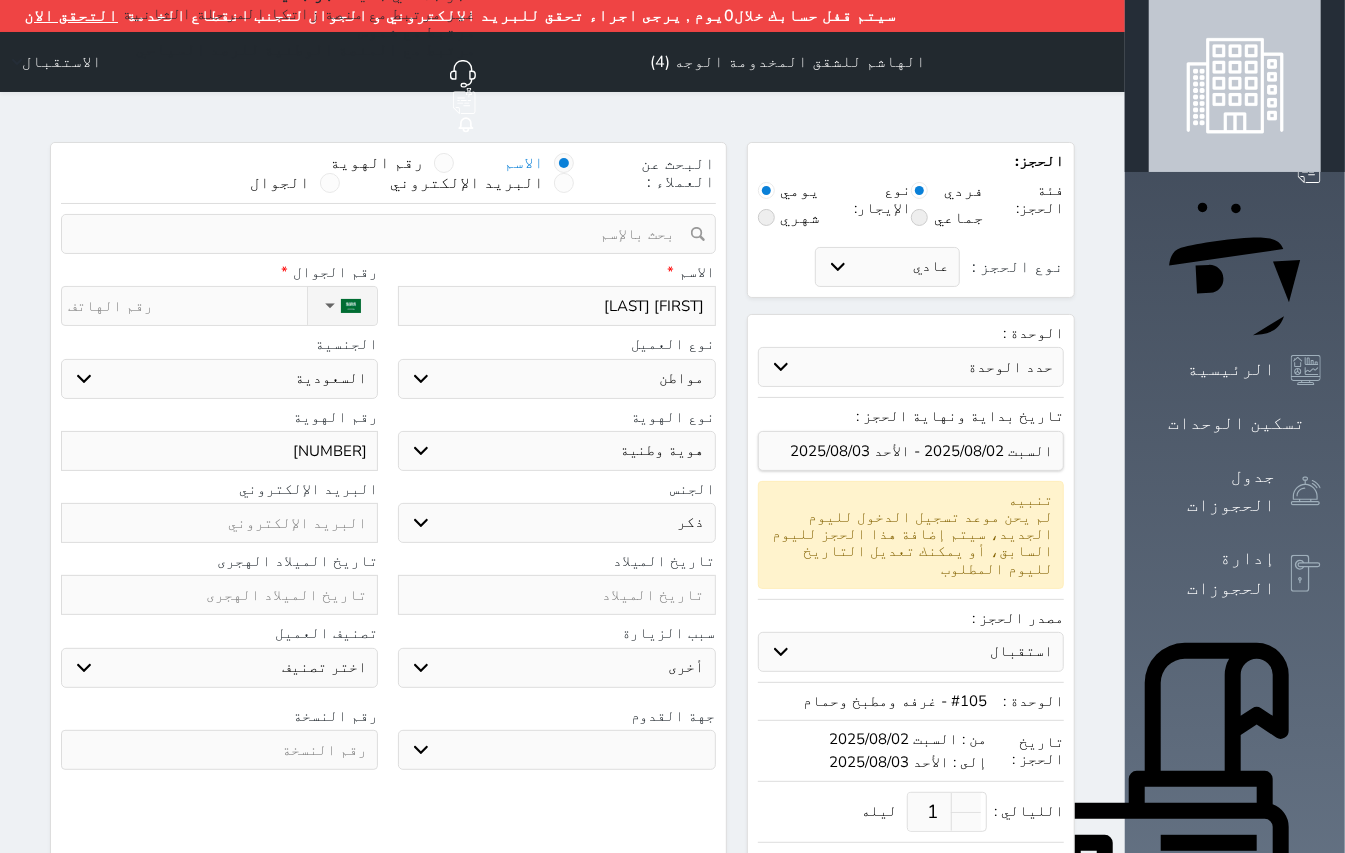 type on "10310644" 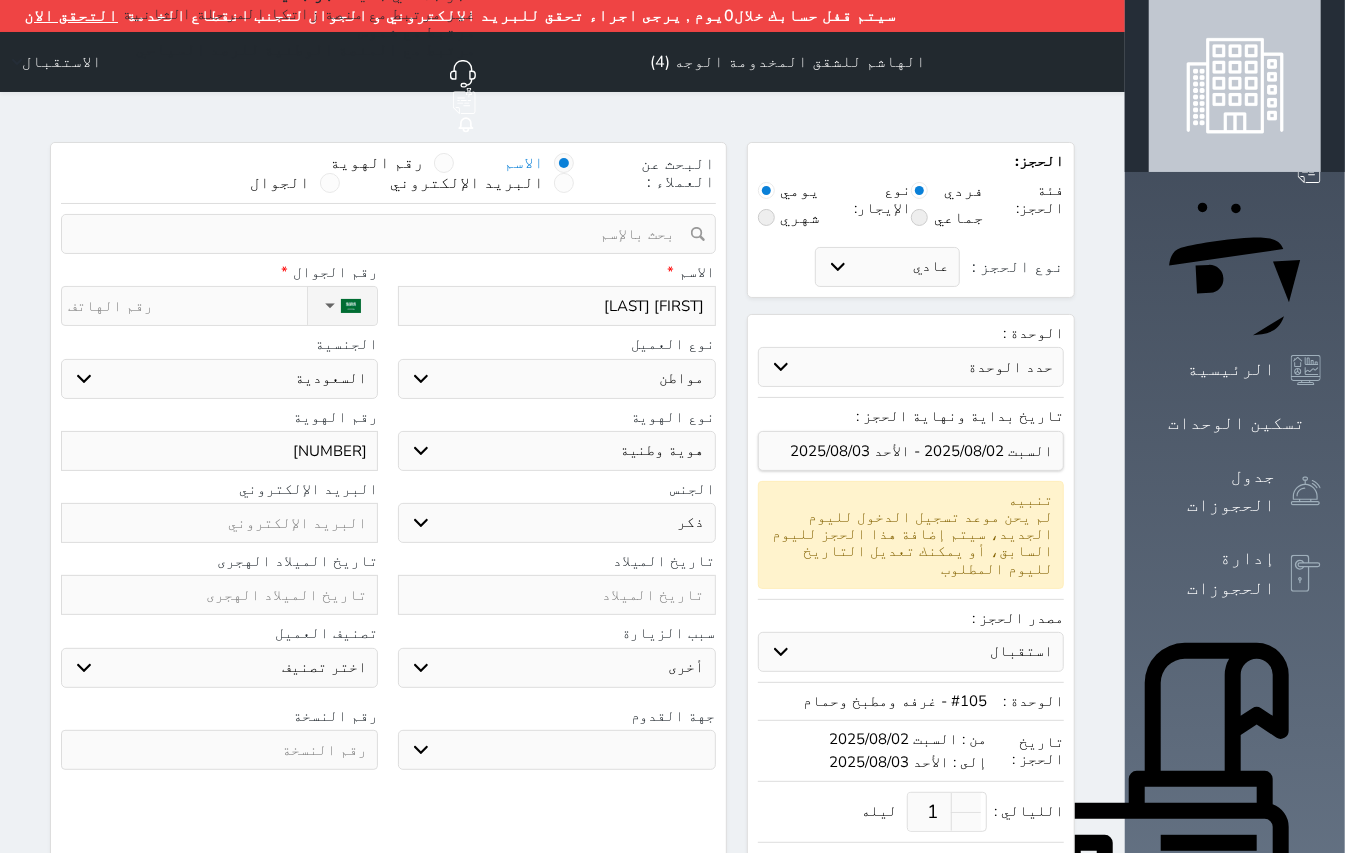 select 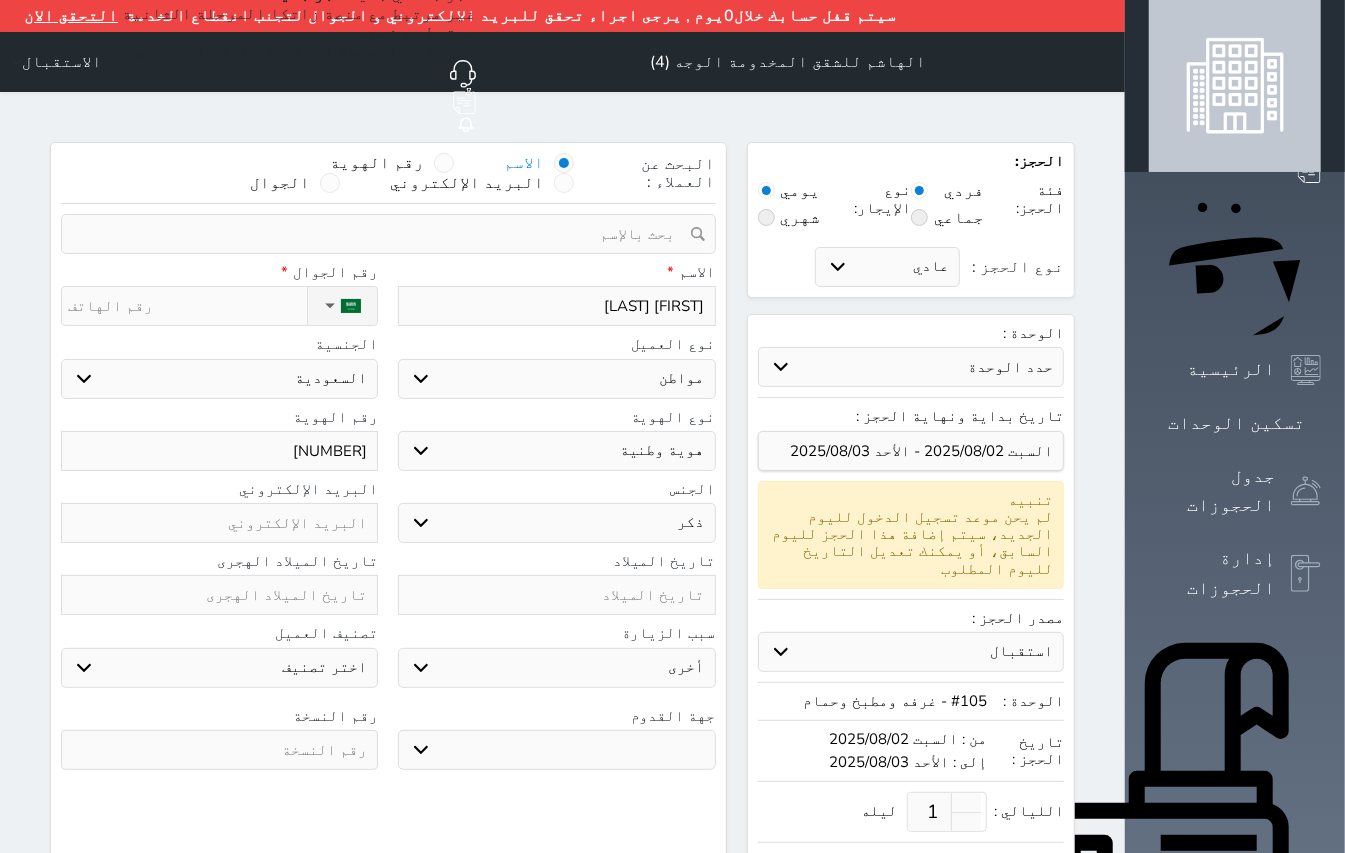 type on "103106449" 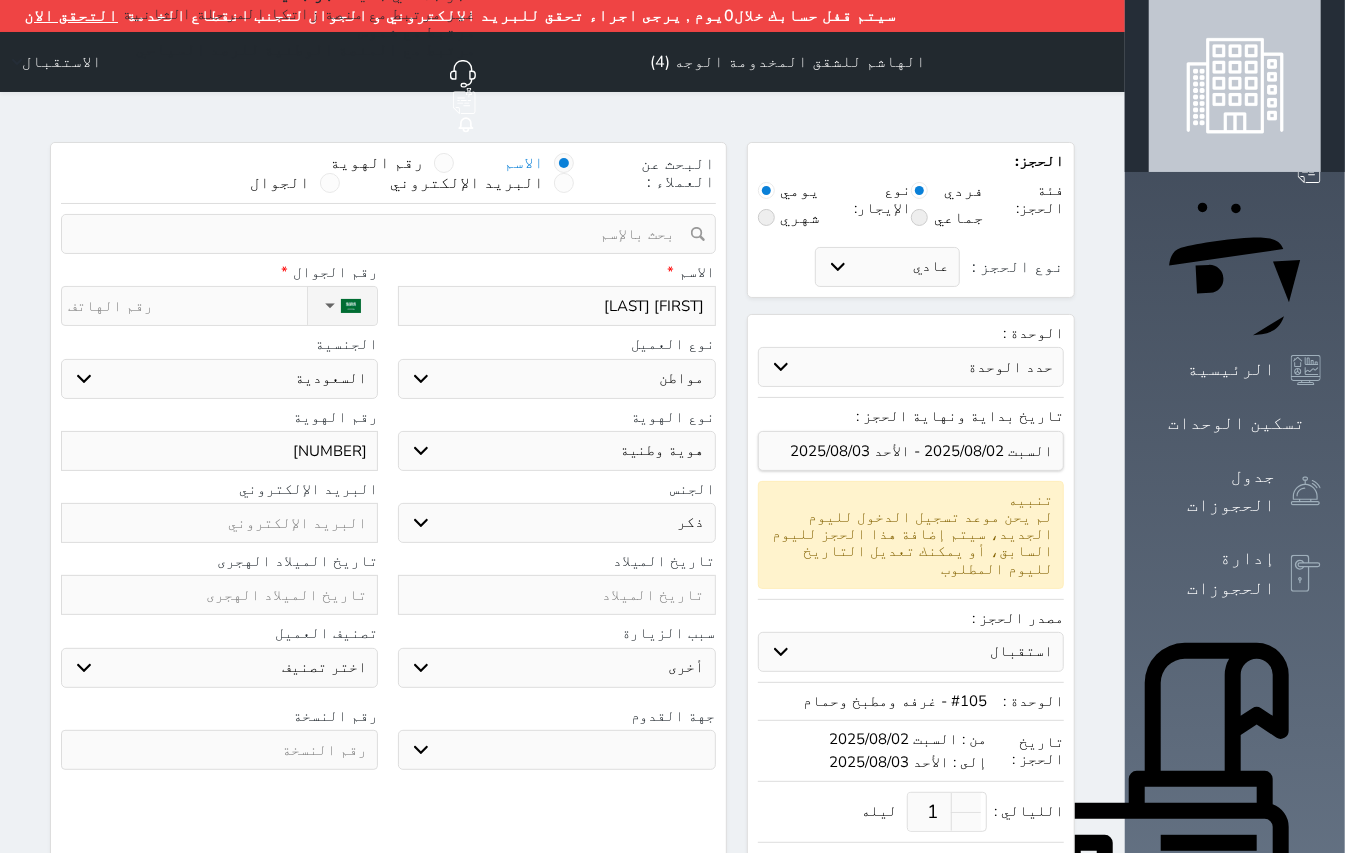 select 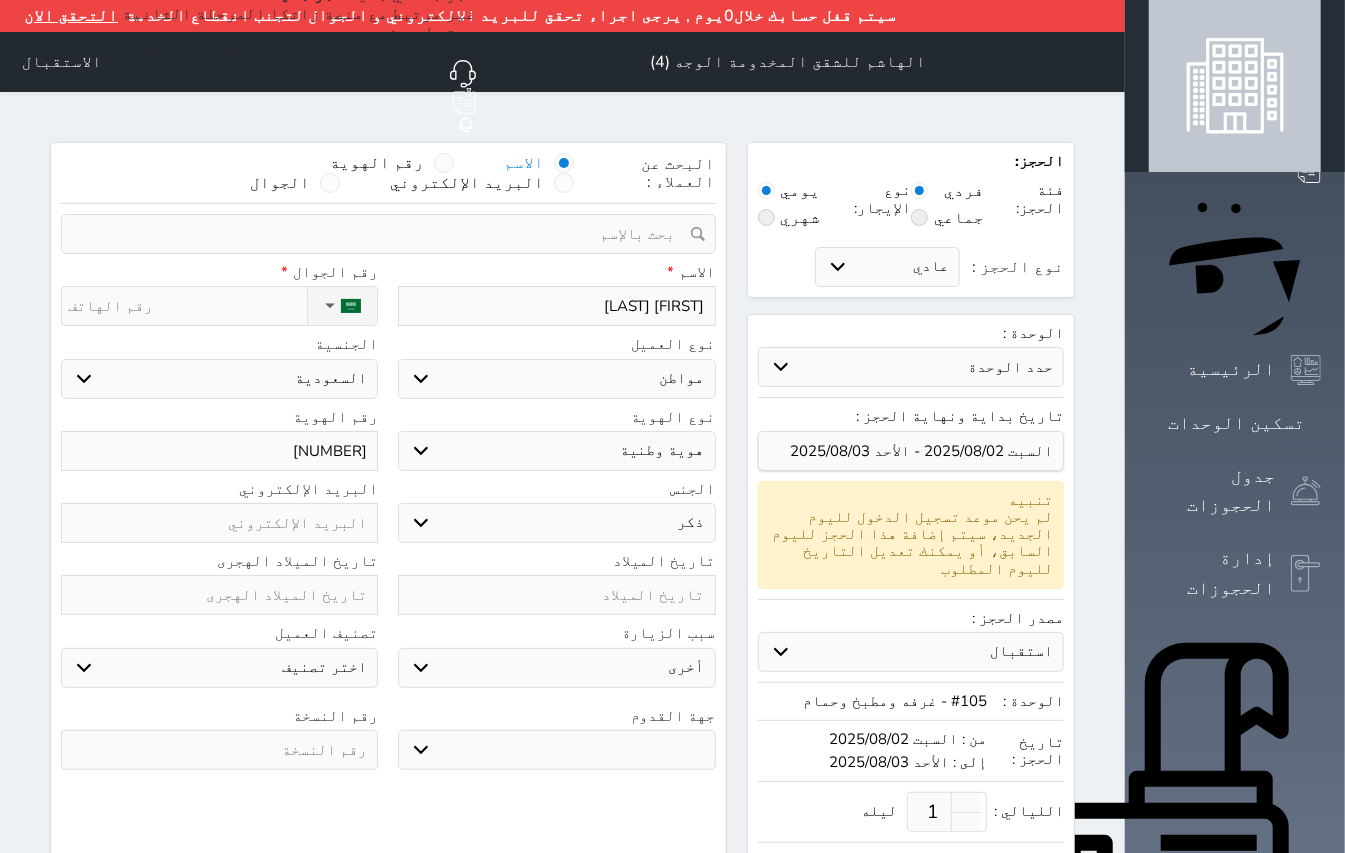 type on "1031064494" 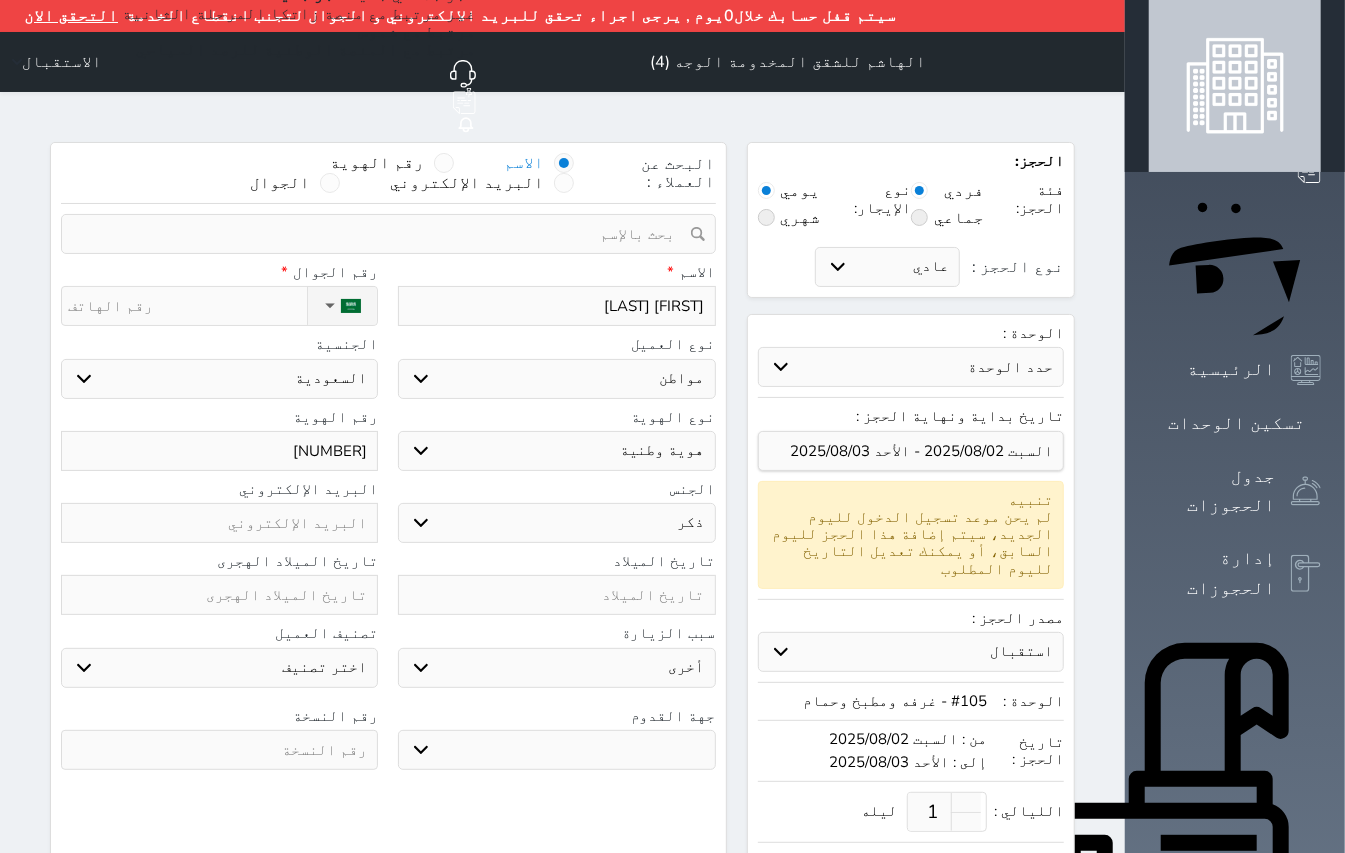 select 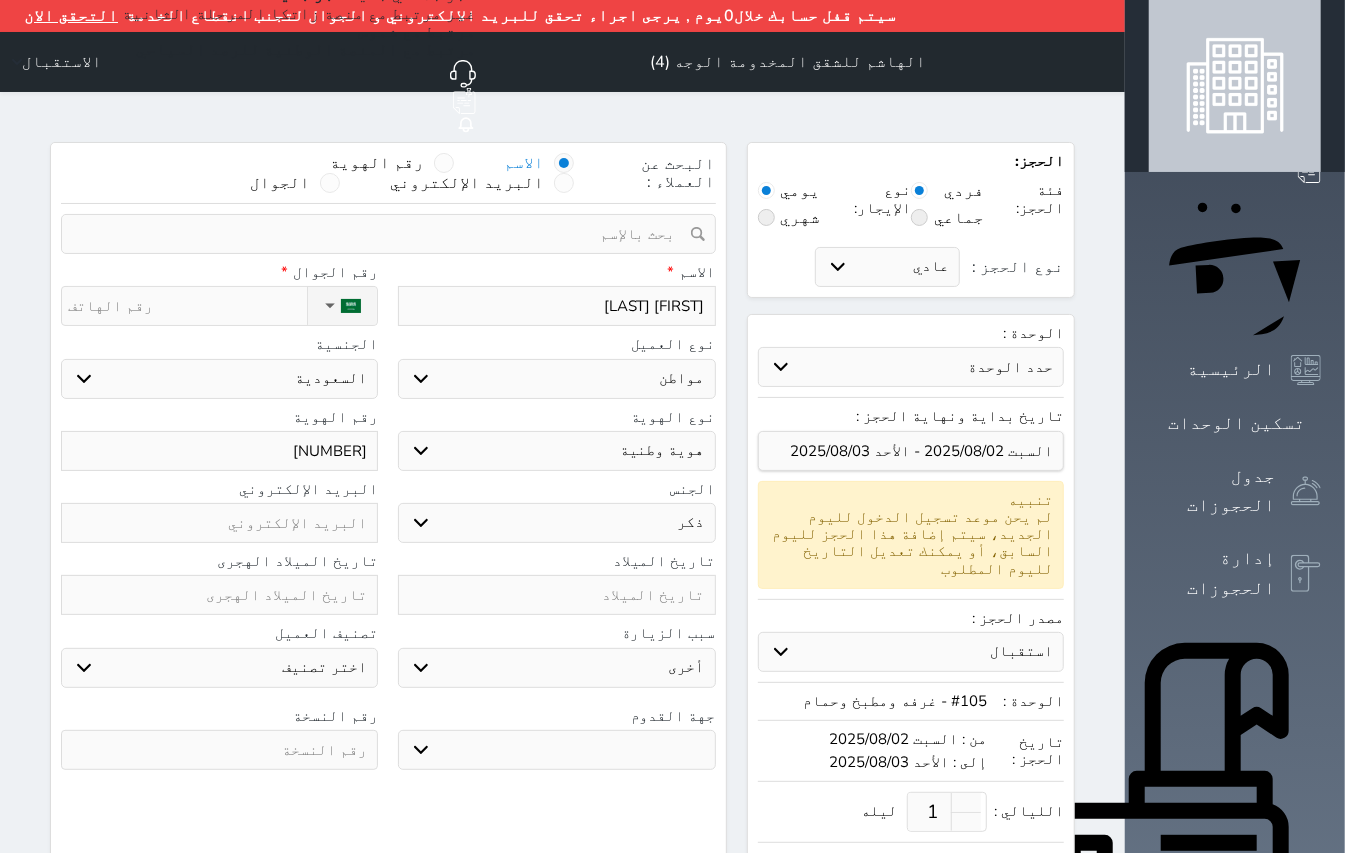 type on "1031064494" 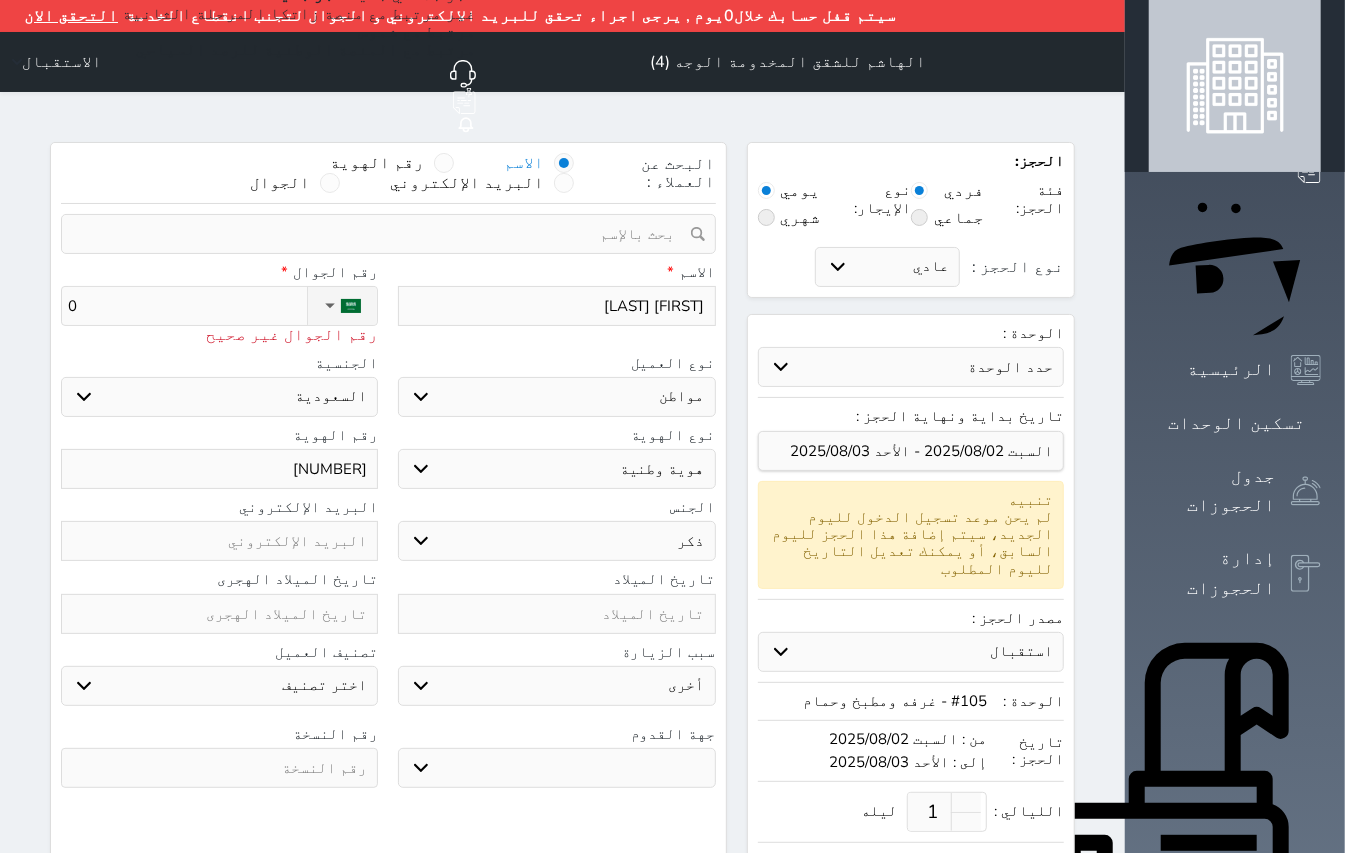 type on "05" 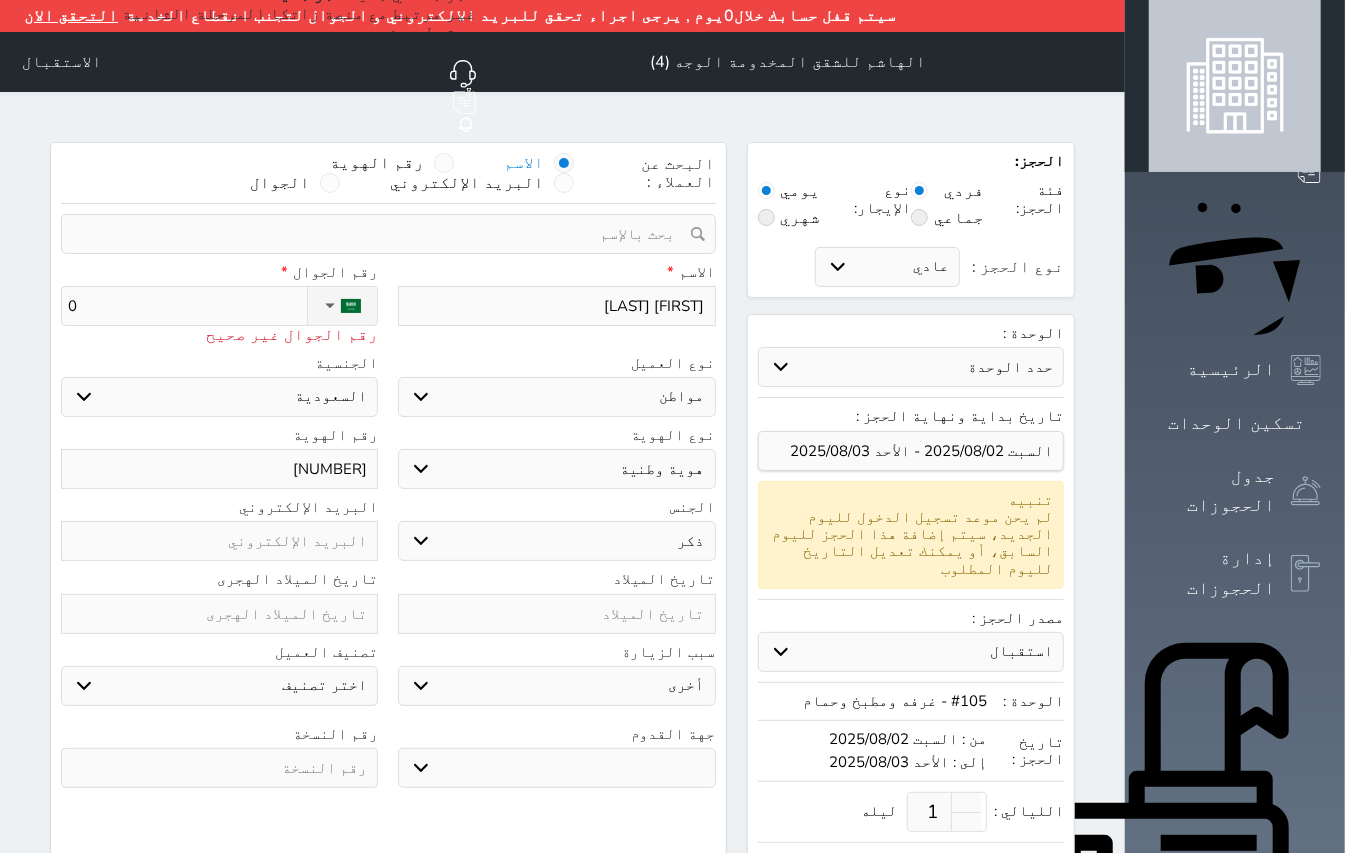 select 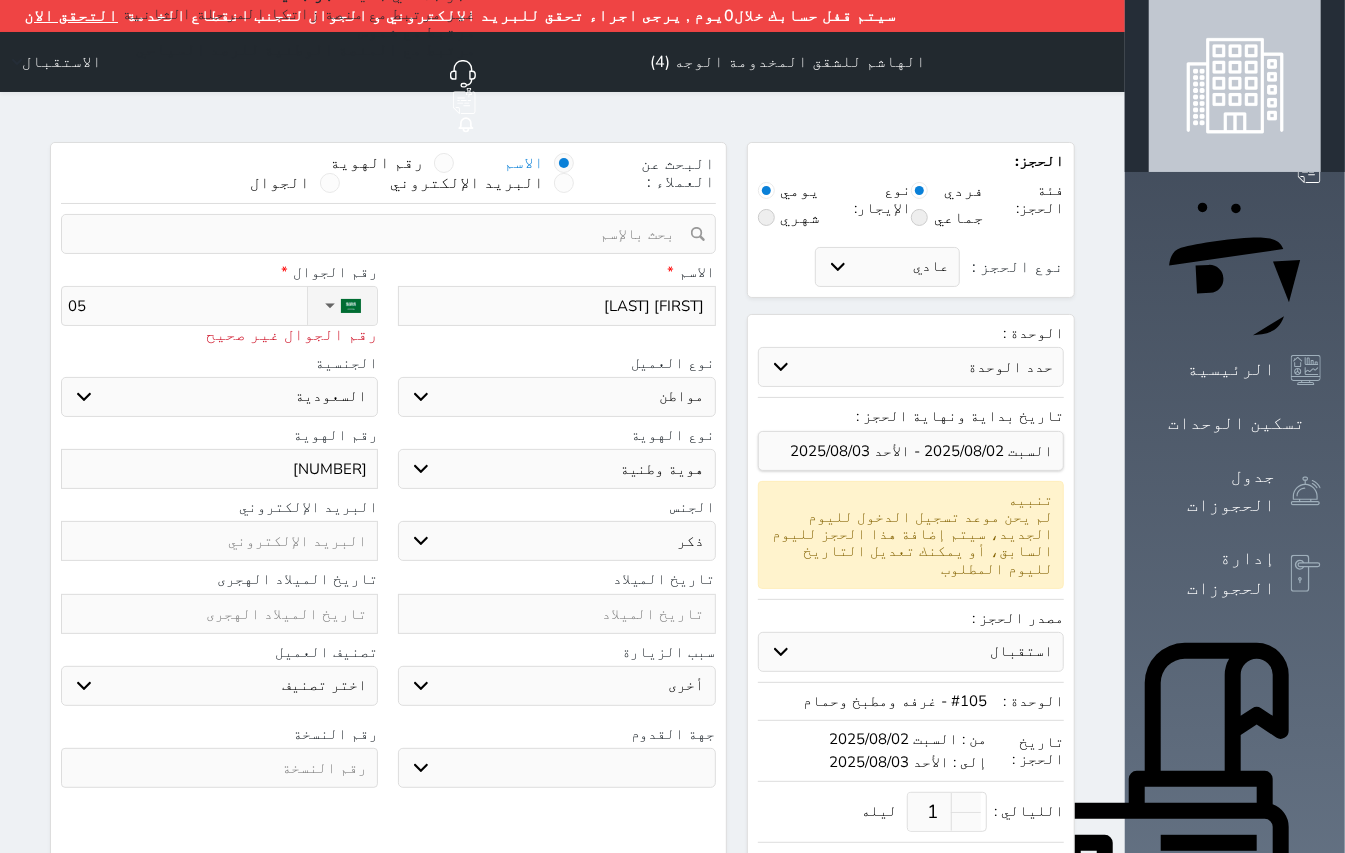 type on "059" 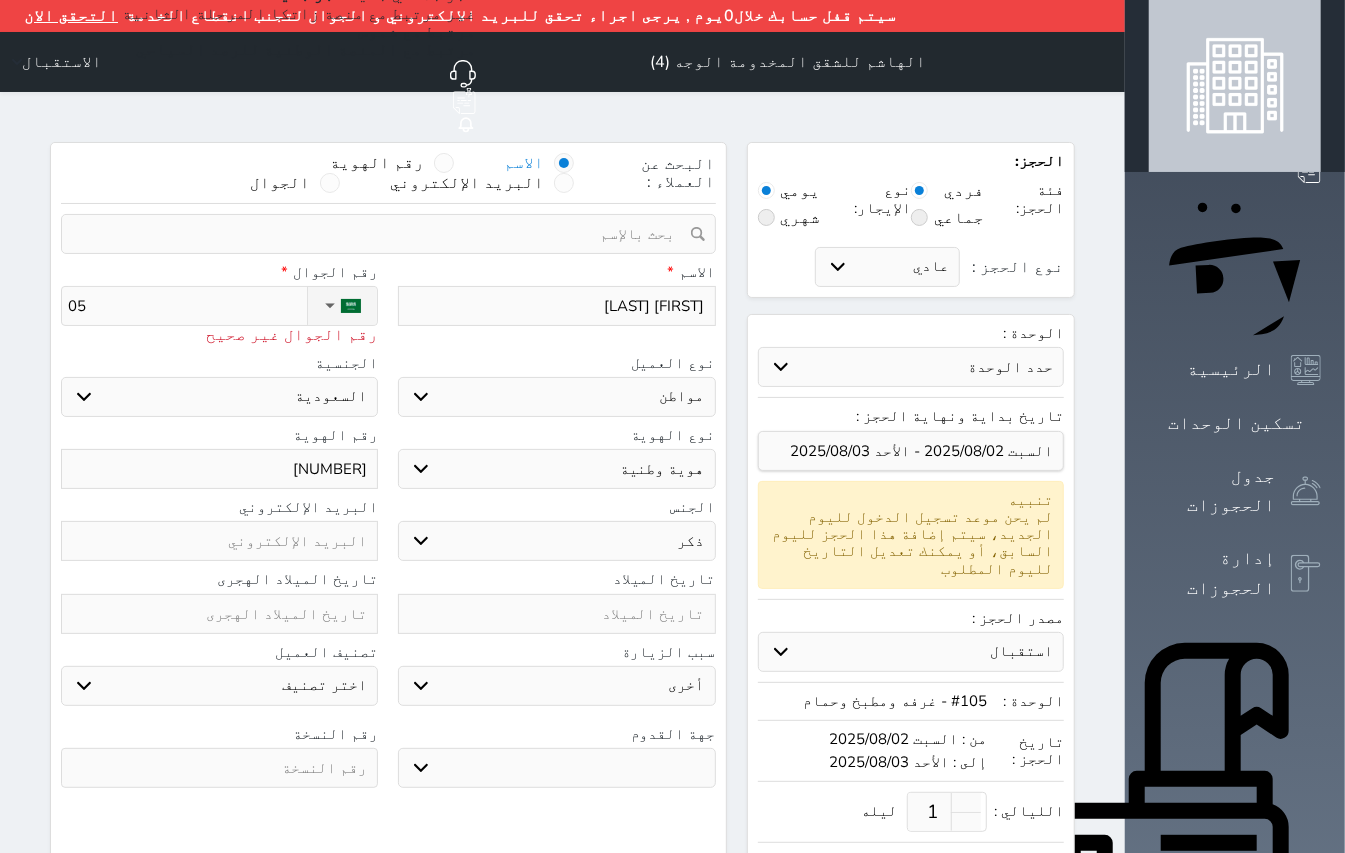 select 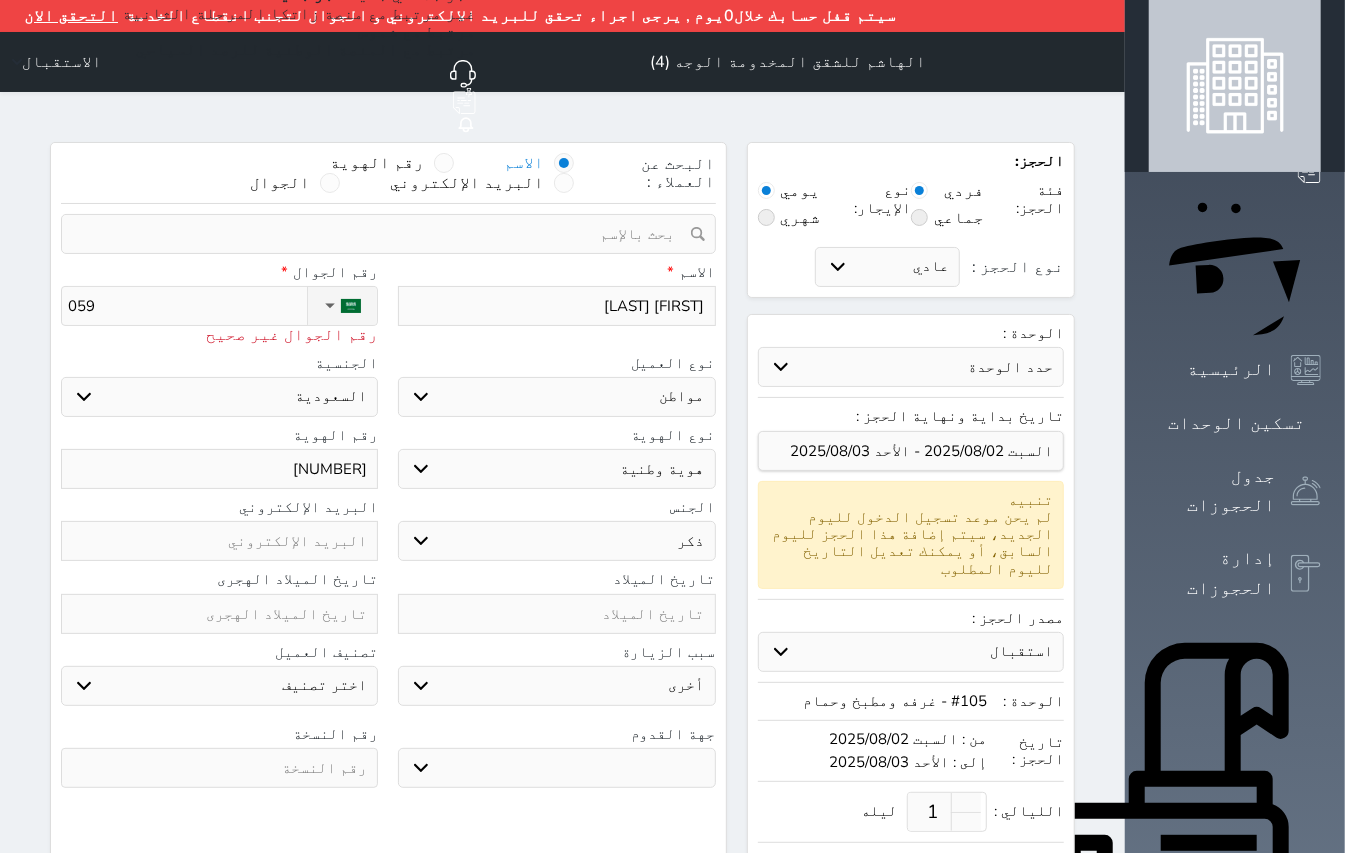 type on "0591" 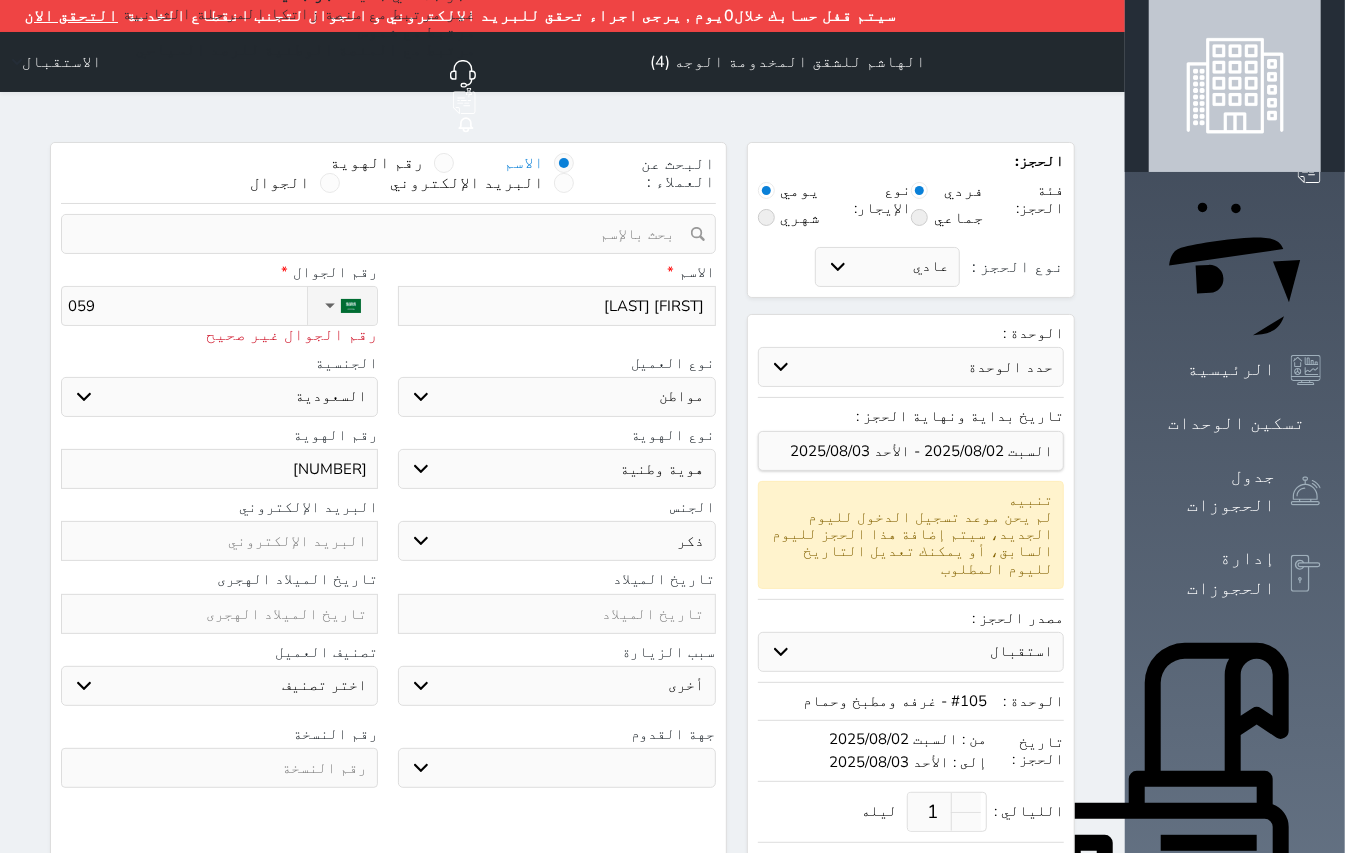 select 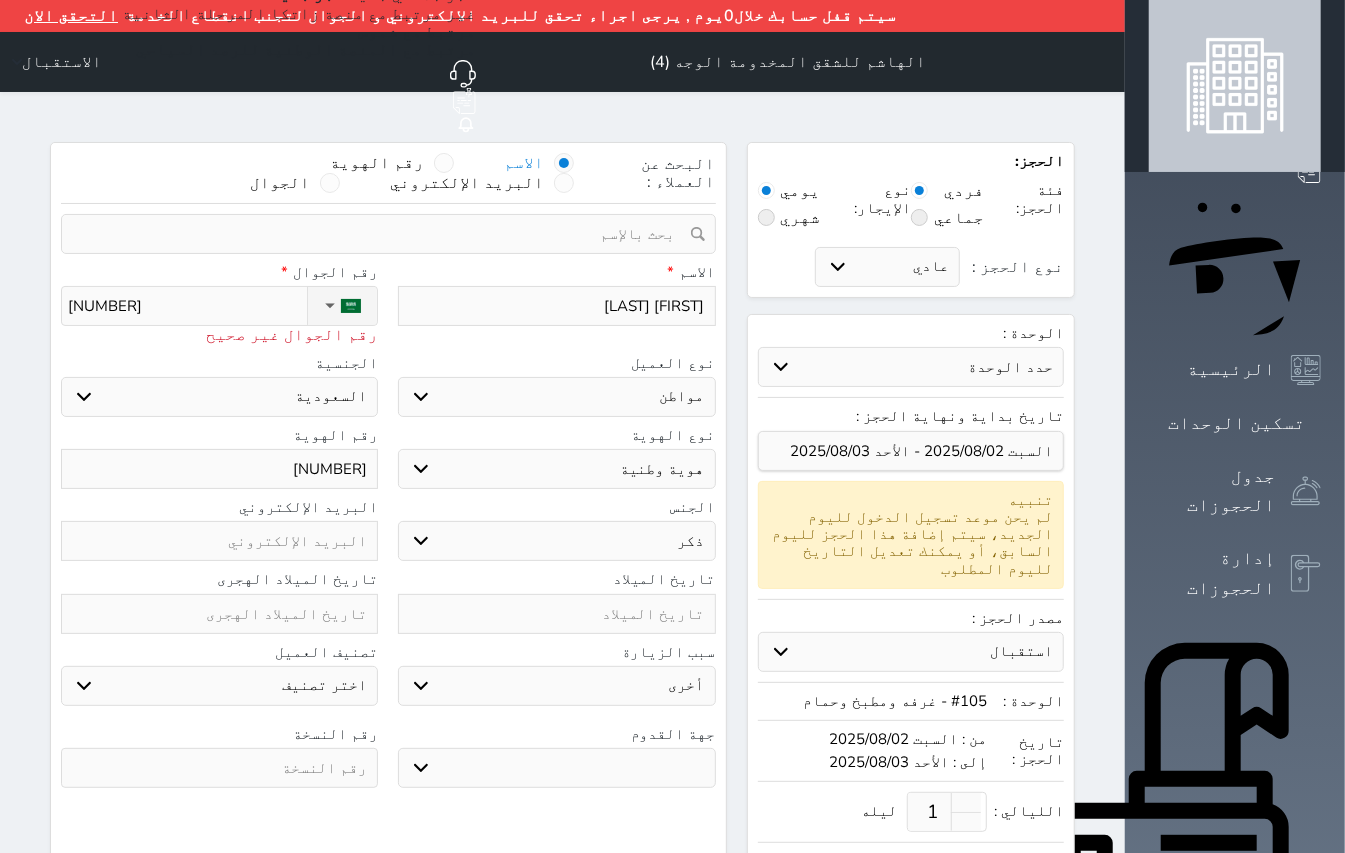 type on "05911" 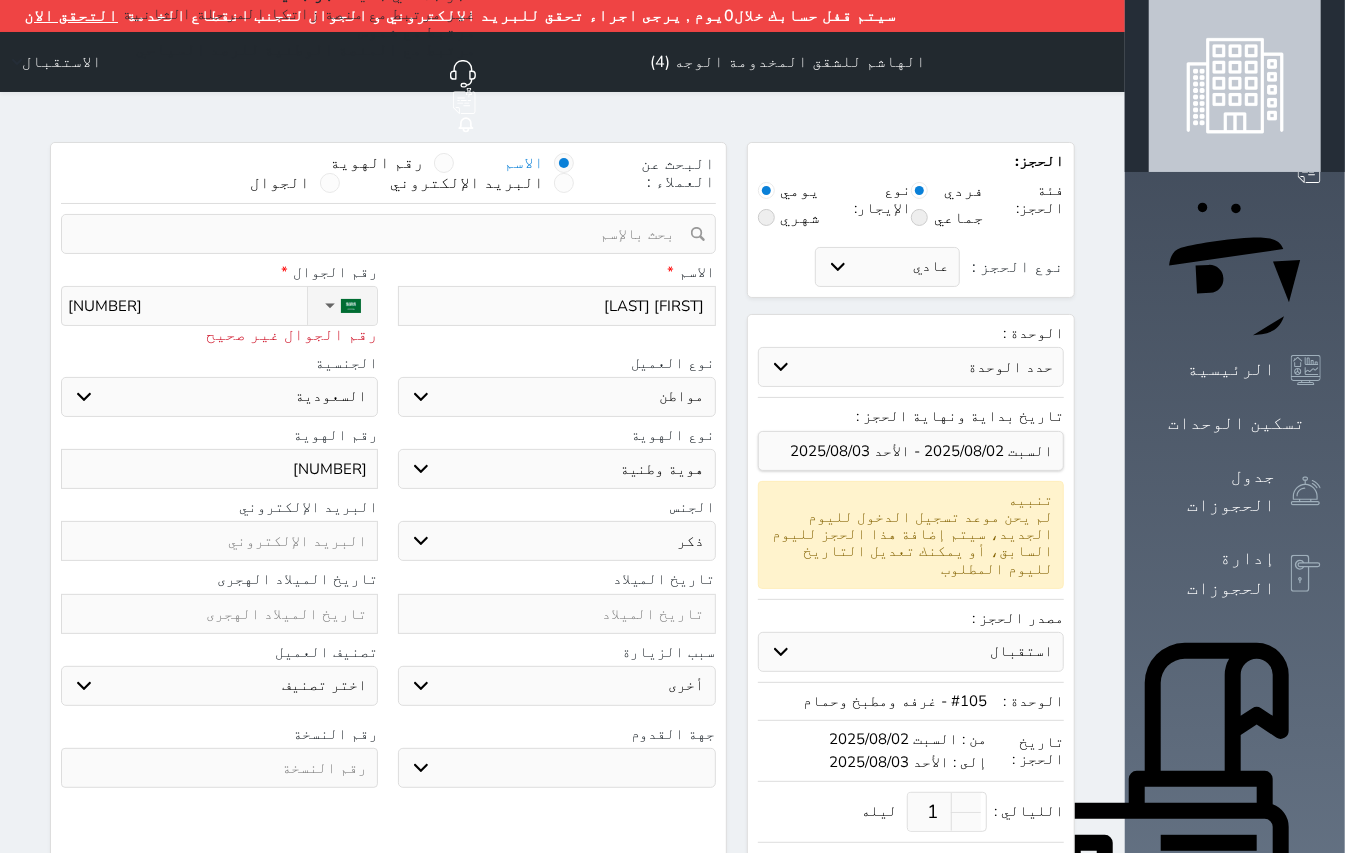 select 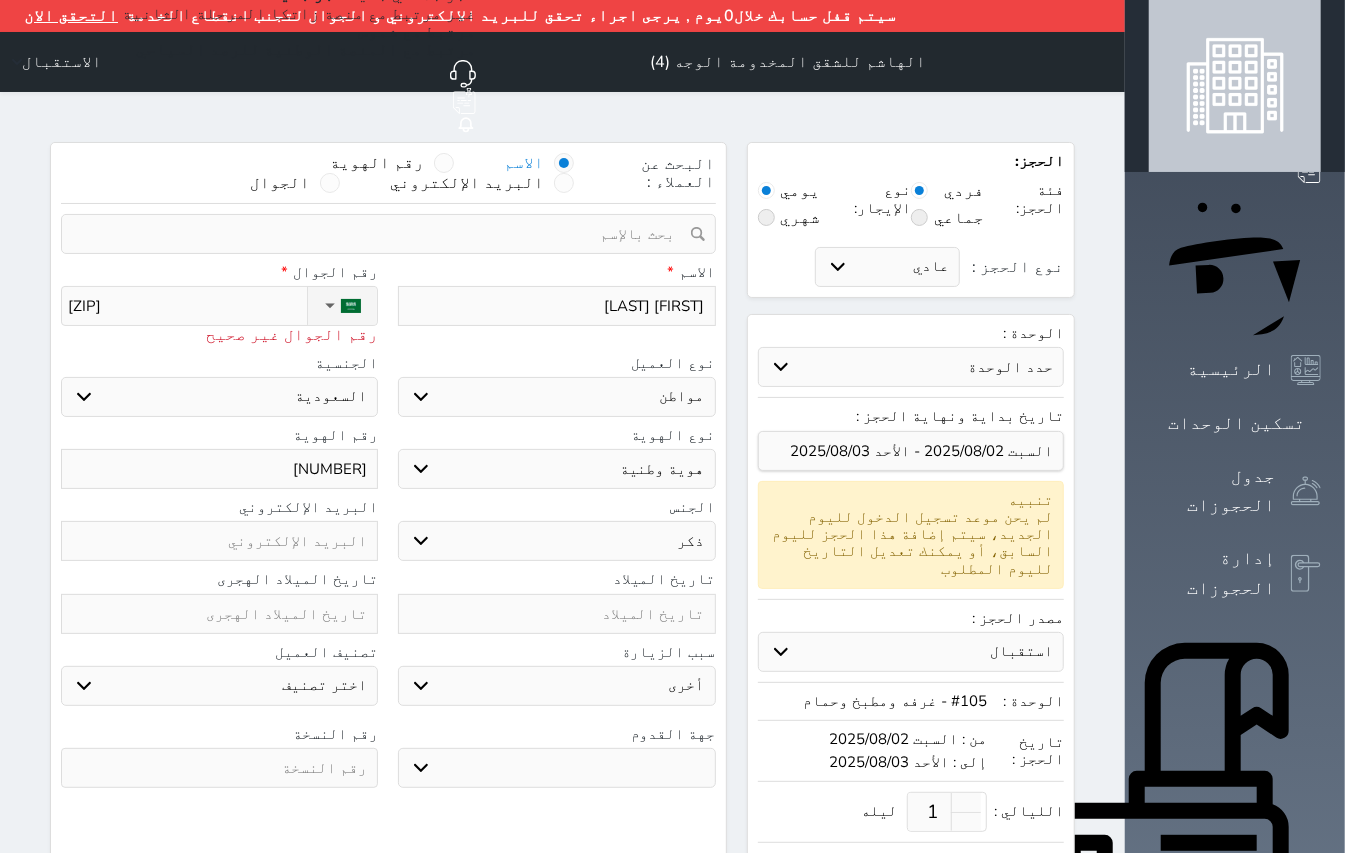 type on "059111" 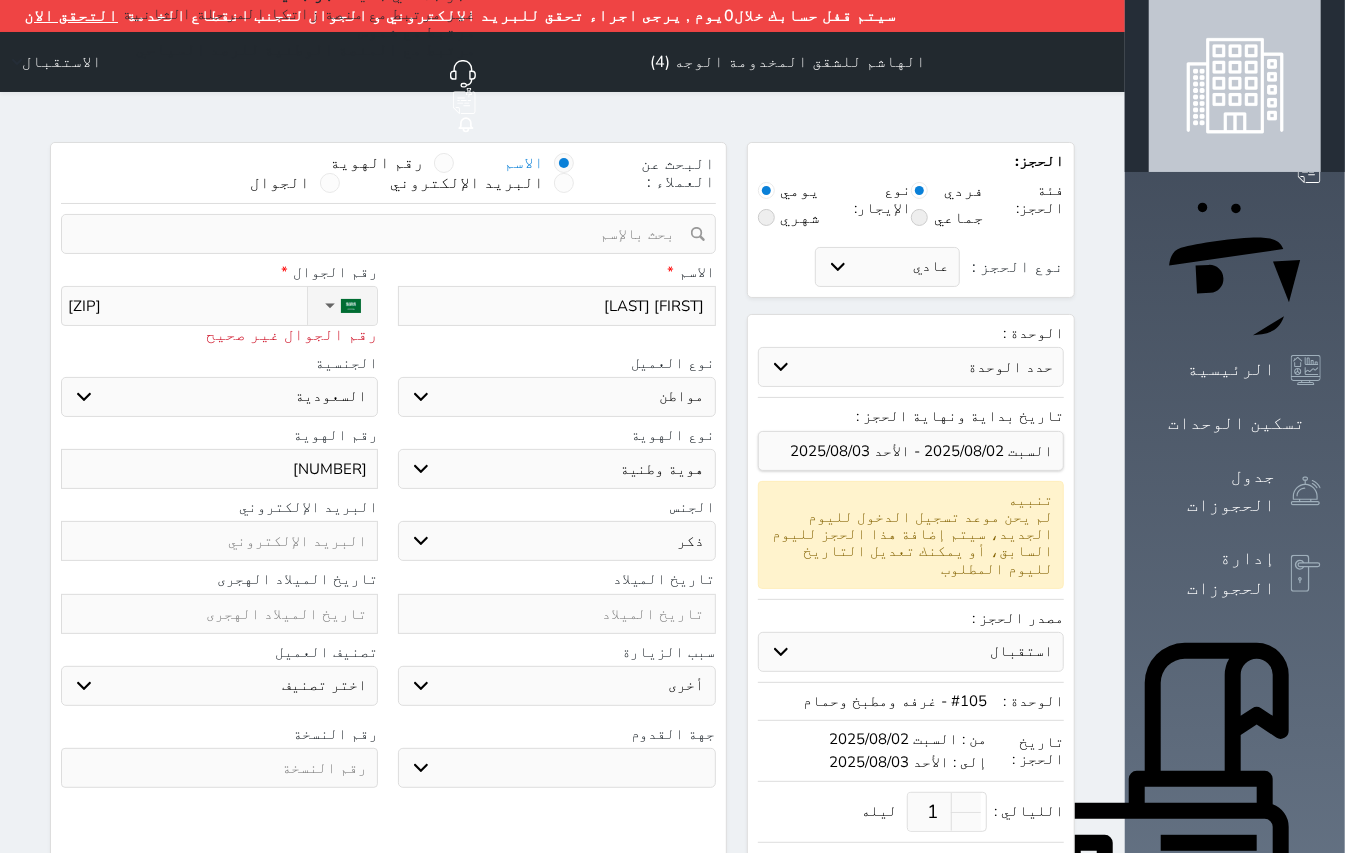select 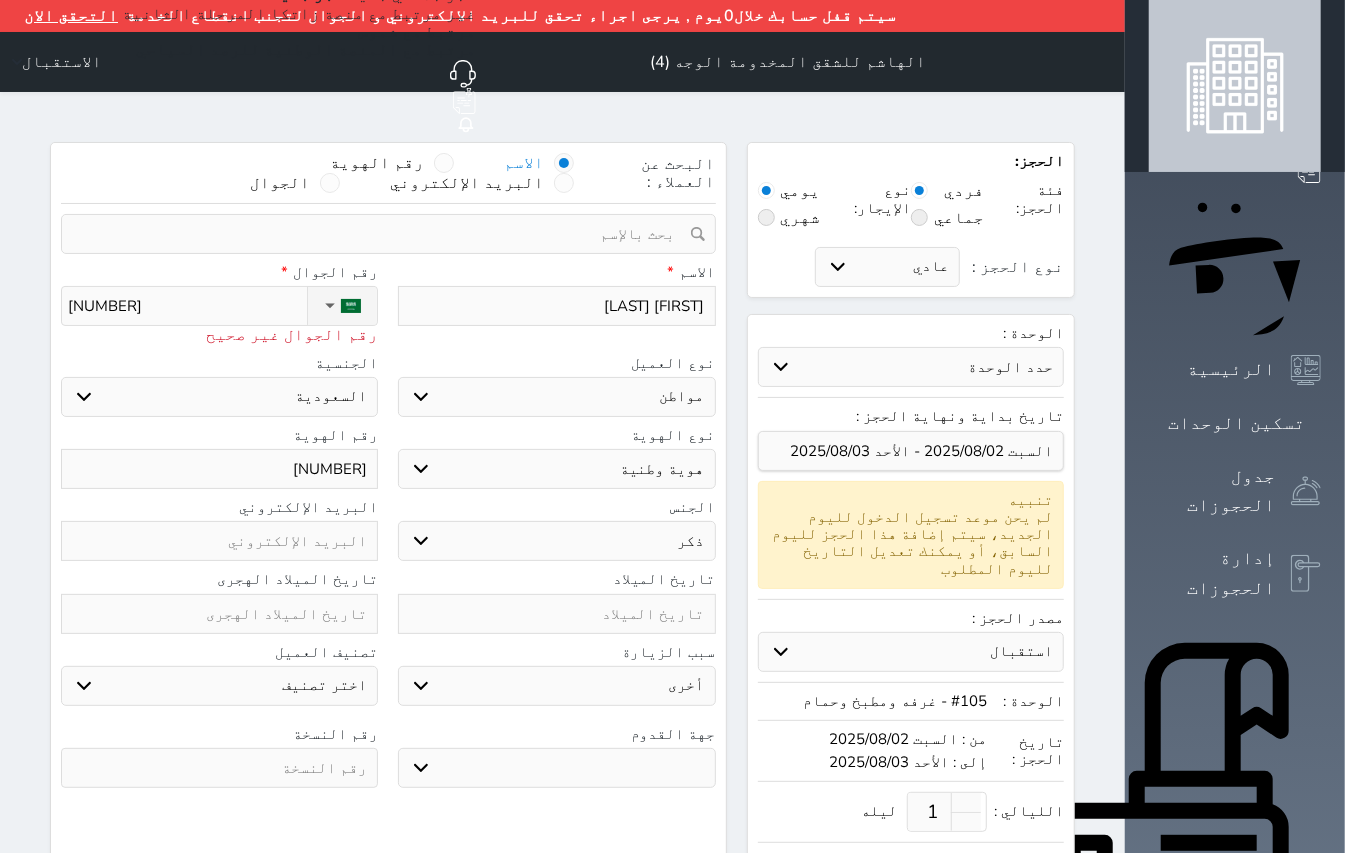 type on "0591112" 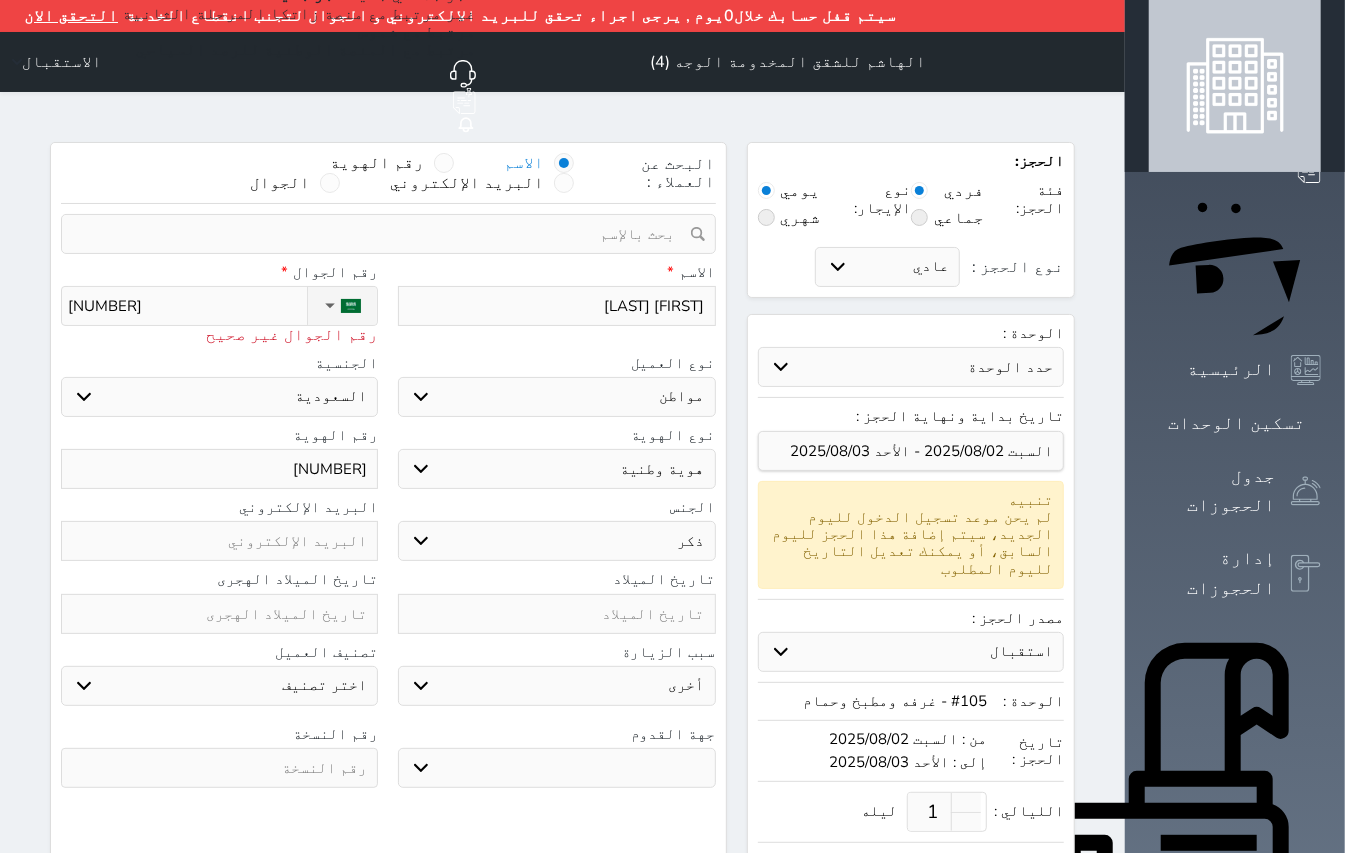 select 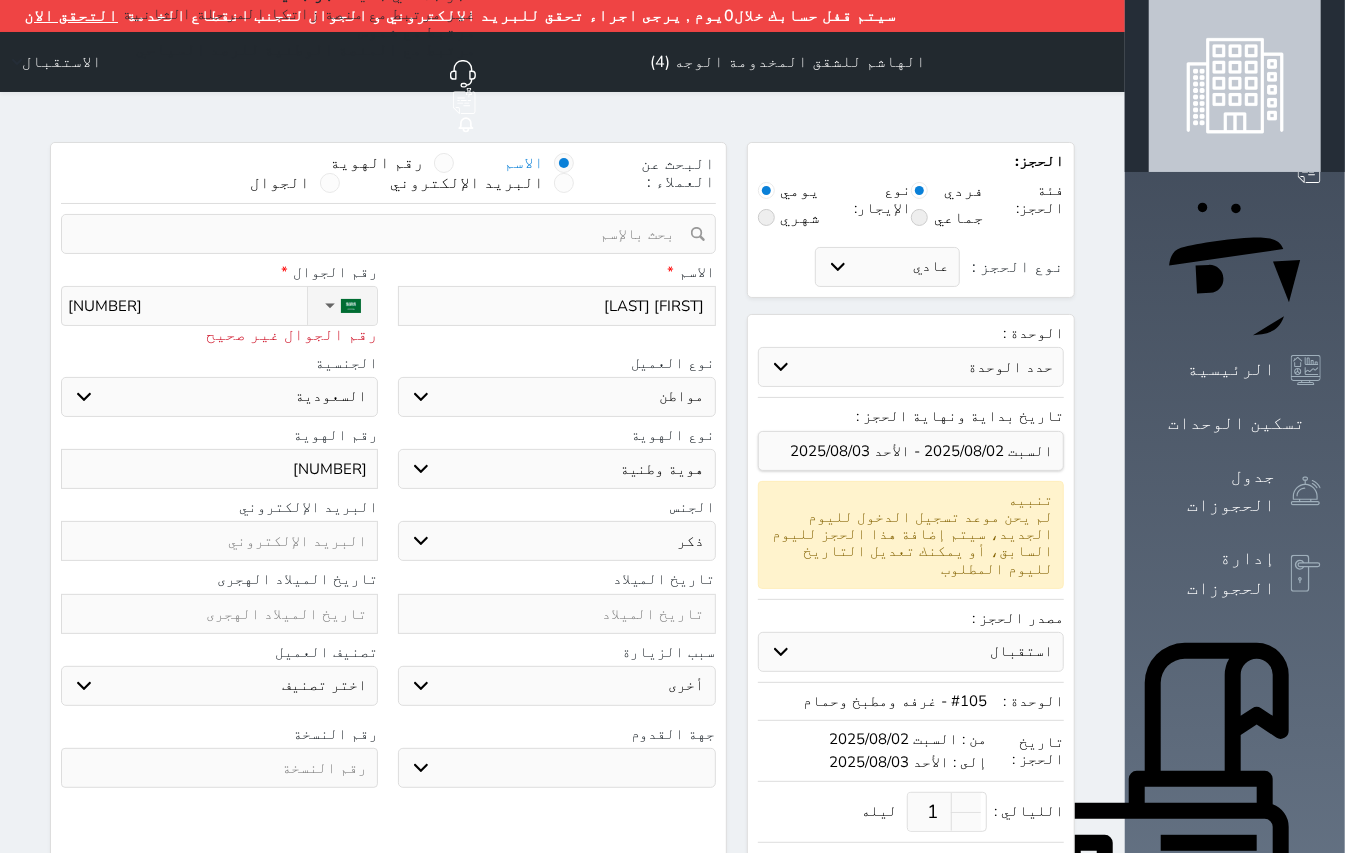 type on "05911120" 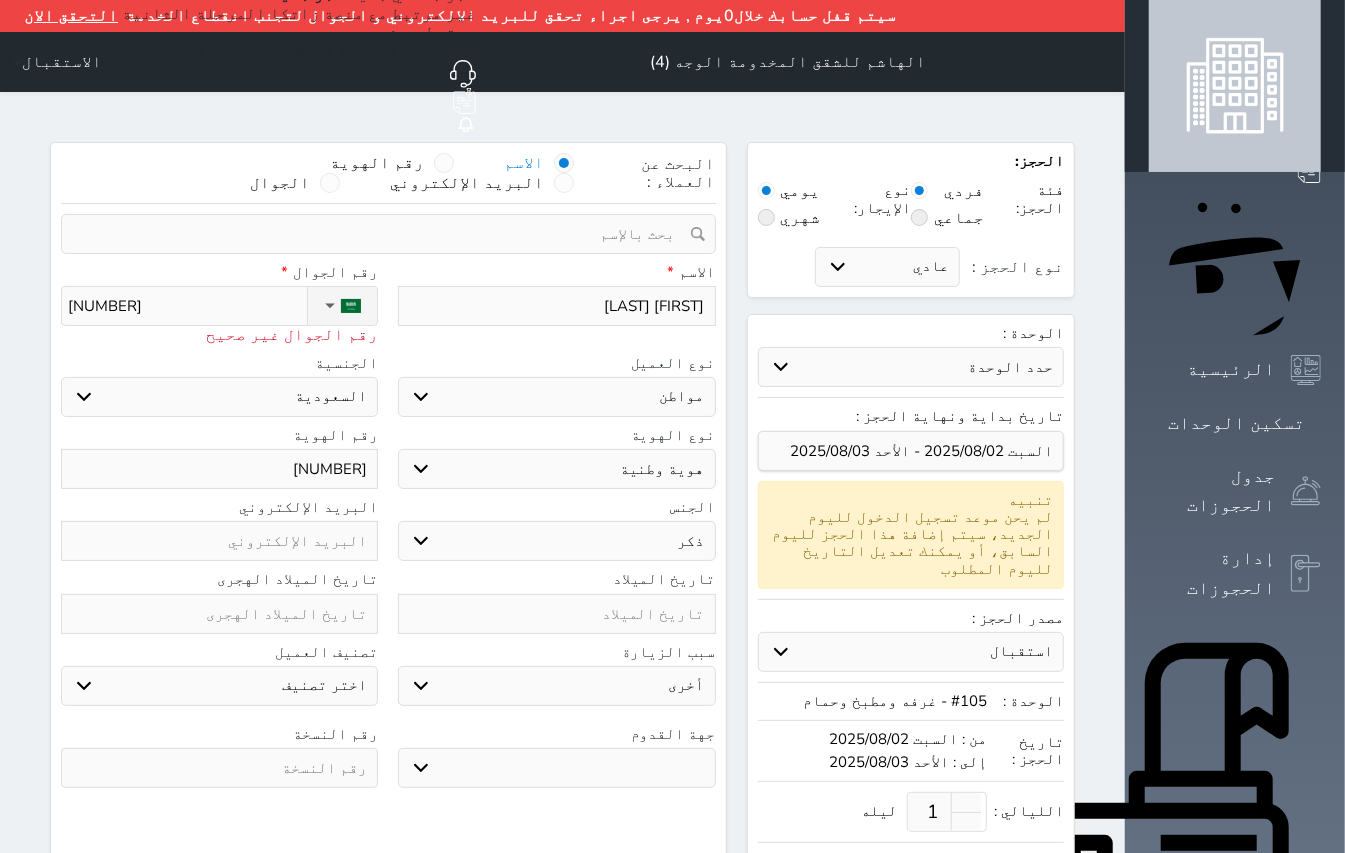 select 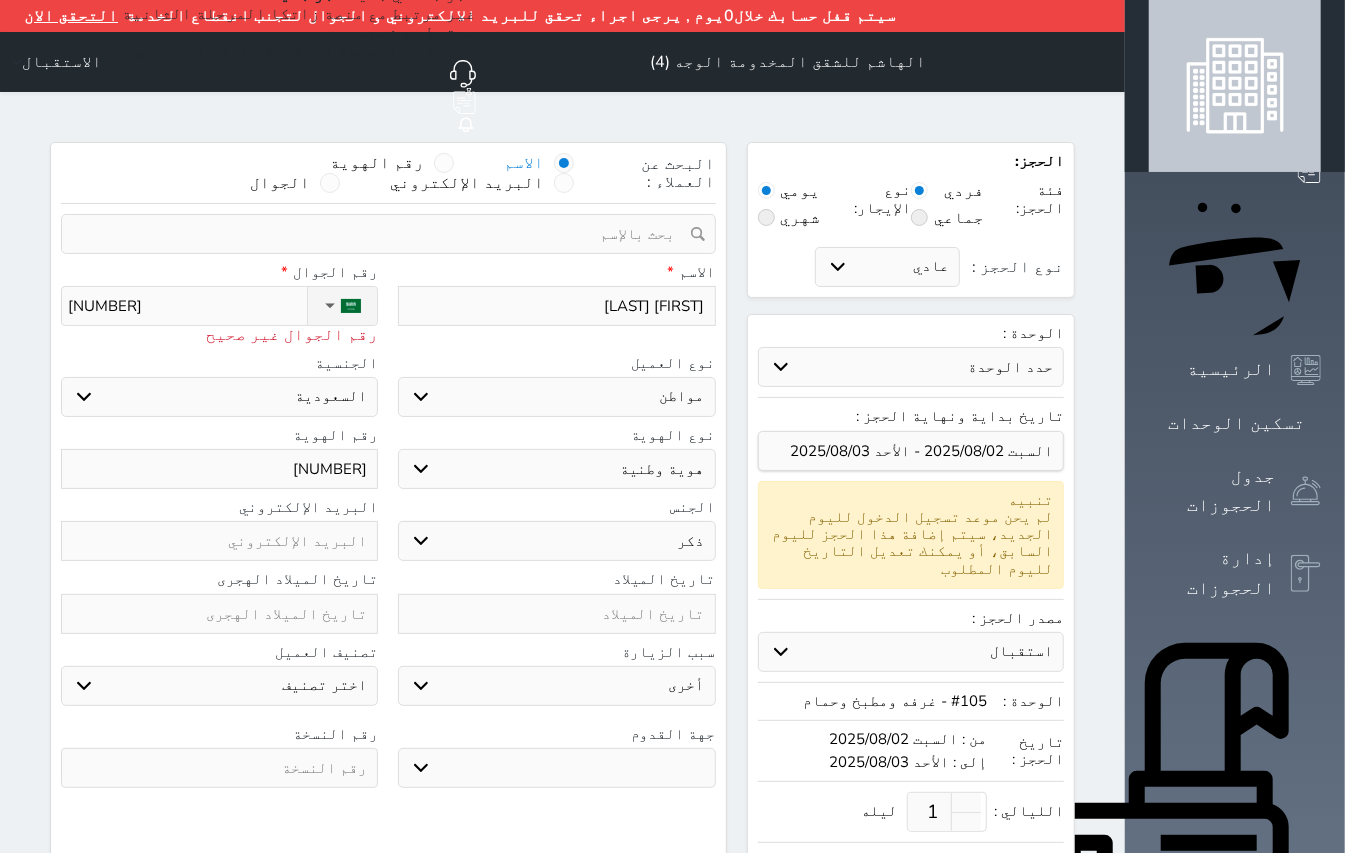 type on "059111209" 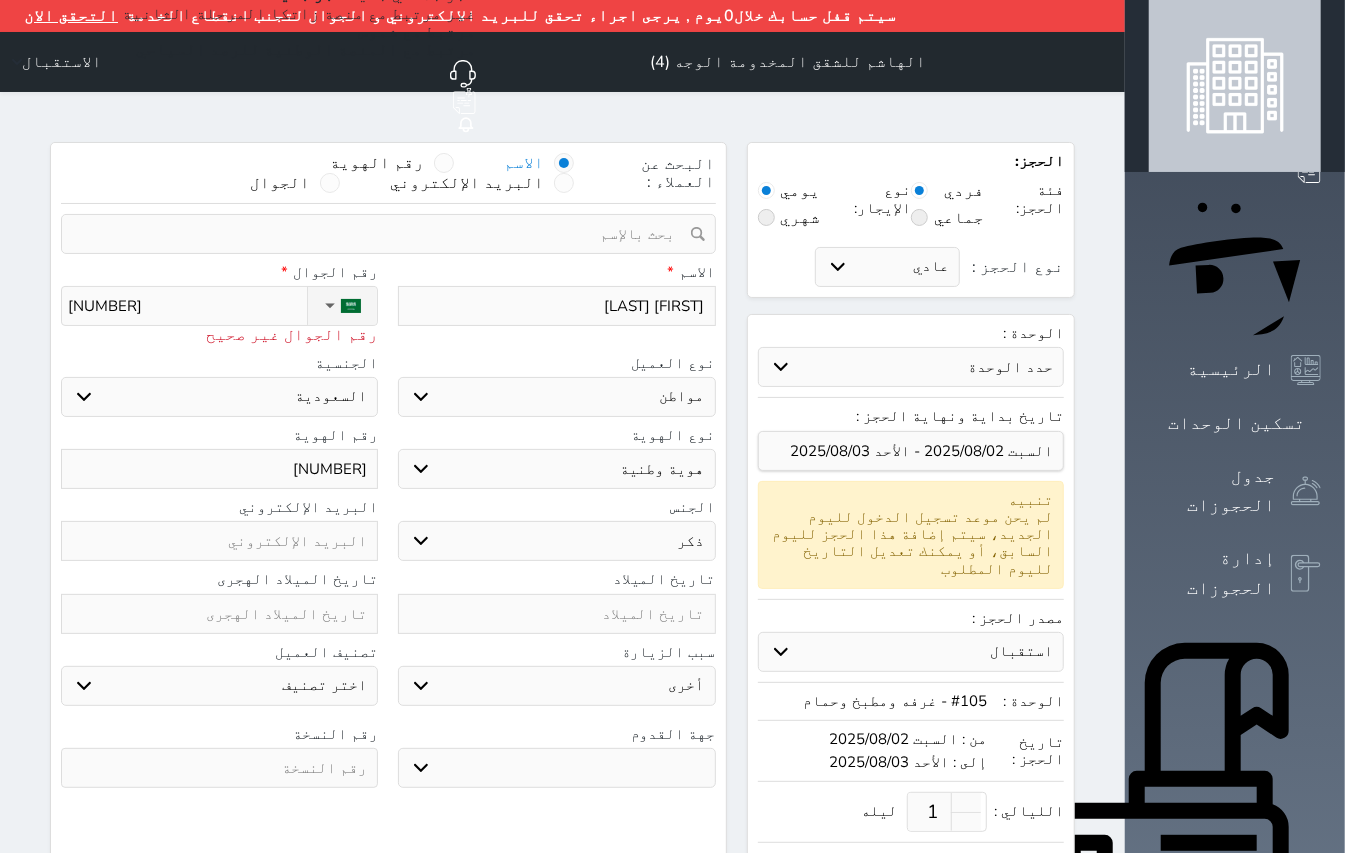 select 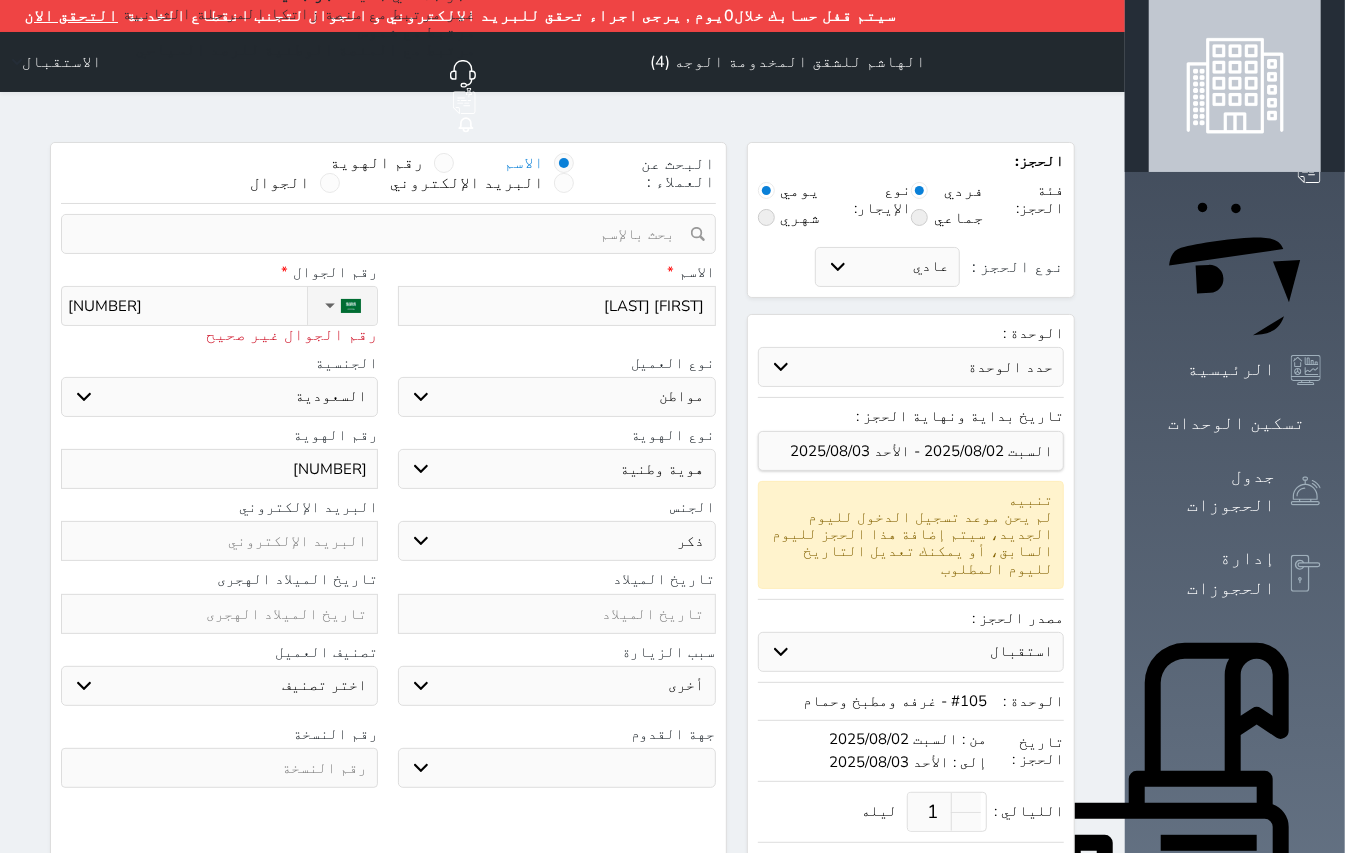 type on "+966 59 111 2094" 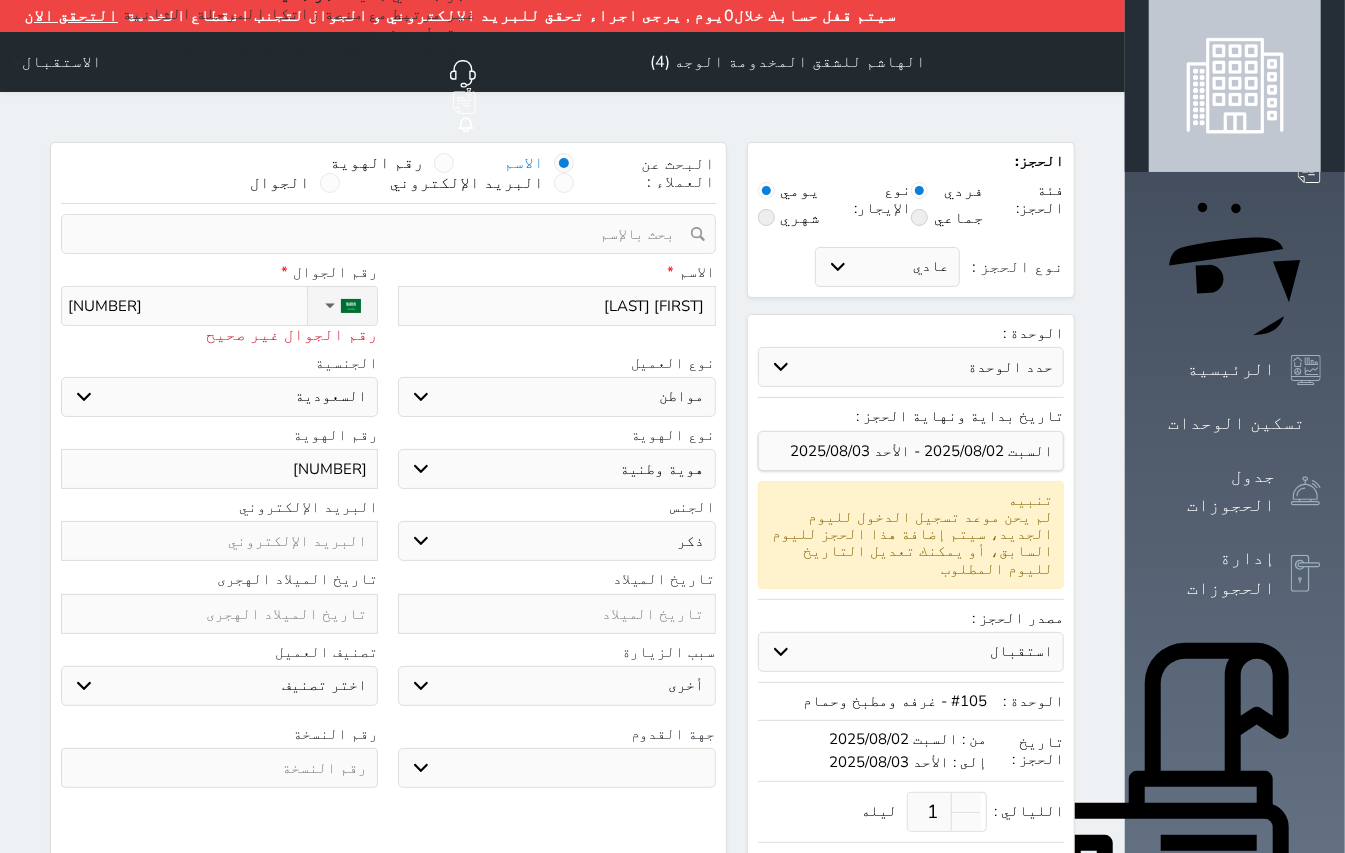 select 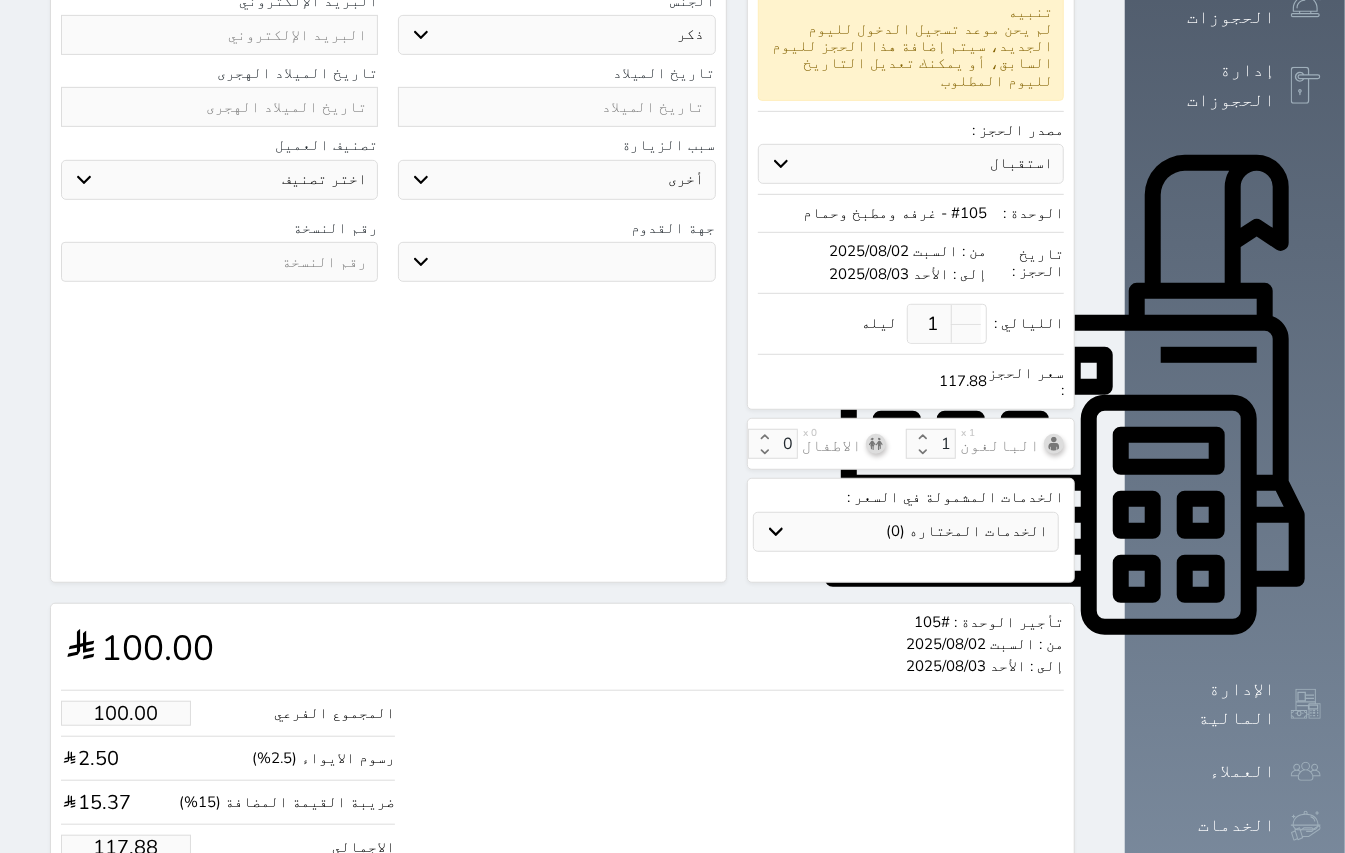 scroll, scrollTop: 504, scrollLeft: 0, axis: vertical 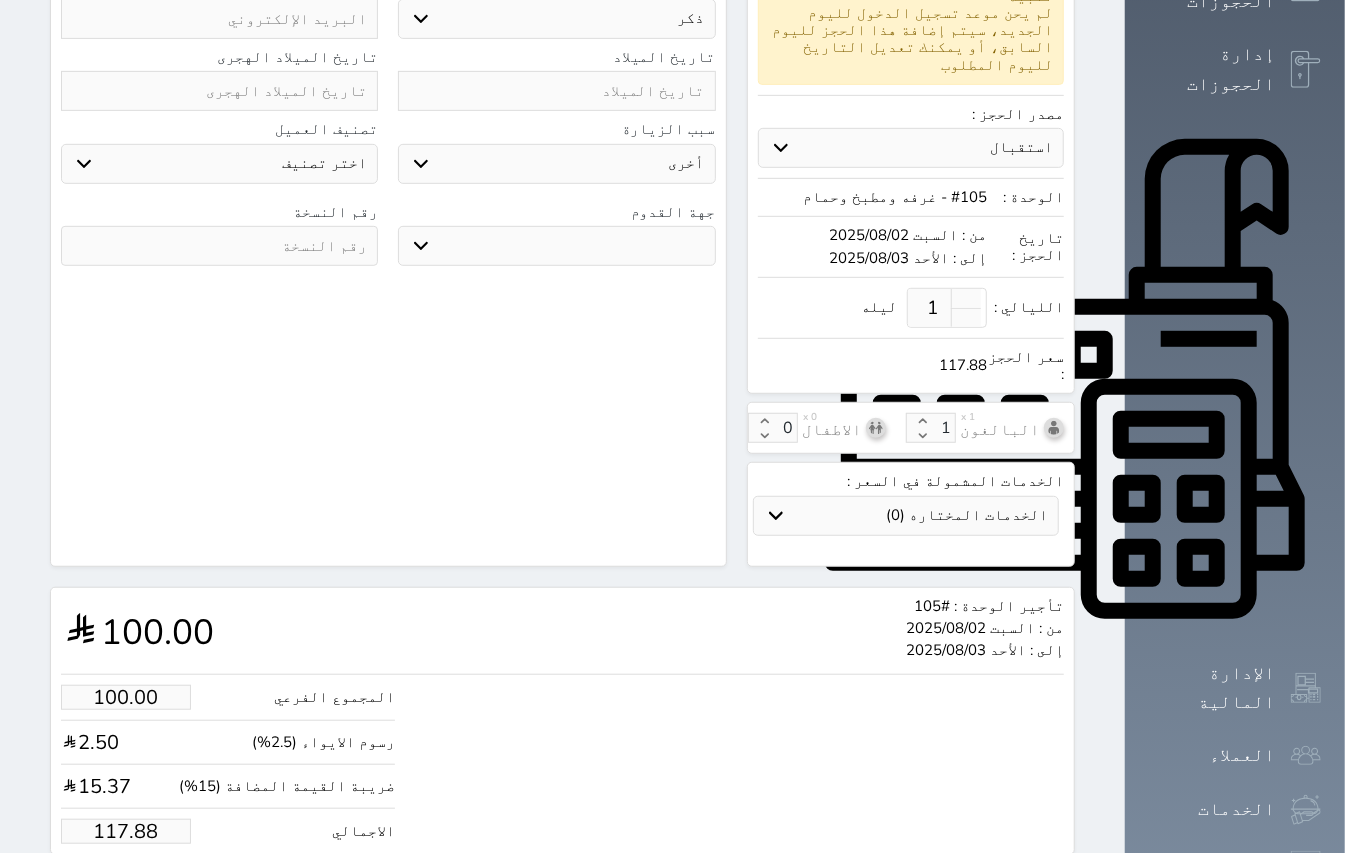 type on "+966 59 111 2094" 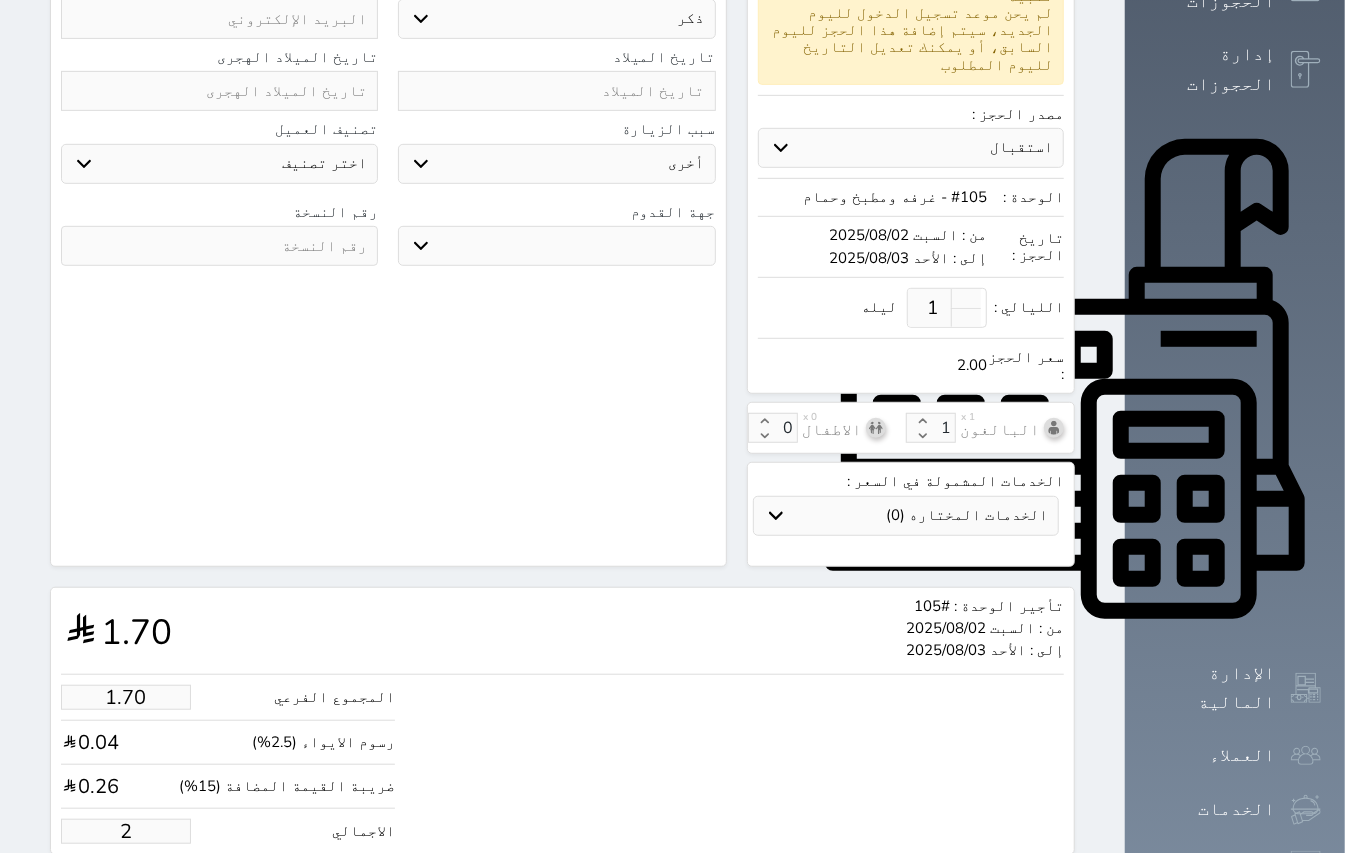 type on "16.97" 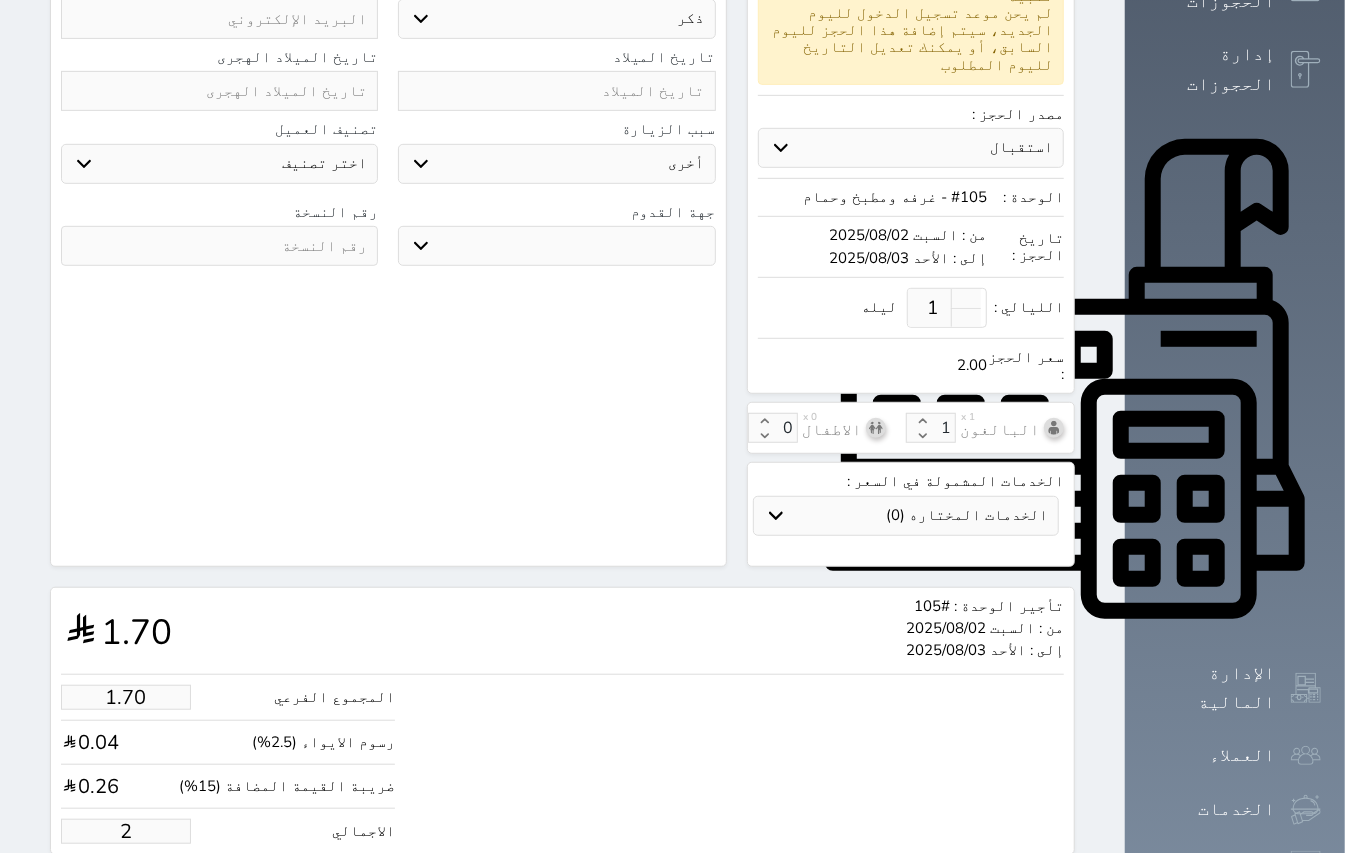 type on "20" 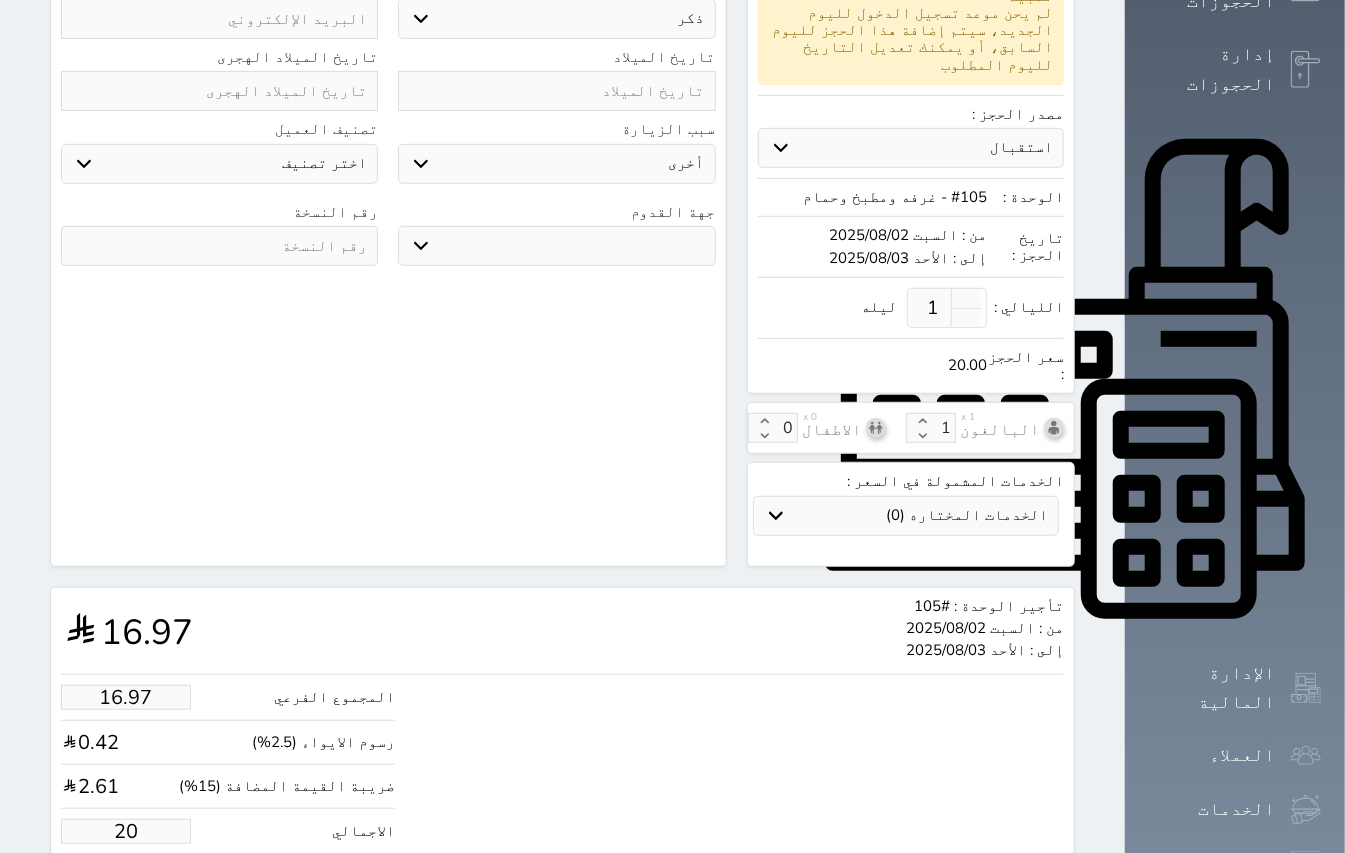 type on "169.67" 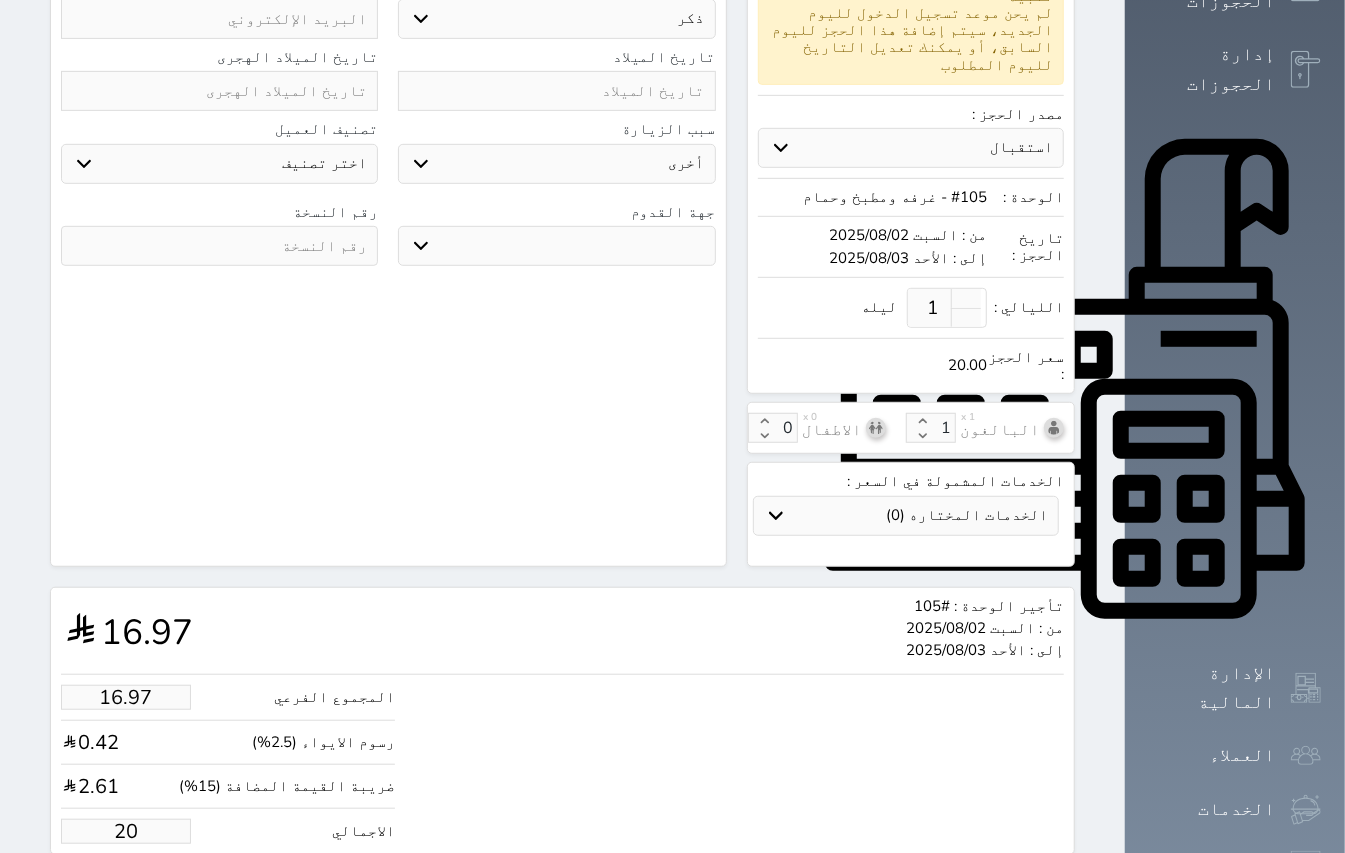 type on "200" 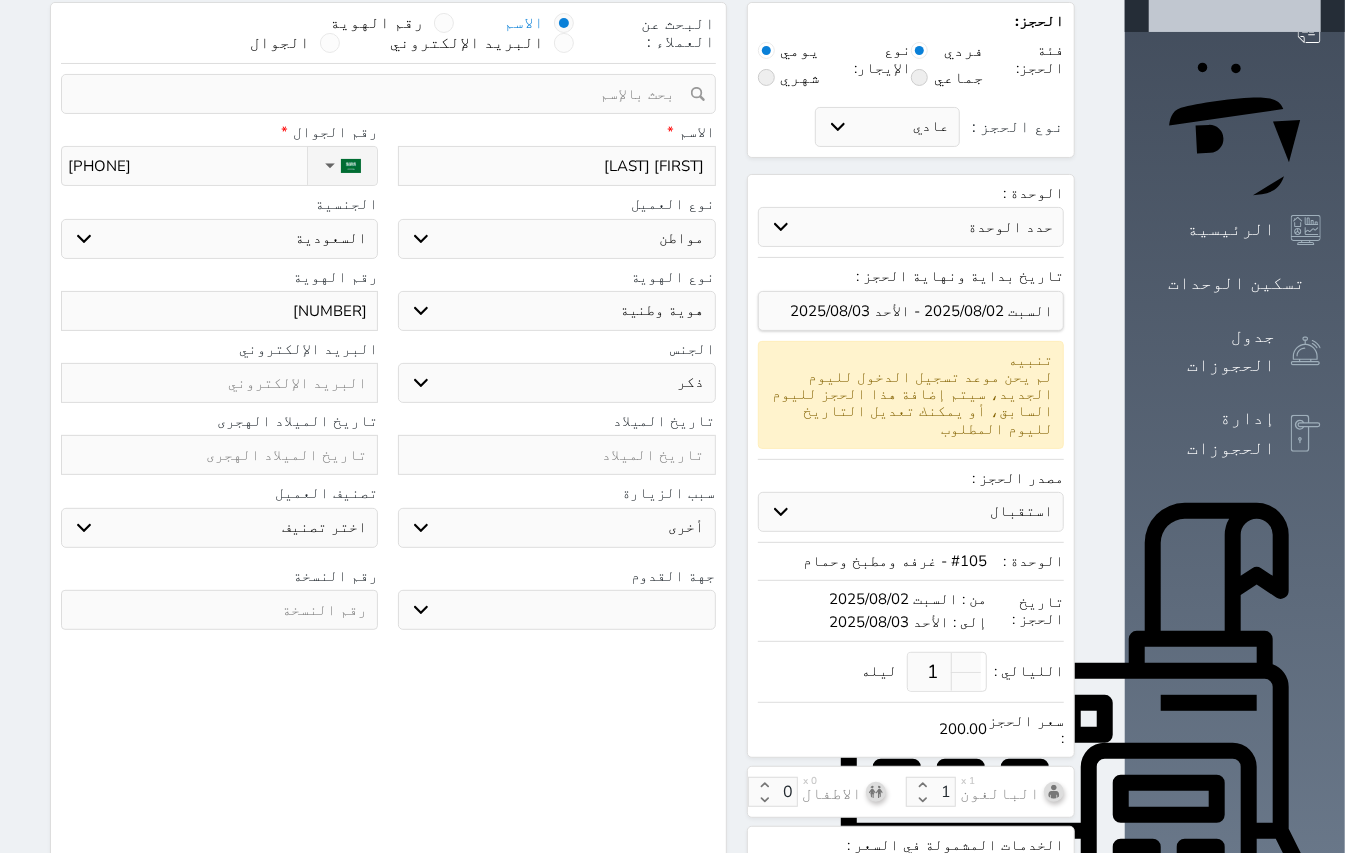 scroll, scrollTop: 104, scrollLeft: 0, axis: vertical 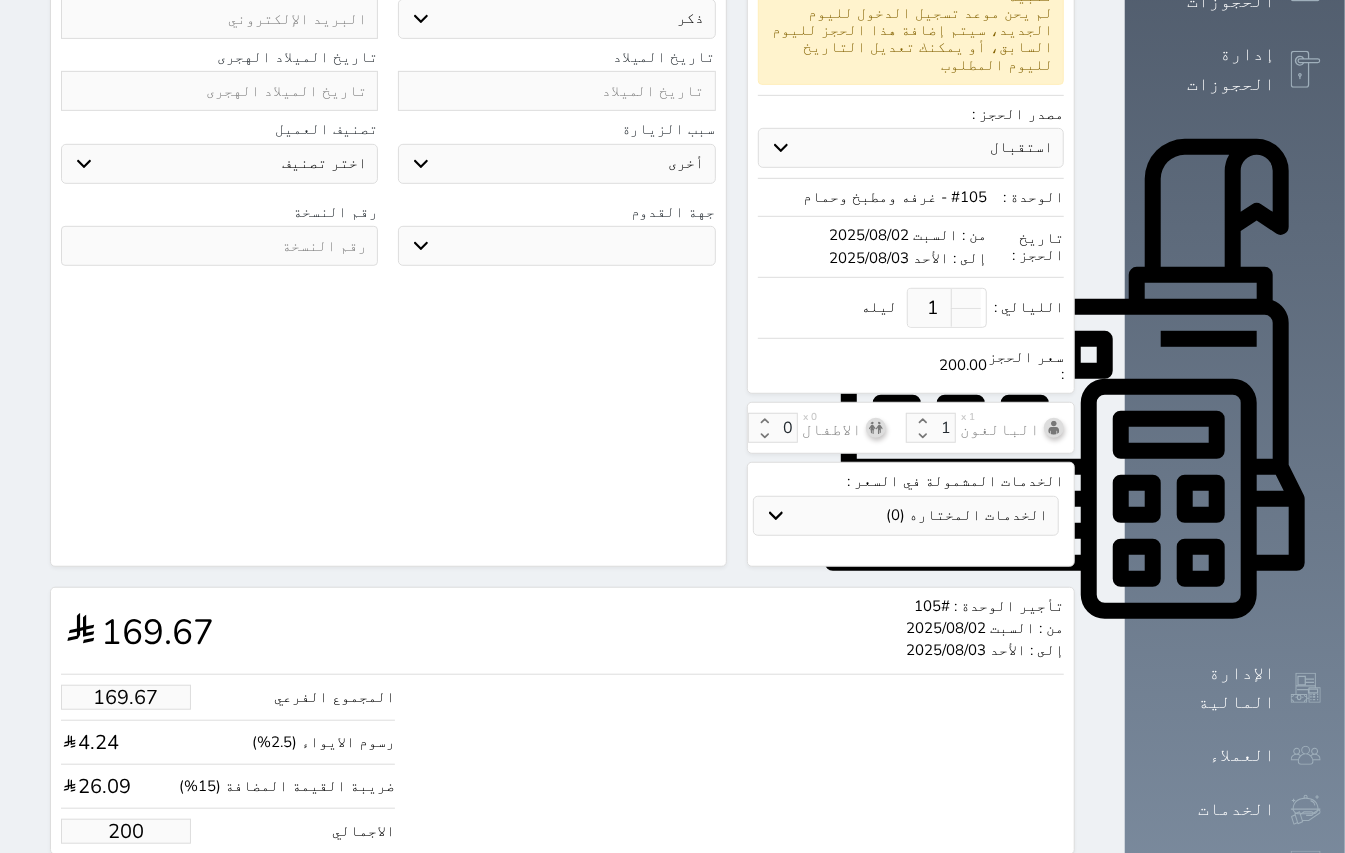 type on "200.00" 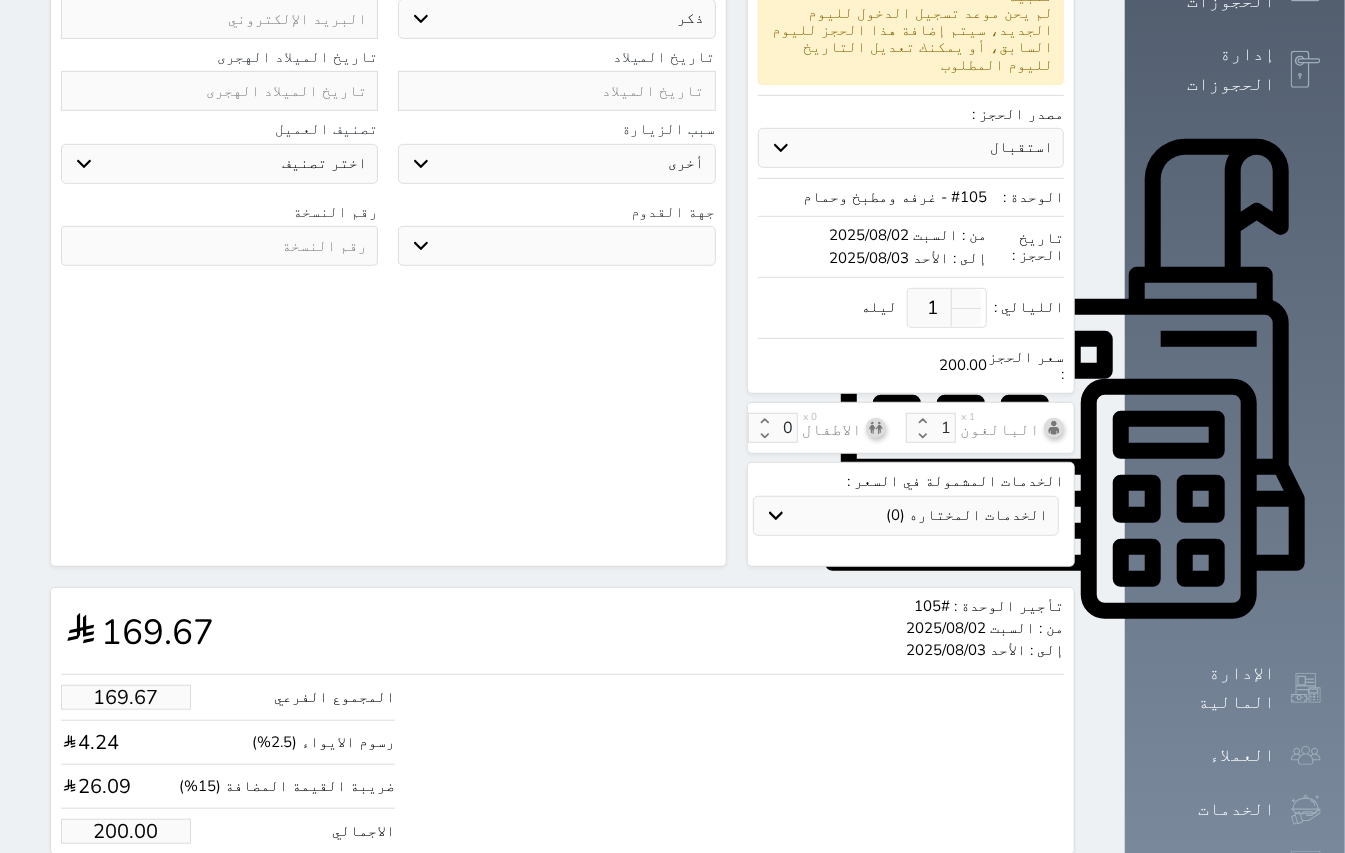 click on "حجز" at bounding box center [149, 892] 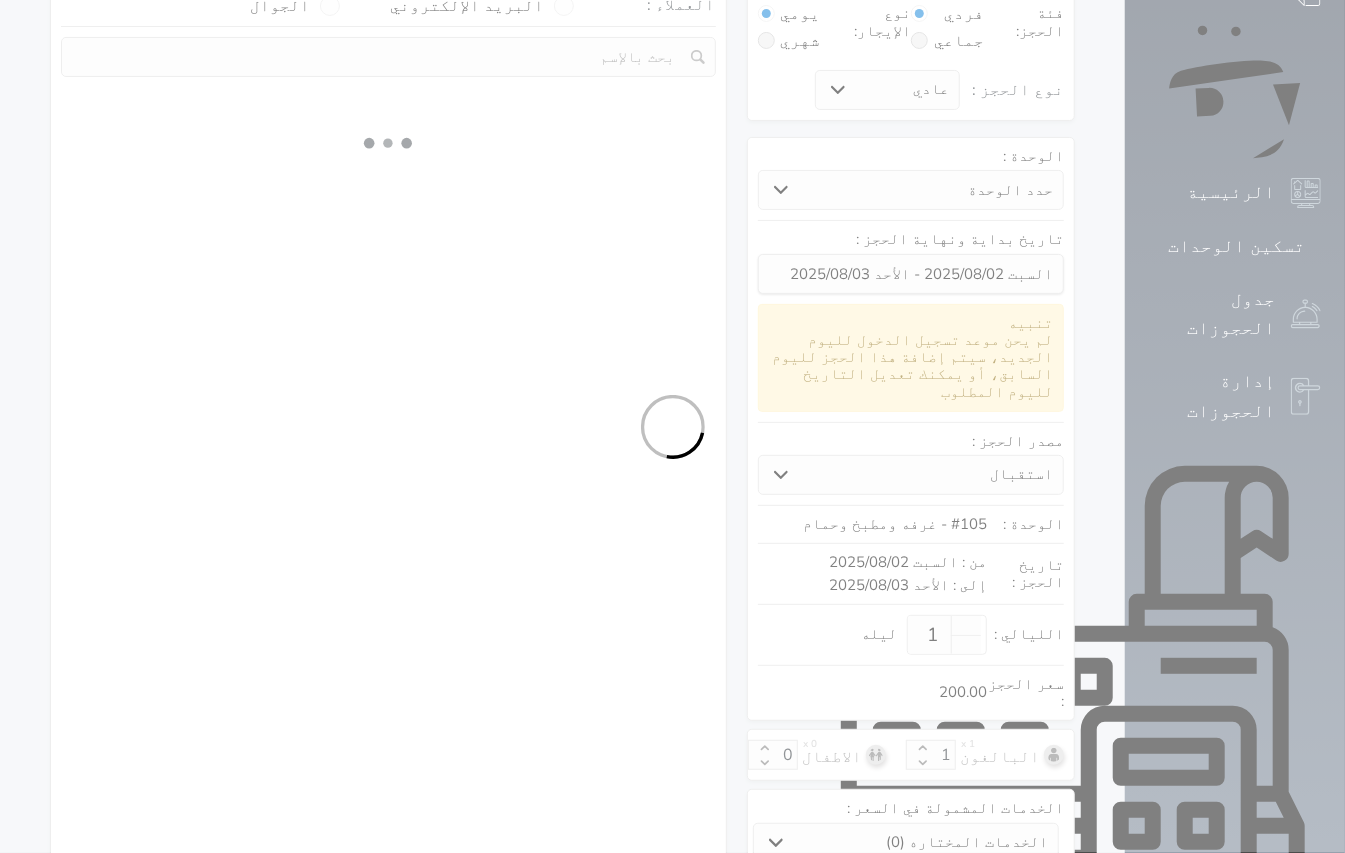 select on "1" 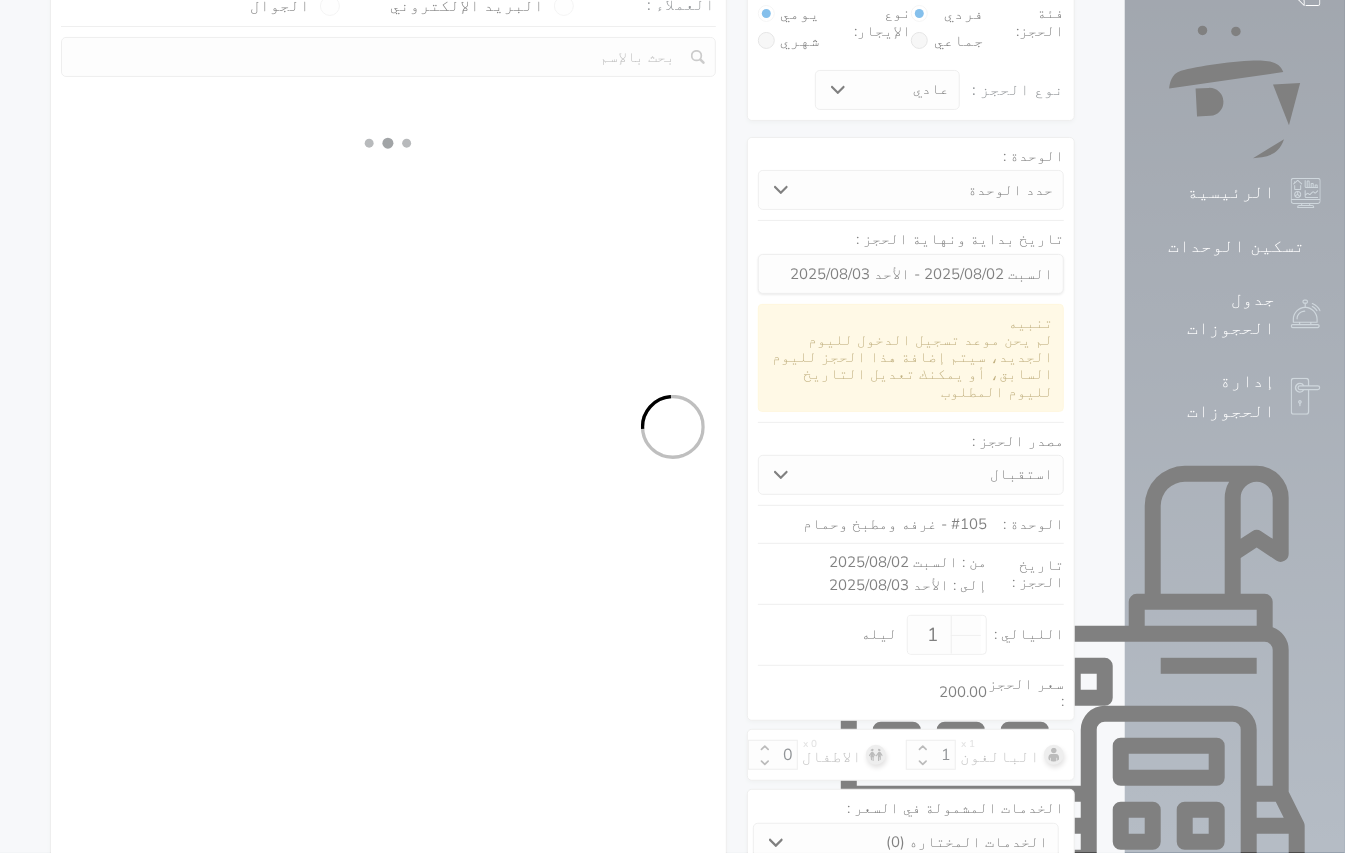 select on "113" 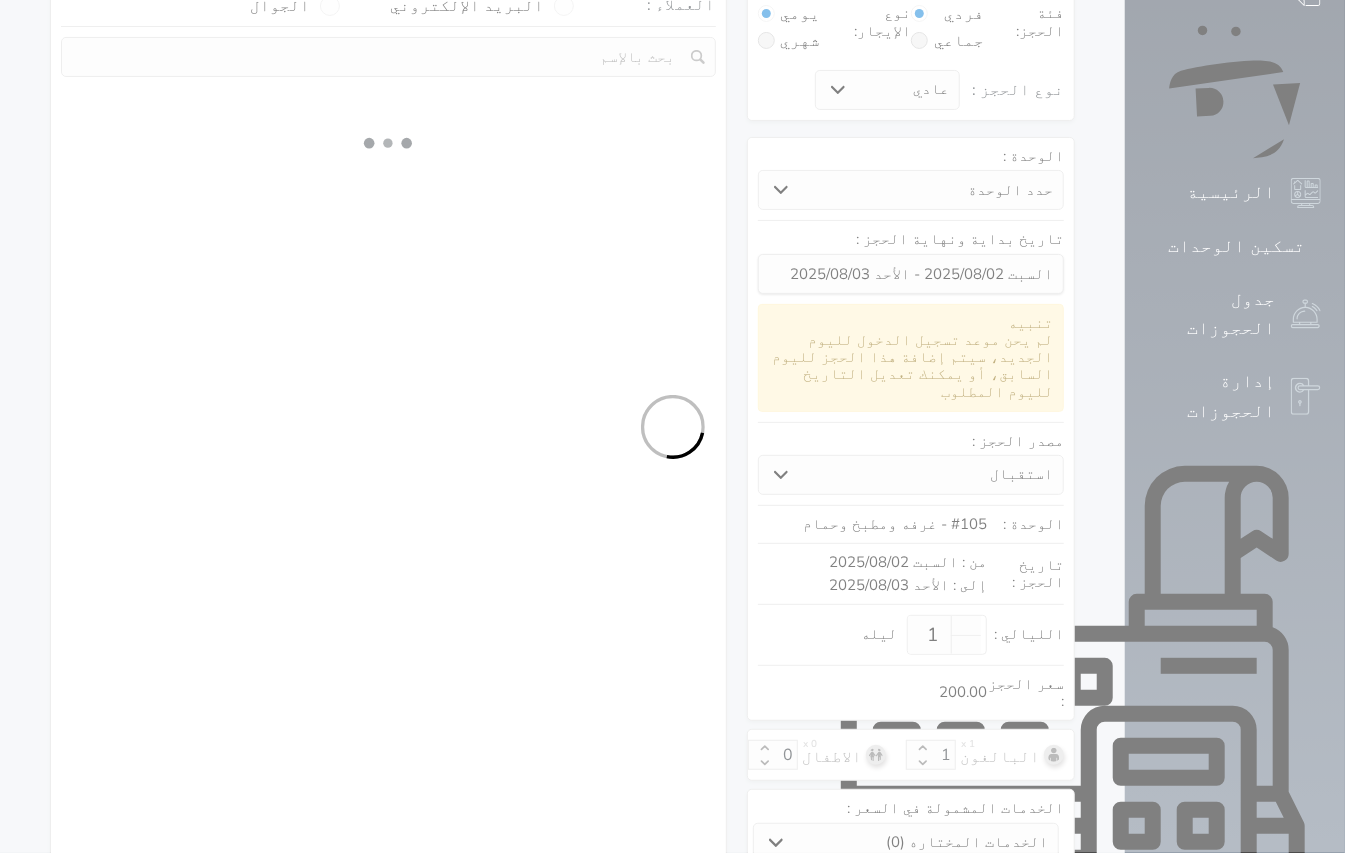 select on "1" 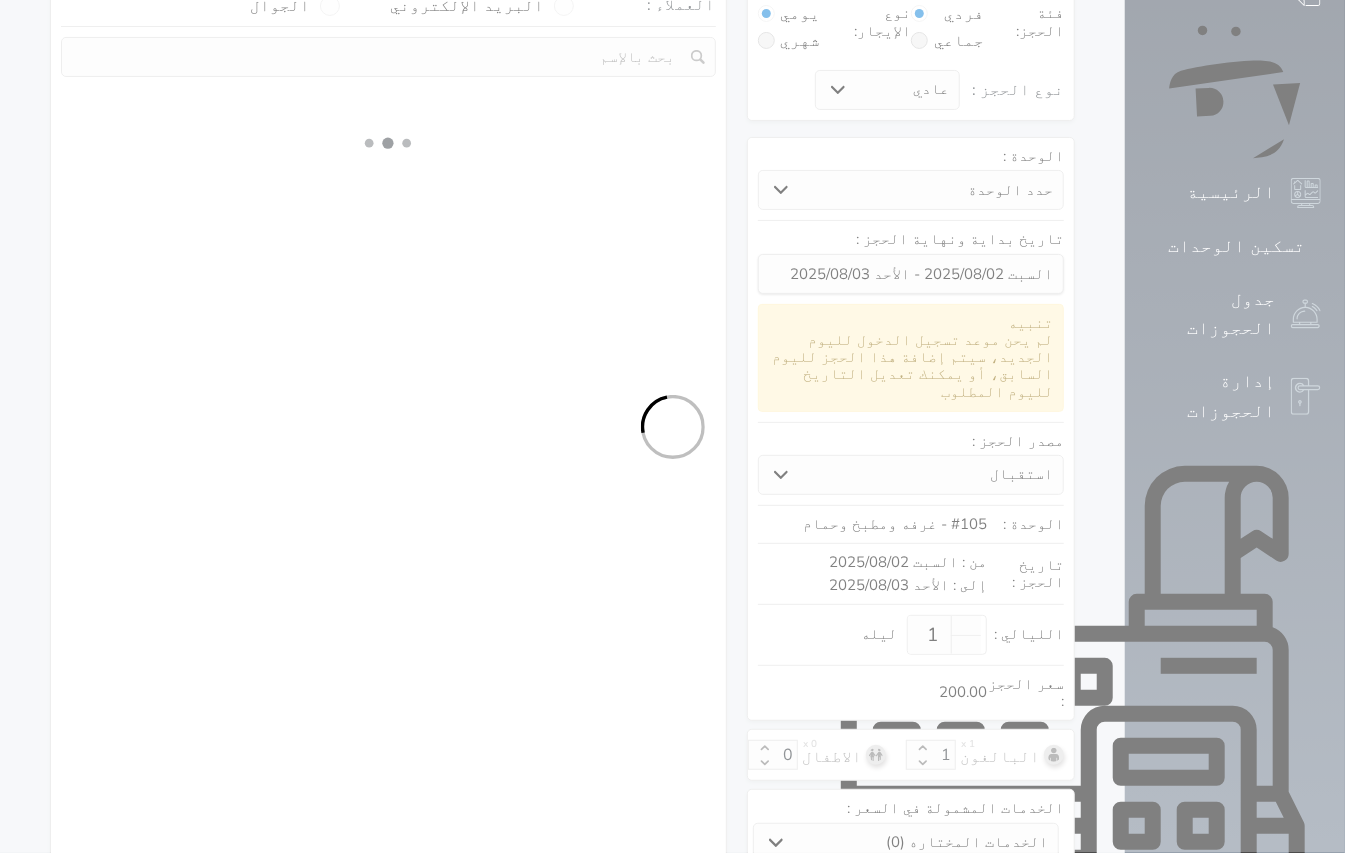 select on "7" 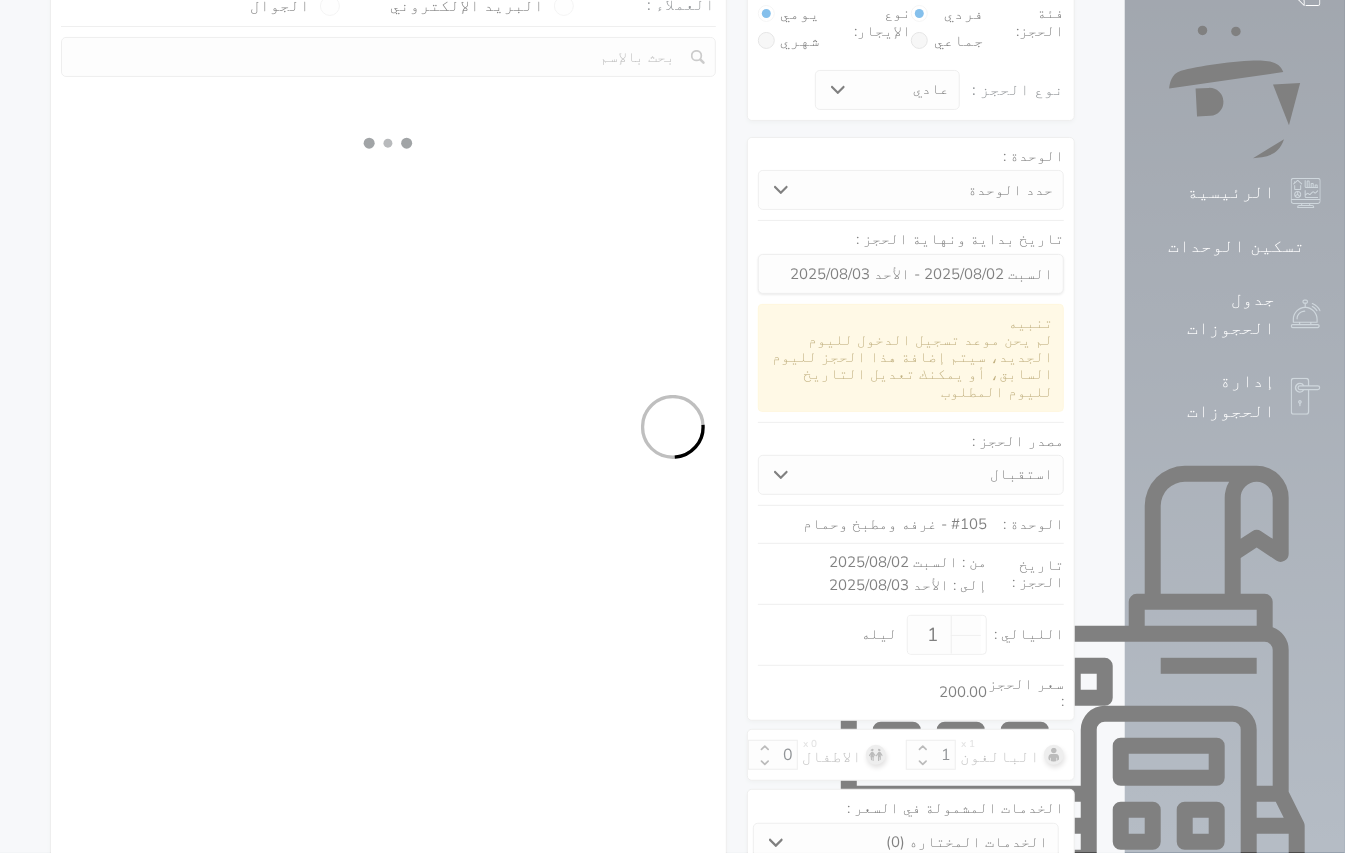 select 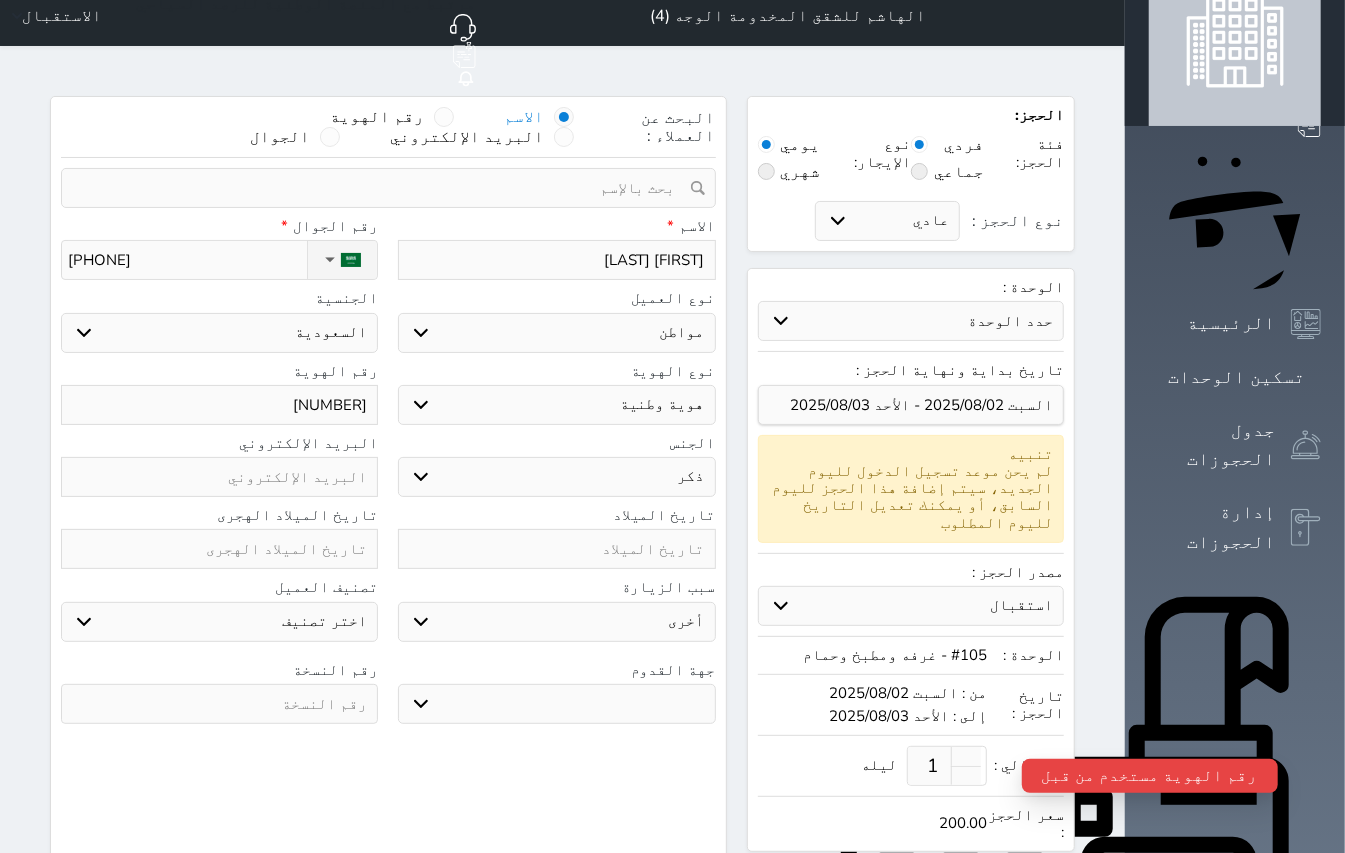scroll, scrollTop: 0, scrollLeft: 0, axis: both 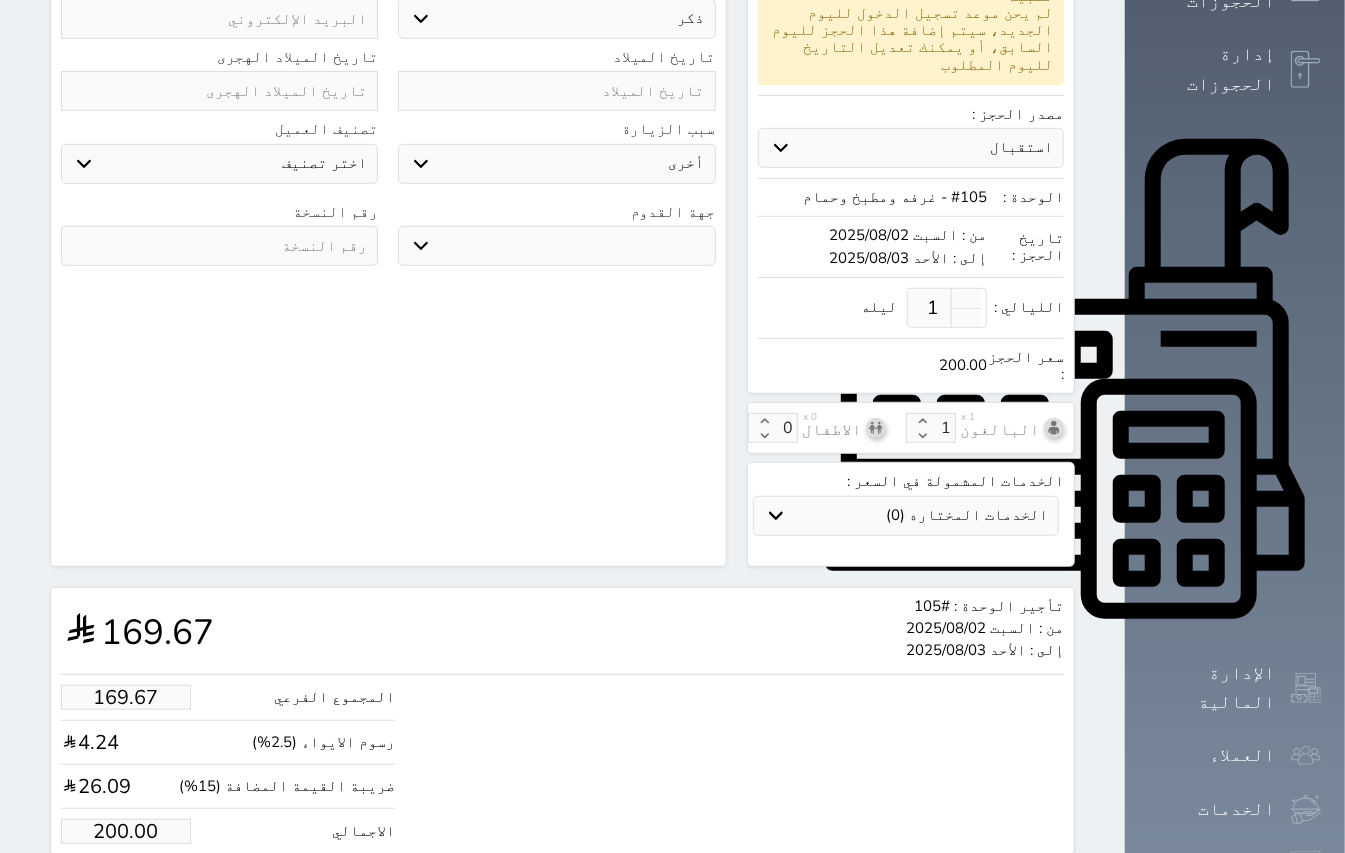 click on "حجز" at bounding box center (149, 892) 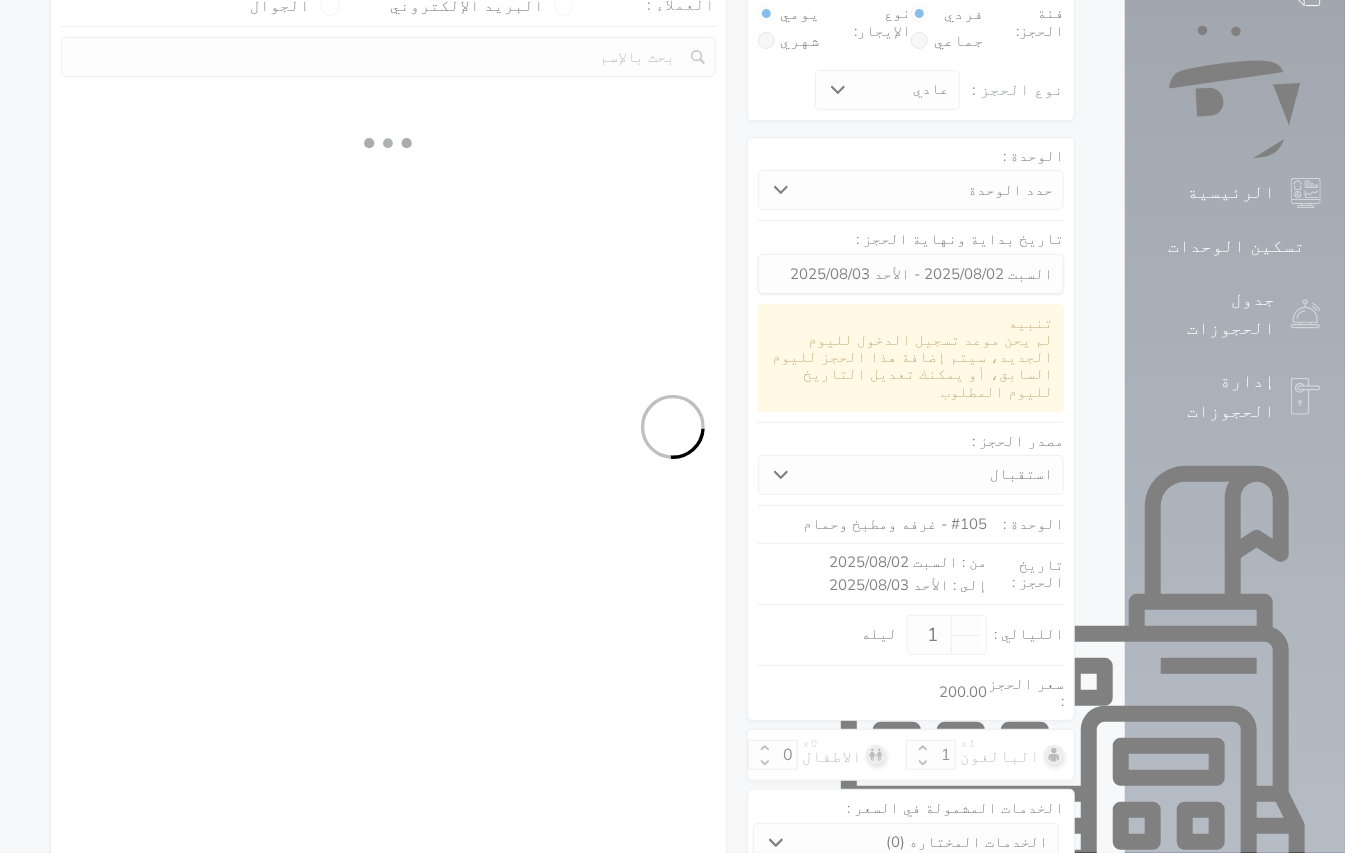 scroll, scrollTop: 504, scrollLeft: 0, axis: vertical 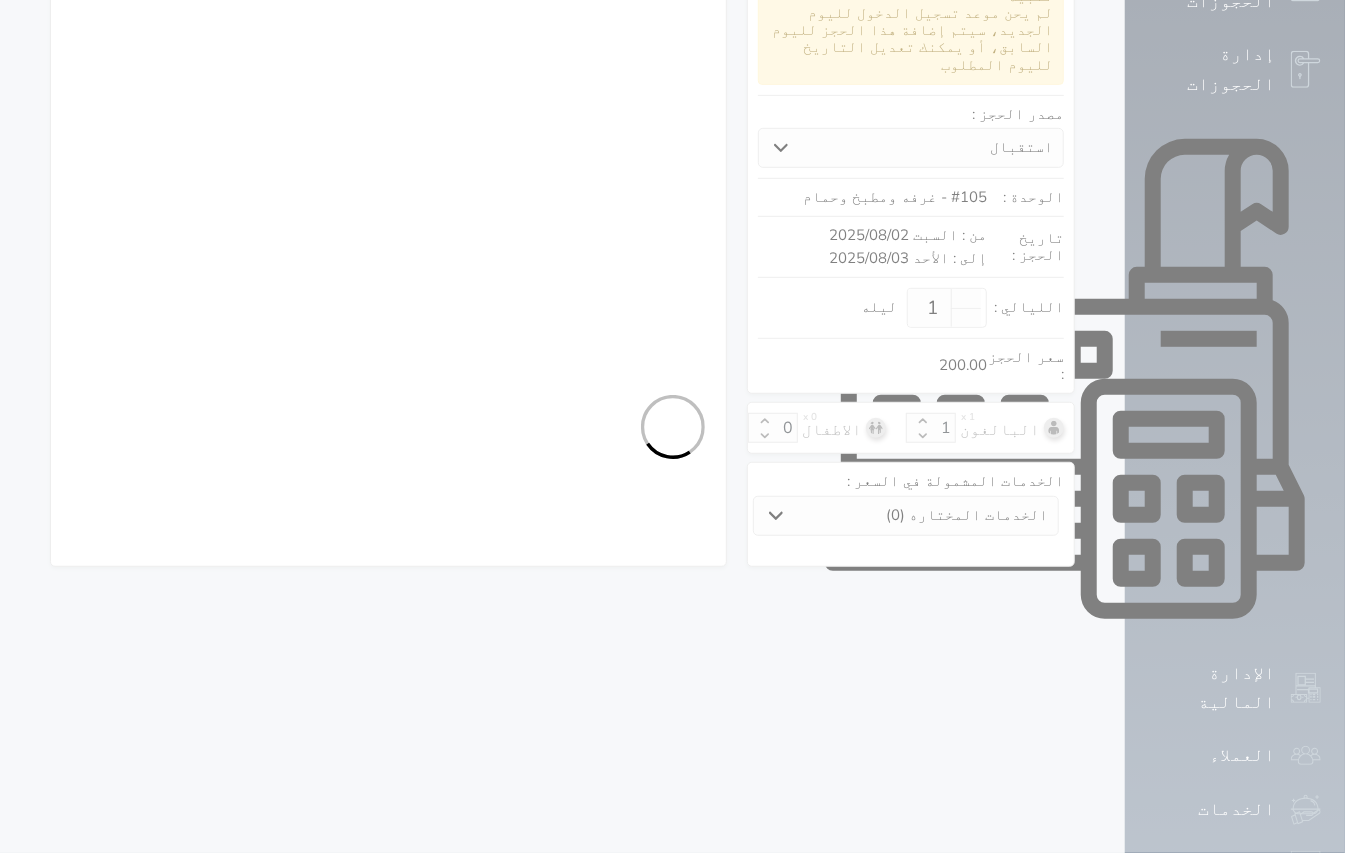 select on "1" 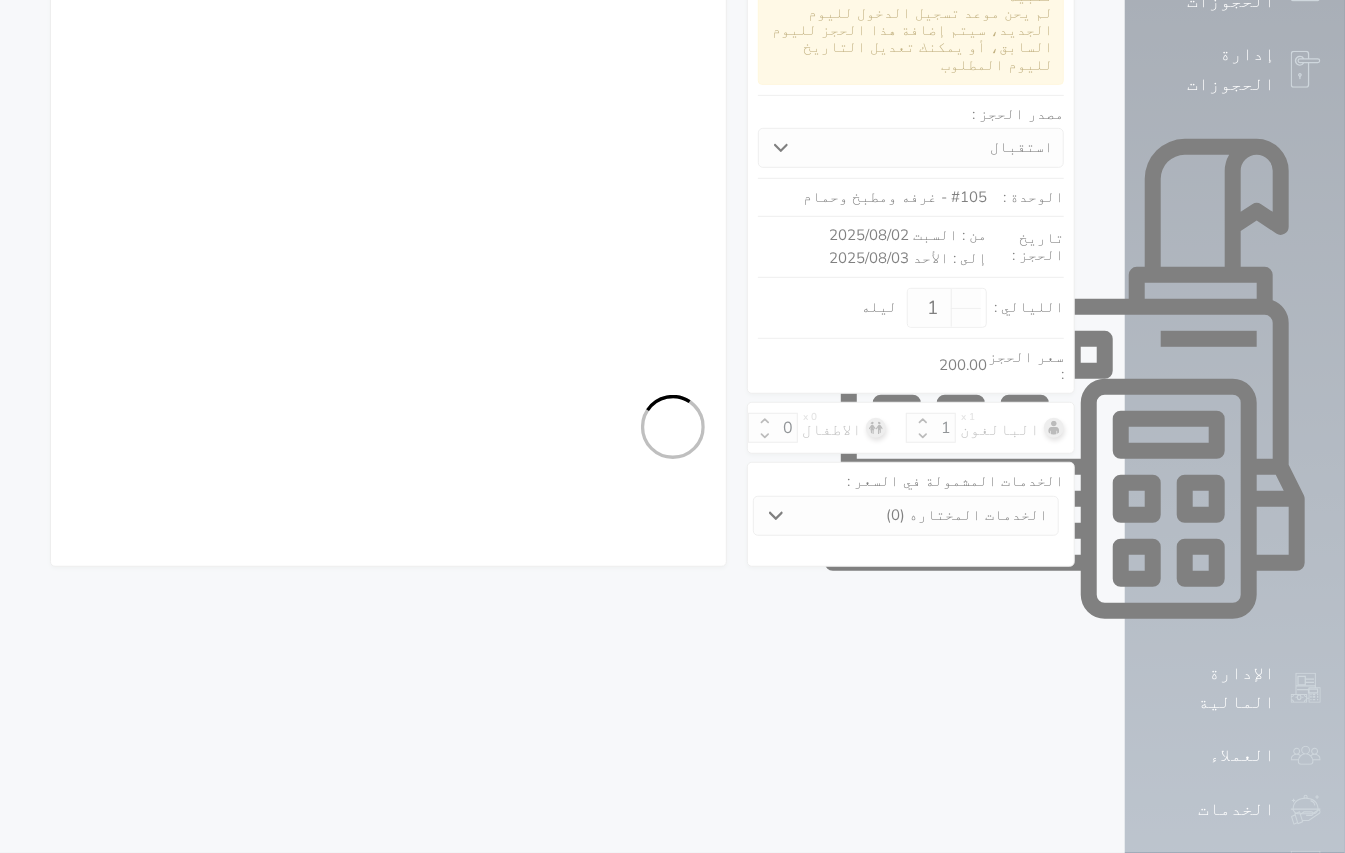 select on "113" 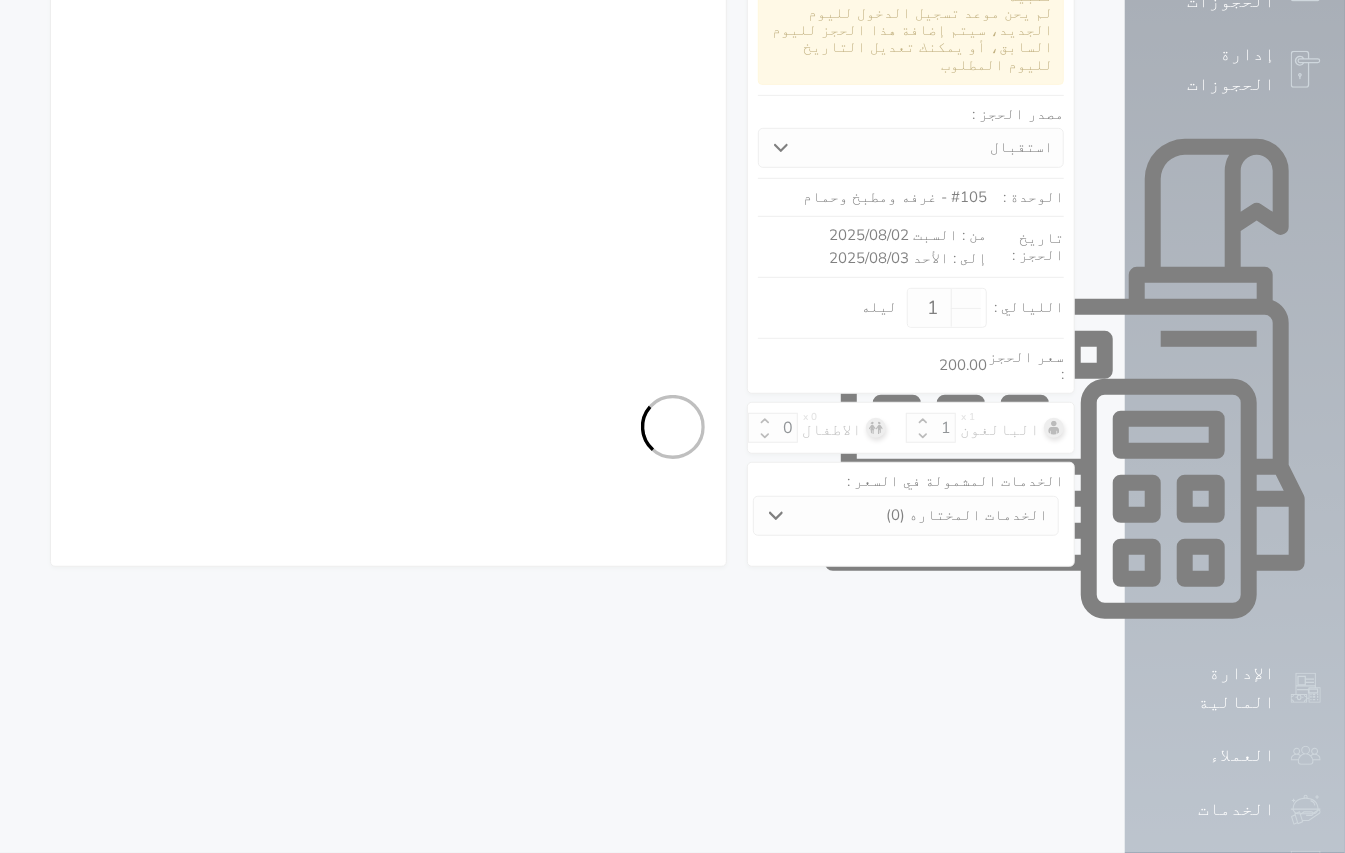 select on "1" 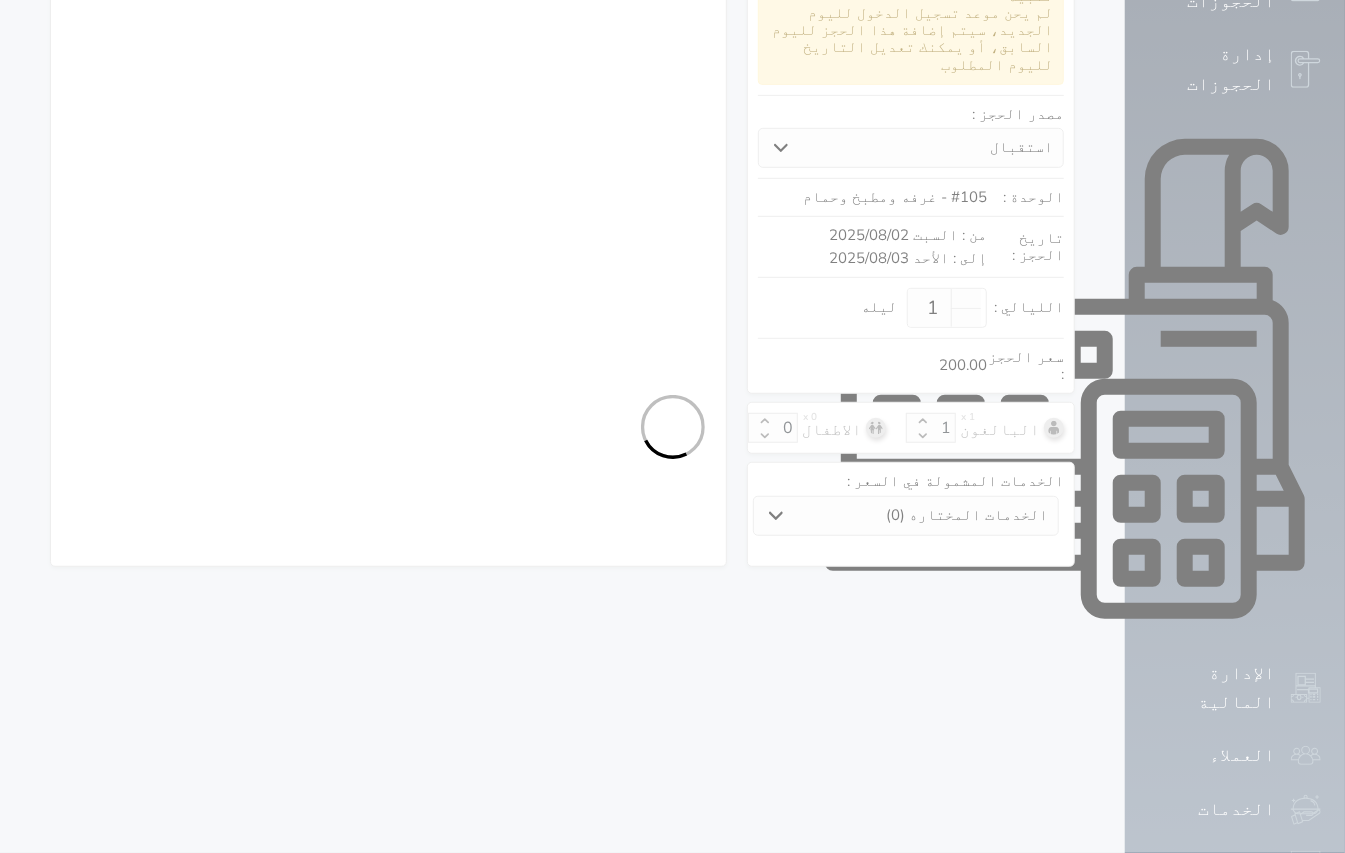 select on "7" 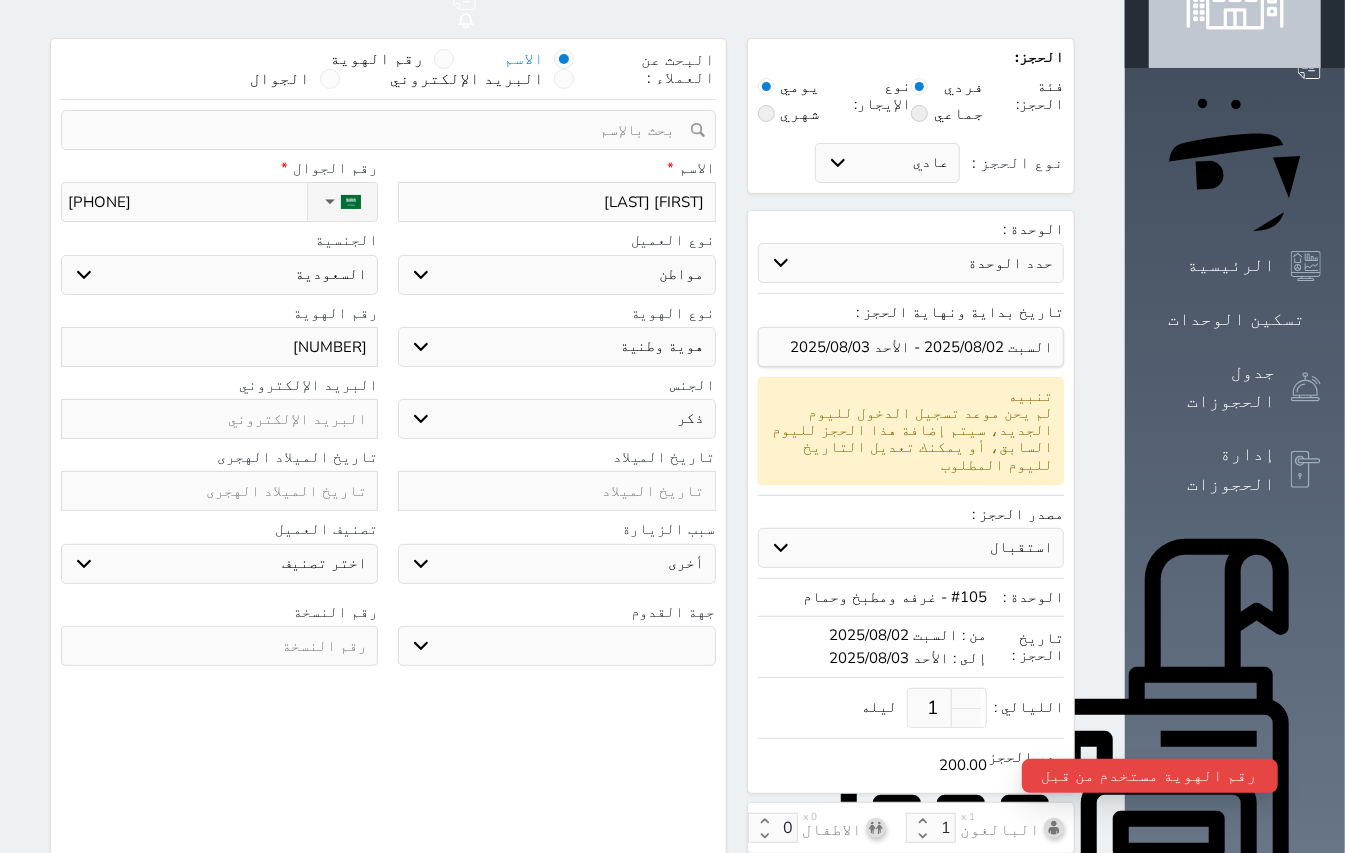 scroll, scrollTop: 0, scrollLeft: 0, axis: both 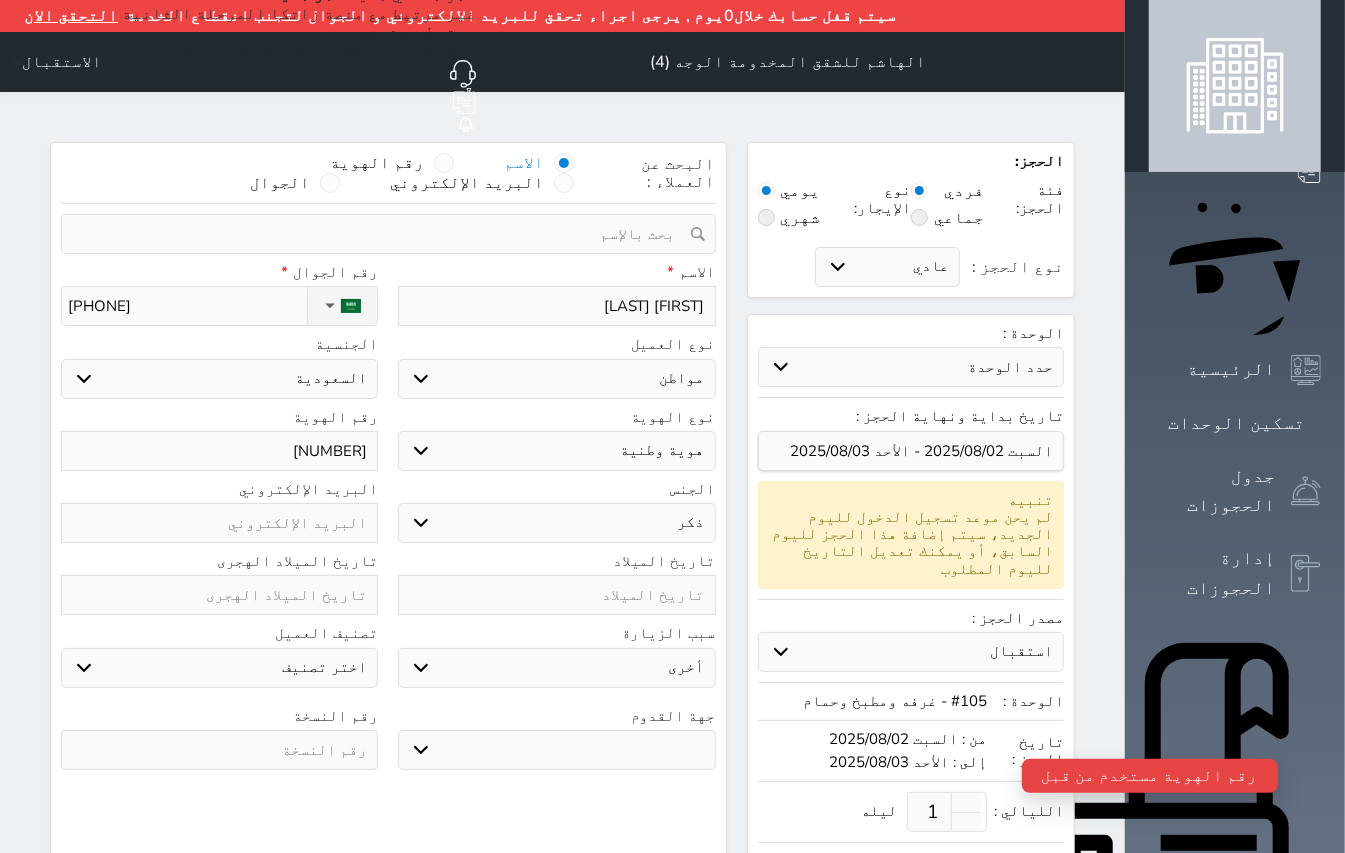 click on "1031064494" at bounding box center (219, 451) 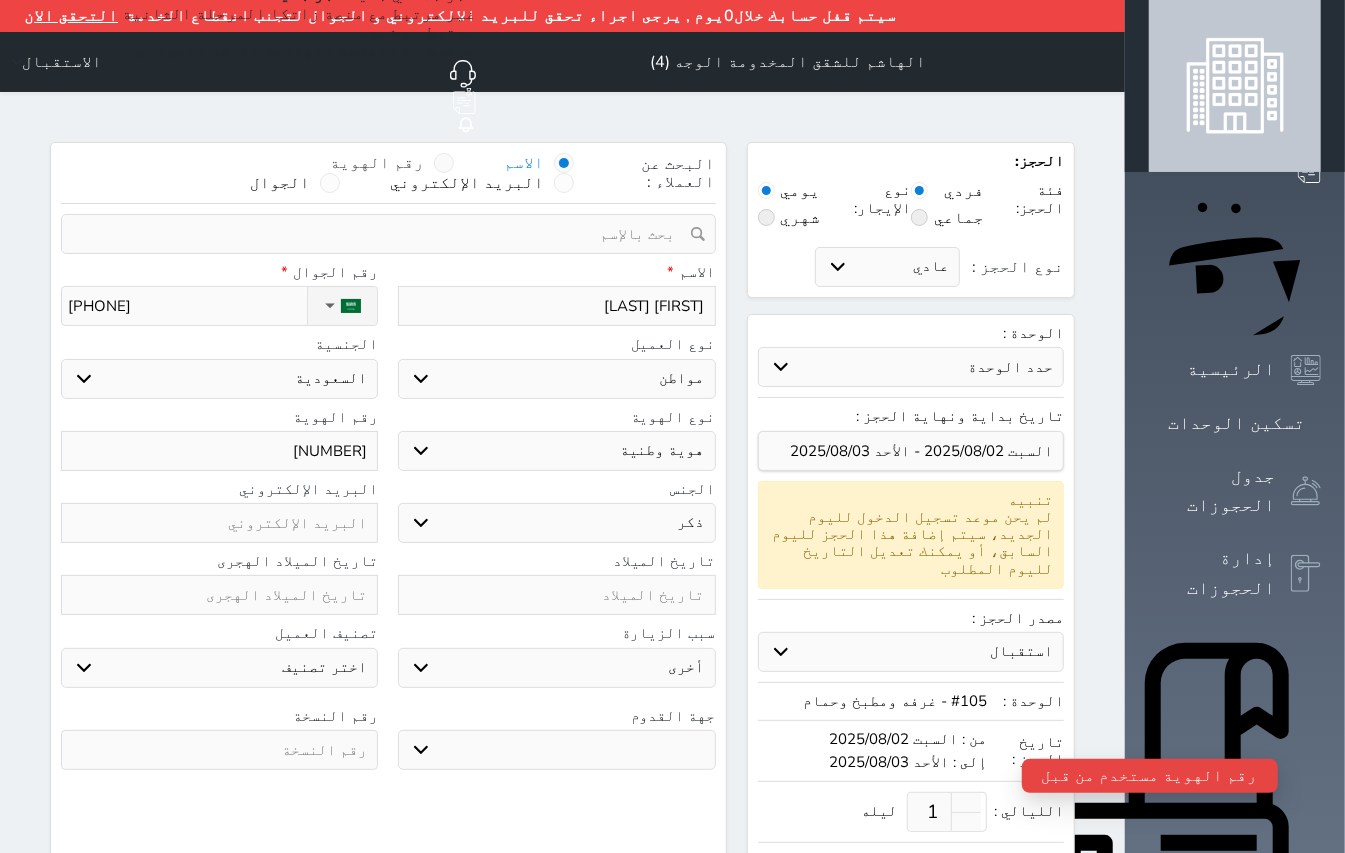 click on "رقم الهوية" at bounding box center [392, 163] 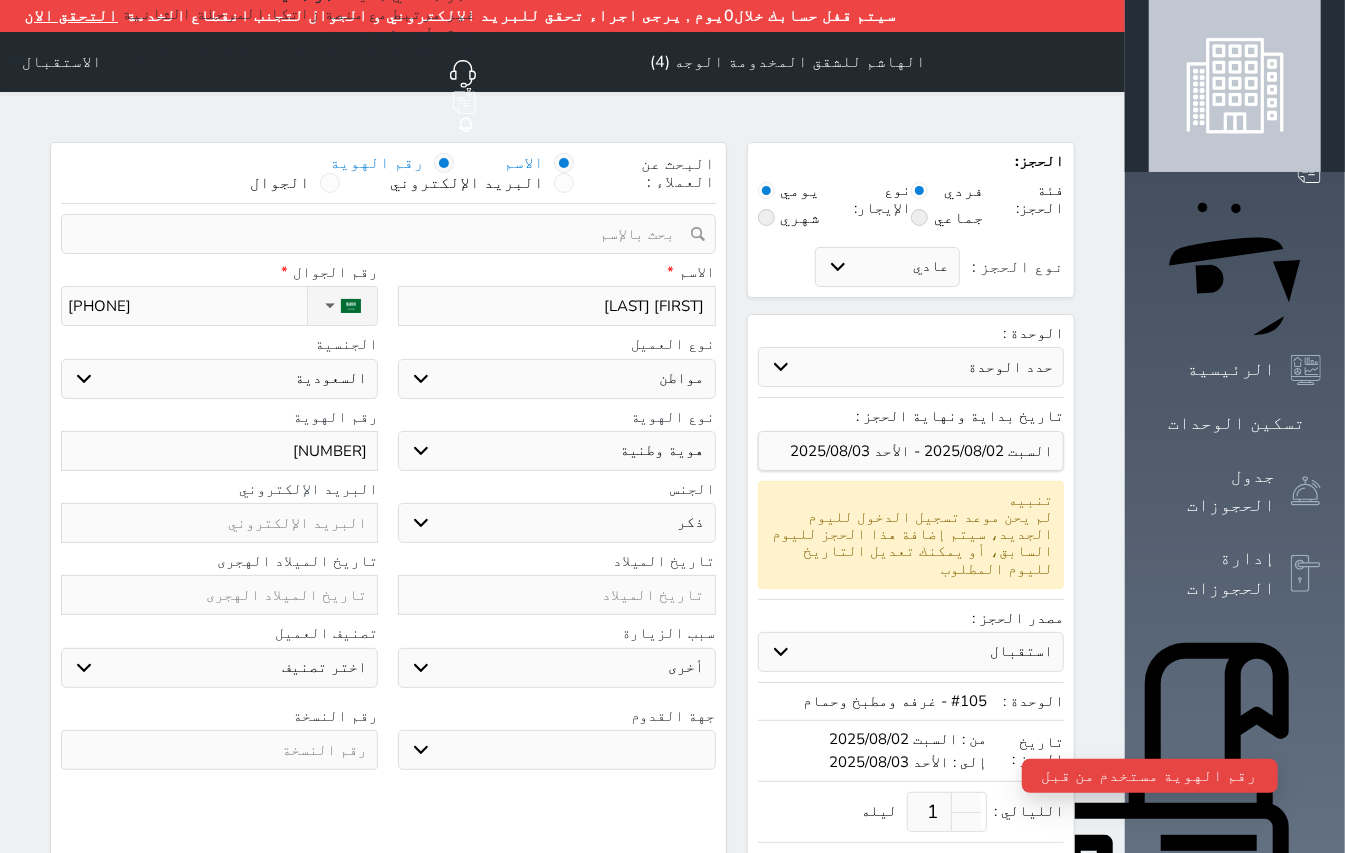 select 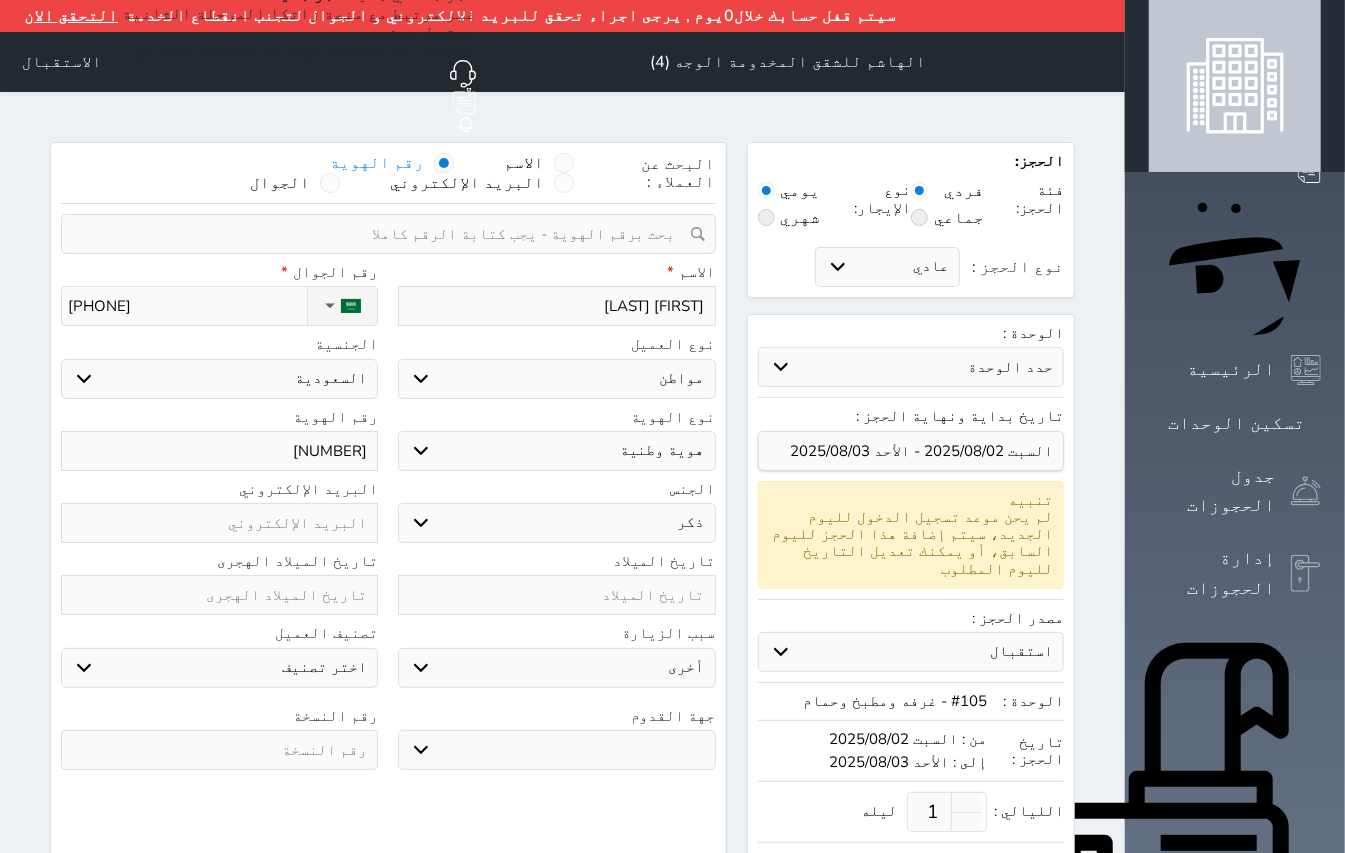 click on "البحث عن العملاء :        الاسم       رقم الهوية       البريد الإلكتروني       الجوال           تغيير العميل                      ملاحظات                           سجل حجوزات العميل ناصر علي الاحمري                    إجمالى رصيد العميل : 0 ريال     رقم الحجز   الوحدة   من   إلى   نوع الحجز   الرصيد   الاجرائات         النتائج  : من (  ) - إلى  (  )   العدد  :              سجل الكمبيالات الغير محصلة على العميل ناصر علي الاحمري                  رقم الحجز   المبلغ الكلى    المبلغ المحصل    المبلغ المتبقى    تاريخ الإستحقاق         النتائج  : من (  ) - إلى  (  )   العدد  :      الاسم *   ناصر علي الاحمري   رقم الجوال *       ▼     Afghanistan (‫افغانستان‬‎)   +93     +355" at bounding box center (388, 606) 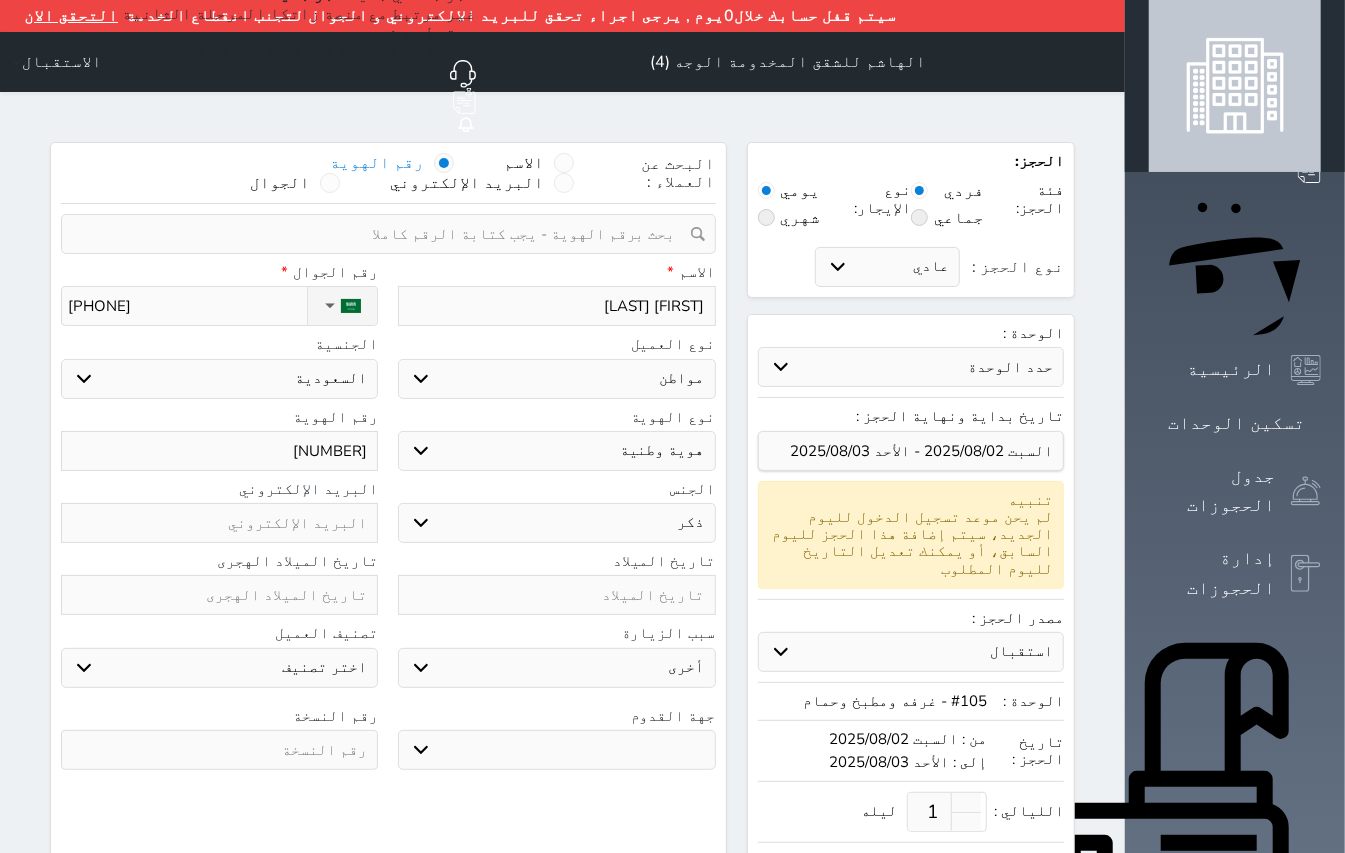 paste on "1031064494" 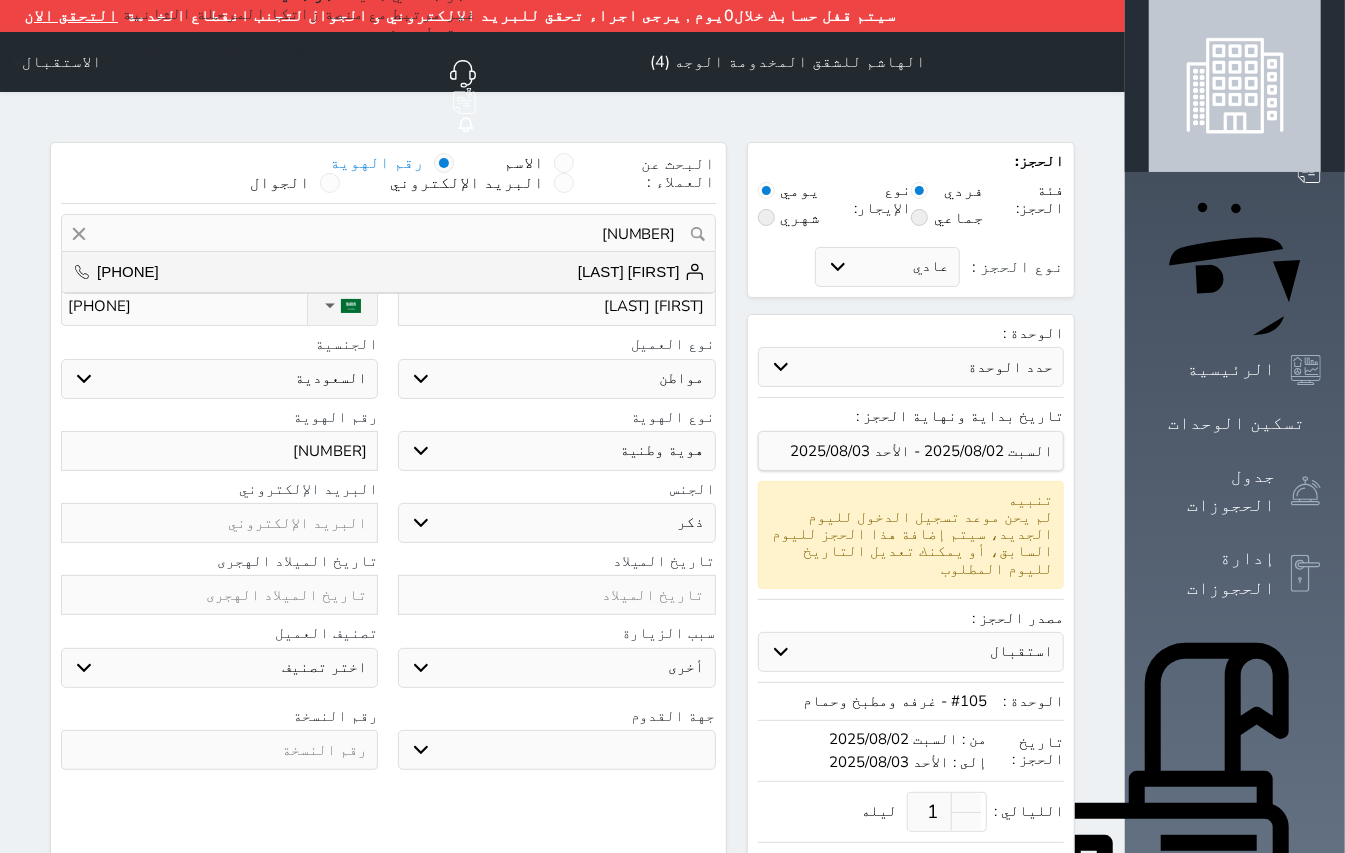 click on "ناصر علي الاحمري" at bounding box center (641, 272) 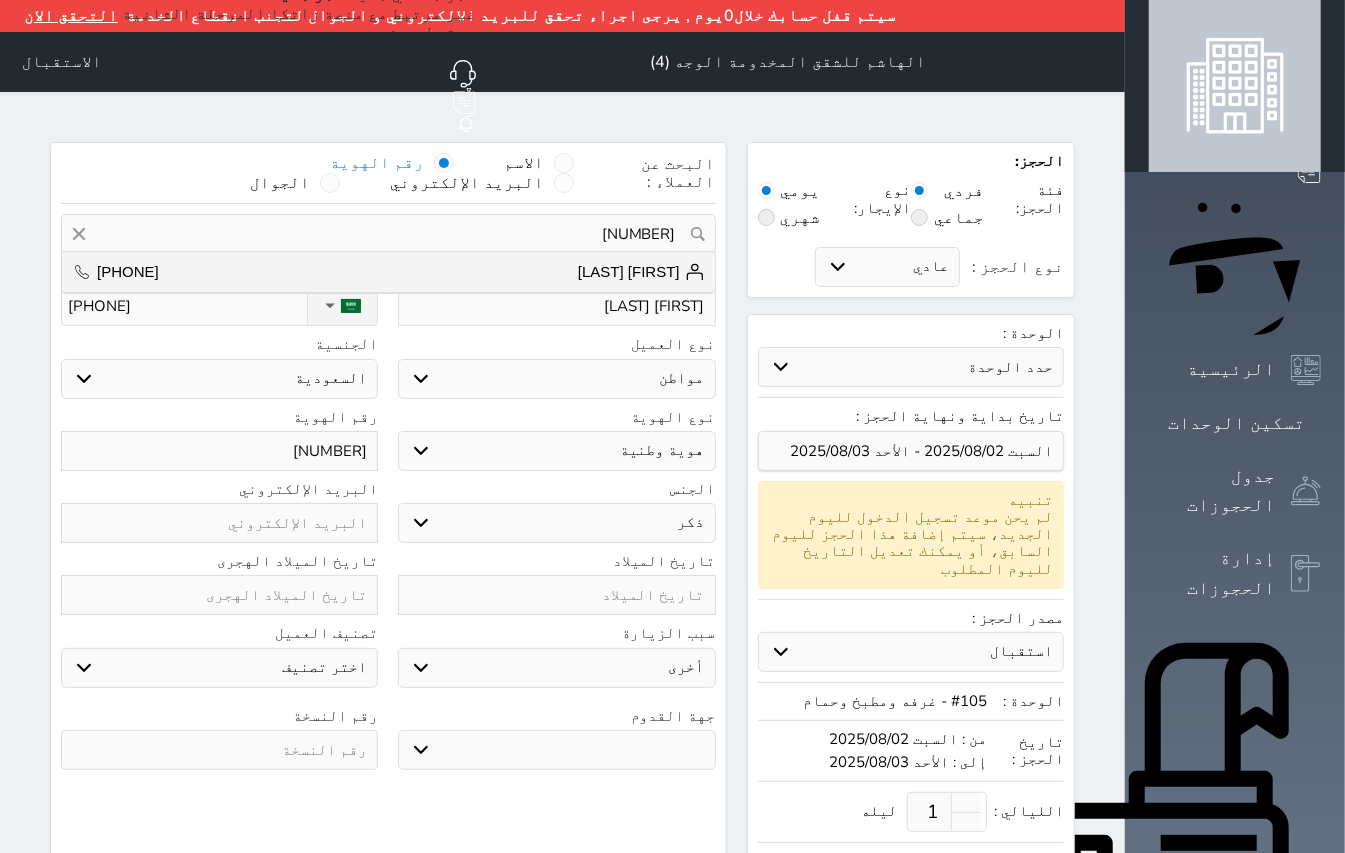 type on "ناصر علي الاحمري  ||  +966591112094" 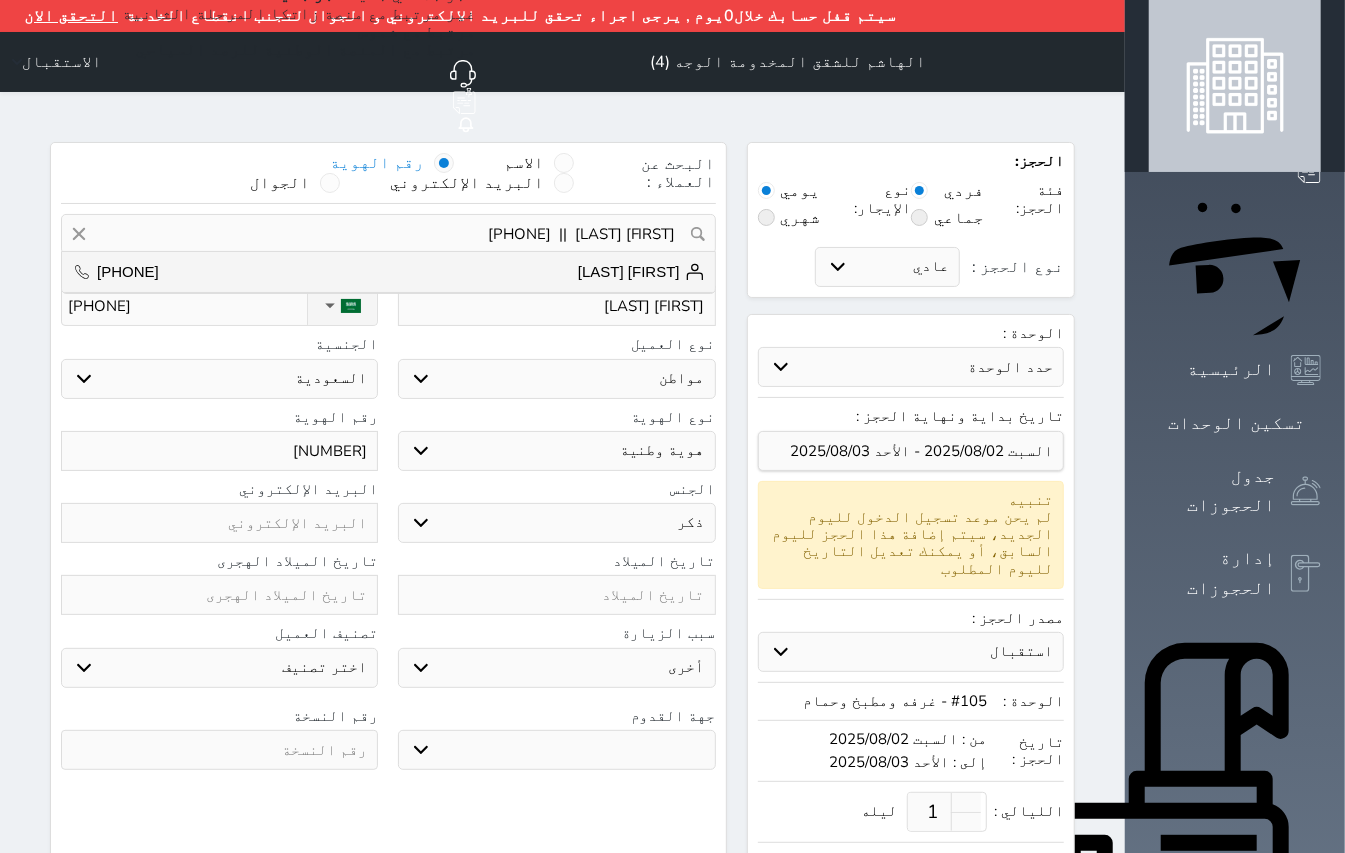 type on "ناصر علي الاحمري" 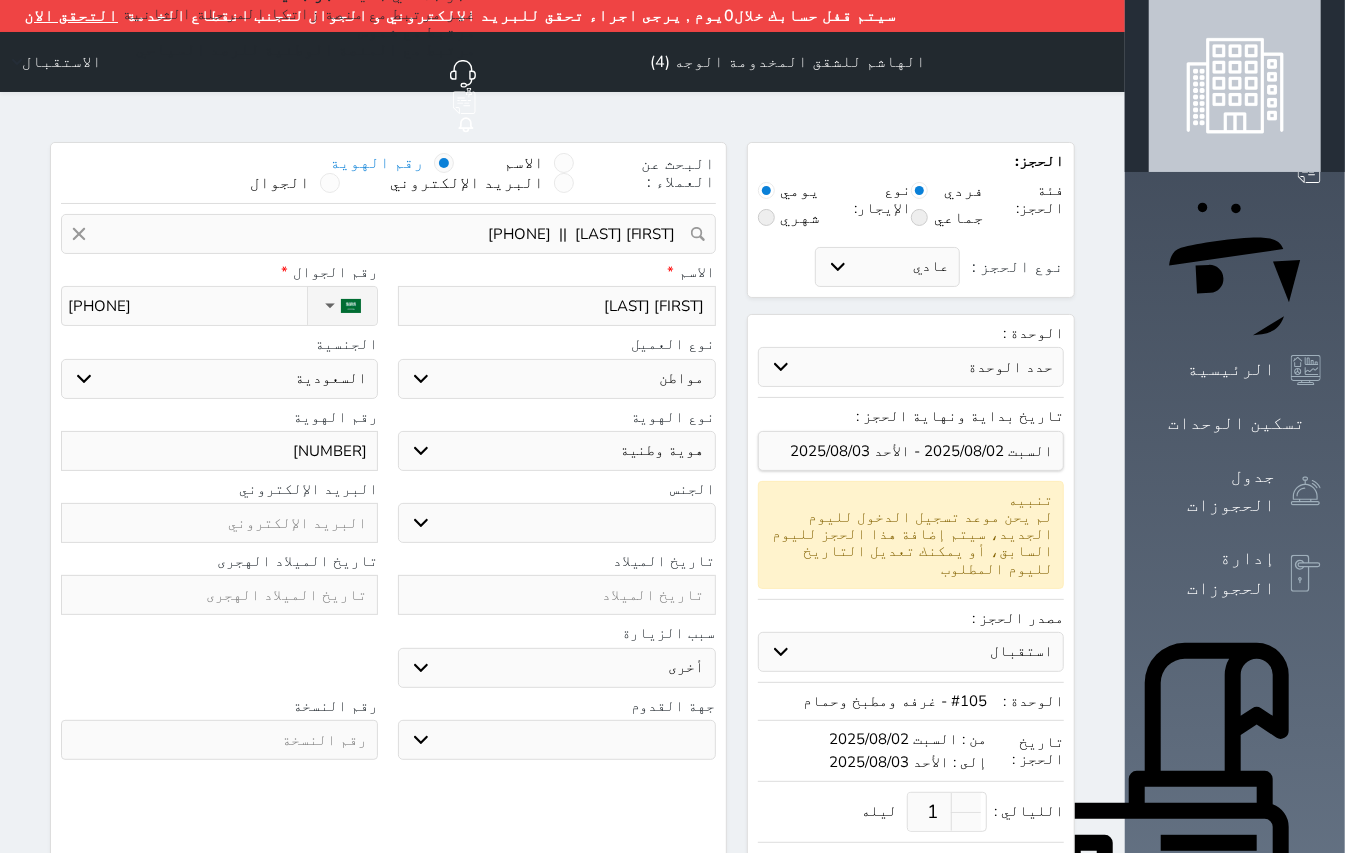select 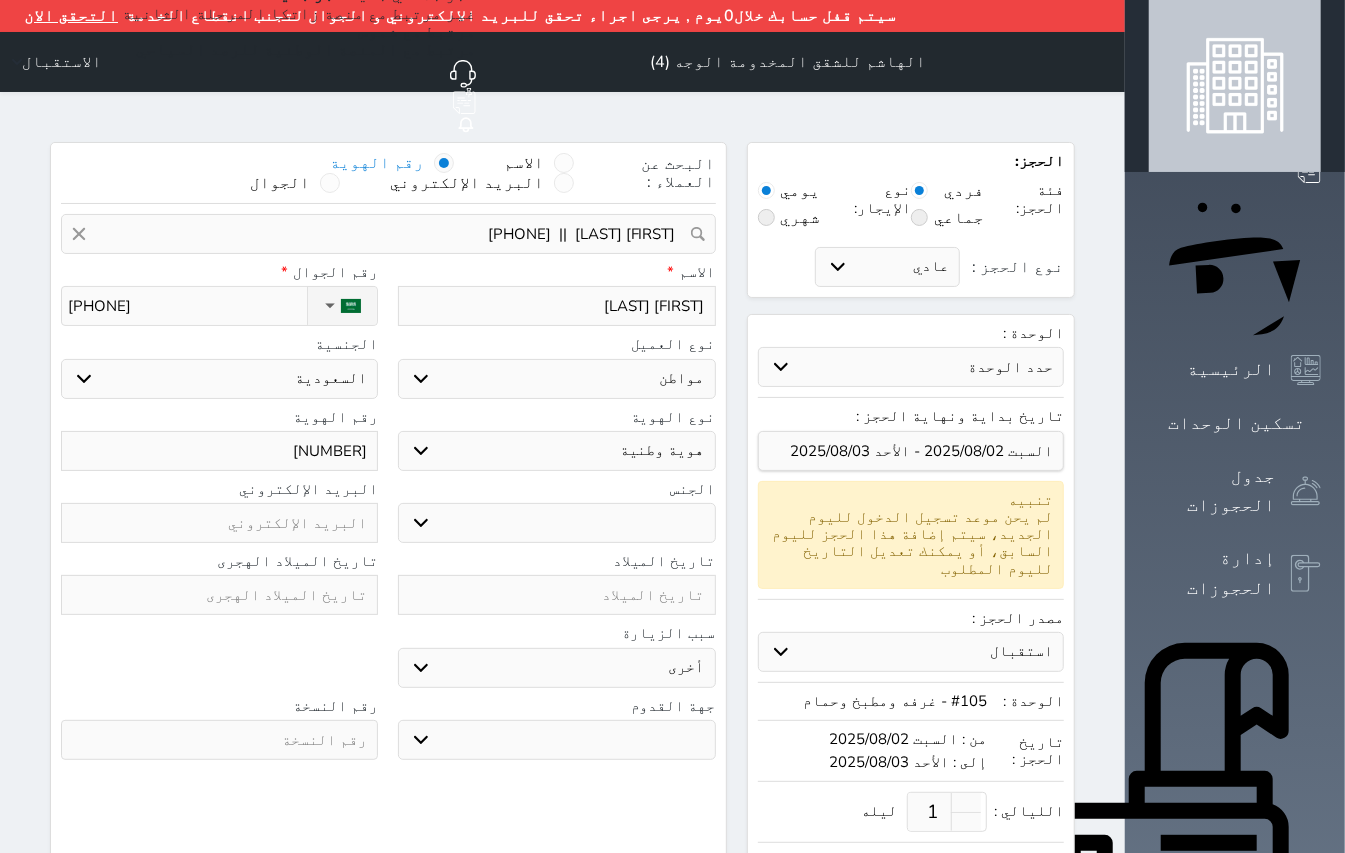 select 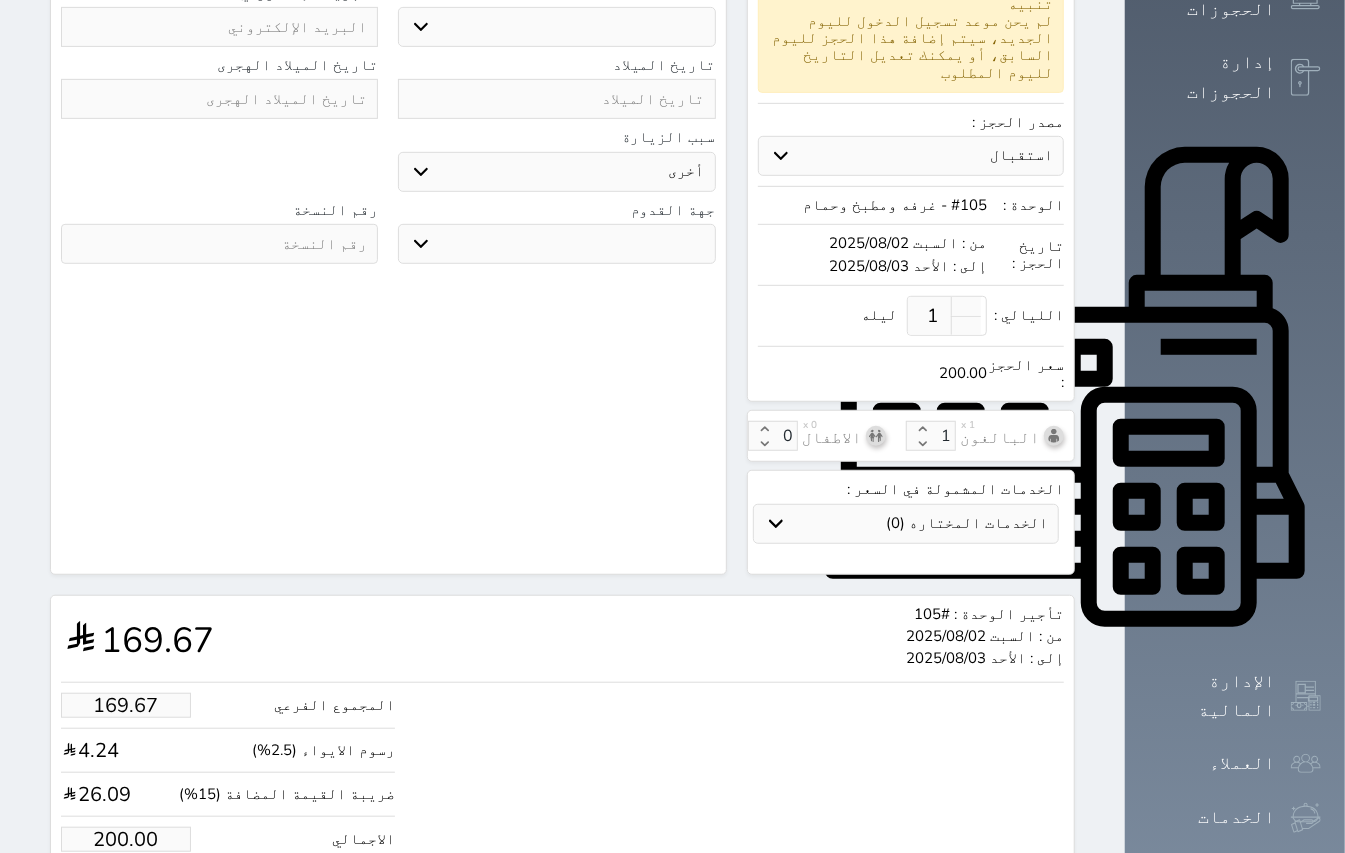 scroll, scrollTop: 504, scrollLeft: 0, axis: vertical 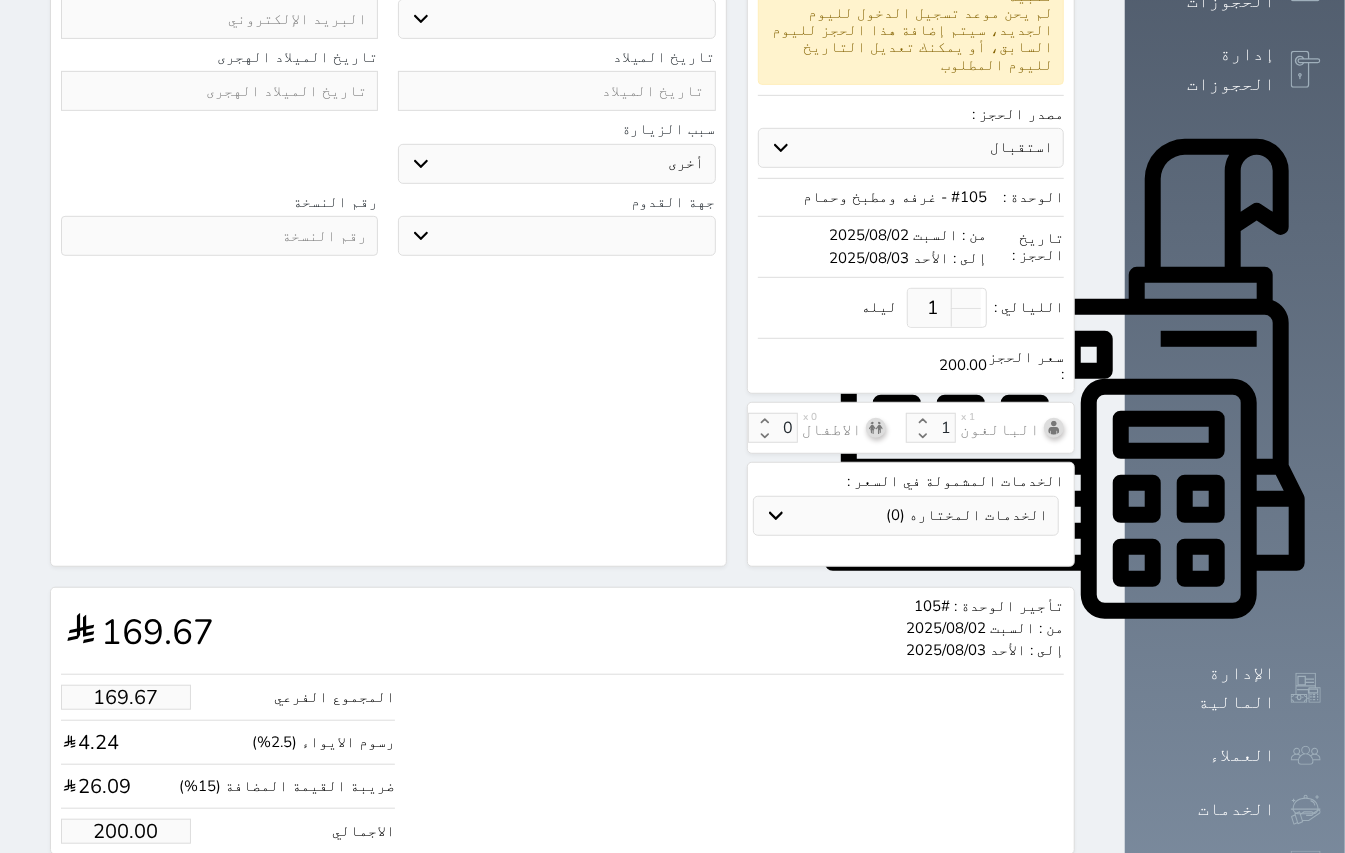 select 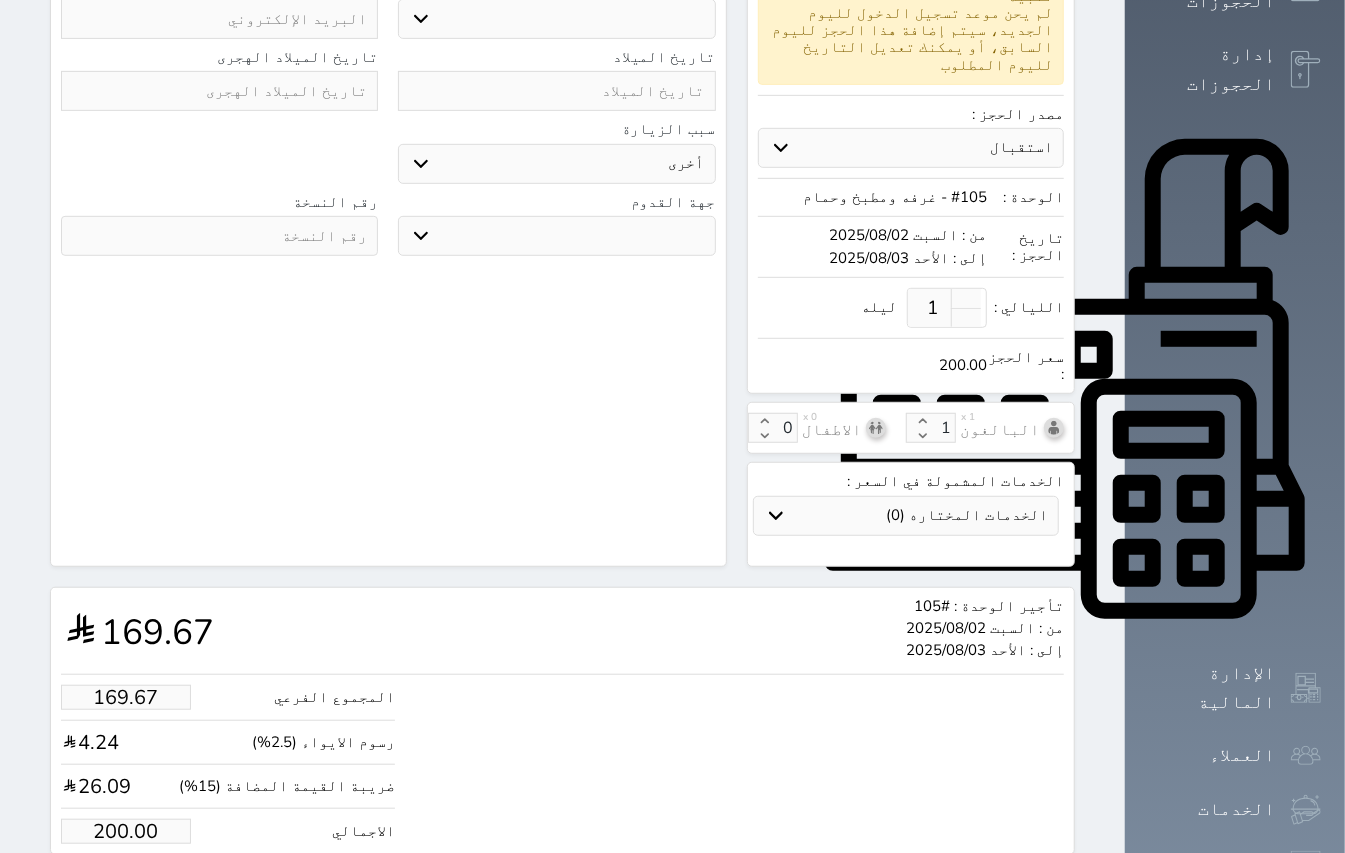click on "حجز" at bounding box center (149, 892) 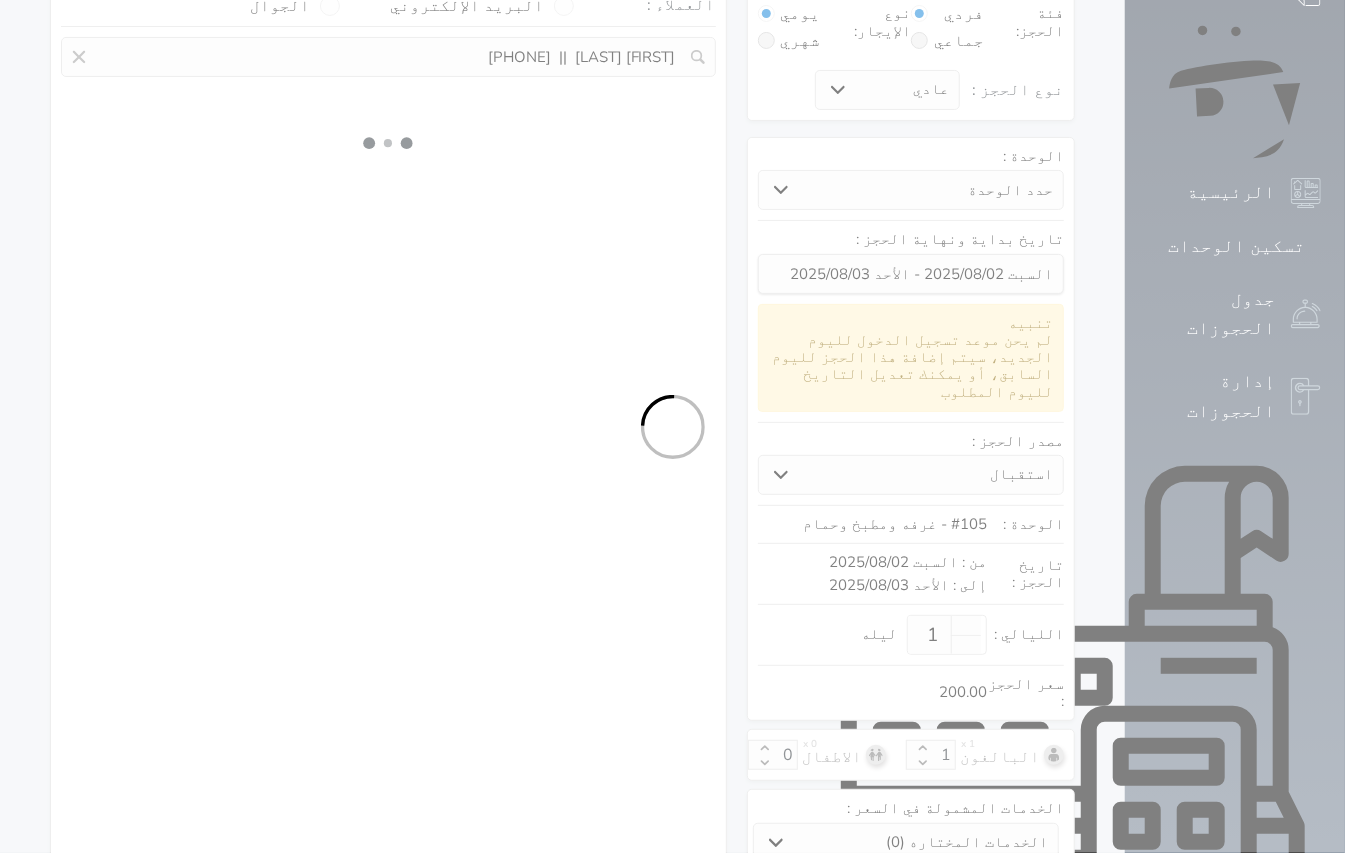 select on "1" 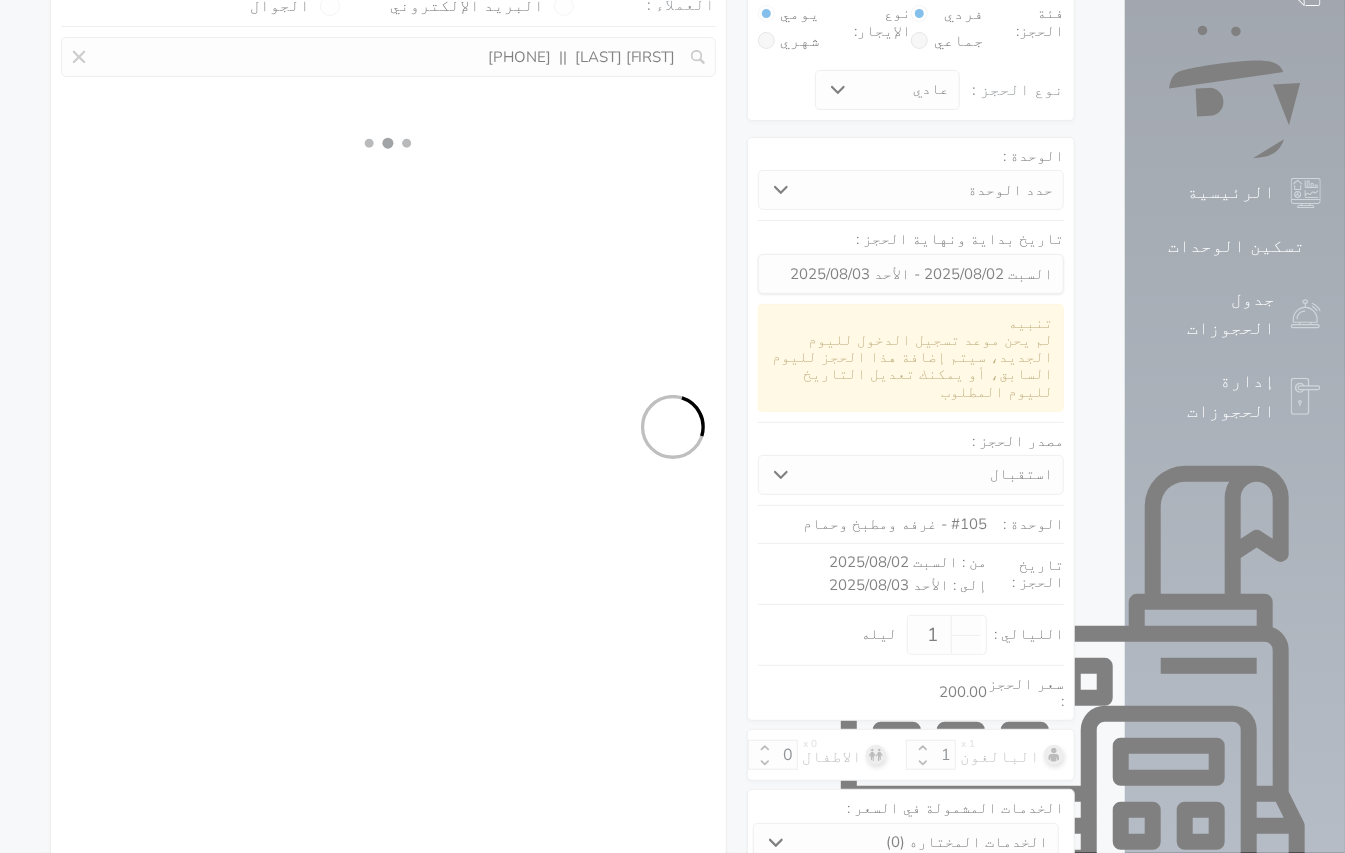 select on "113" 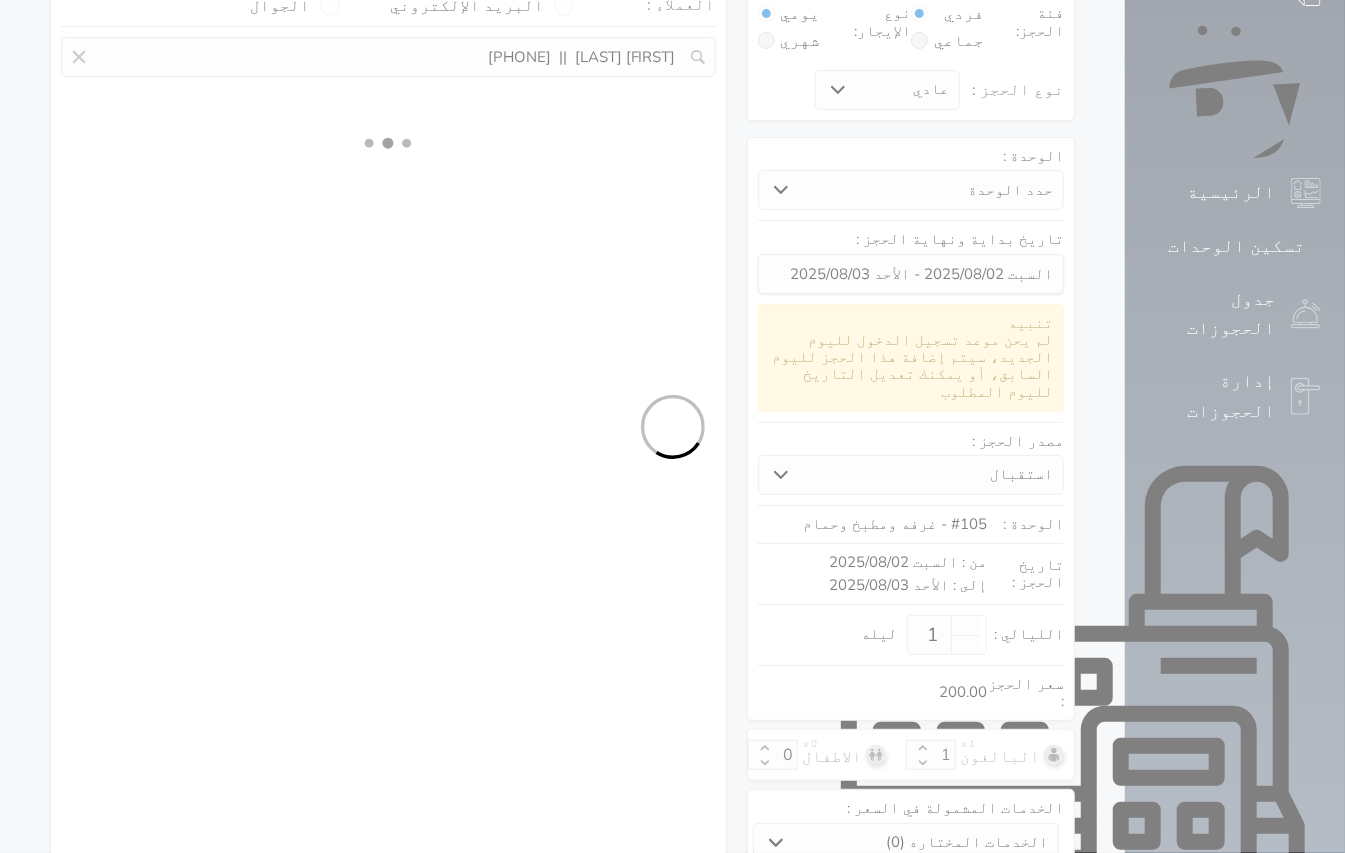 select on "1" 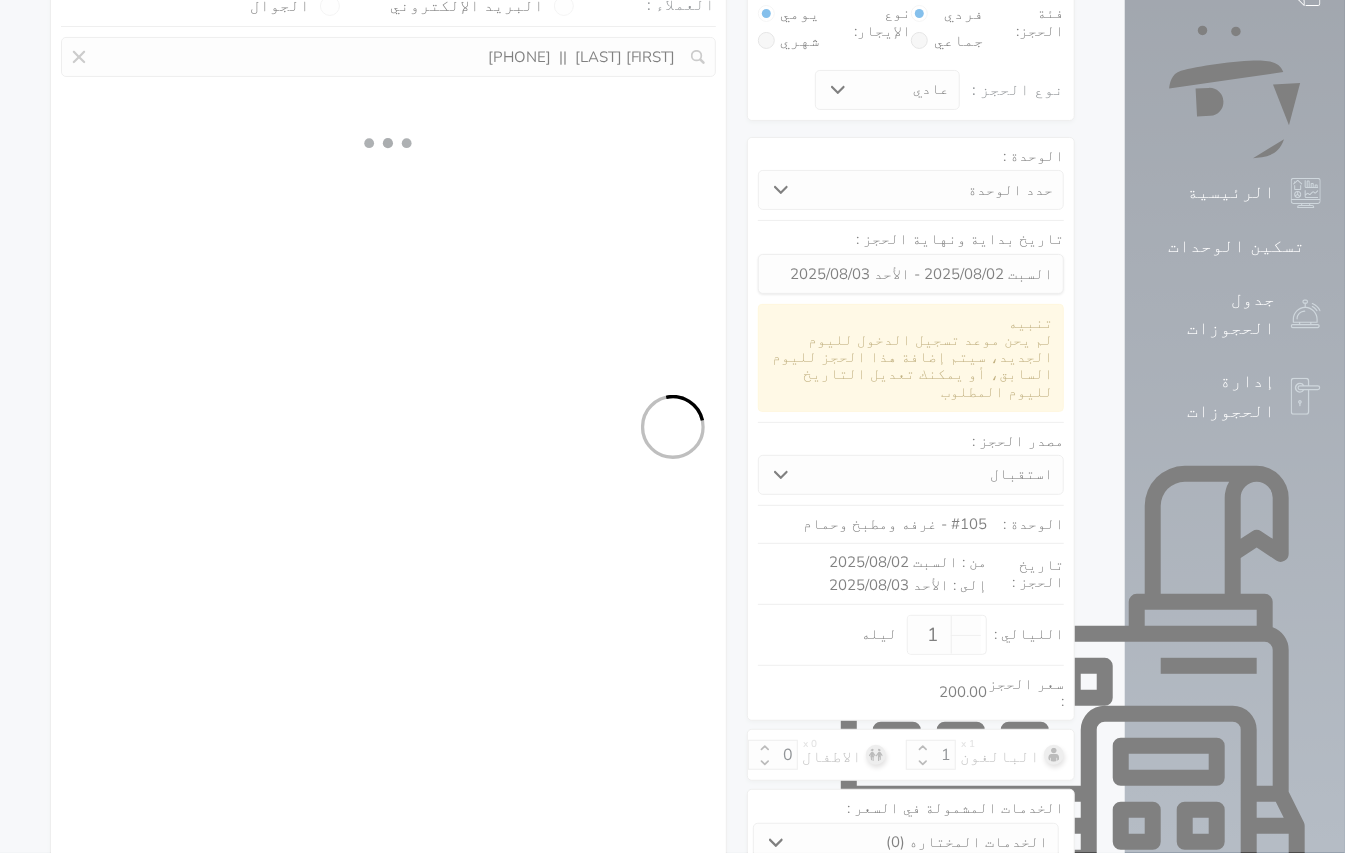 select 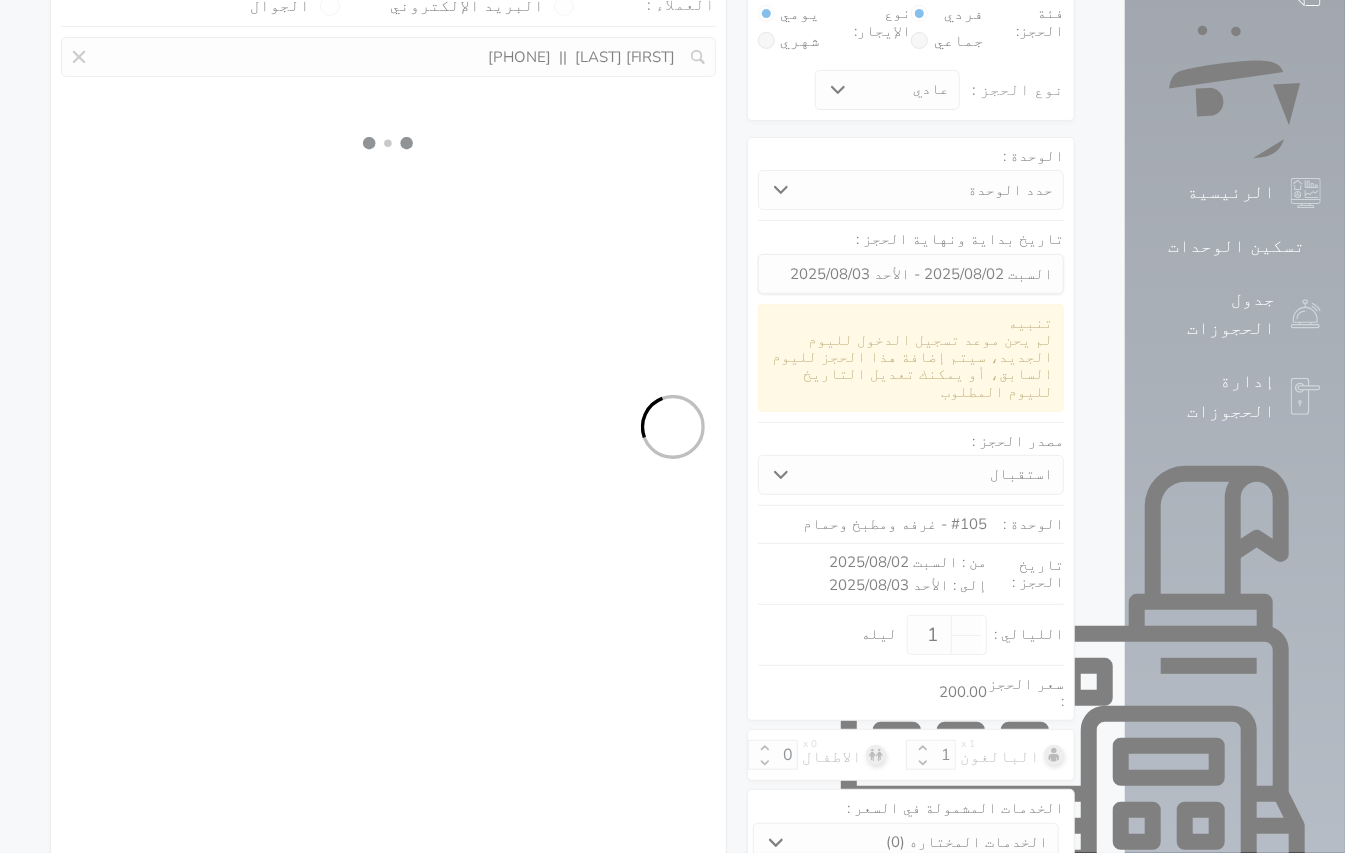 select on "7" 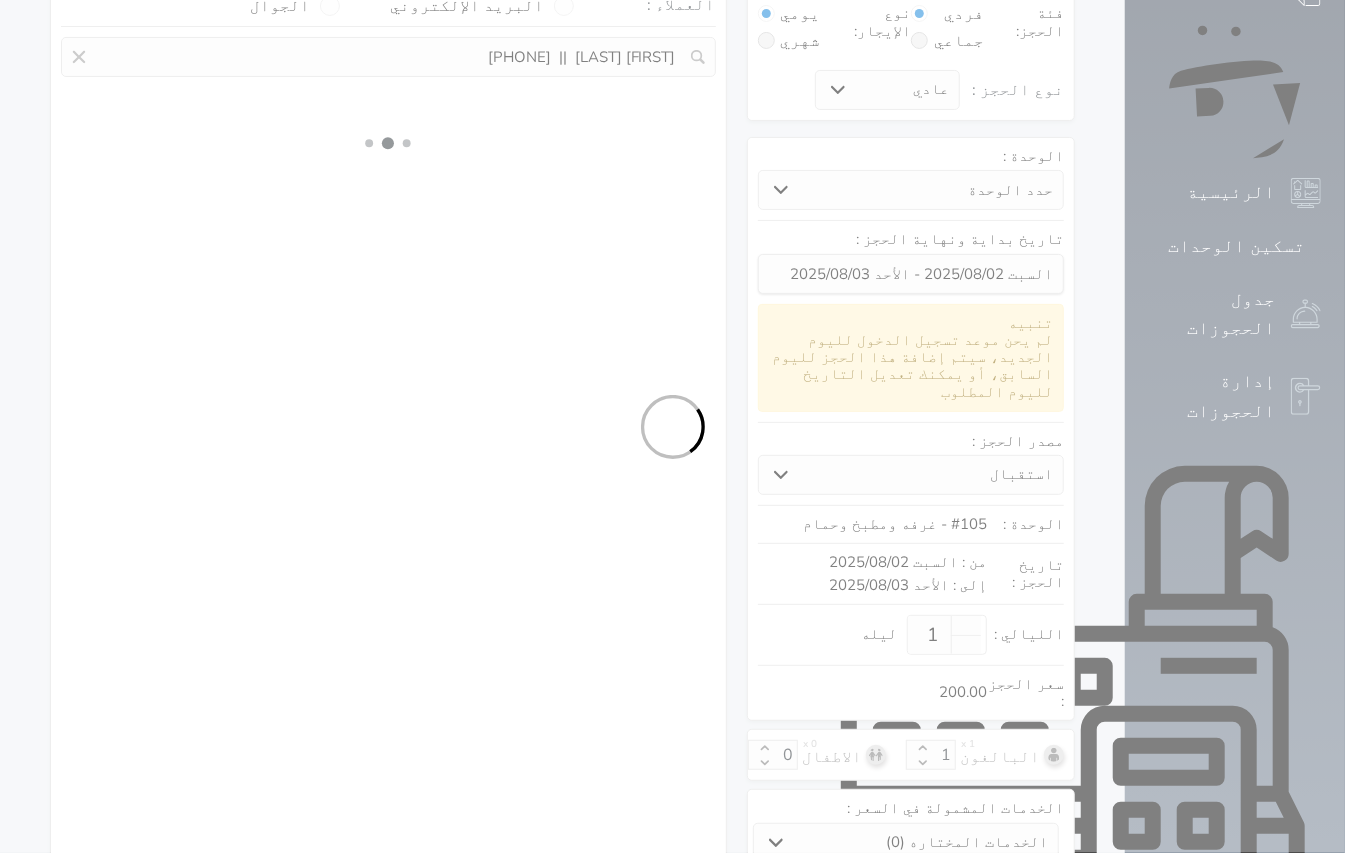 select 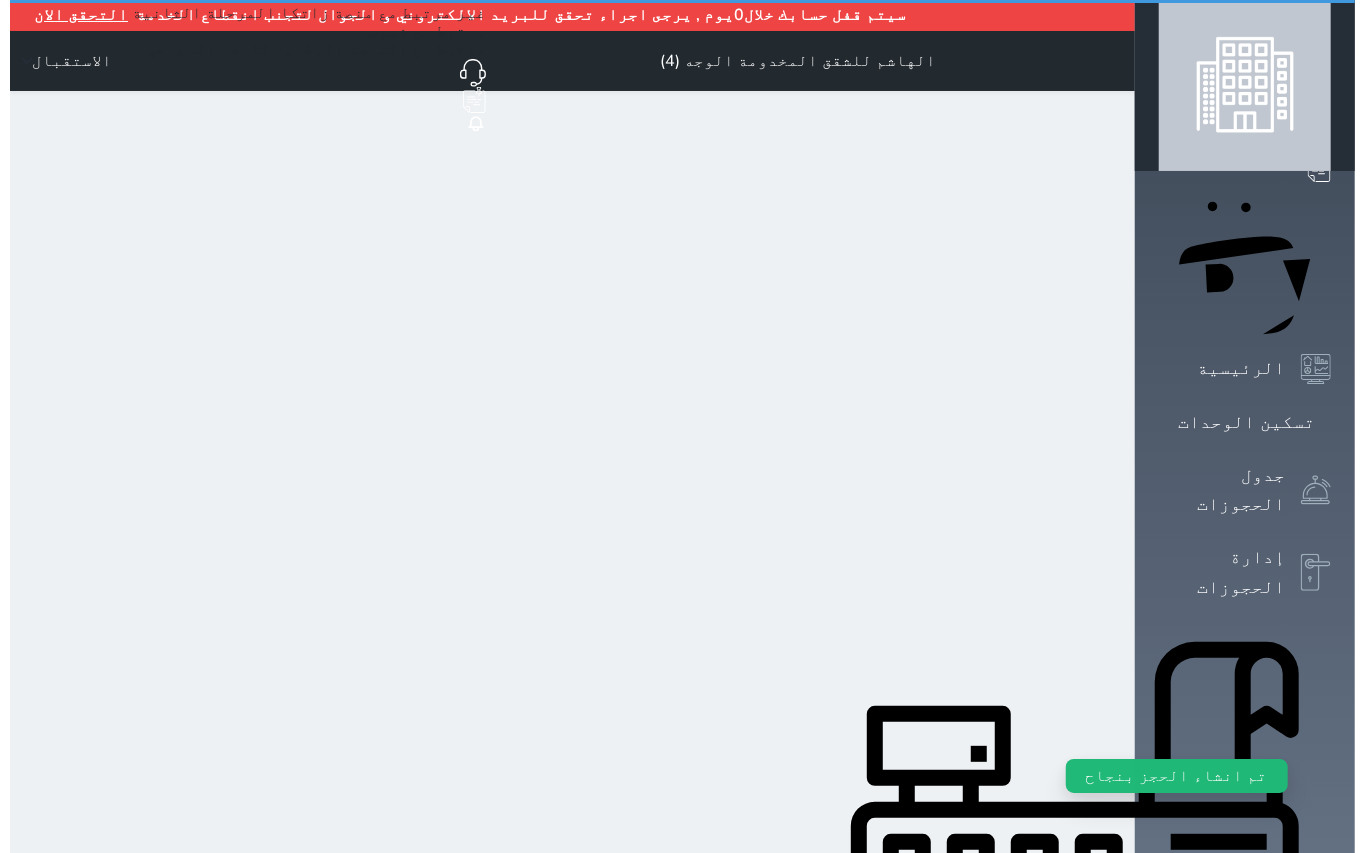 scroll, scrollTop: 0, scrollLeft: 0, axis: both 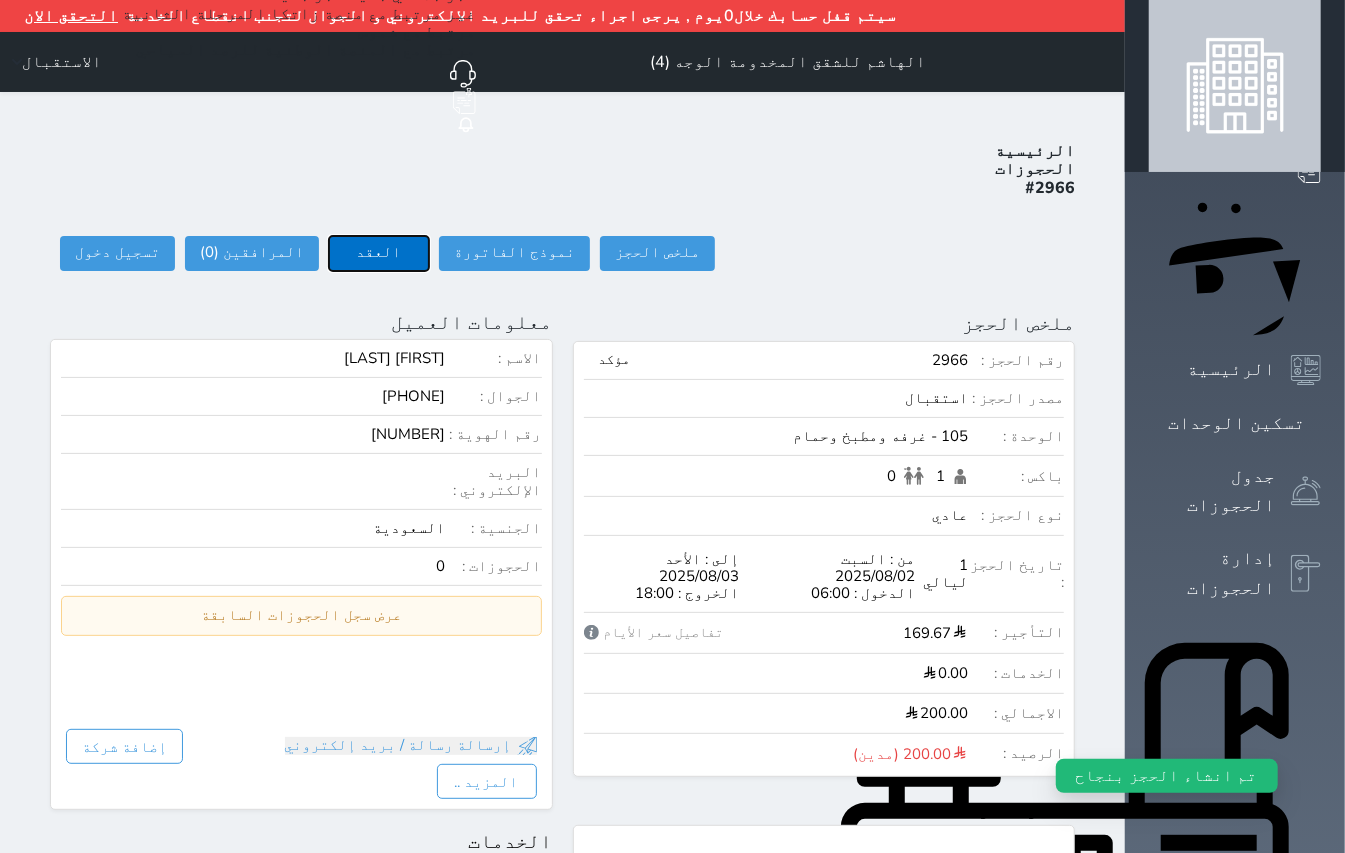 click on "العقد" at bounding box center [379, 253] 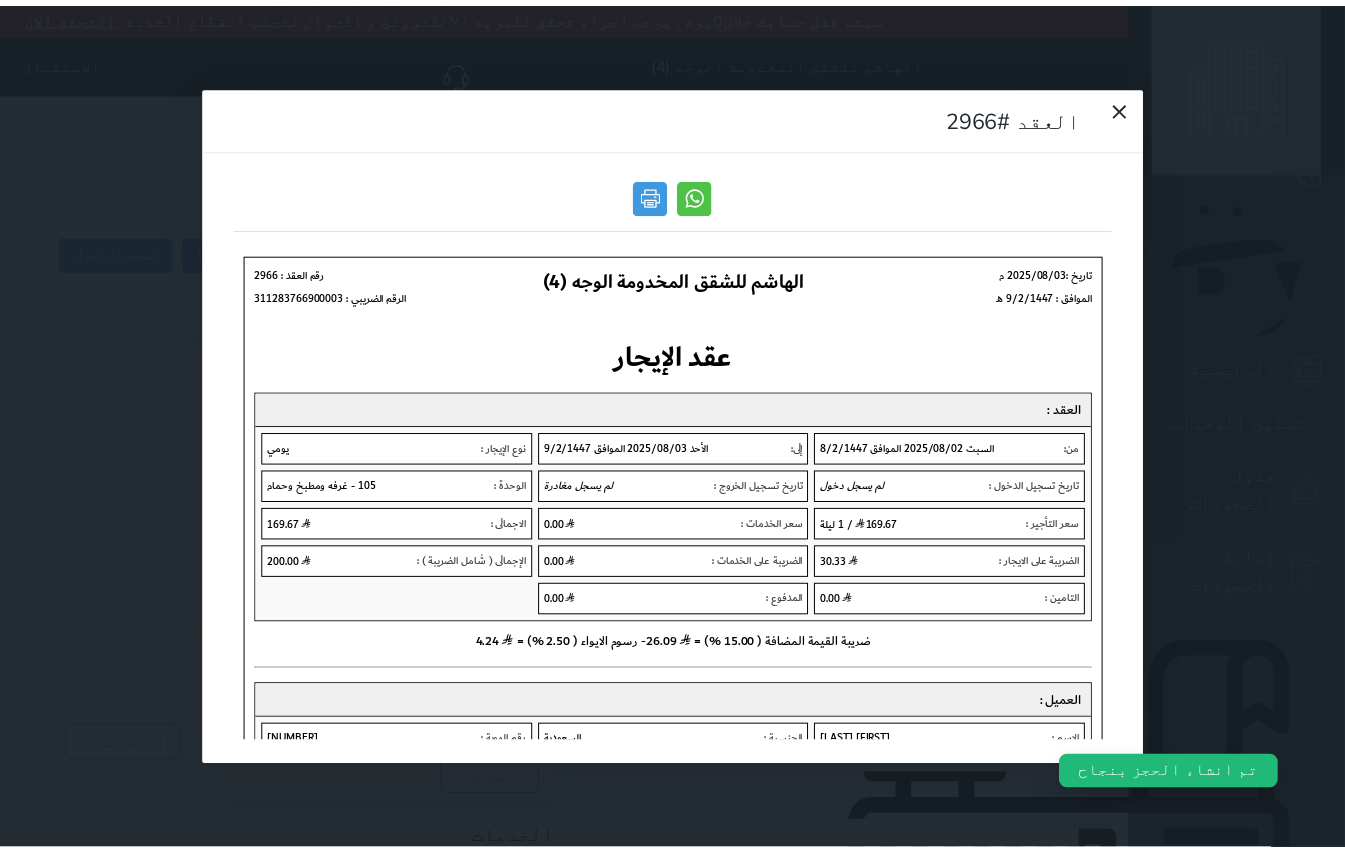 scroll, scrollTop: 0, scrollLeft: 0, axis: both 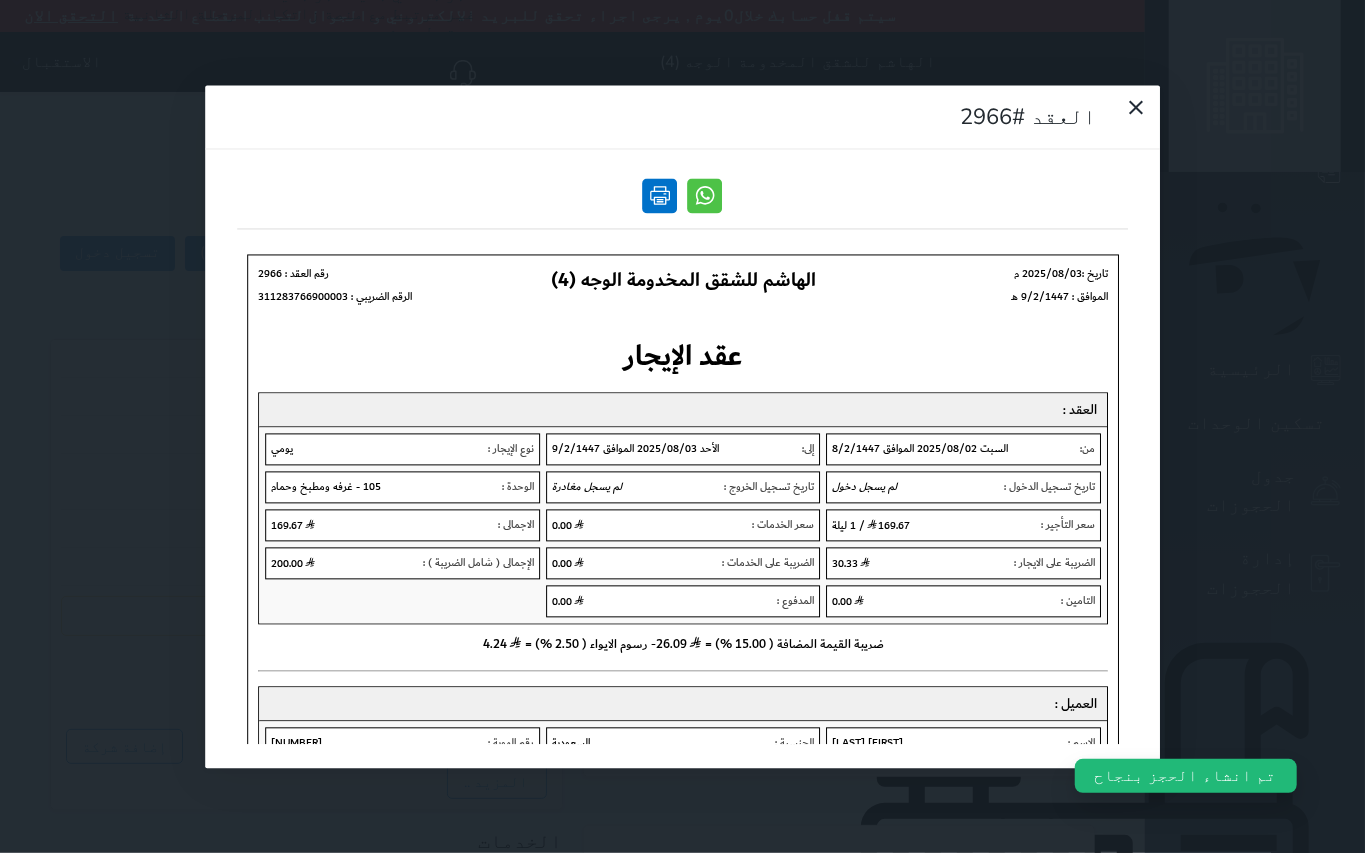 click at bounding box center [660, 195] 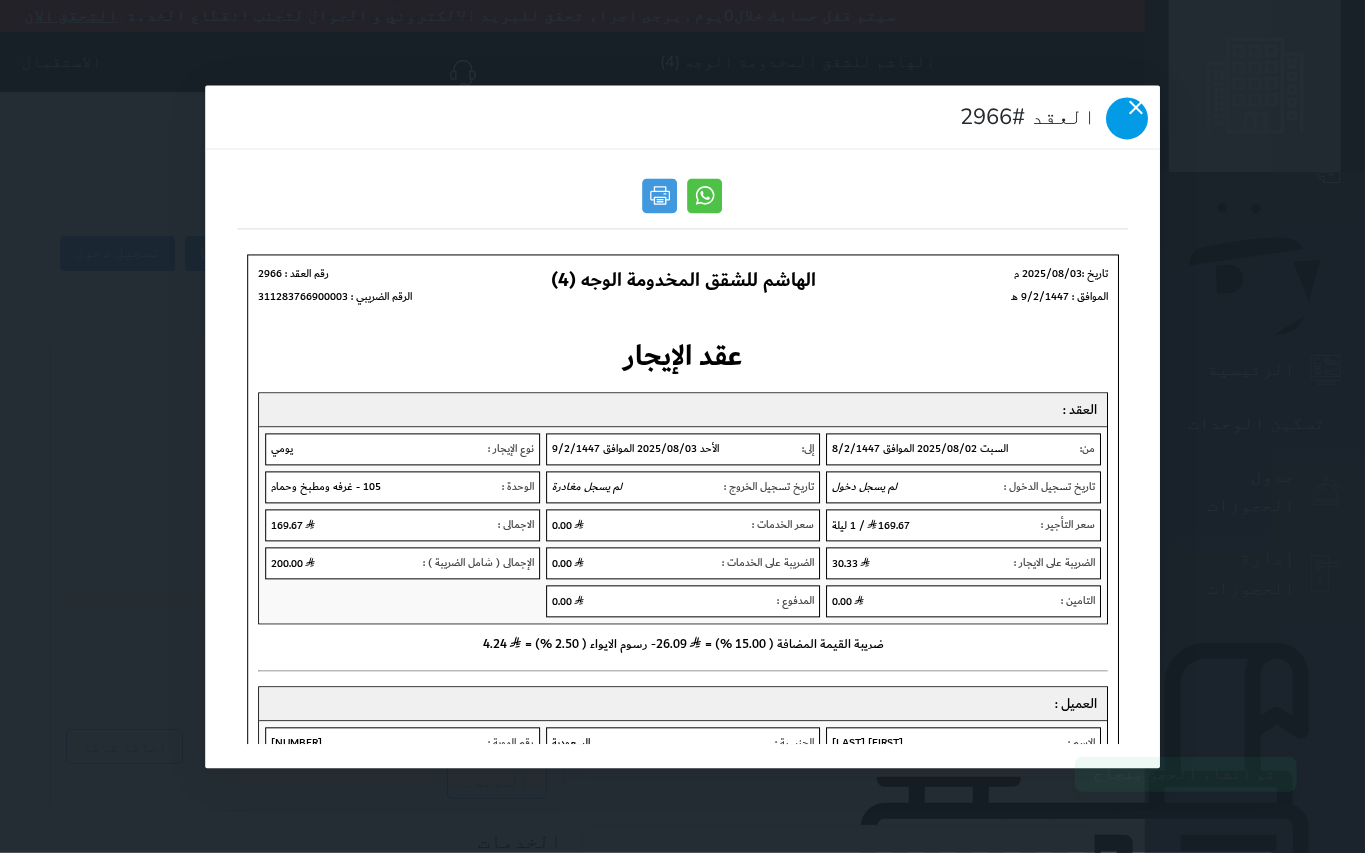 drag, startPoint x: 228, startPoint y: 38, endPoint x: 237, endPoint y: 46, distance: 12.0415945 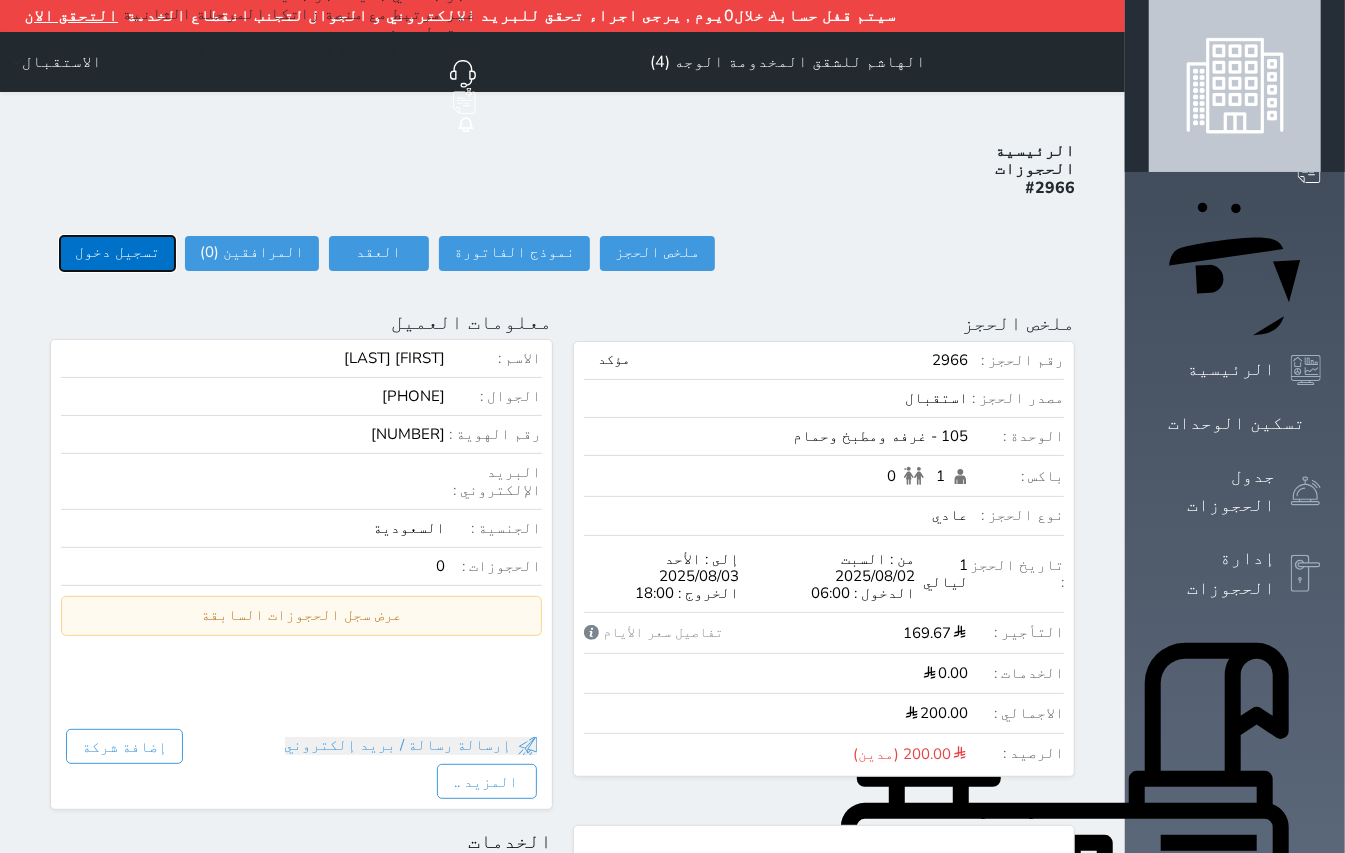 click on "تسجيل دخول" at bounding box center (117, 253) 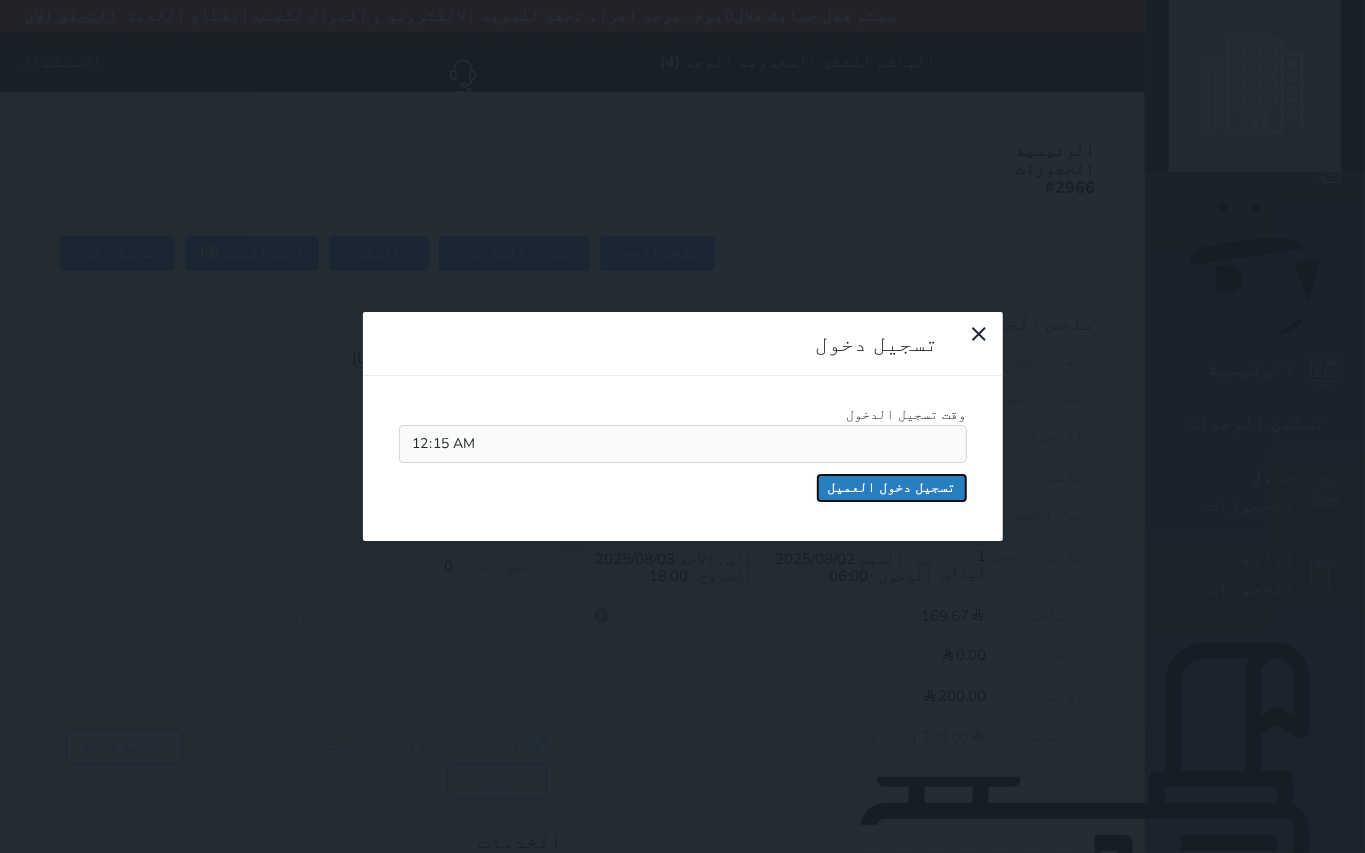 click on "تسجيل دخول العميل" at bounding box center (892, 488) 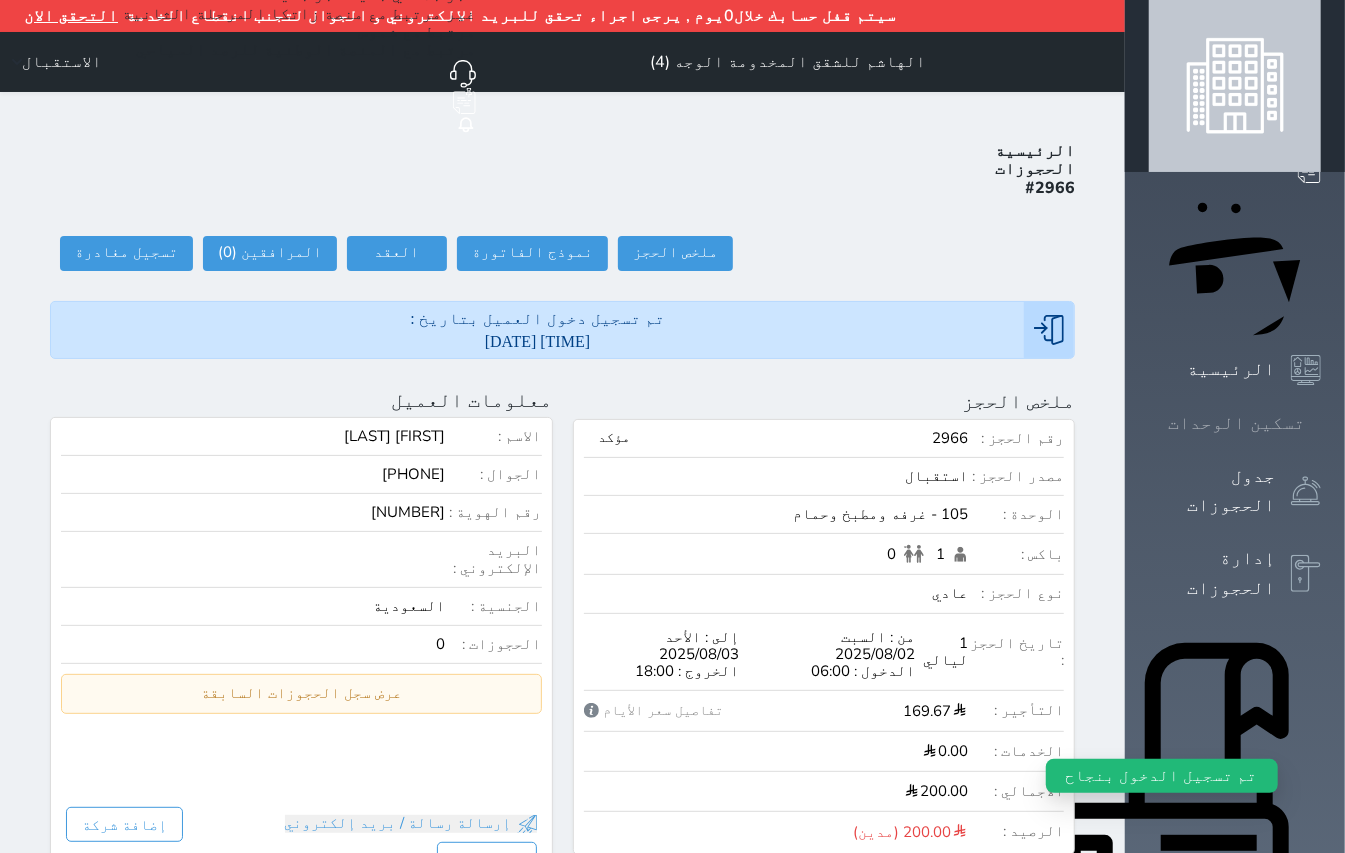 click on "تسكين الوحدات" at bounding box center (1236, 423) 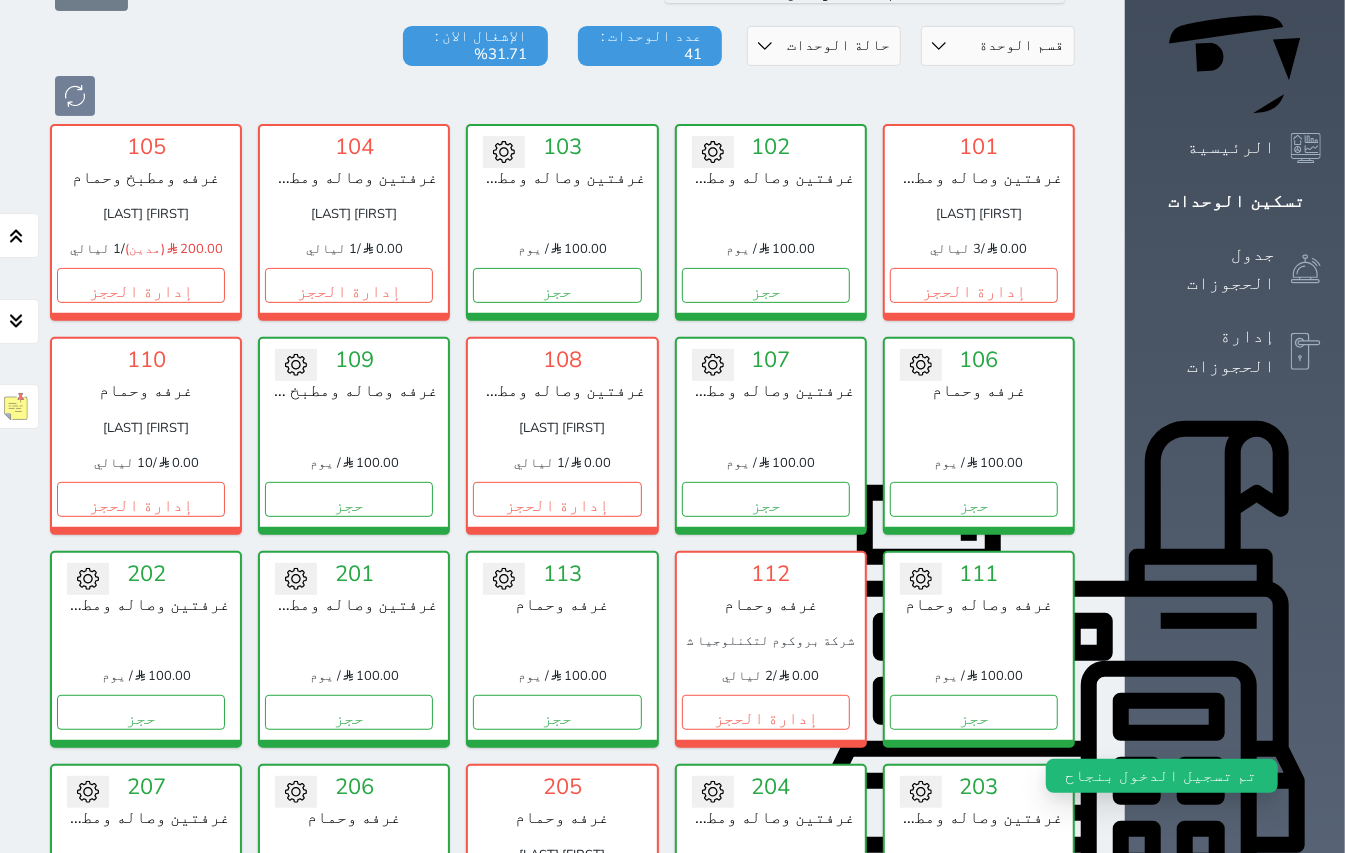 scroll, scrollTop: 0, scrollLeft: 0, axis: both 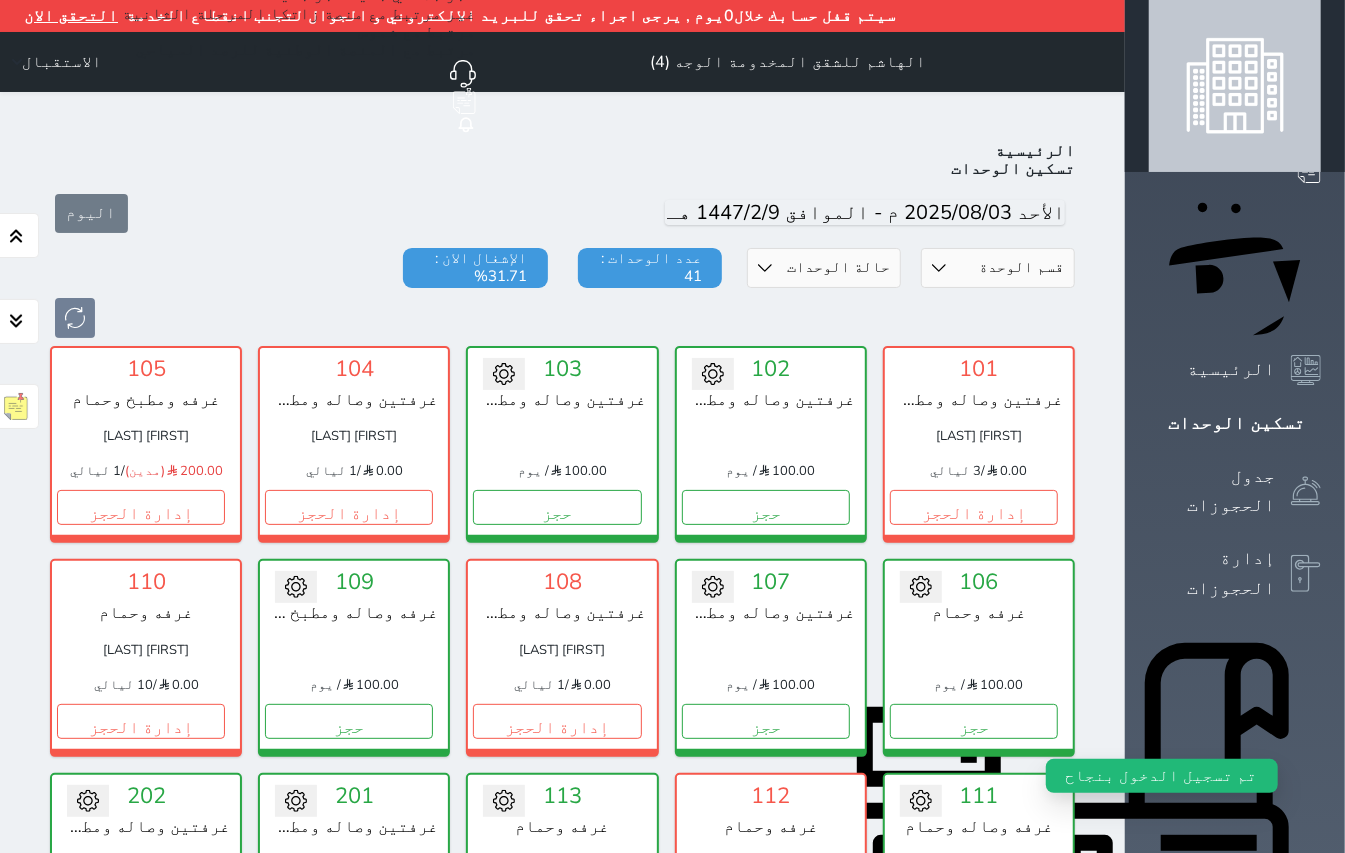 click on "105   غرفه ومطبخ وحمام
ناصر علي الاحمري
200.00
(مدين)
/   1 ليالي           إدارة الحجز" at bounding box center [146, 444] 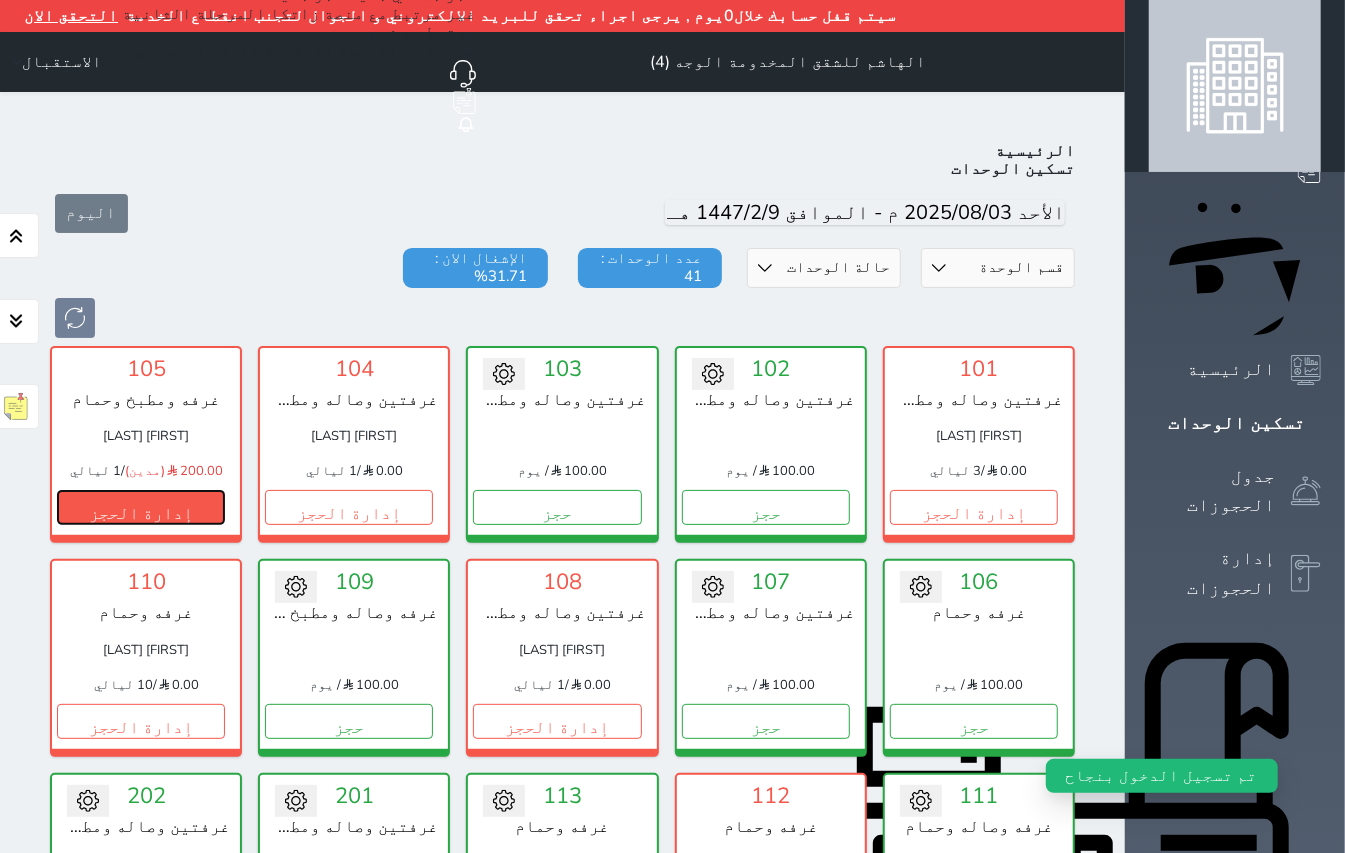 click on "إدارة الحجز" at bounding box center (141, 507) 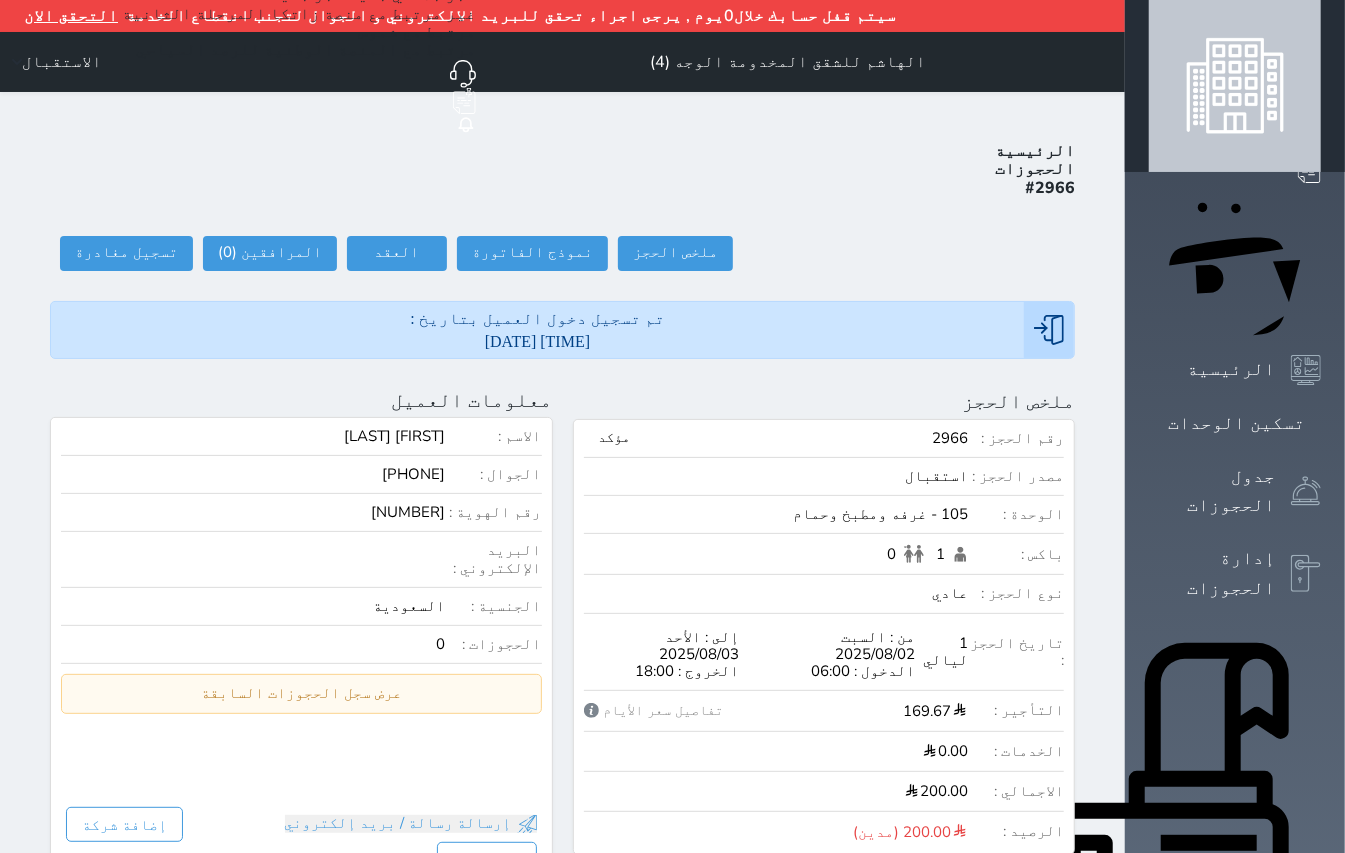 select 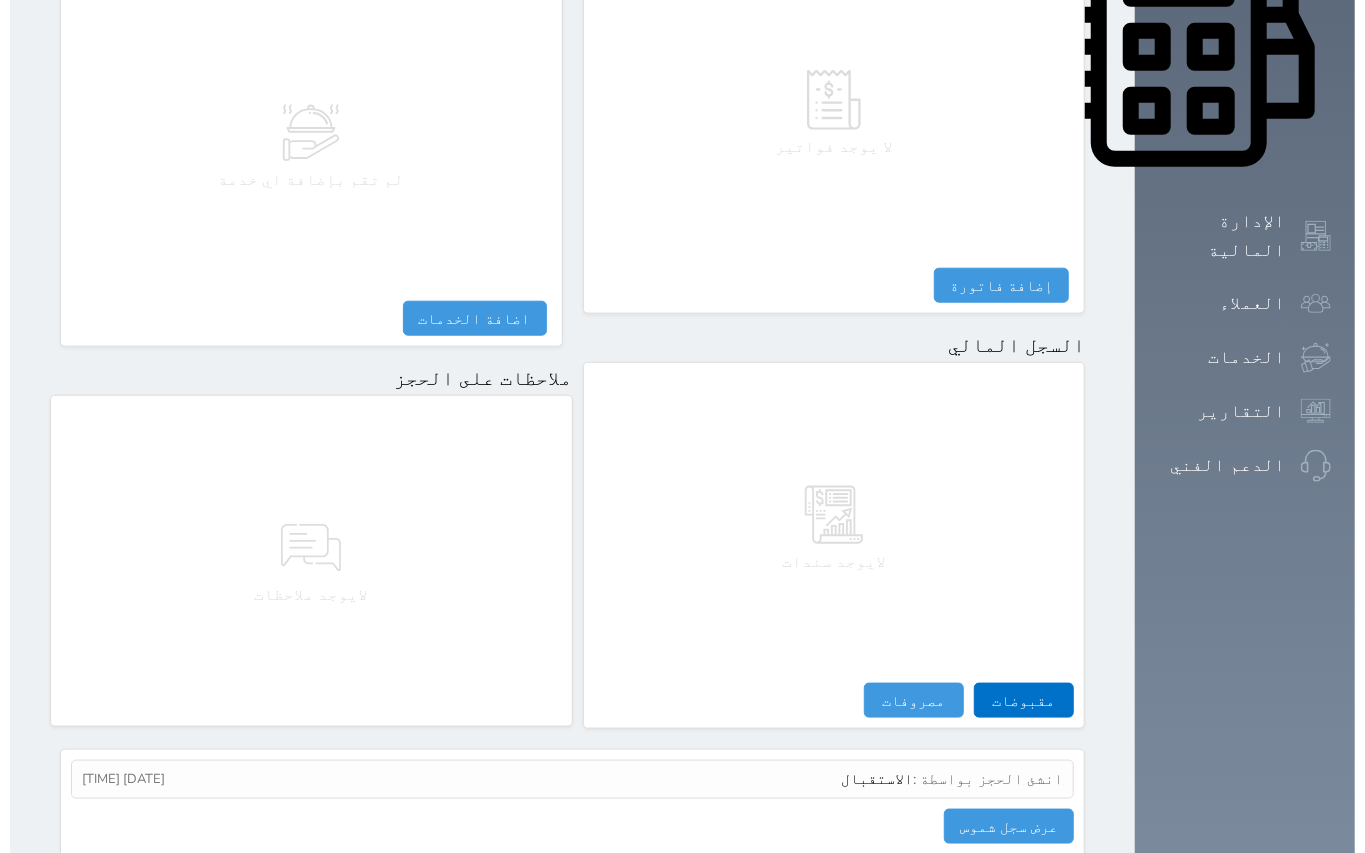 scroll, scrollTop: 962, scrollLeft: 0, axis: vertical 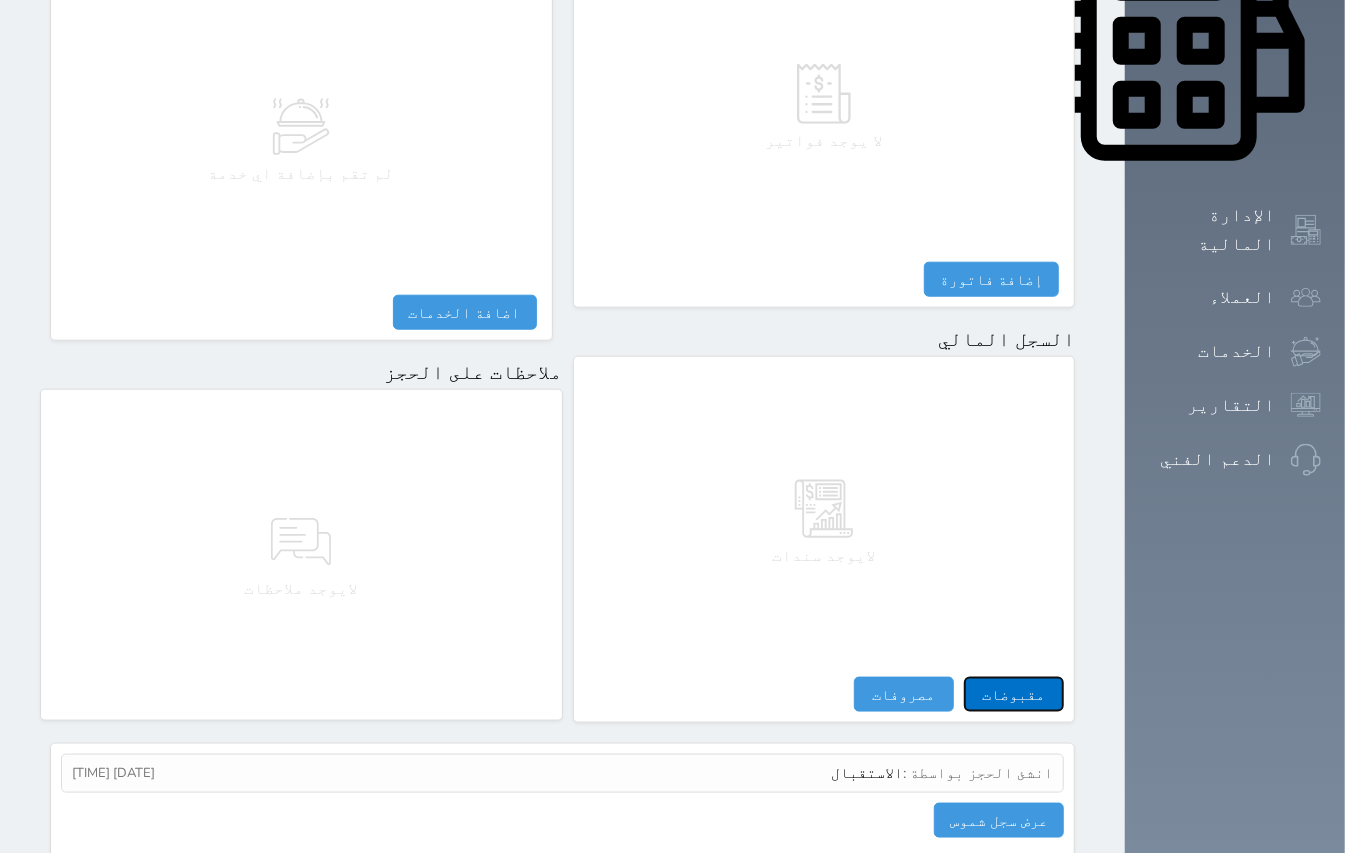 click on "مقبوضات" at bounding box center [1014, 694] 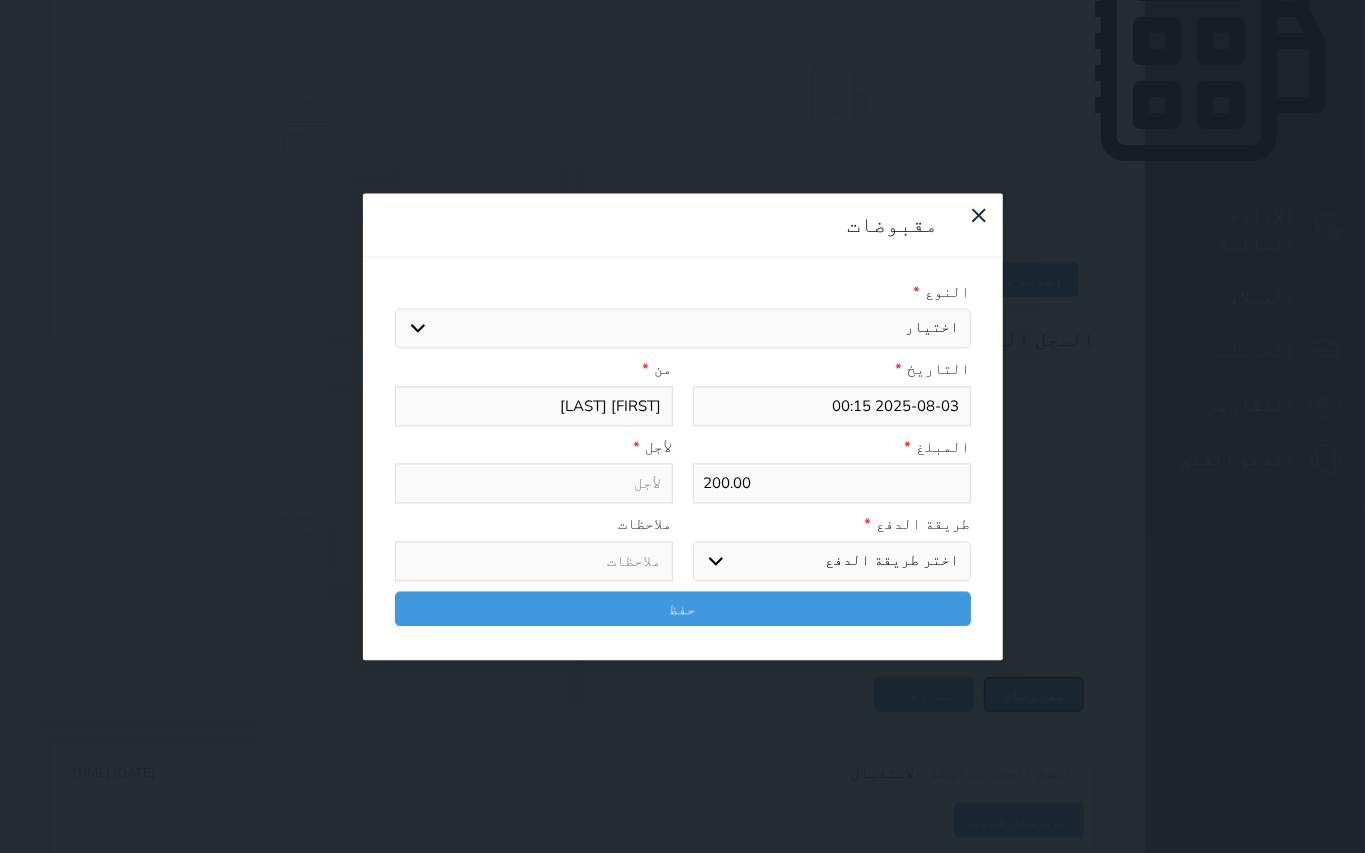select 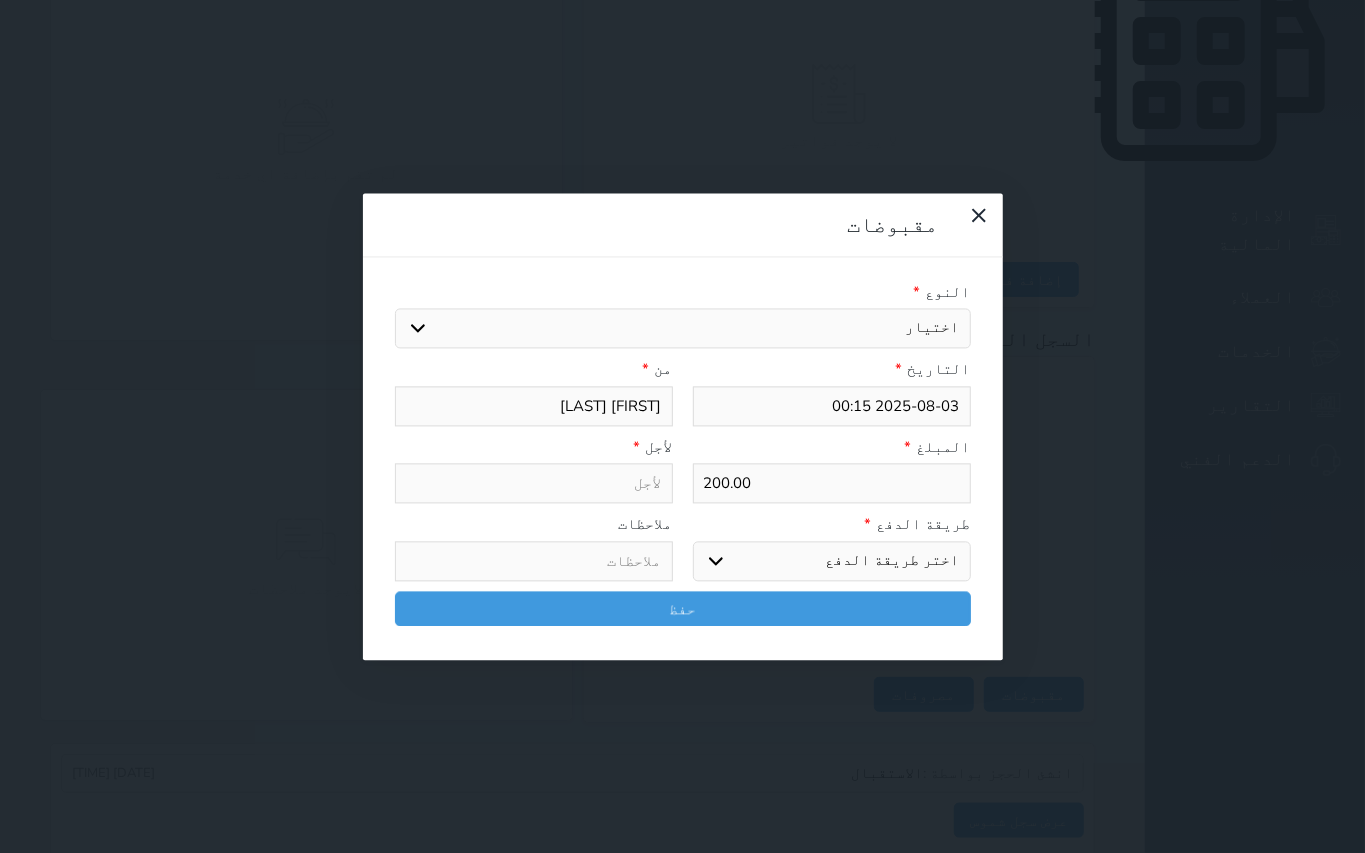 click on "اختيار   مقبوضات عامة قيمة إيجار فواتير تامين عربون لا ينطبق آخر مغسلة واي فاي - الإنترنت مواقف السيارات طعام الأغذية والمشروبات مشروبات المشروبات الباردة المشروبات الساخنة الإفطار غداء عشاء مخبز و كعك حمام سباحة الصالة الرياضية سبا و خدمات الجمال اختيار وإسقاط (خدمات النقل) ميني بار كابل - تلفزيون سرير إضافي تصفيف الشعر التسوق خدمات الجولات السياحية المنظمة خدمات الدليل السياحي" at bounding box center (683, 329) 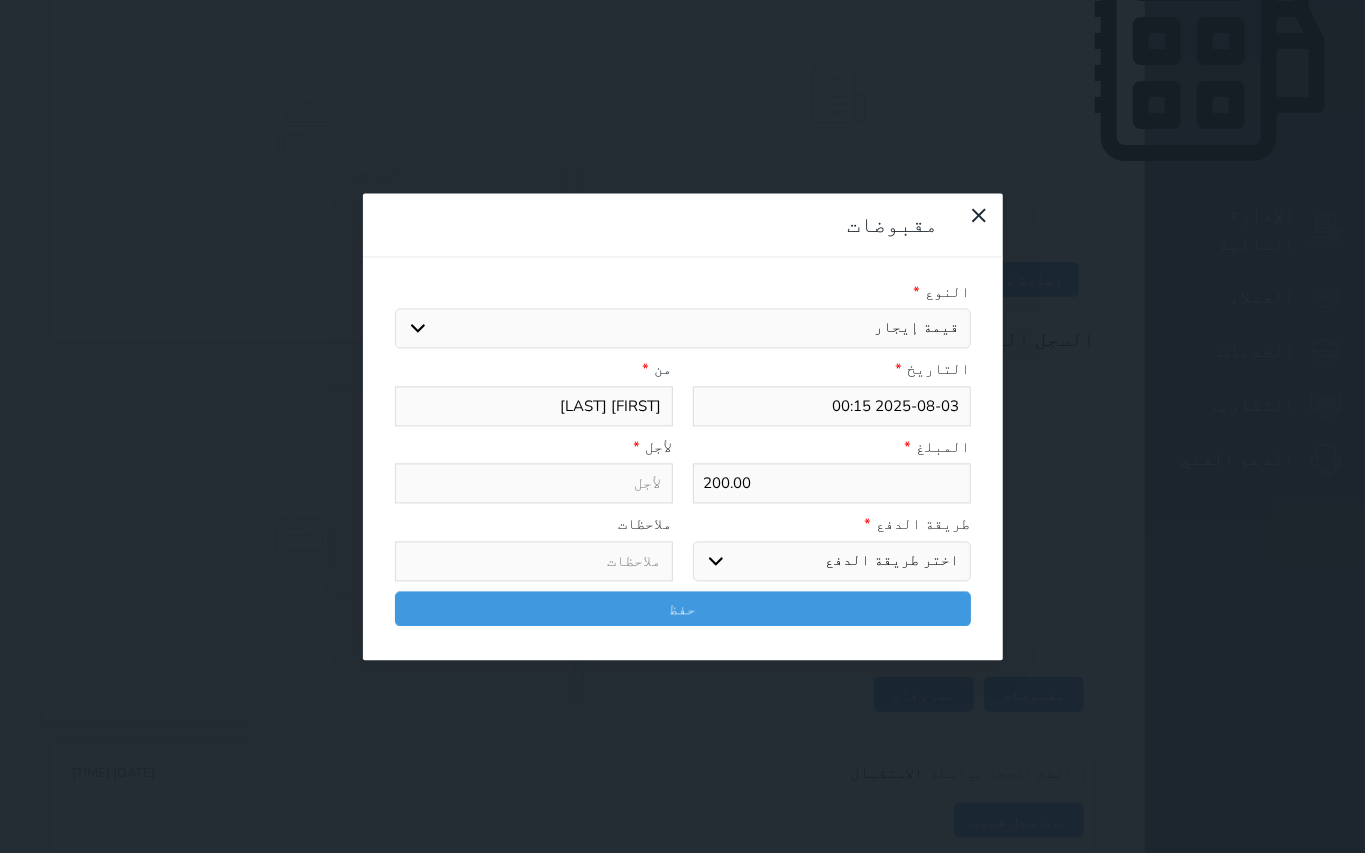 click on "اختيار   مقبوضات عامة قيمة إيجار فواتير تامين عربون لا ينطبق آخر مغسلة واي فاي - الإنترنت مواقف السيارات طعام الأغذية والمشروبات مشروبات المشروبات الباردة المشروبات الساخنة الإفطار غداء عشاء مخبز و كعك حمام سباحة الصالة الرياضية سبا و خدمات الجمال اختيار وإسقاط (خدمات النقل) ميني بار كابل - تلفزيون سرير إضافي تصفيف الشعر التسوق خدمات الجولات السياحية المنظمة خدمات الدليل السياحي" at bounding box center [683, 329] 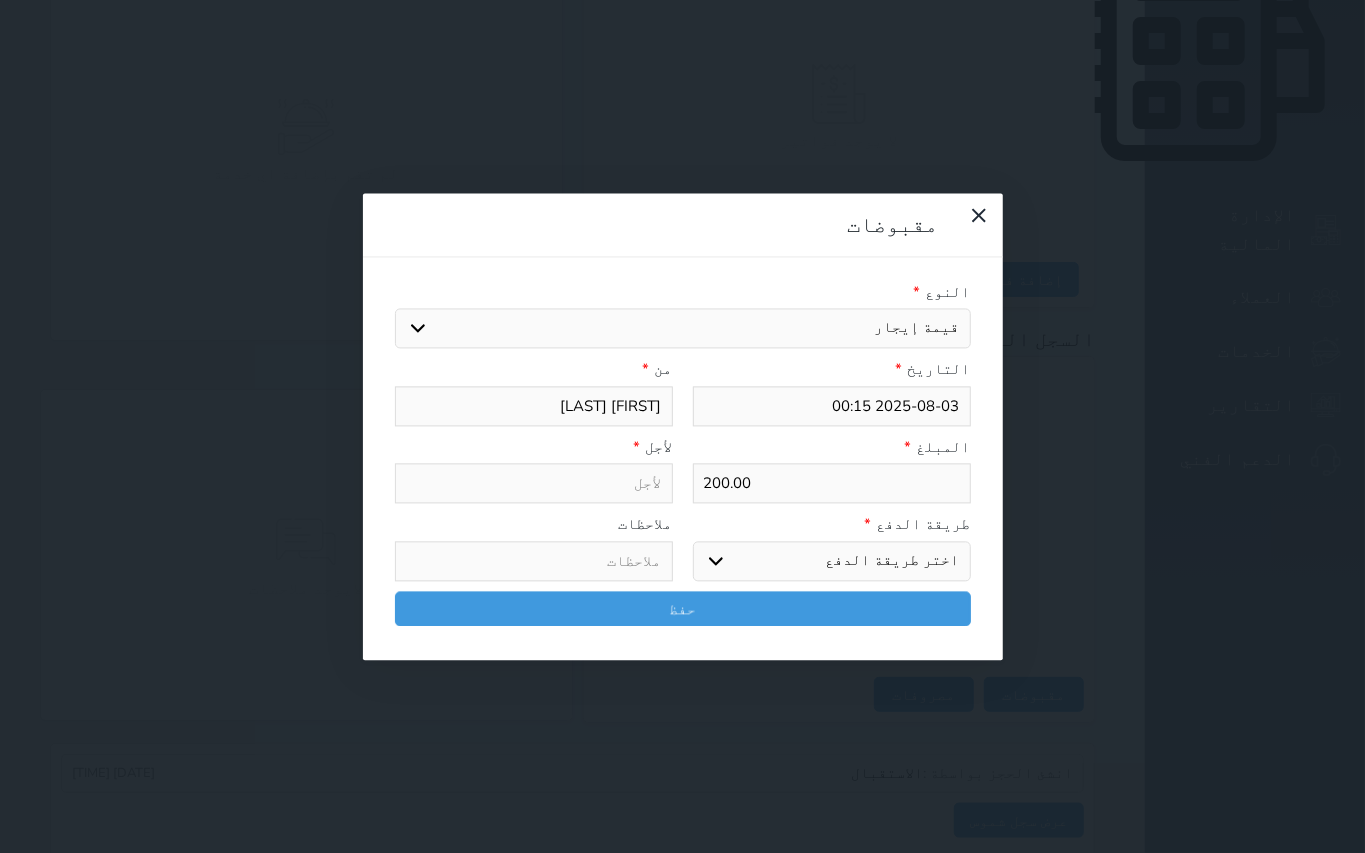 type on "قيمة إيجار - الوحدة - 105" 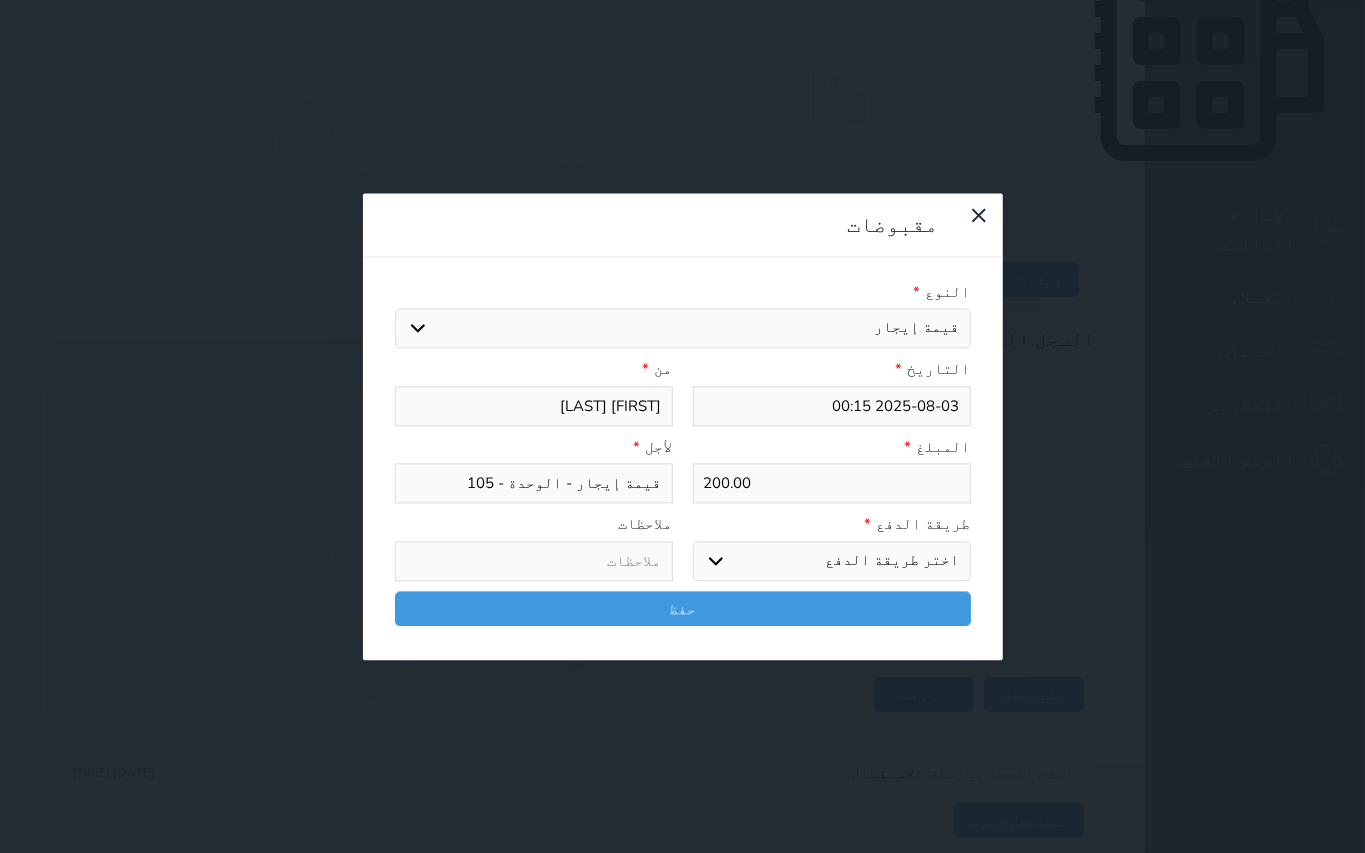 click on "اختر طريقة الدفع   دفع نقدى   تحويل بنكى   مدى   بطاقة ائتمان   آجل" at bounding box center (832, 561) 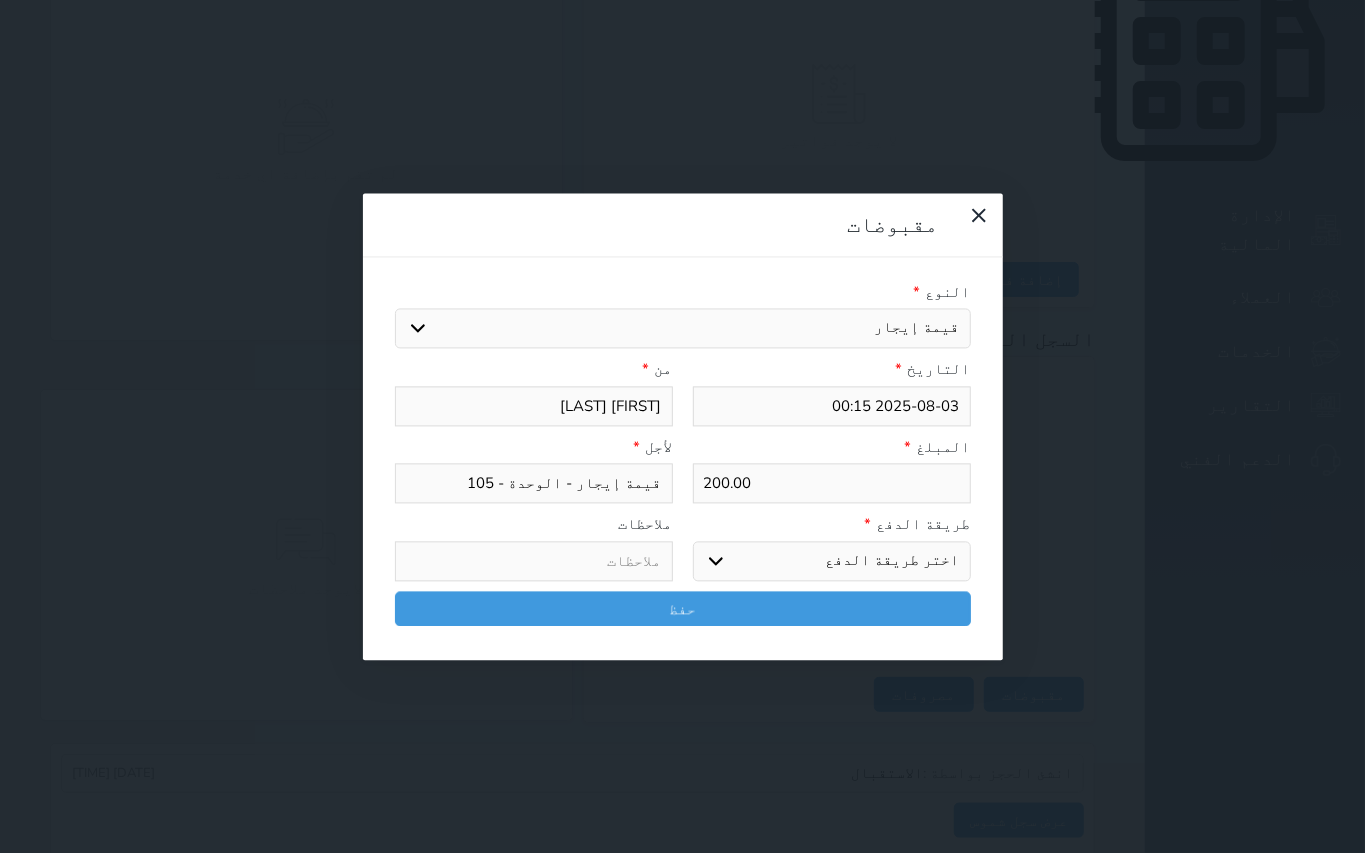 select on "mada" 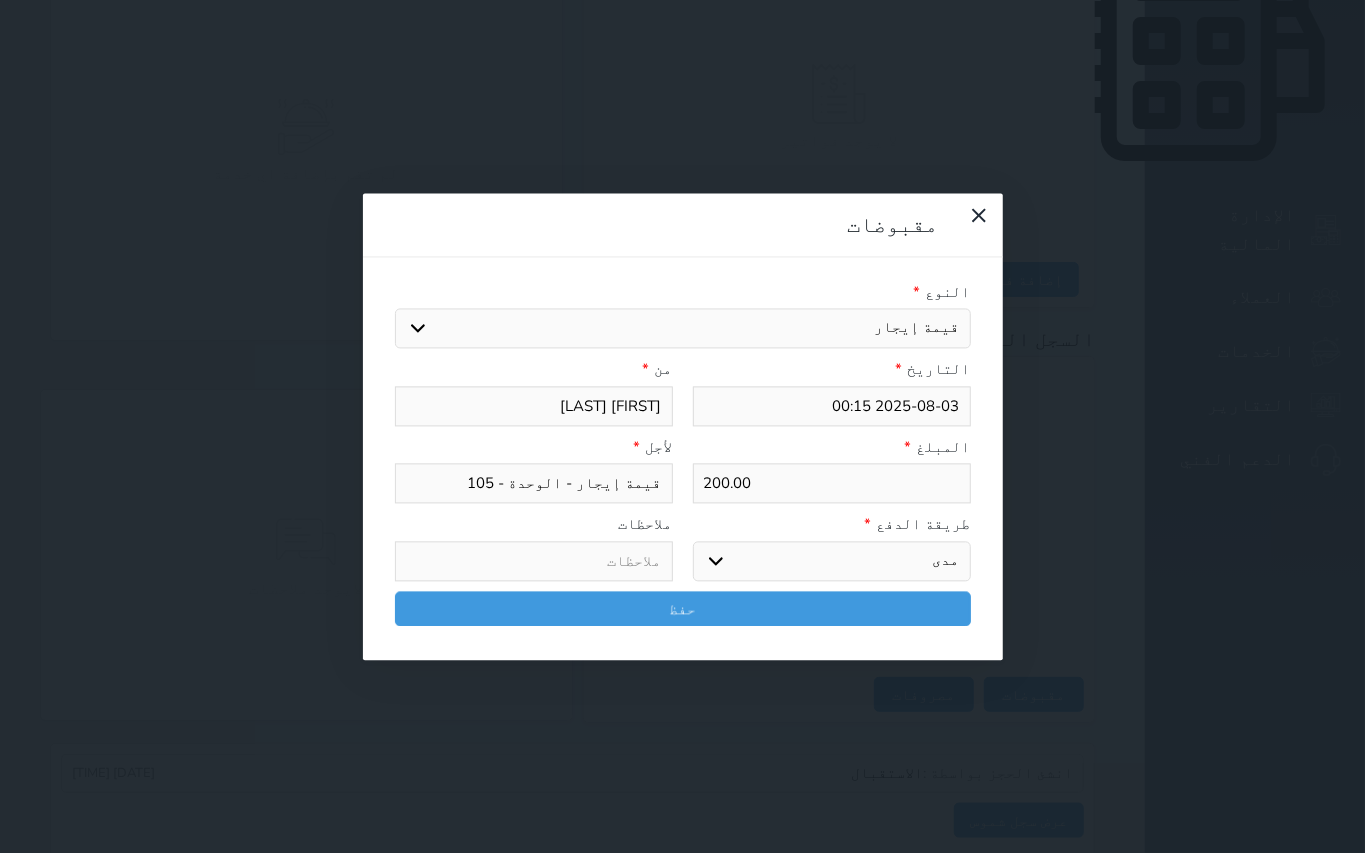 click on "اختر طريقة الدفع   دفع نقدى   تحويل بنكى   مدى   بطاقة ائتمان   آجل" at bounding box center (832, 561) 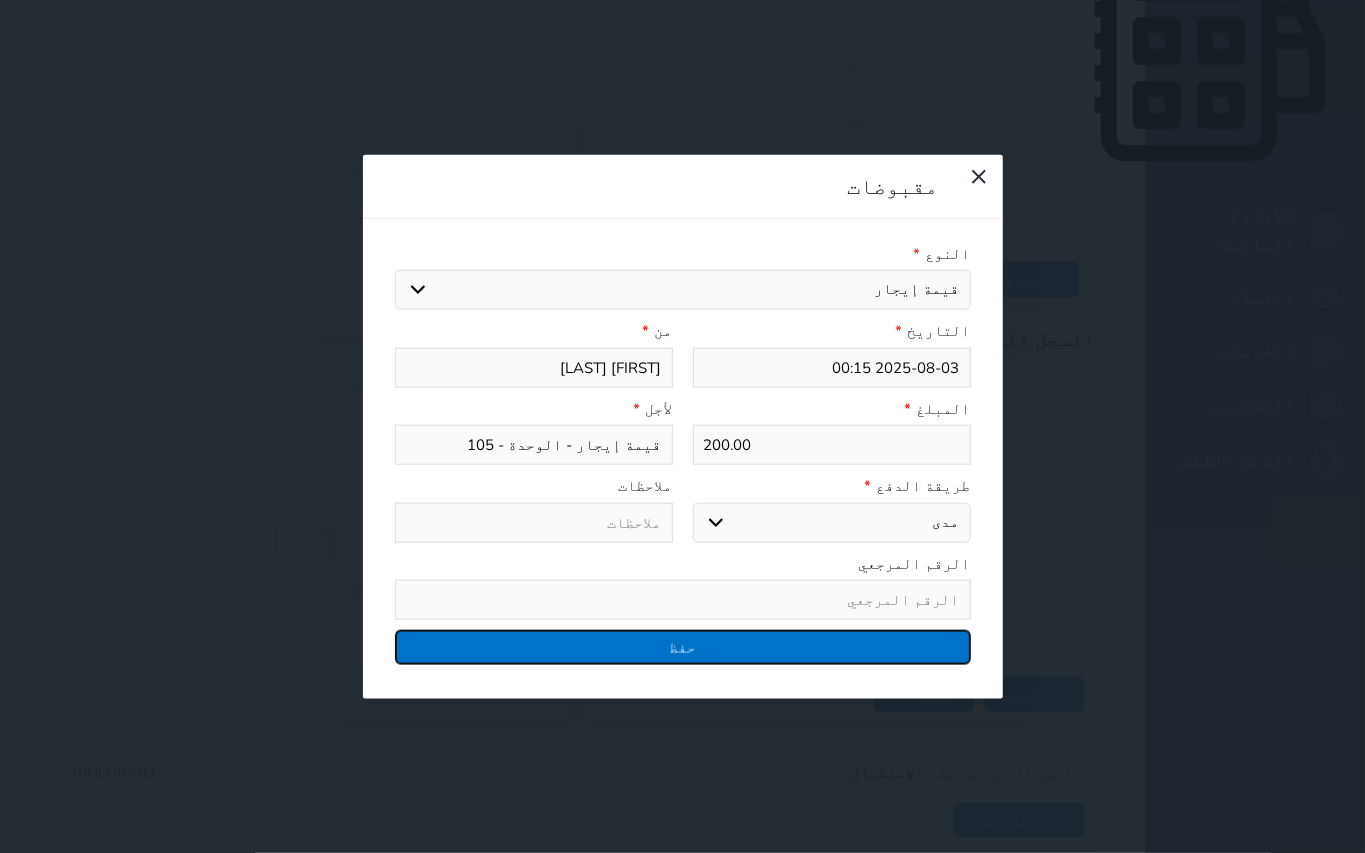 click on "حفظ" at bounding box center (683, 647) 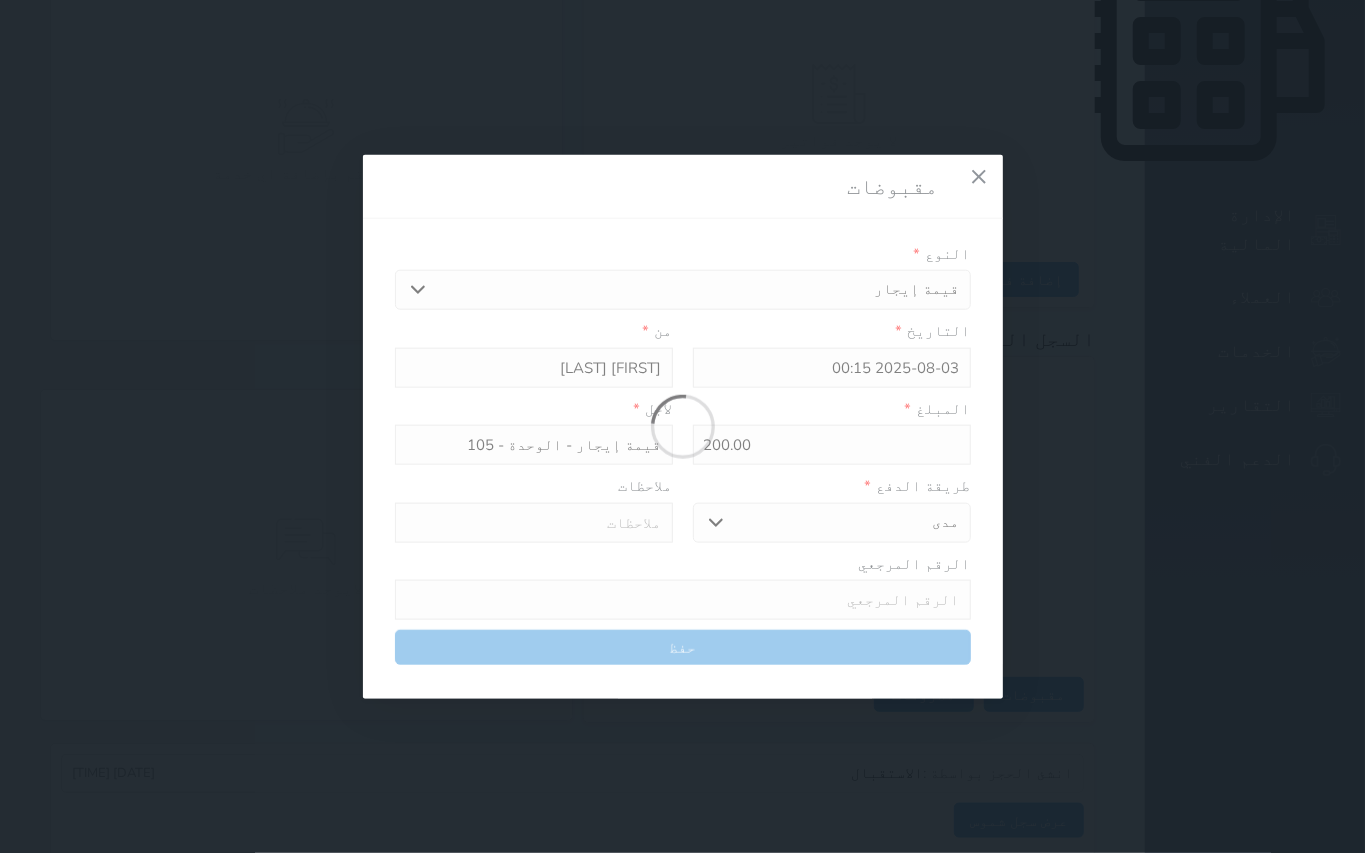 select 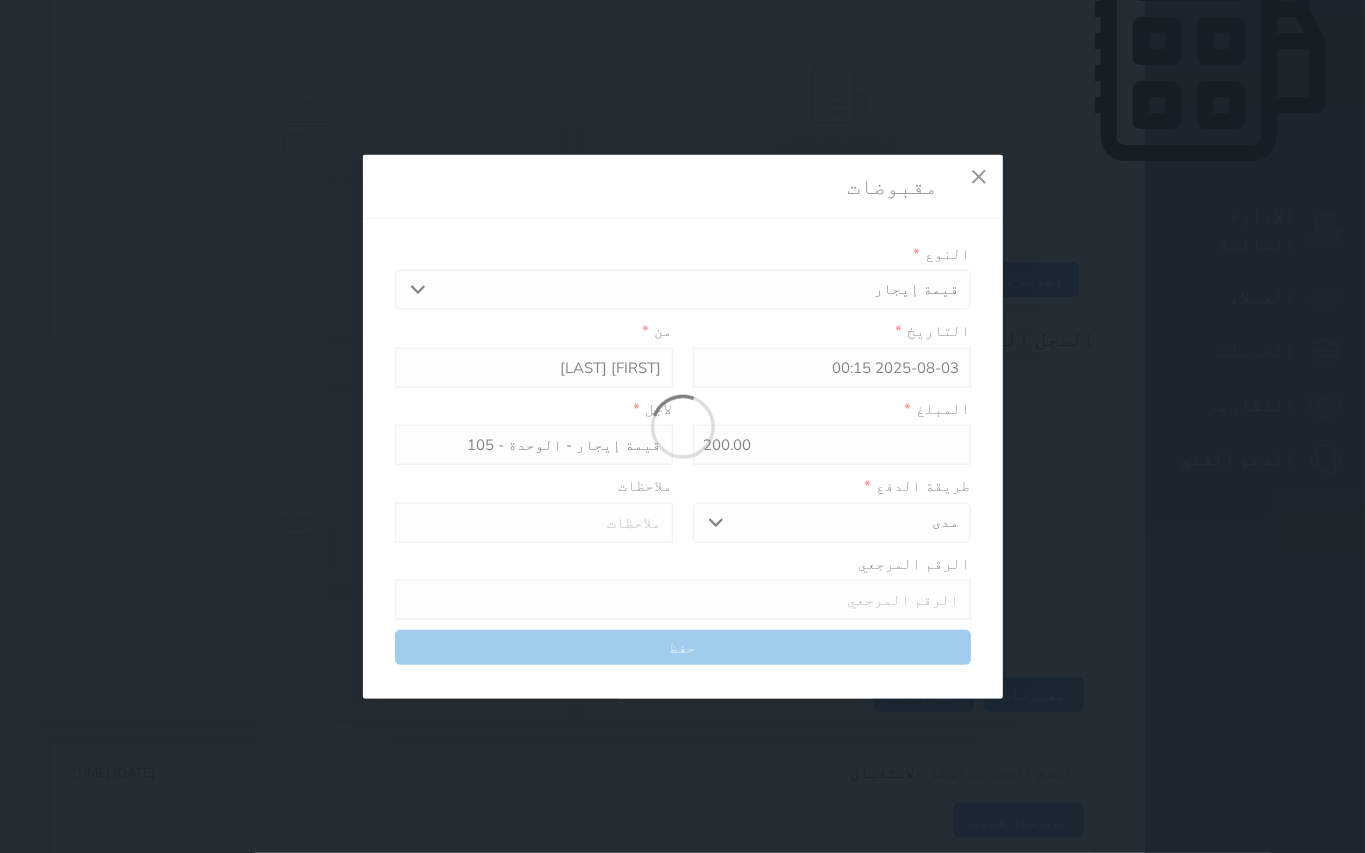 type 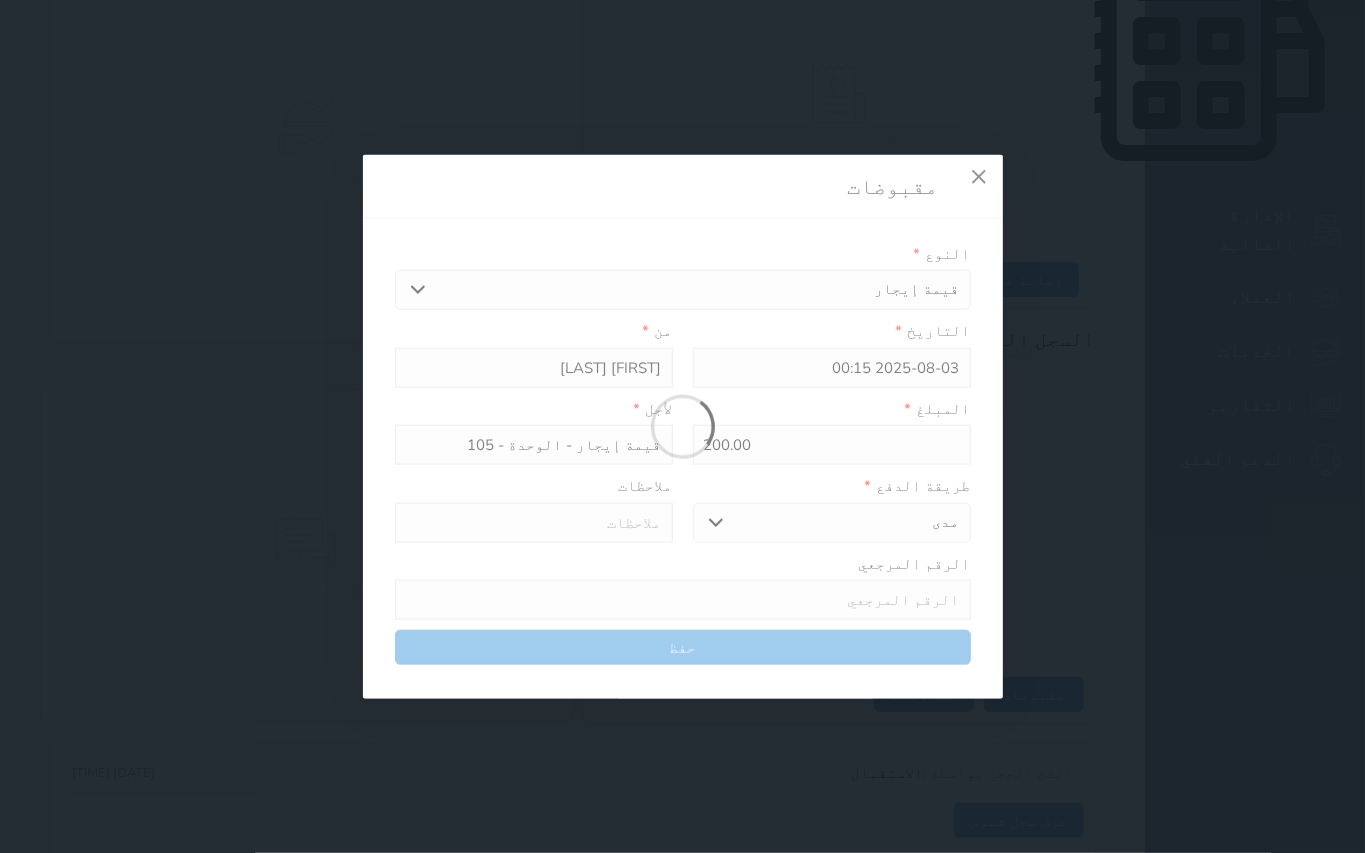 type on "0" 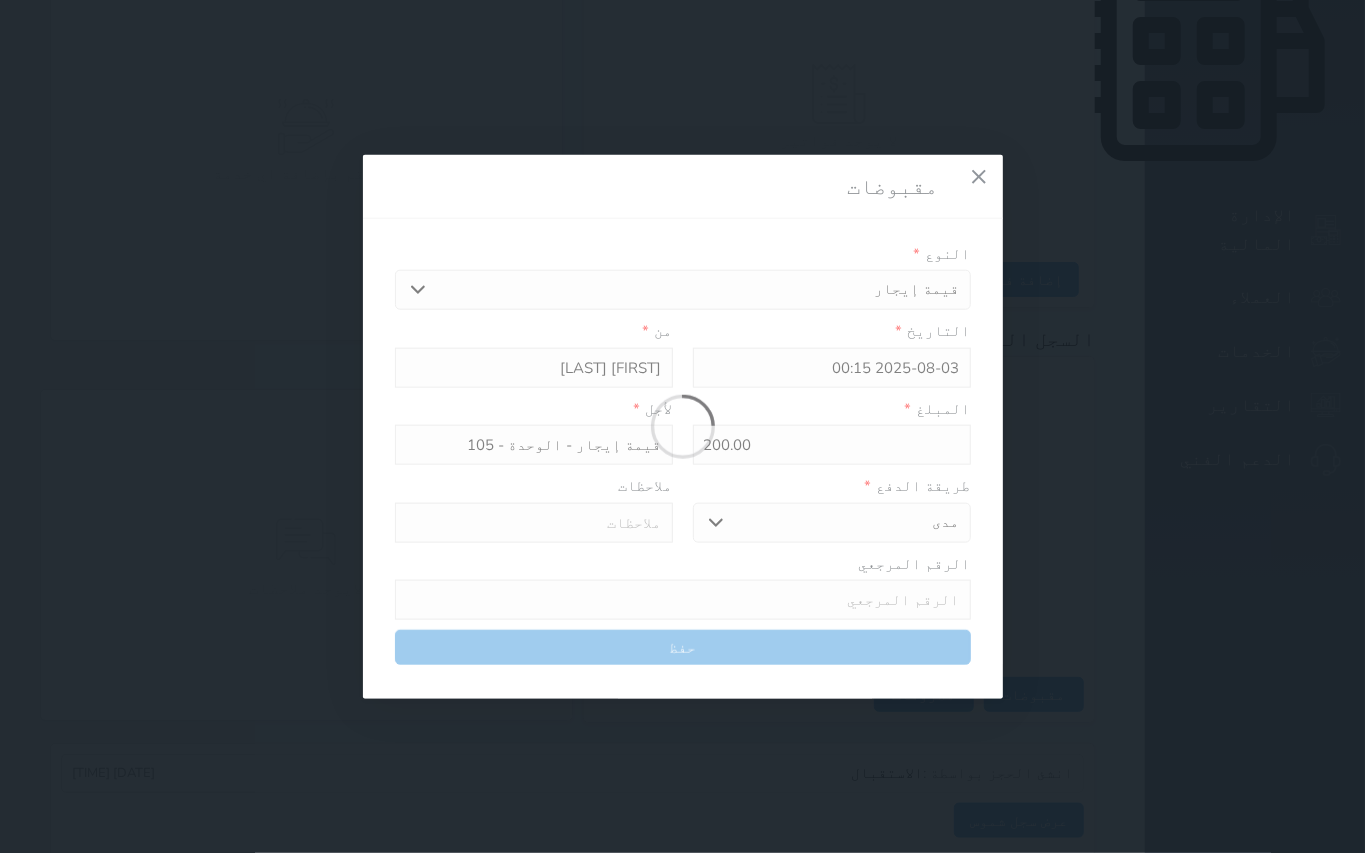 select 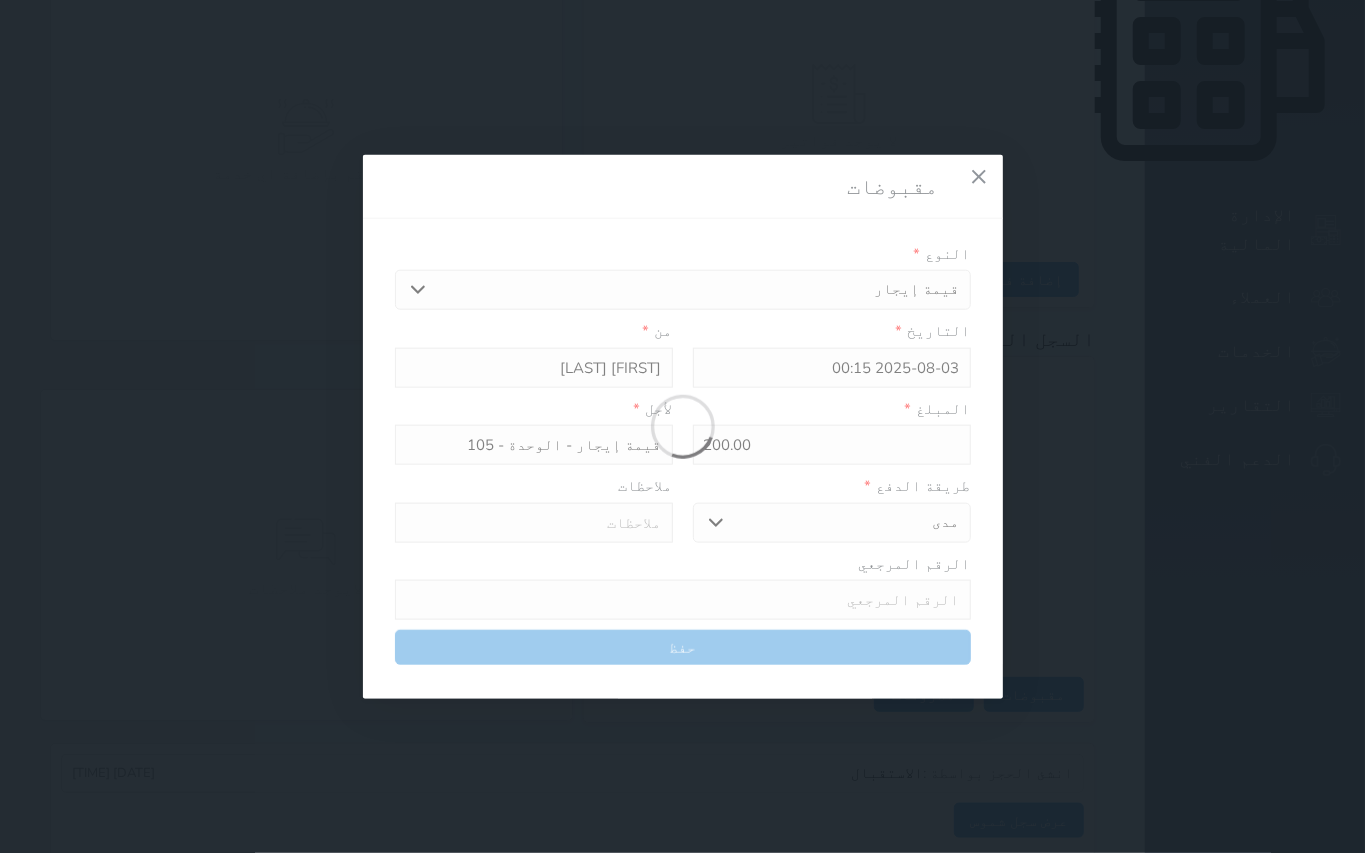 type on "0" 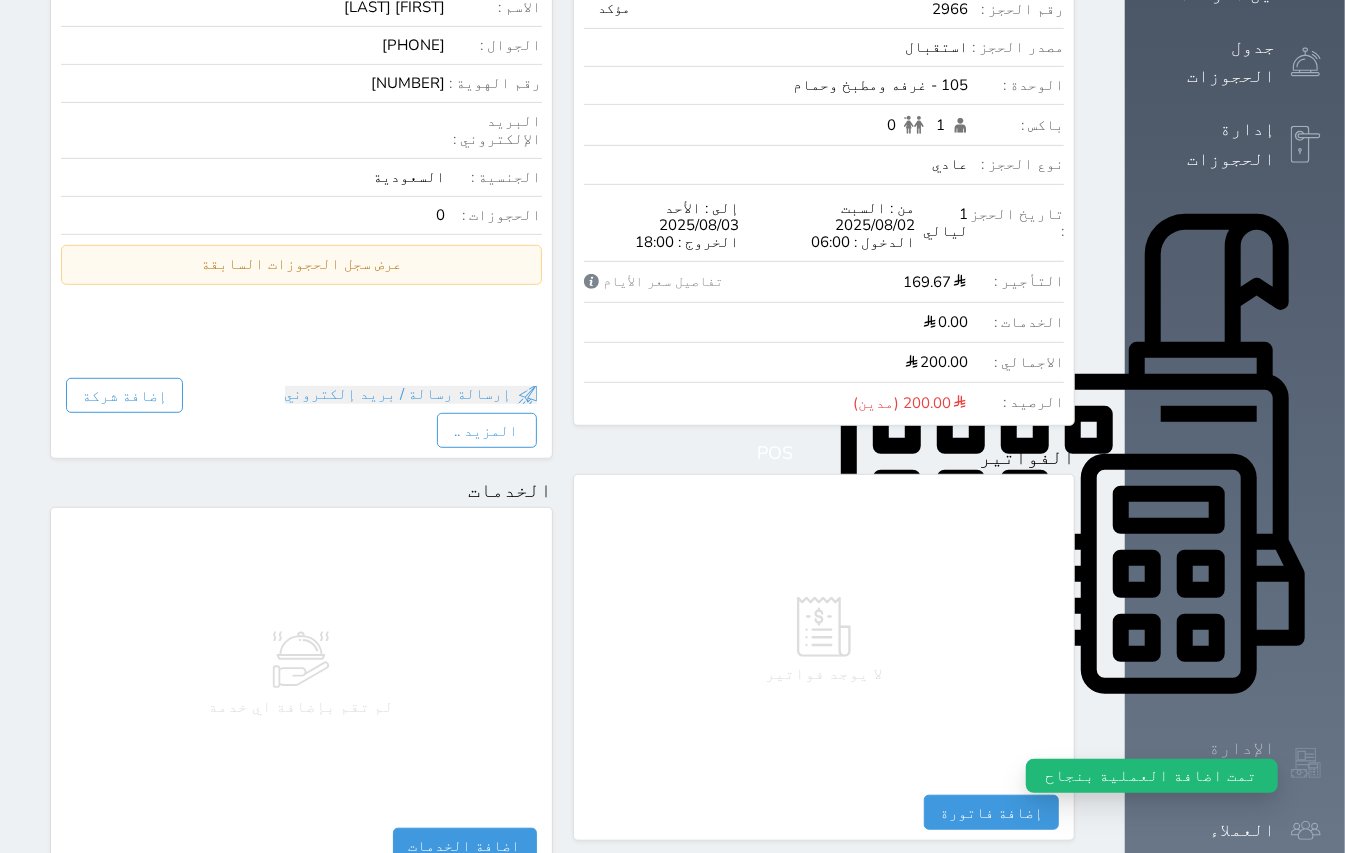scroll, scrollTop: 0, scrollLeft: 0, axis: both 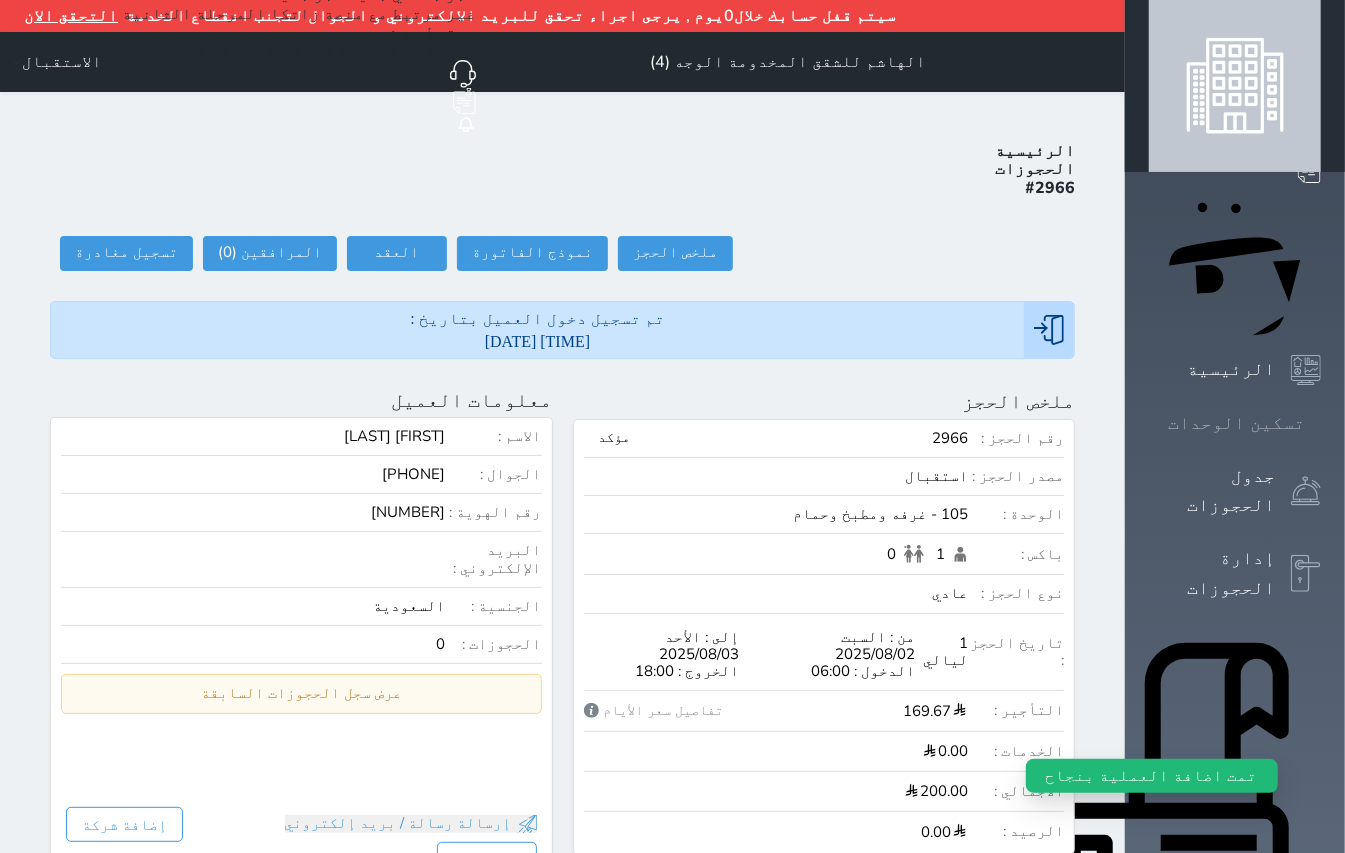 click 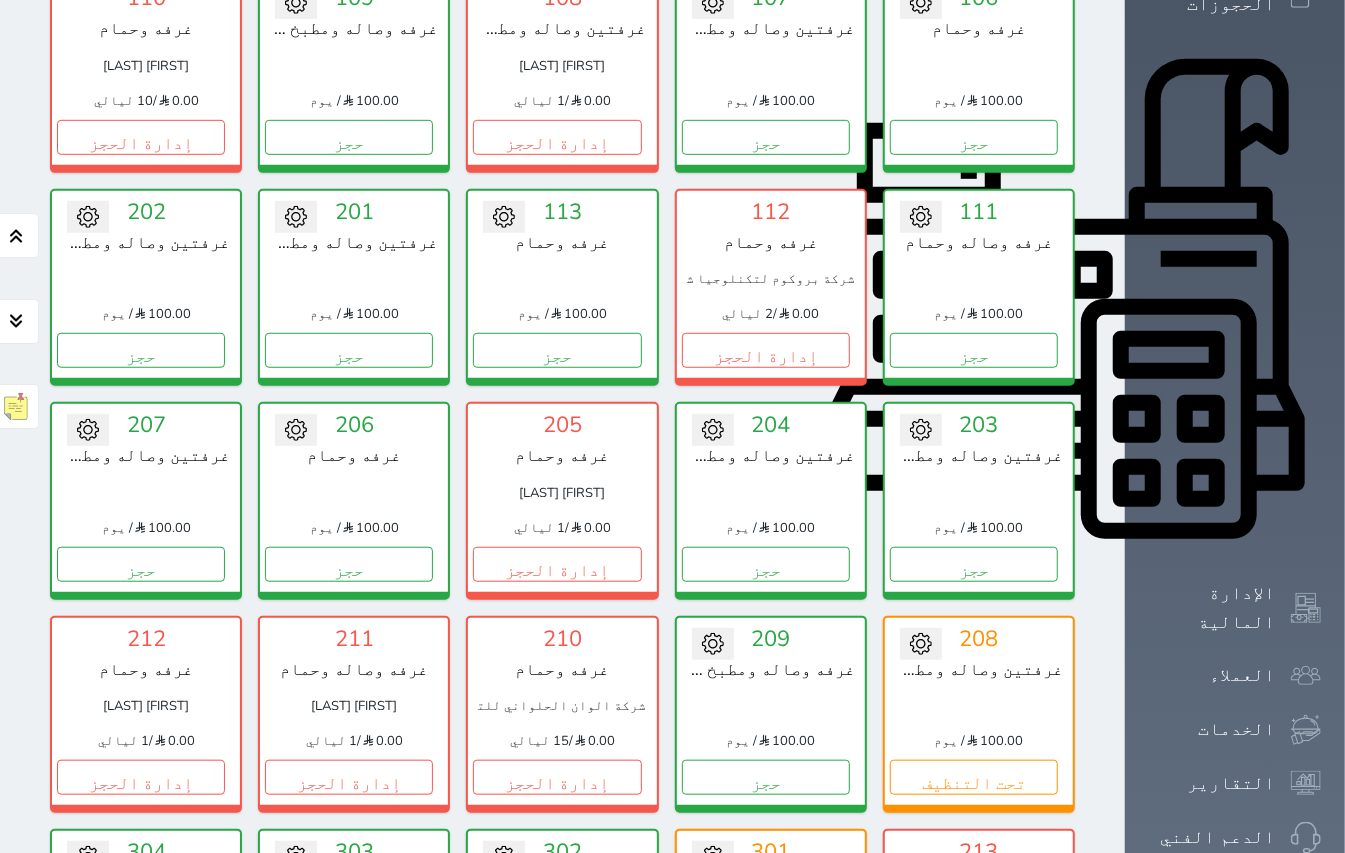 scroll, scrollTop: 616, scrollLeft: 0, axis: vertical 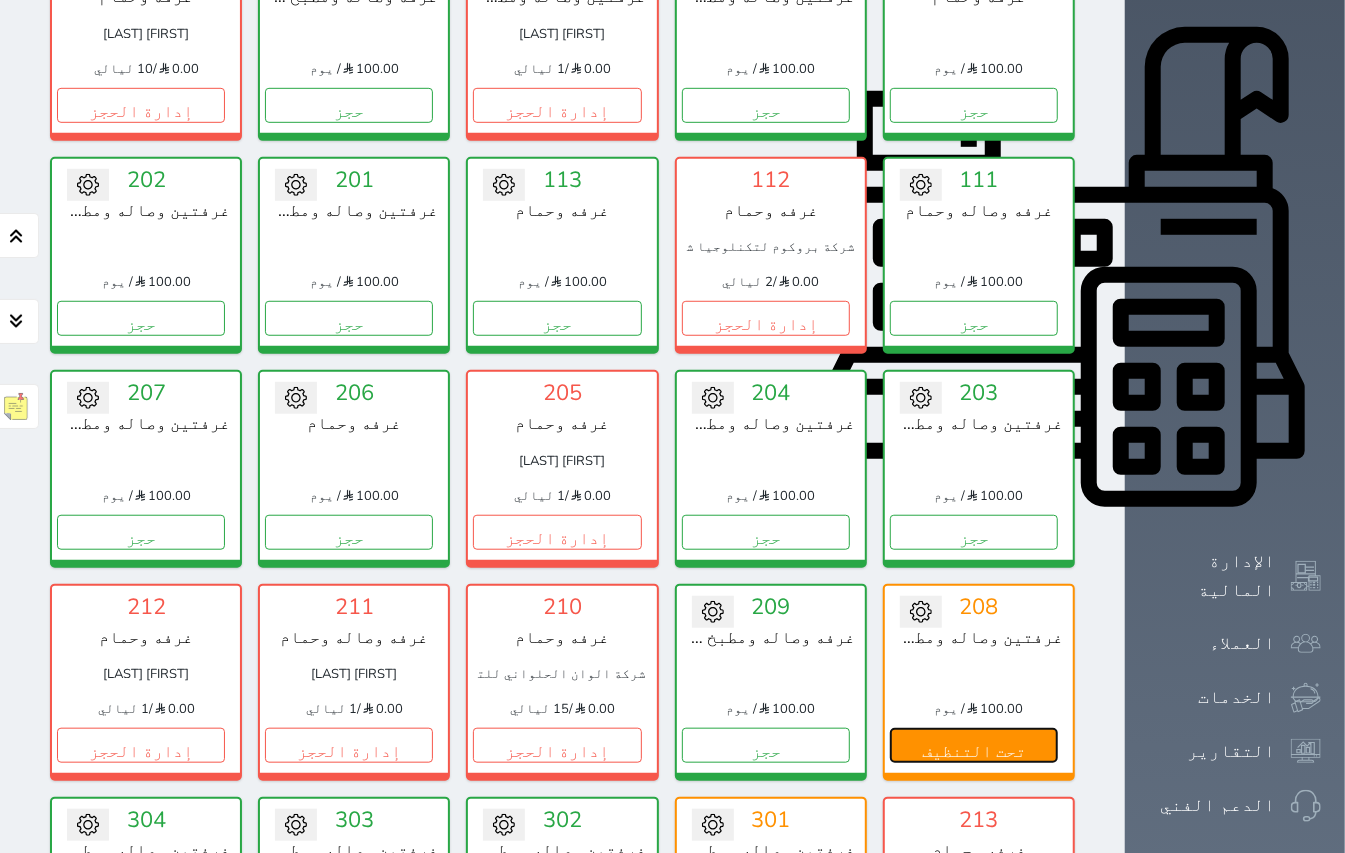 click on "تحت التنظيف" at bounding box center [974, 745] 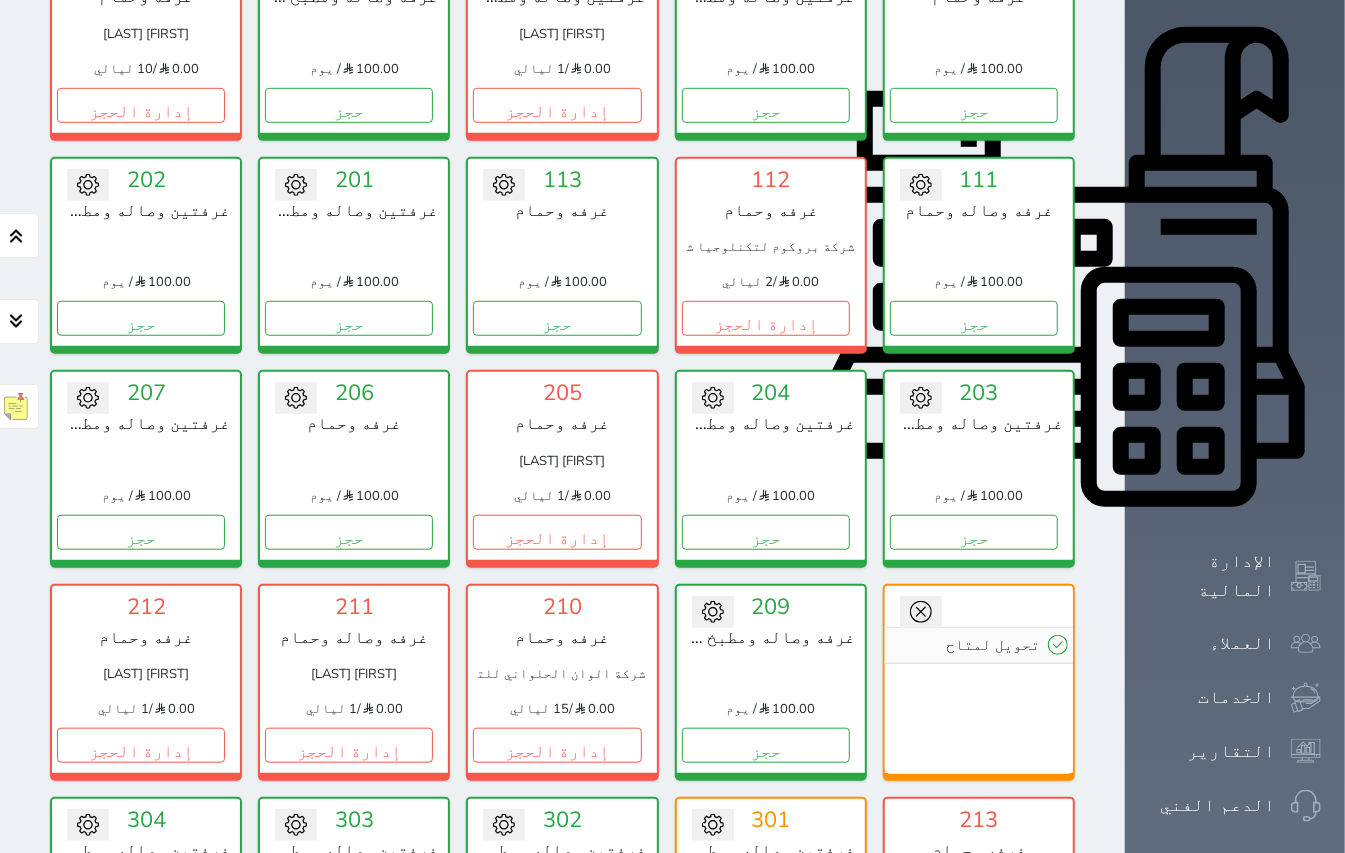 click 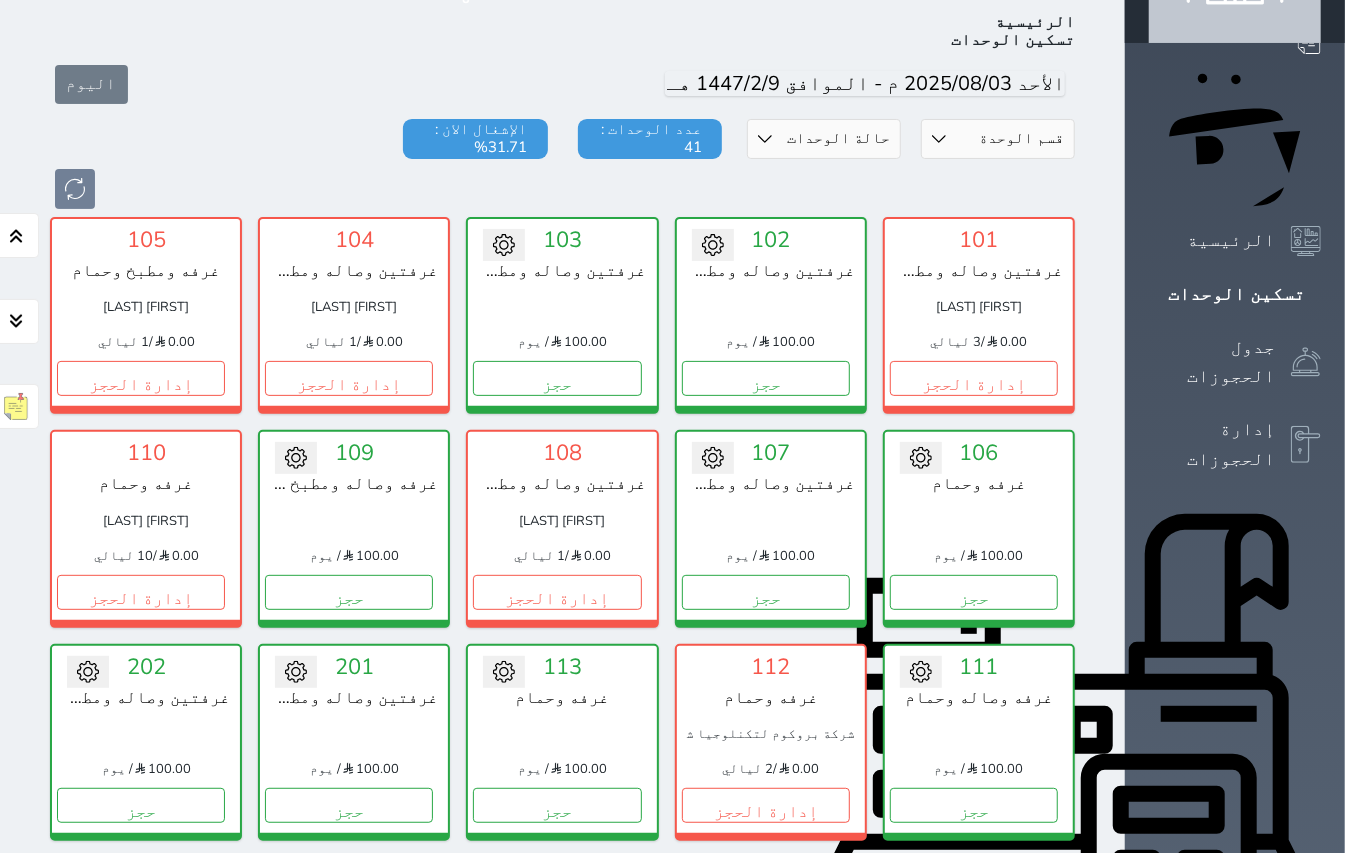 scroll, scrollTop: 82, scrollLeft: 0, axis: vertical 